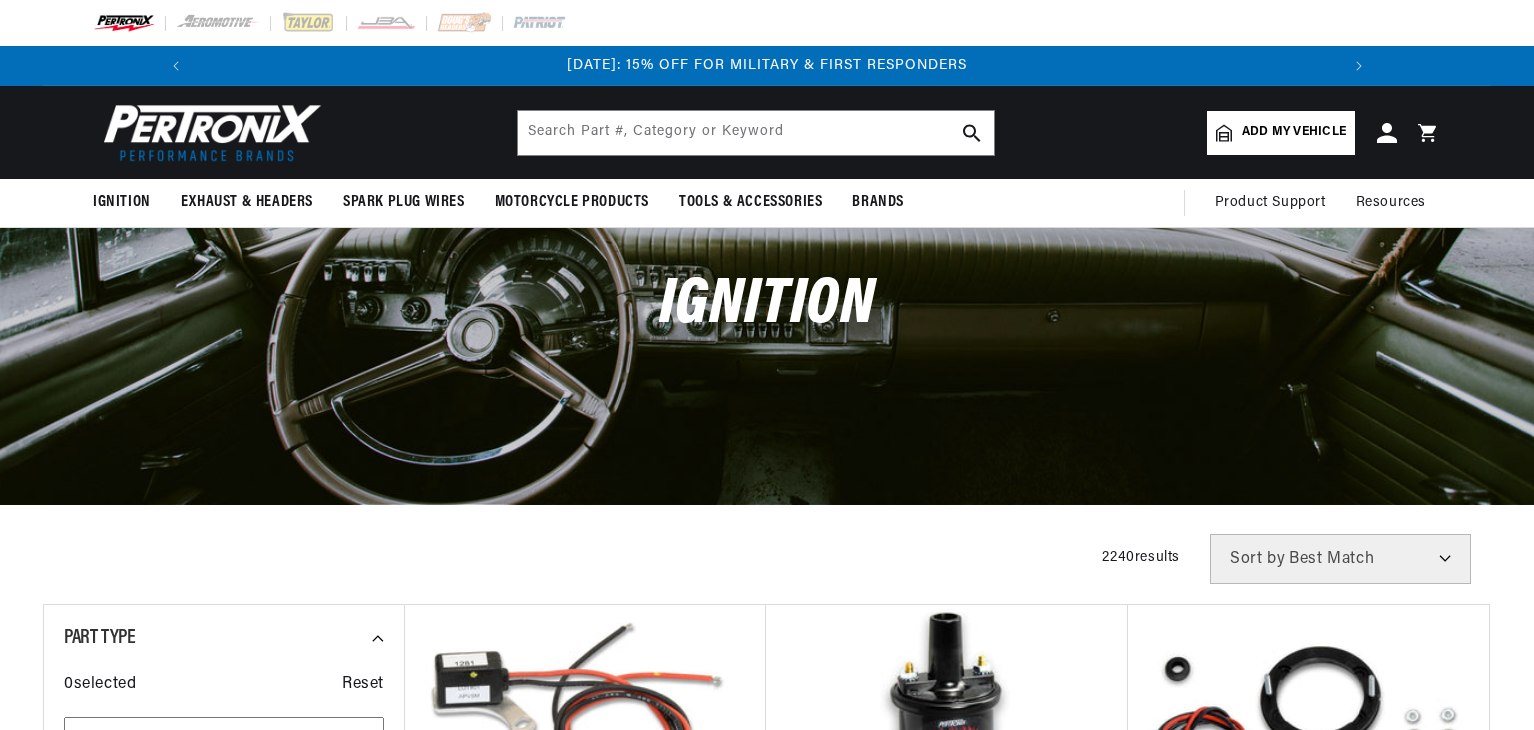 scroll, scrollTop: 0, scrollLeft: 0, axis: both 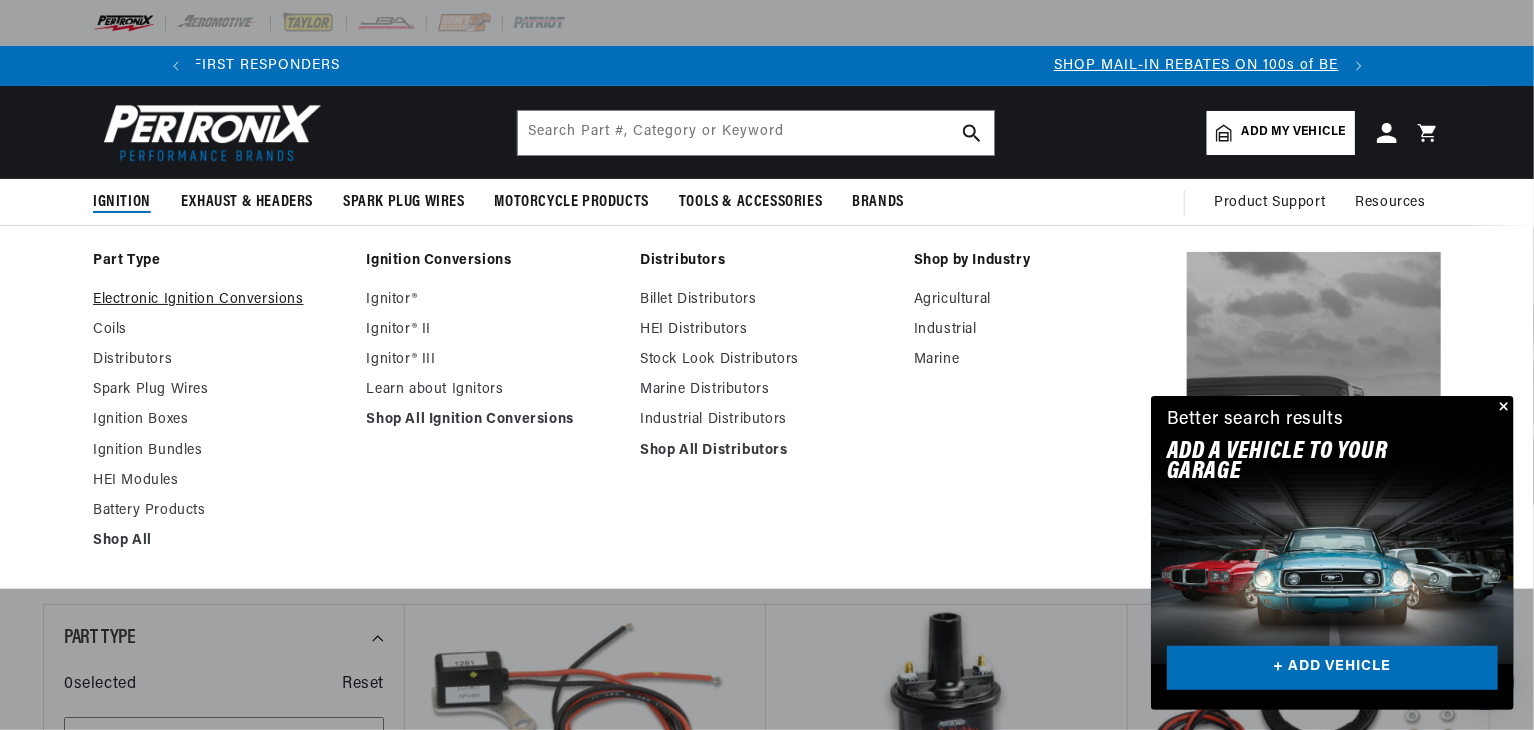click on "Electronic Ignition Conversions" at bounding box center [220, 300] 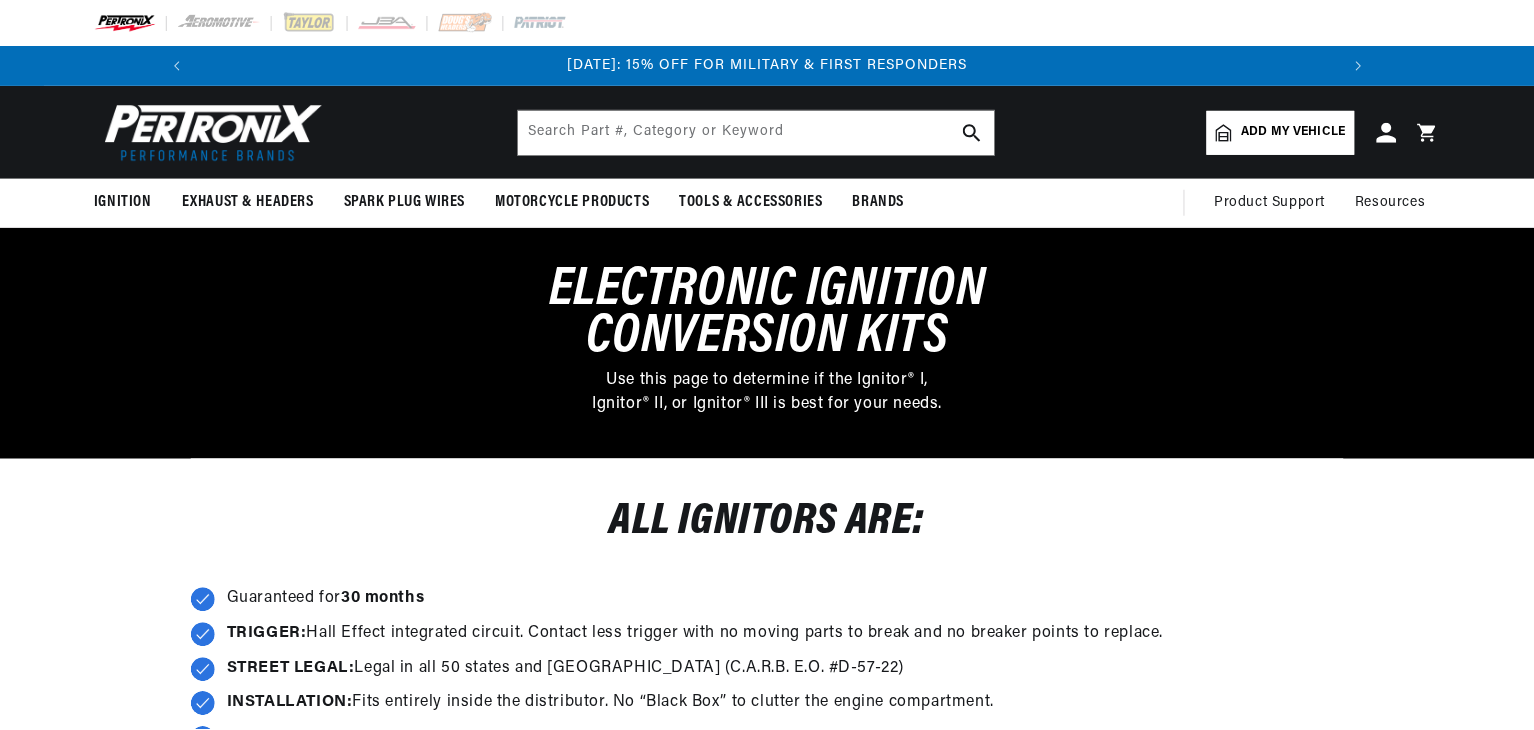 scroll, scrollTop: 0, scrollLeft: 0, axis: both 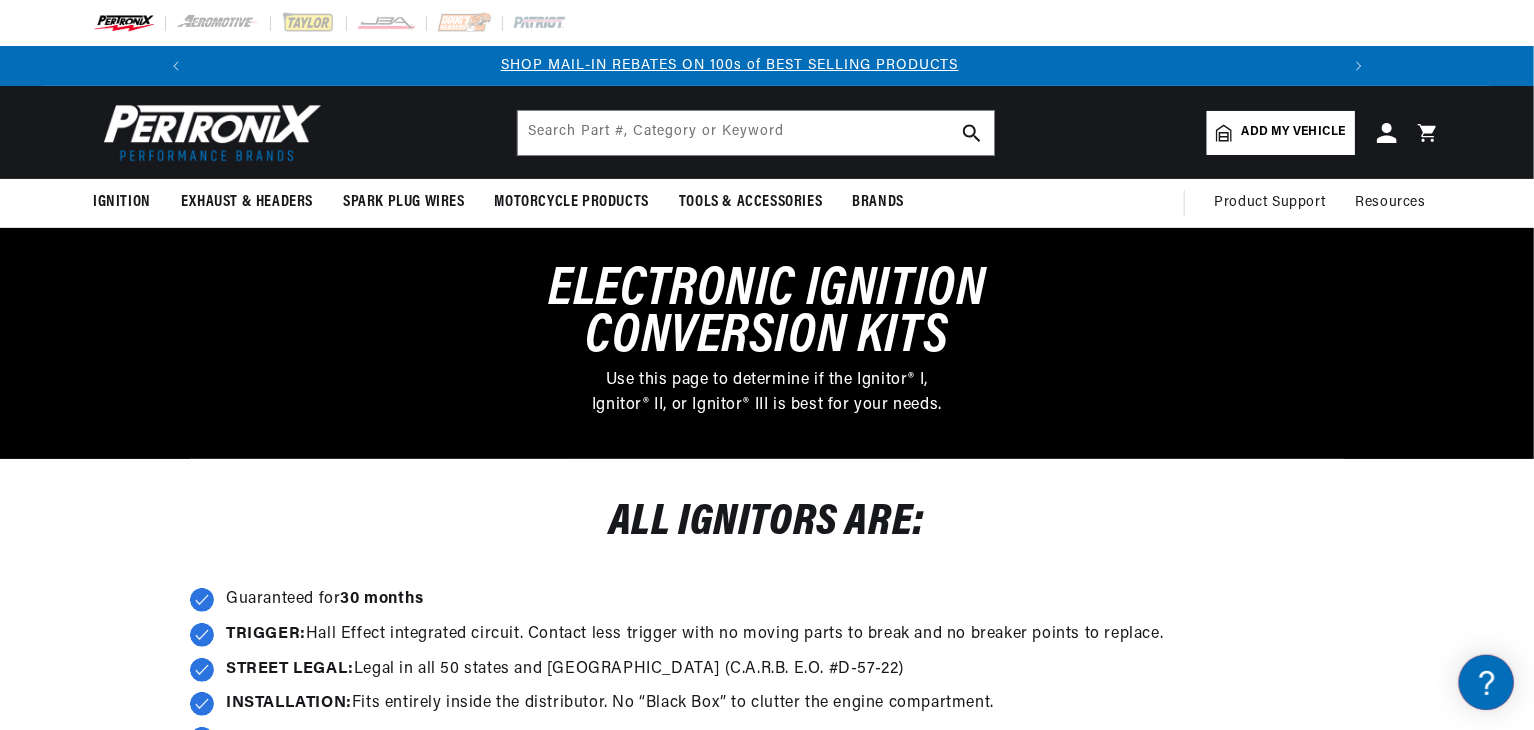 click on "ALL IGNITORS ARE: Guaranteed for  30 months TRIGGER:  Hall Effect integrated circuit. Contact less trigger with no moving parts to break and no breaker points to replace. STREET LEGAL:  Legal in all 50 states and Canada (C.A.R.B. E.O. #D-57-22) INSTALLATION:  Fits entirely inside the distributor. No “Black Box” to clutter the engine compartment. STABLE TIMING:  No need for adjustment" at bounding box center [767, 625] 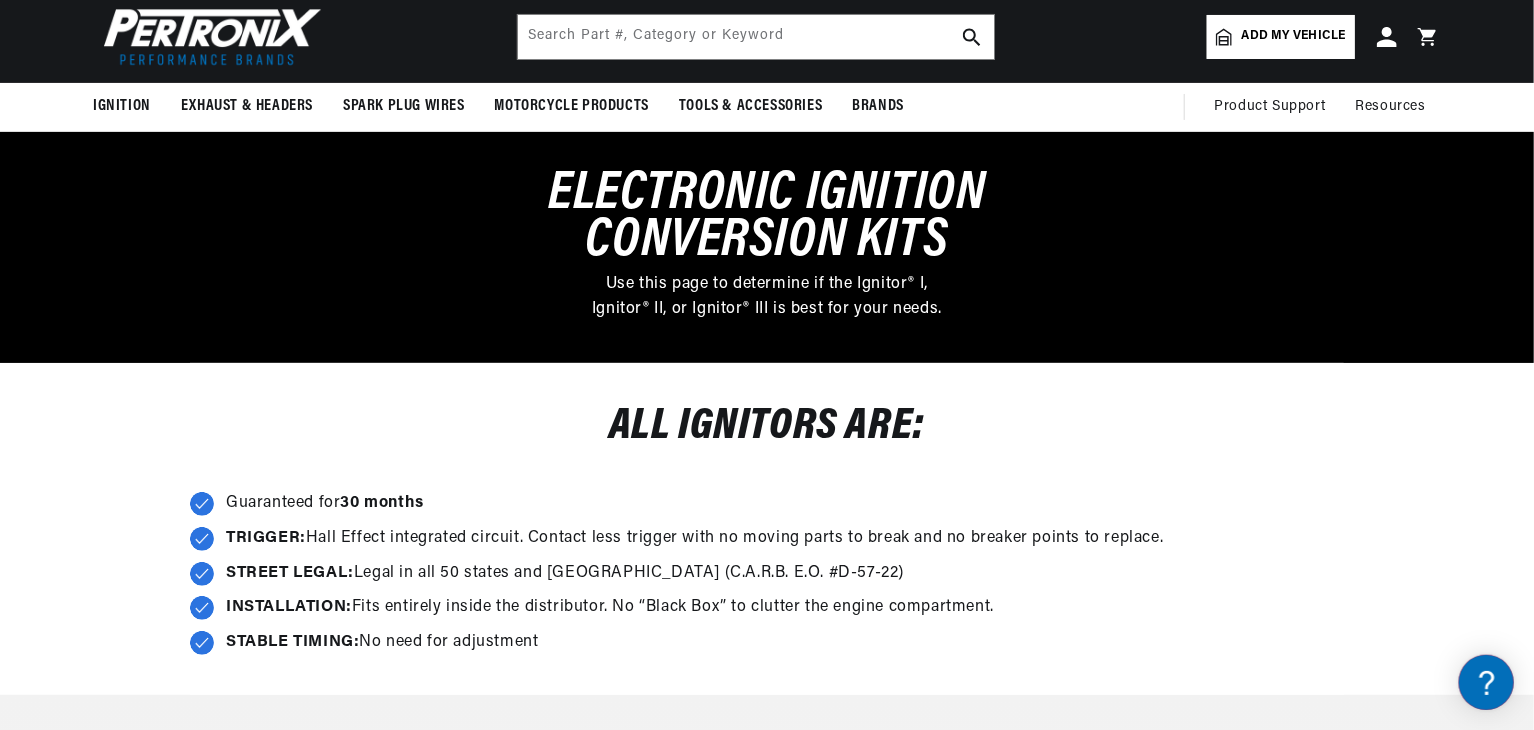 scroll, scrollTop: 120, scrollLeft: 0, axis: vertical 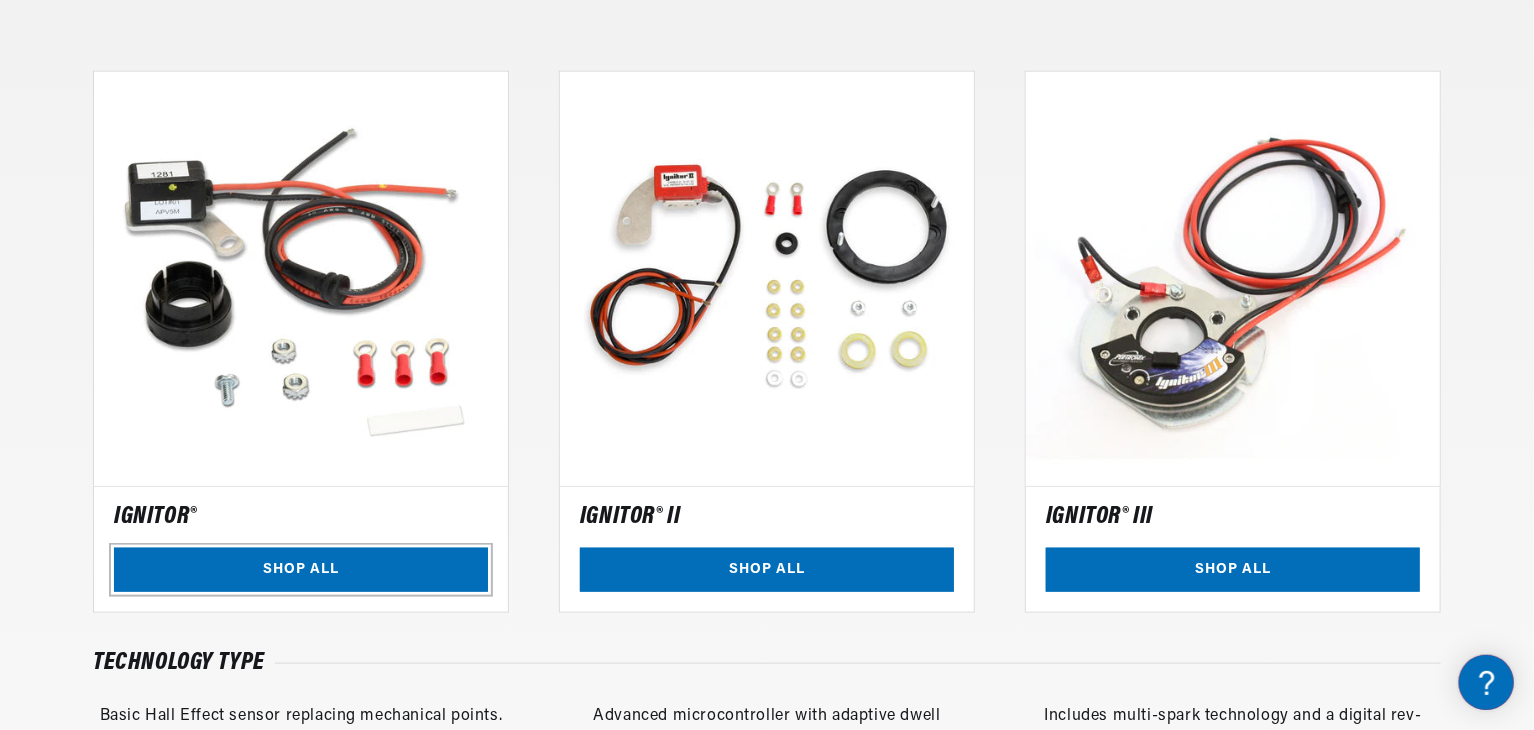 click on "SHOP ALL" at bounding box center [301, 570] 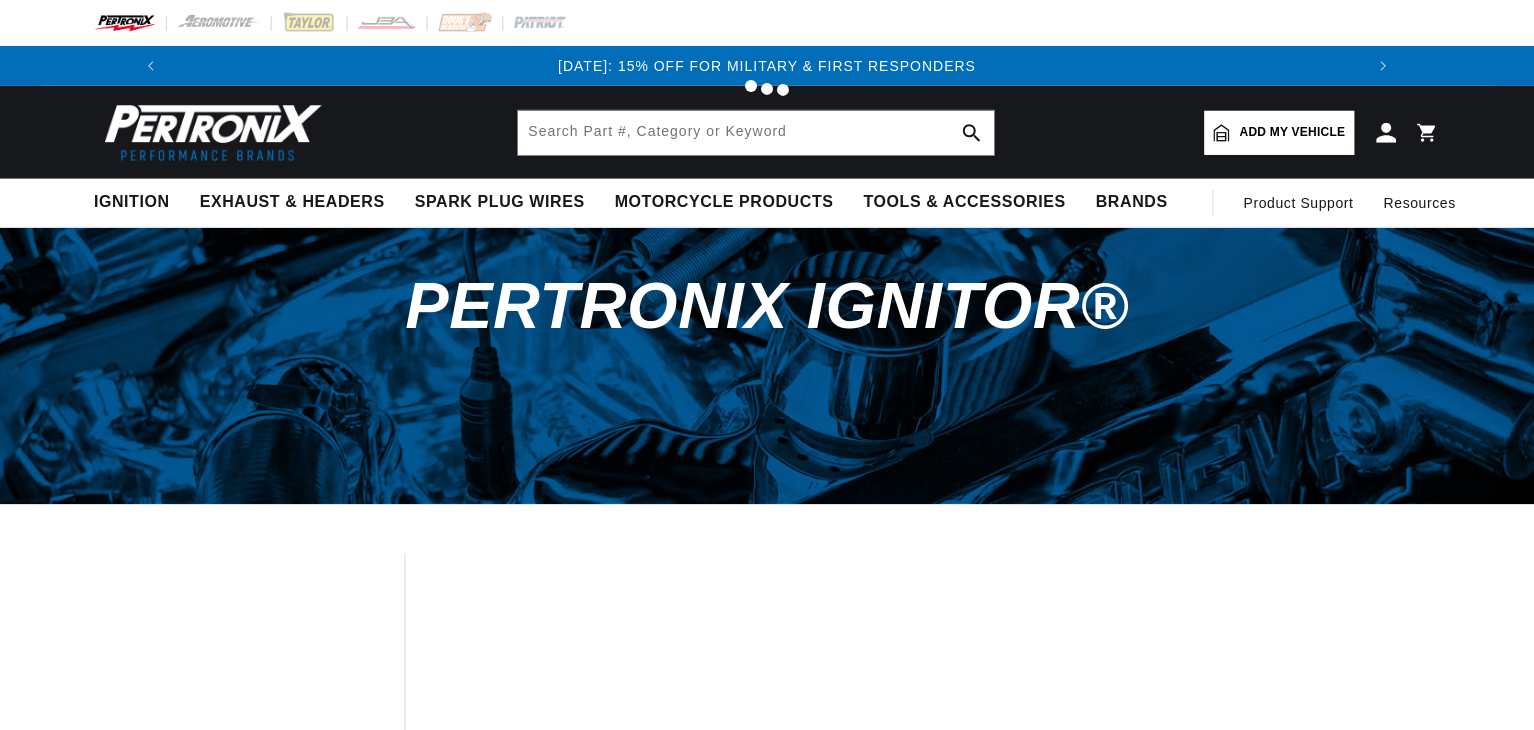 scroll, scrollTop: 0, scrollLeft: 0, axis: both 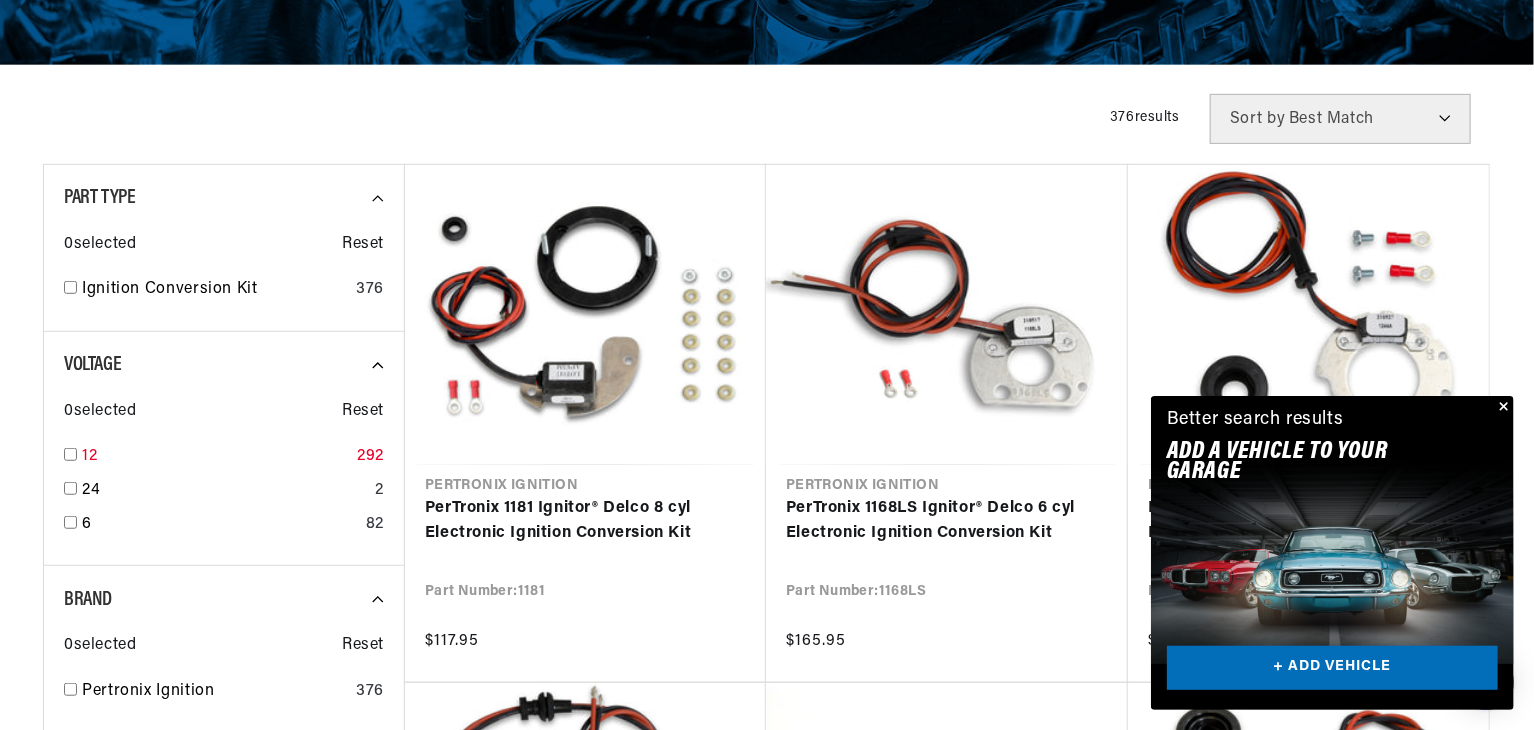 click at bounding box center [70, 454] 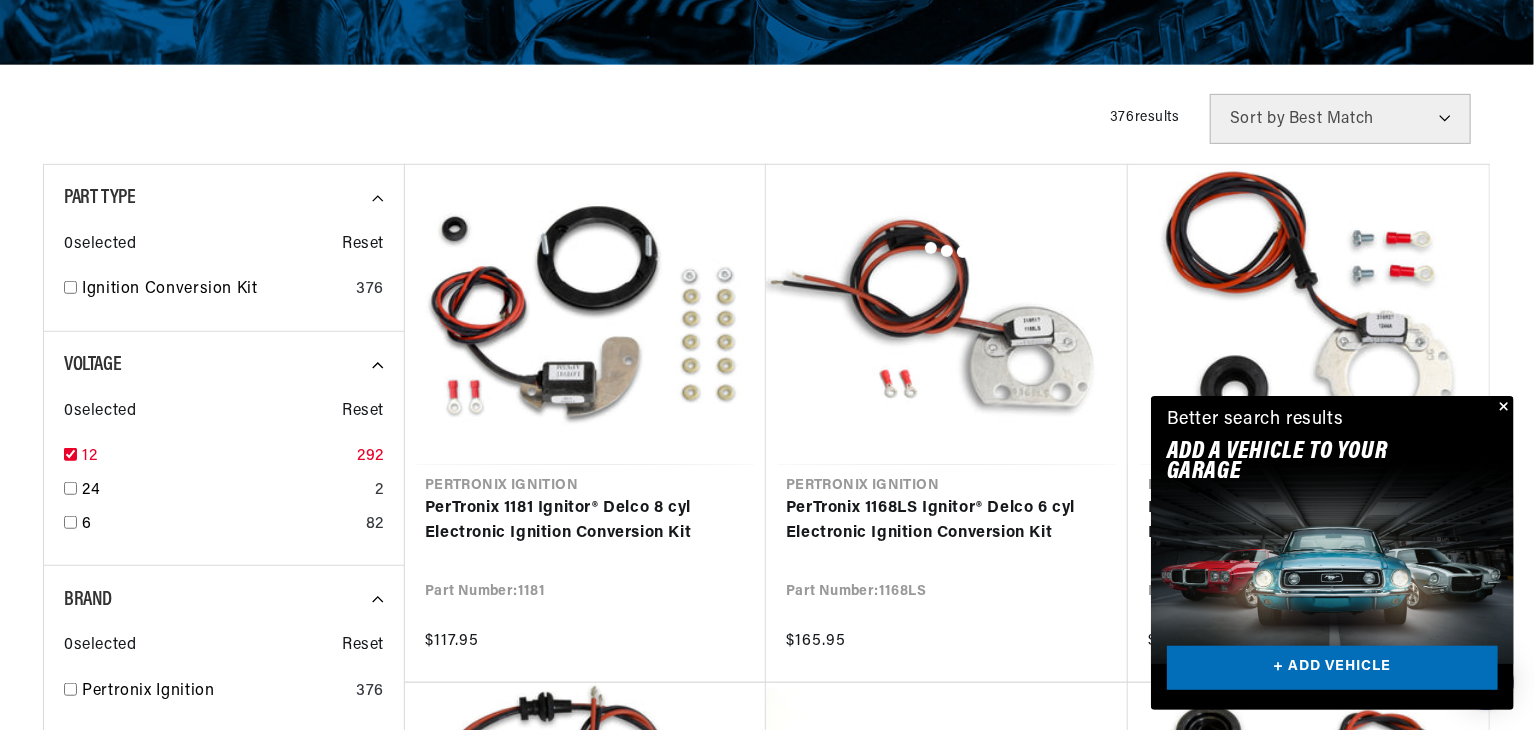 checkbox on "true" 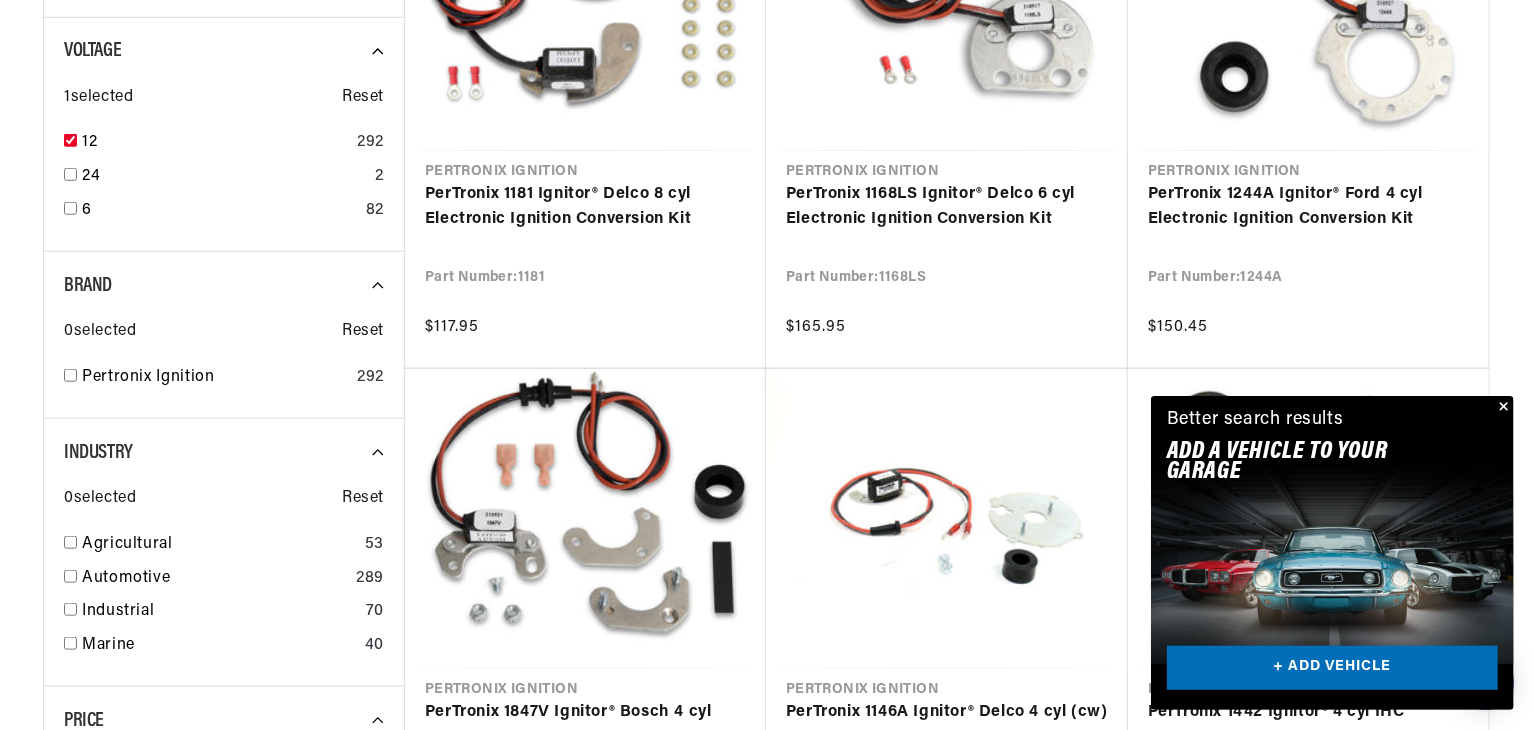 scroll, scrollTop: 760, scrollLeft: 0, axis: vertical 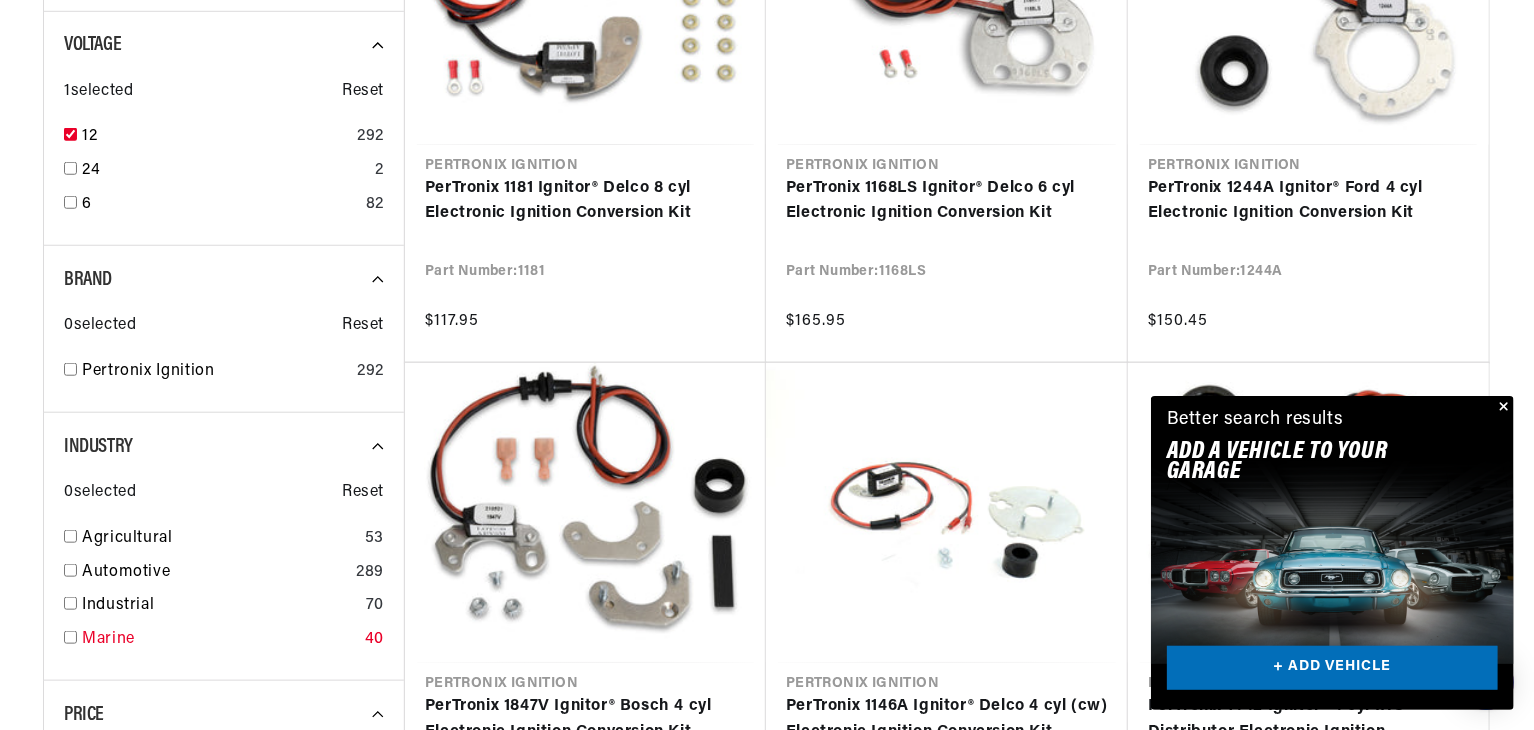 click at bounding box center (70, 637) 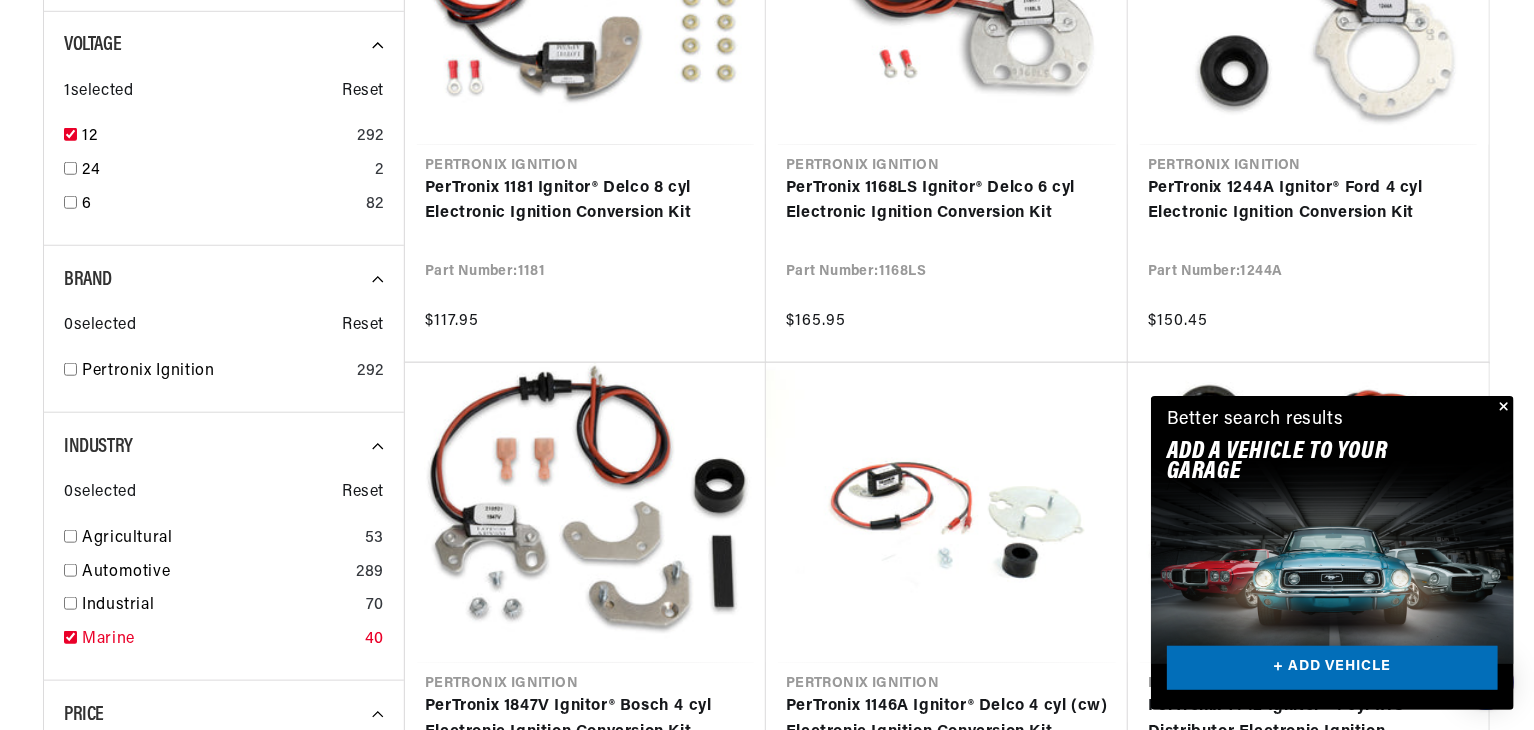 checkbox on "true" 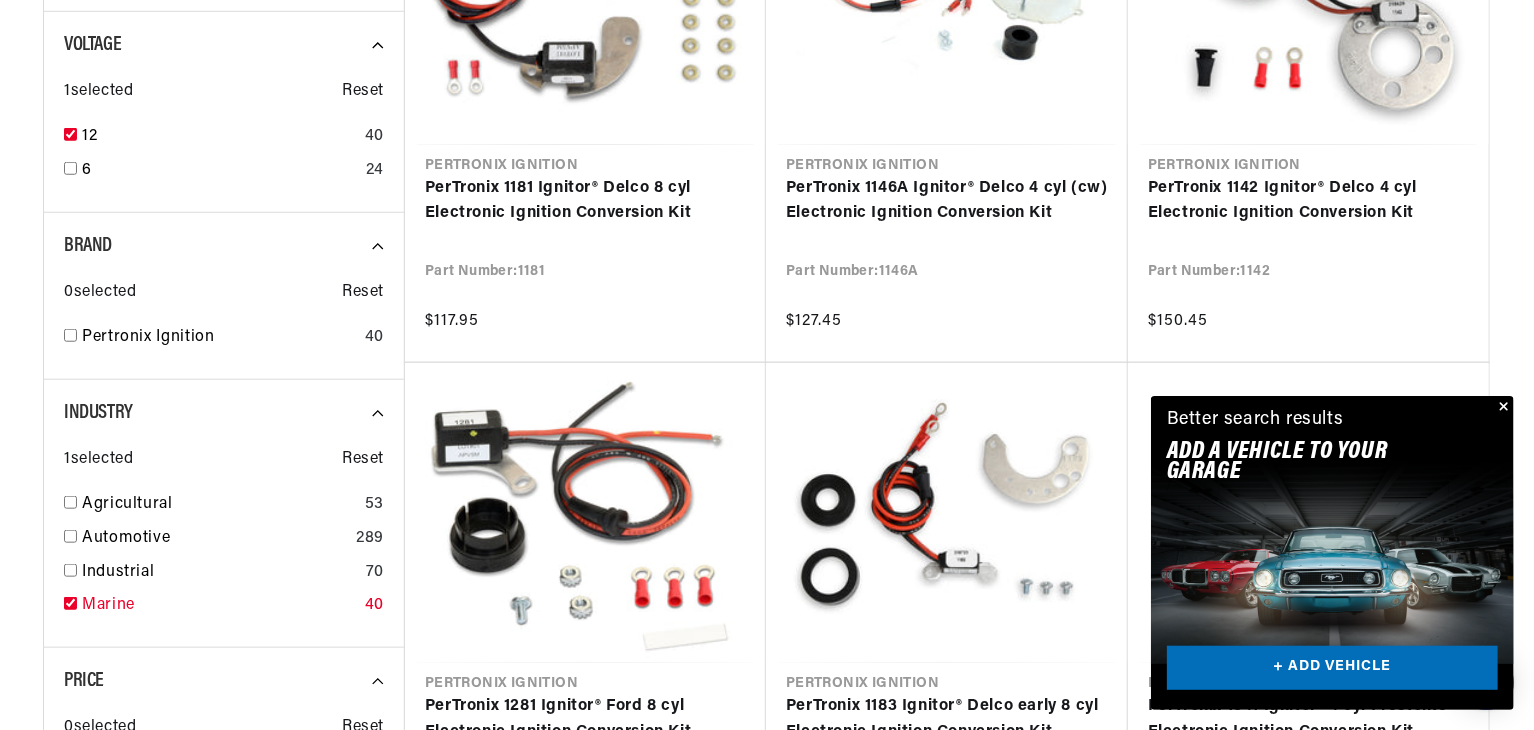 scroll, scrollTop: 0, scrollLeft: 2362, axis: horizontal 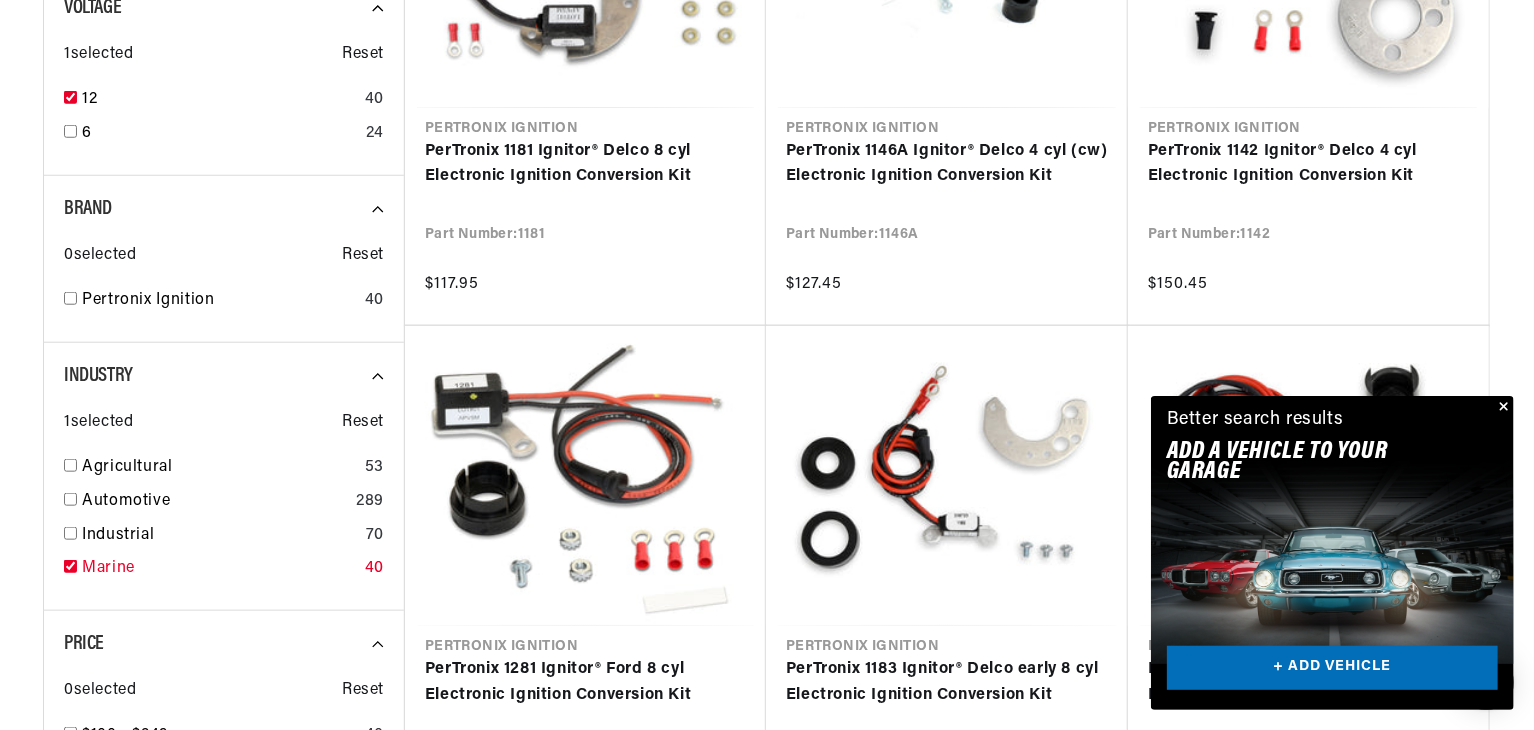 click on "Part Type 0  selected
Reset
Ignition Conversion Kit 40 Voltage 1  selected
Reset
12 40 6 24 Brand 0  selected
Reset
Pertronix Ignition 40 Industry 1  selected
Reset
Agricultural 53 Automotive 289 Industrial 70 Marine 40 Price 0  selected
Reset
$100 - $249 40 —
Apply Price Range
Stock 0  selected
Reset
In-stock Only 34" at bounding box center (223, 438) 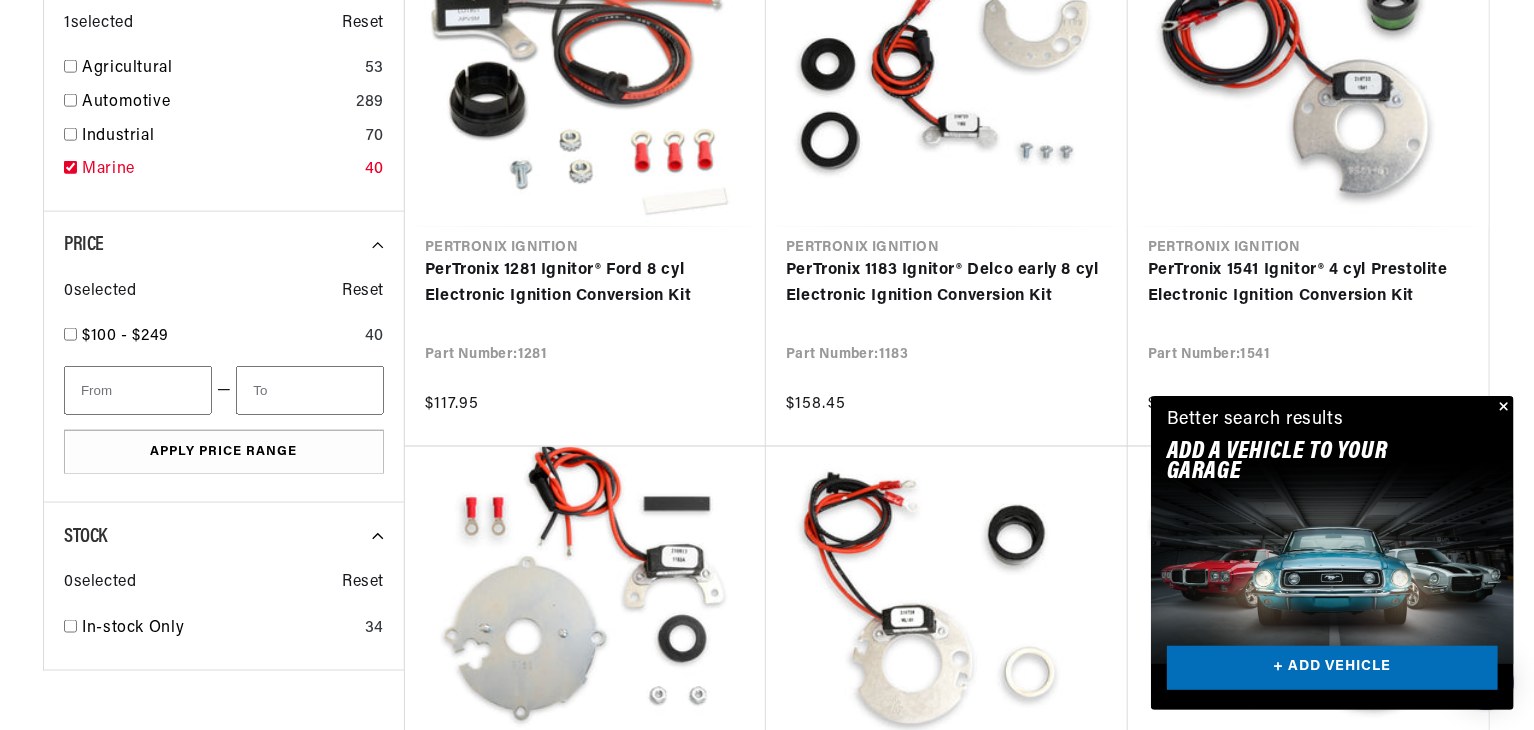 scroll, scrollTop: 1240, scrollLeft: 0, axis: vertical 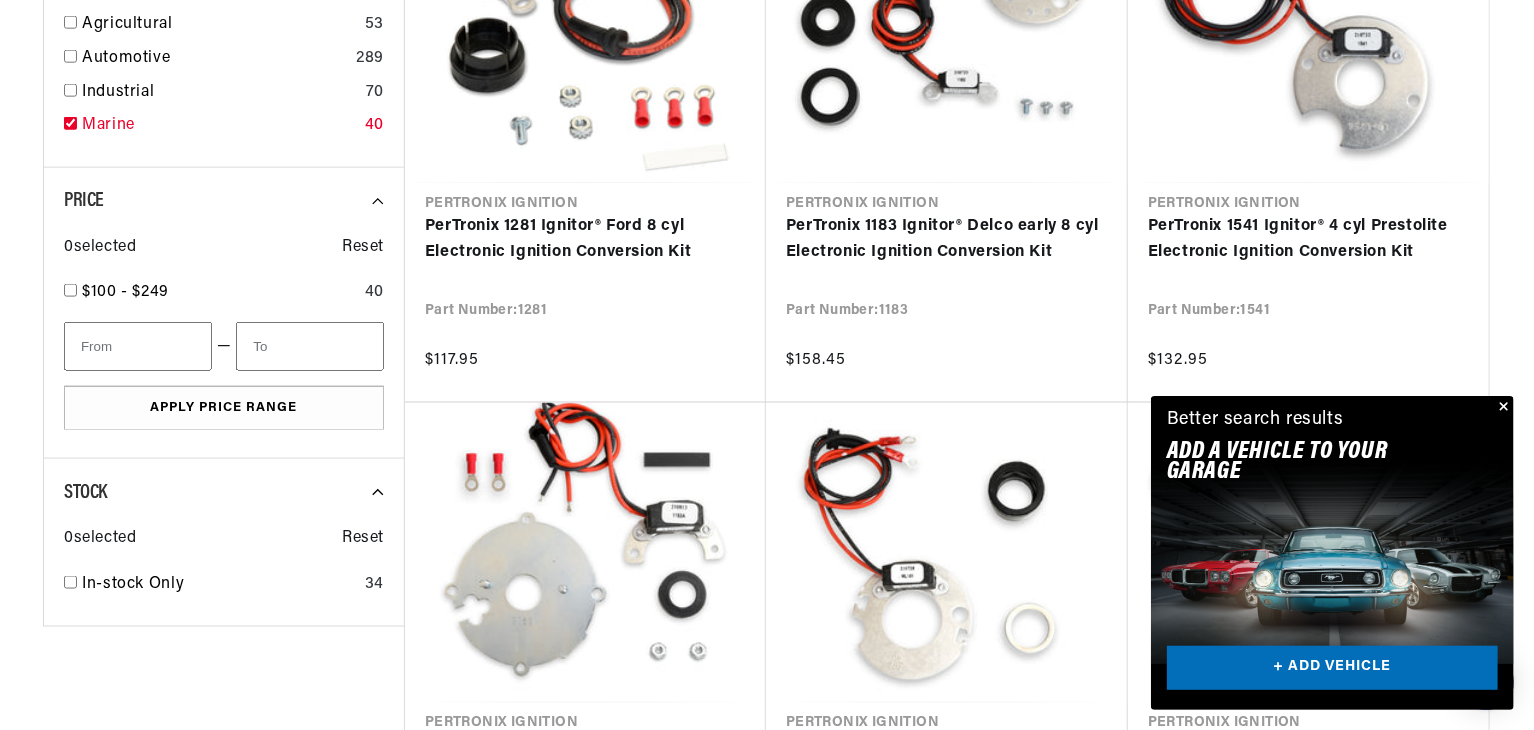 click on "All Products
Voltage :
12
Industry :
Marine
Filters
40  results
Show Universal Parts
Sort by
Best Match Featured Name, A-Z Name, Z-A Price, Low to High Price, High to Low
Part Type 0  selected
Reset
Ignition Conversion Kit 40 Voltage 1  selected
Reset
12 40 6 24 Brand 0  selected
Reset
Pertronix Ignition 40 Industry 1  selected
Reset
Agricultural 53 Automotive 289 Industrial 70 Marine 40 Price 0  selected
Reset
$100 - $249 40 —
Apply Price Range
Stock 0  selected
Reset
In-stock Only 34 Pertronix Ignition PerTronix 1181 Ignitor® Delco 8 cyl Electronic Ignition Conversion Kit Part Number:  1181 $117.95 Pertronix Ignition PerTronix 1146A Ignitor® Delco 4 cyl (cw) Electronic Ignition Conversion Kit Part Number:  1146A $127.45 Pertronix Ignition PerTronix 1142 Ignitor® Delco 4 cyl Electronic Ignition Conversion Kit" at bounding box center [767, 419] 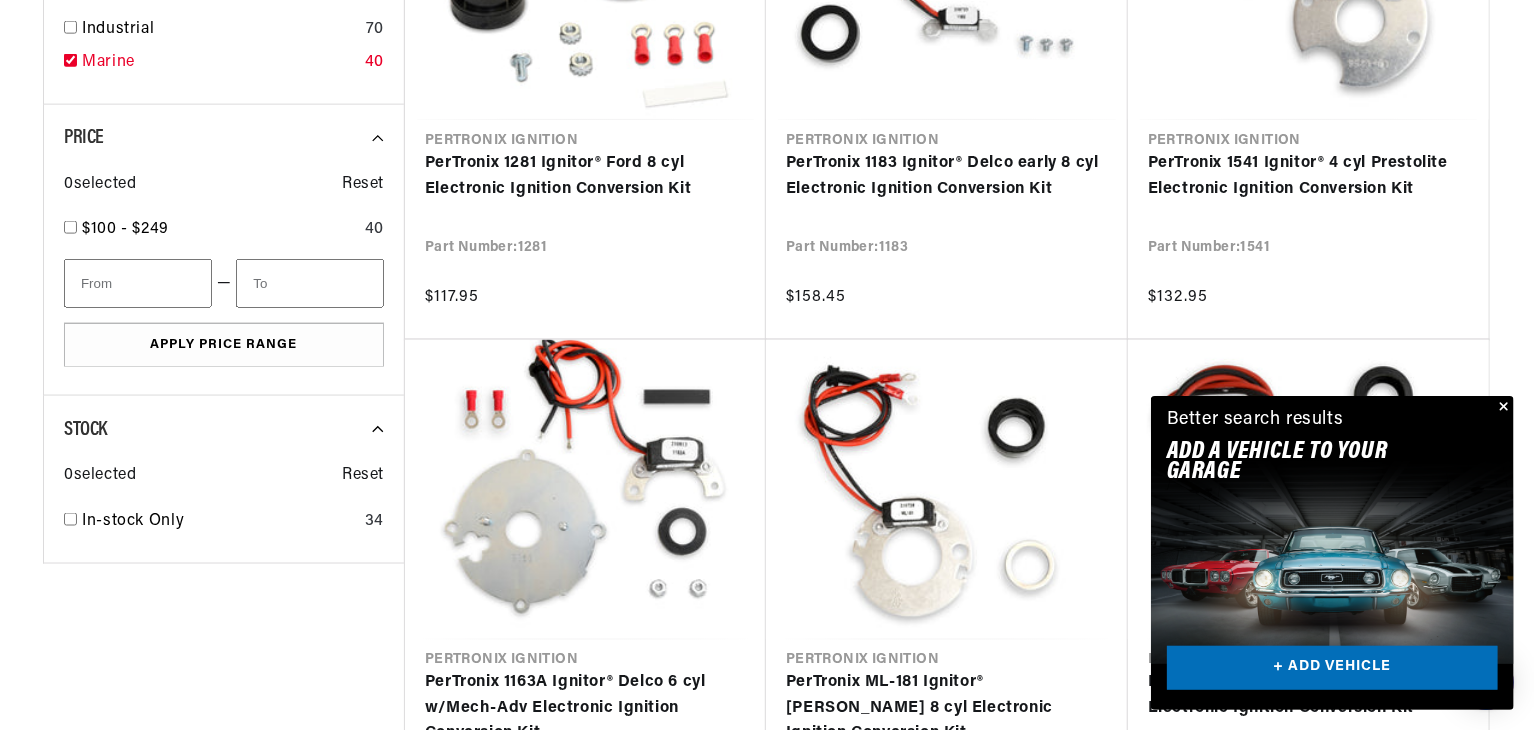 scroll, scrollTop: 1320, scrollLeft: 0, axis: vertical 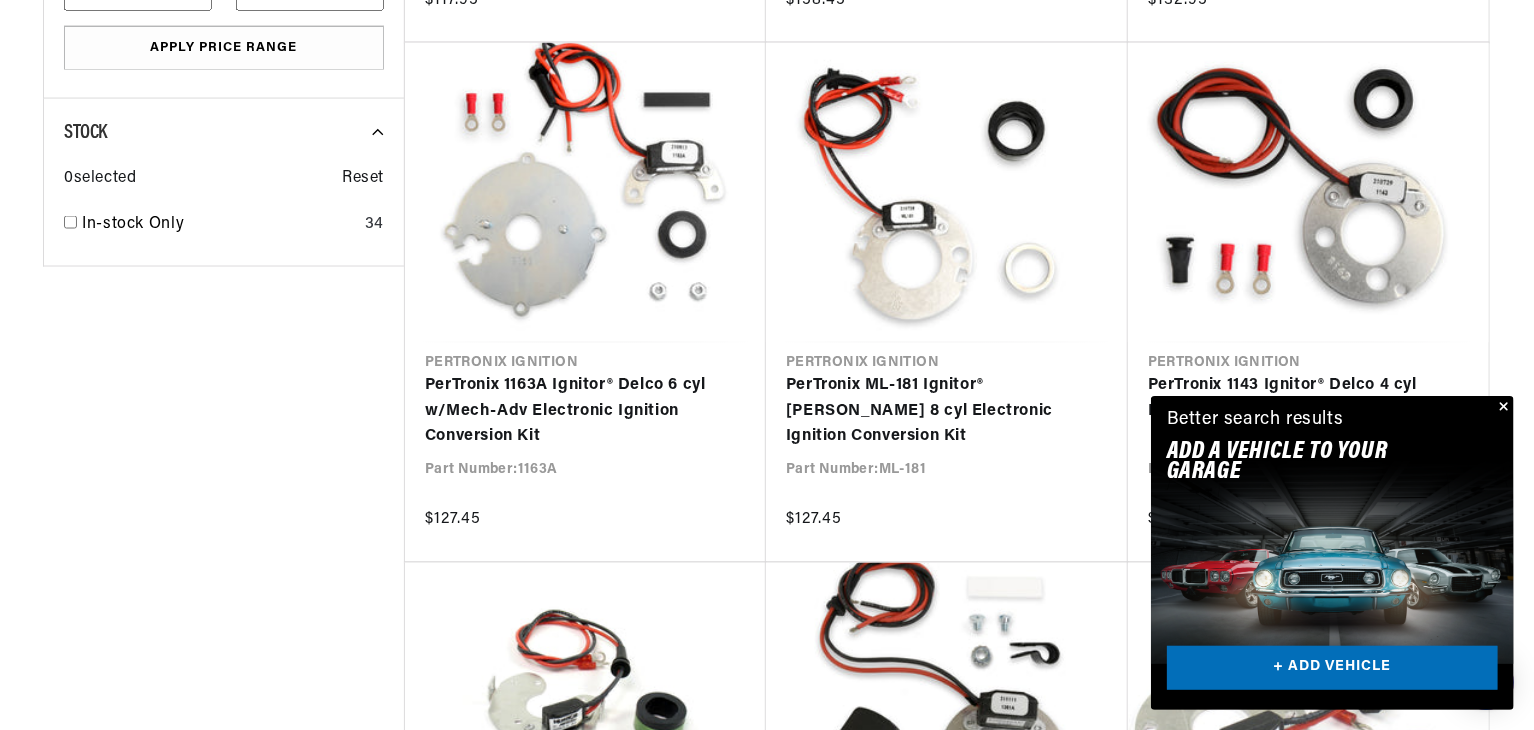 click at bounding box center [1502, 408] 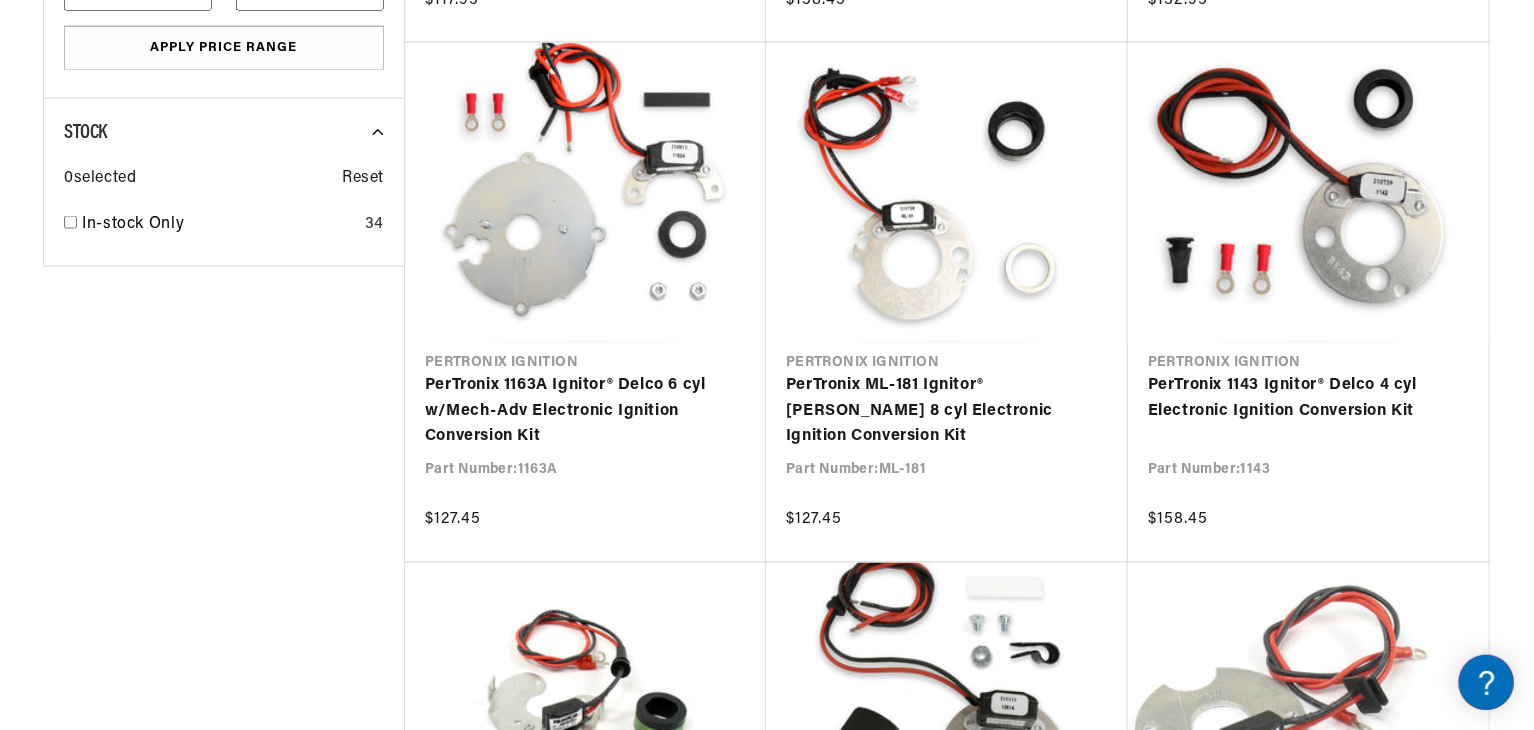 click on "Skip to content
Your cart
Your cart is empty
Loading...
Rev up your cart
Subtotal (0 items)
$0.00 USD
Checkout
One or more of the items in your cart is a recurring or deferred purchase. By continuing, I agree to the  cancellation policy  and authorize you to charge my payment method at the prices, frequency and dates listed on this page until my order is fulfilled or I cancel, if permitted." at bounding box center [767, 1032] 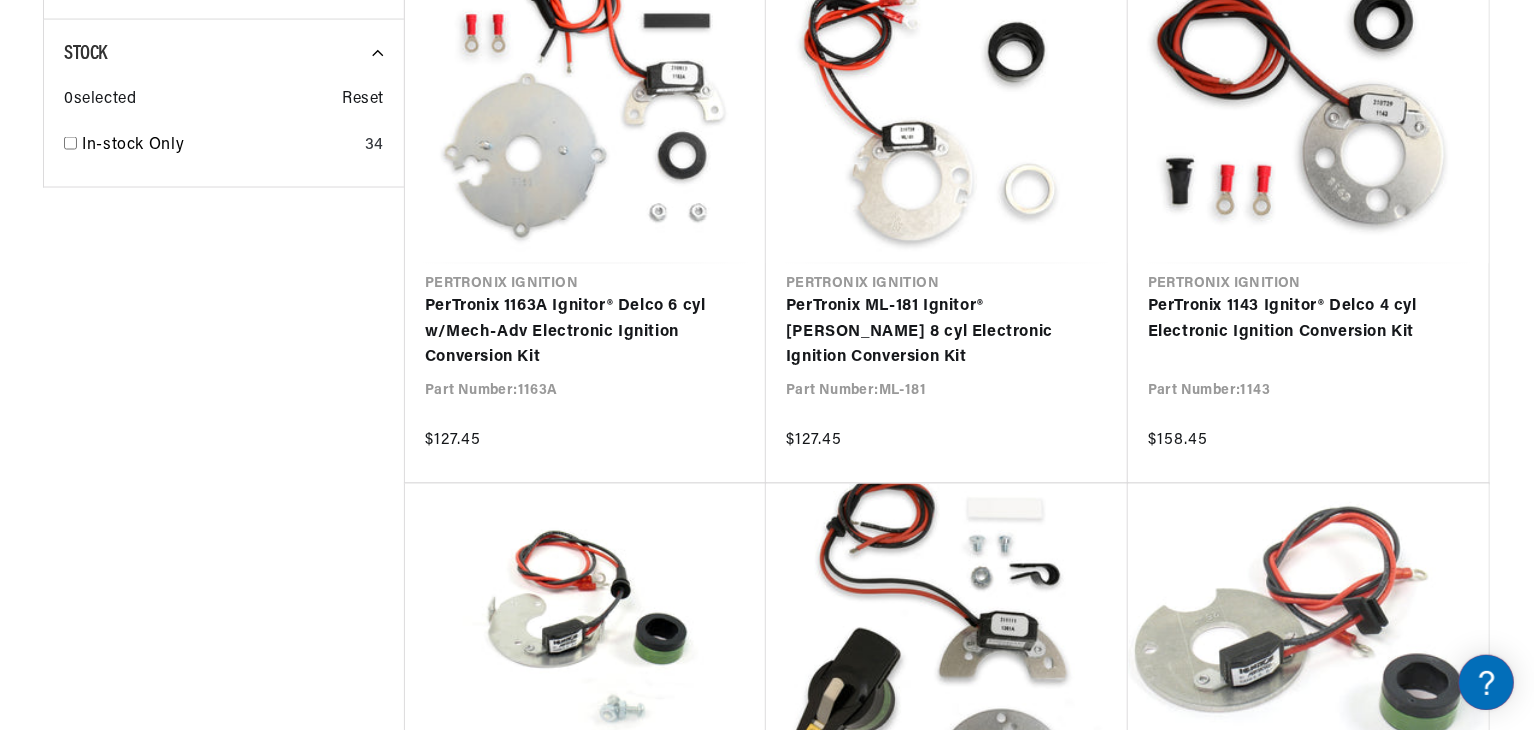 scroll, scrollTop: 1680, scrollLeft: 0, axis: vertical 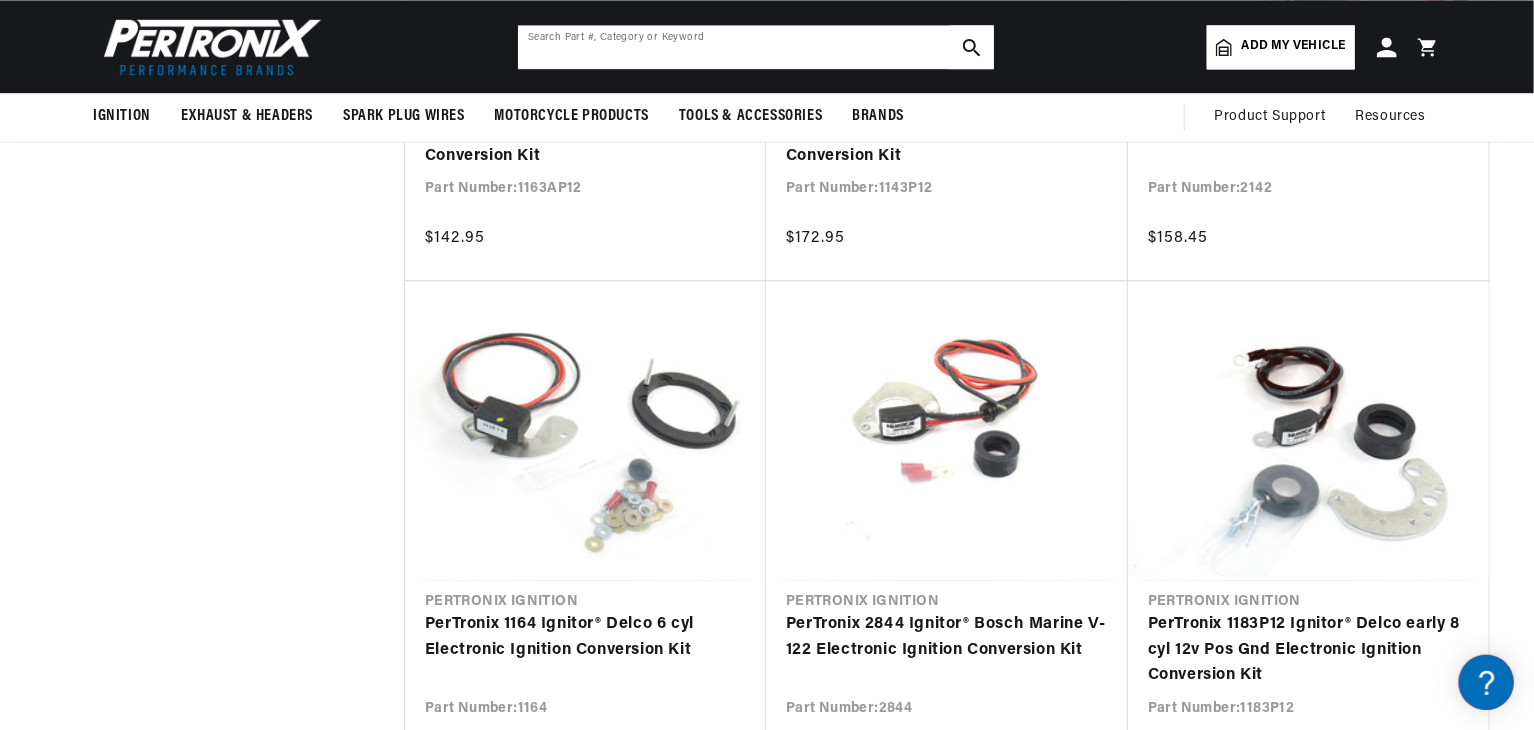 click at bounding box center [756, 47] 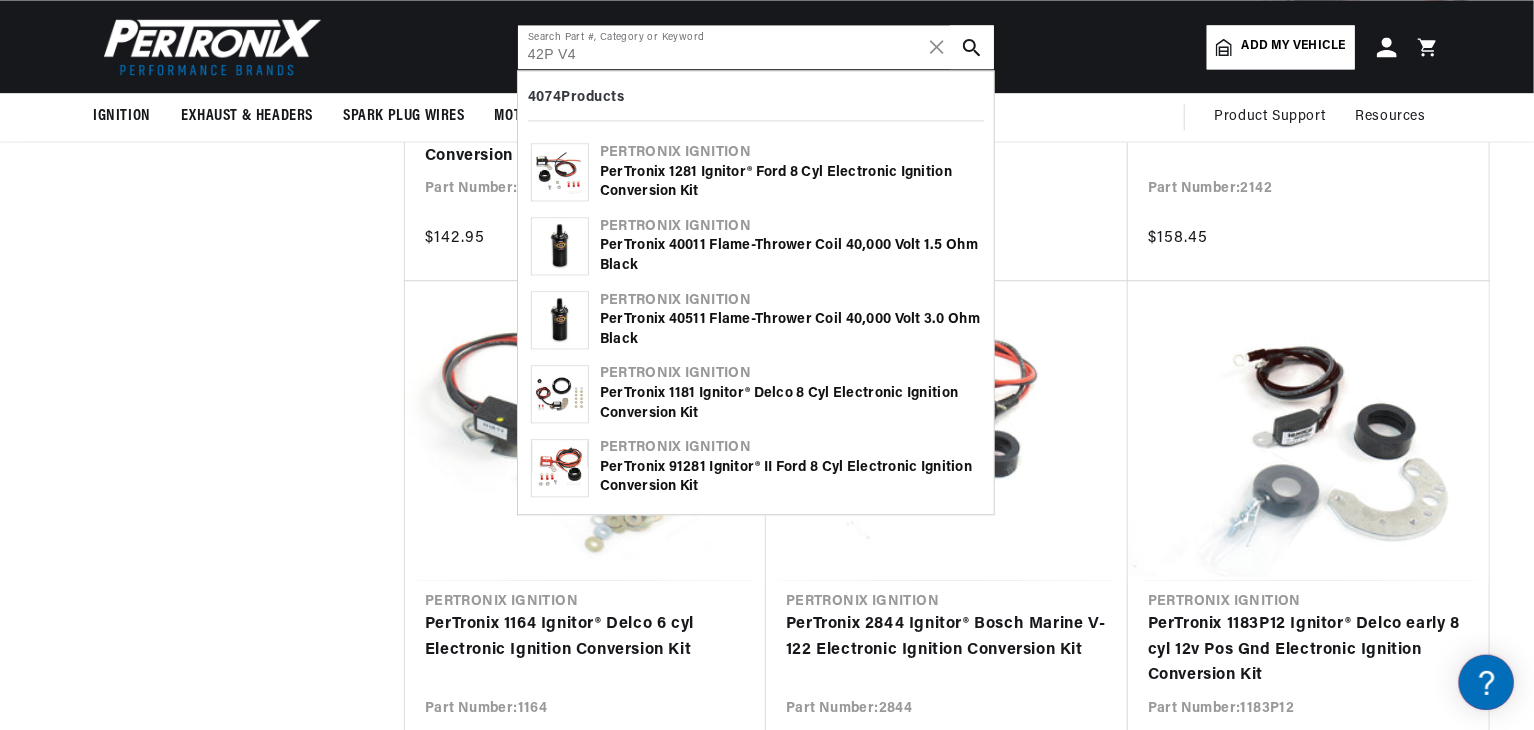scroll, scrollTop: 0, scrollLeft: 2362, axis: horizontal 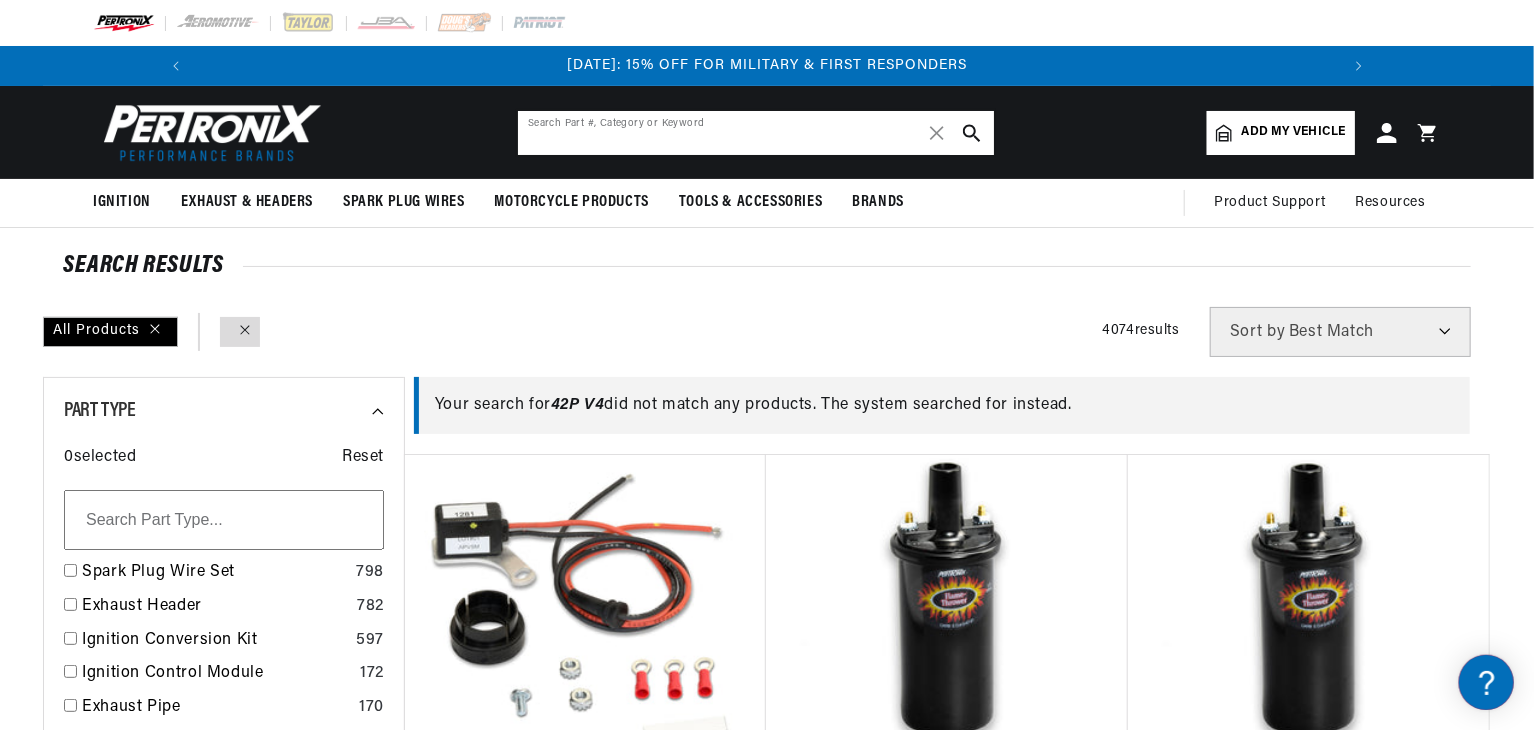 click at bounding box center (756, 133) 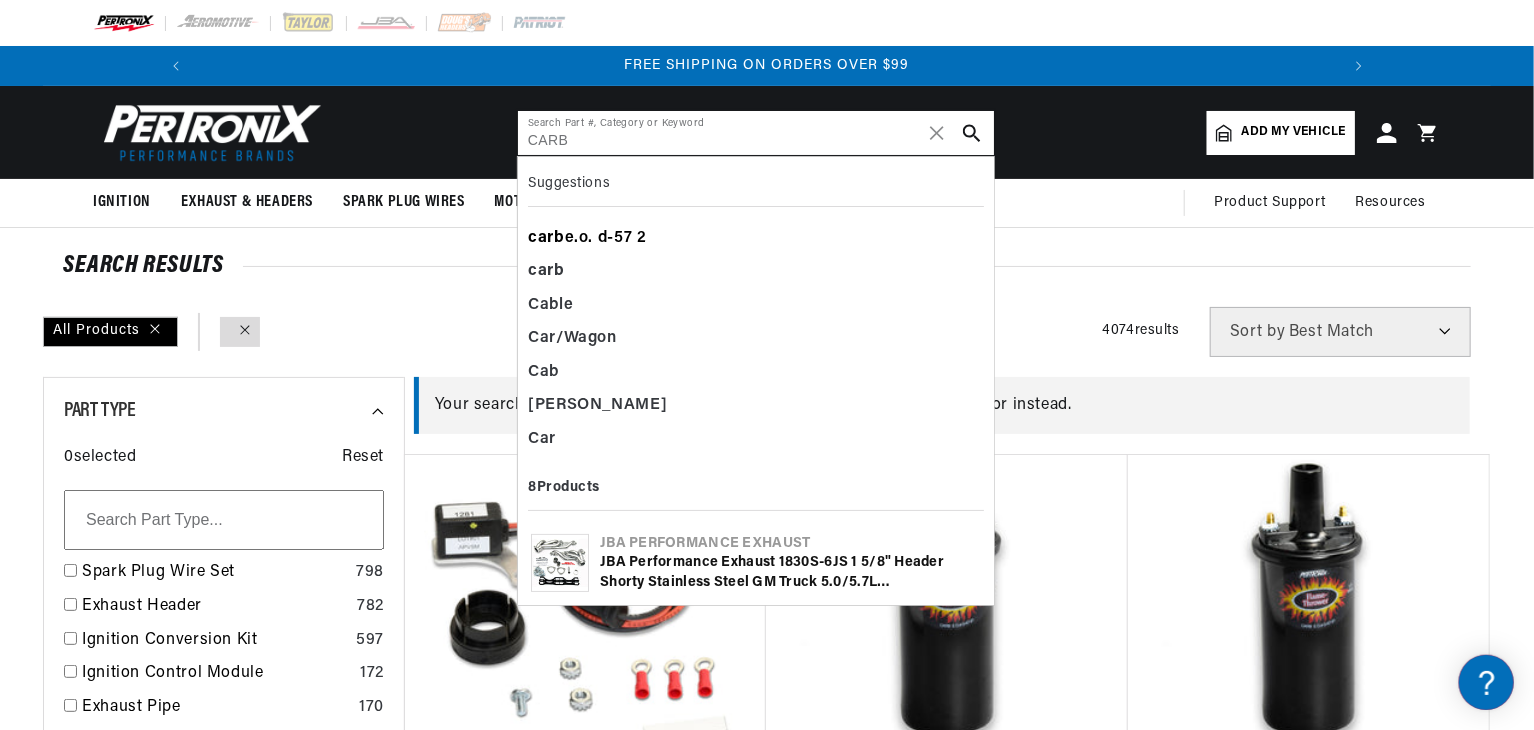 scroll, scrollTop: 0, scrollLeft: 2362, axis: horizontal 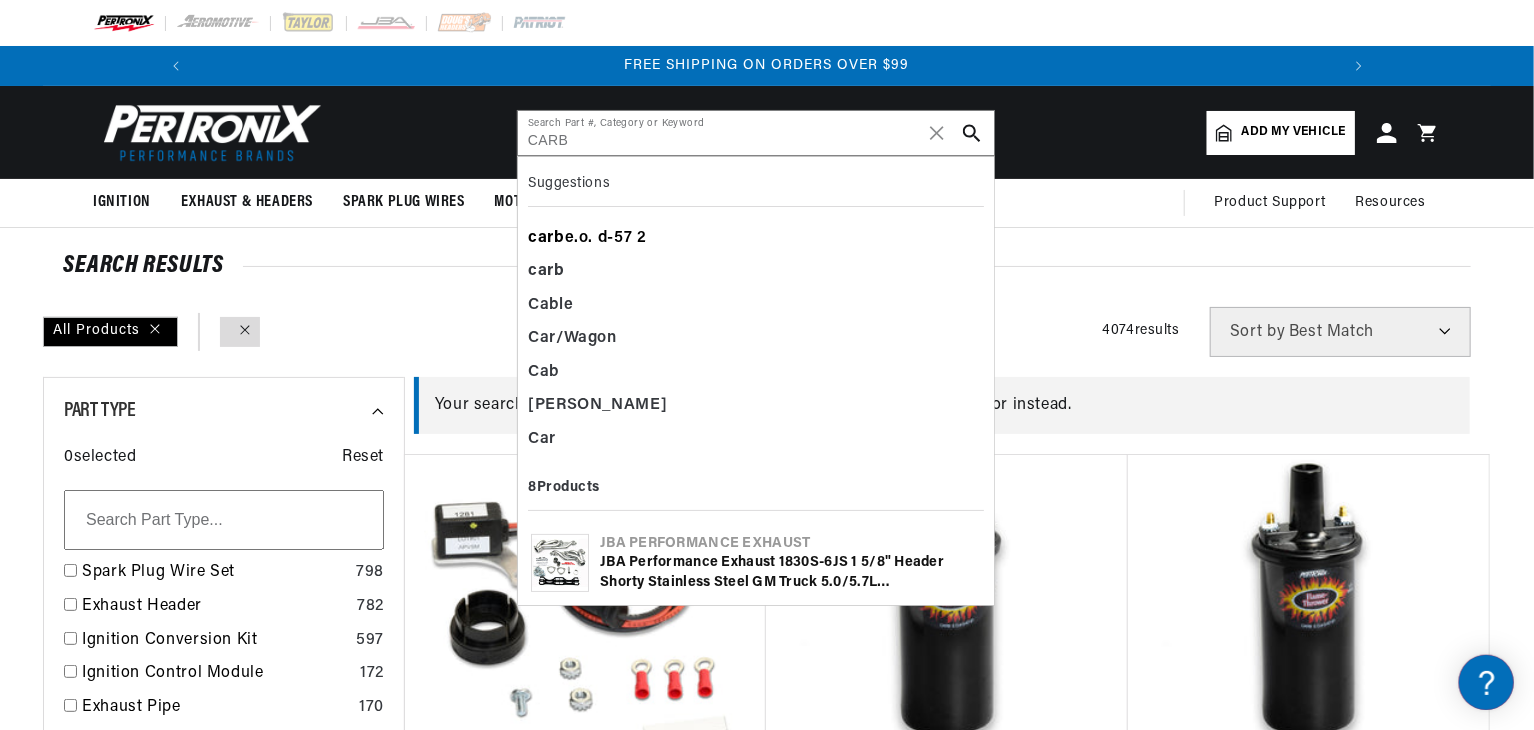 click on "carb  e.o. d-57 2" at bounding box center [756, 239] 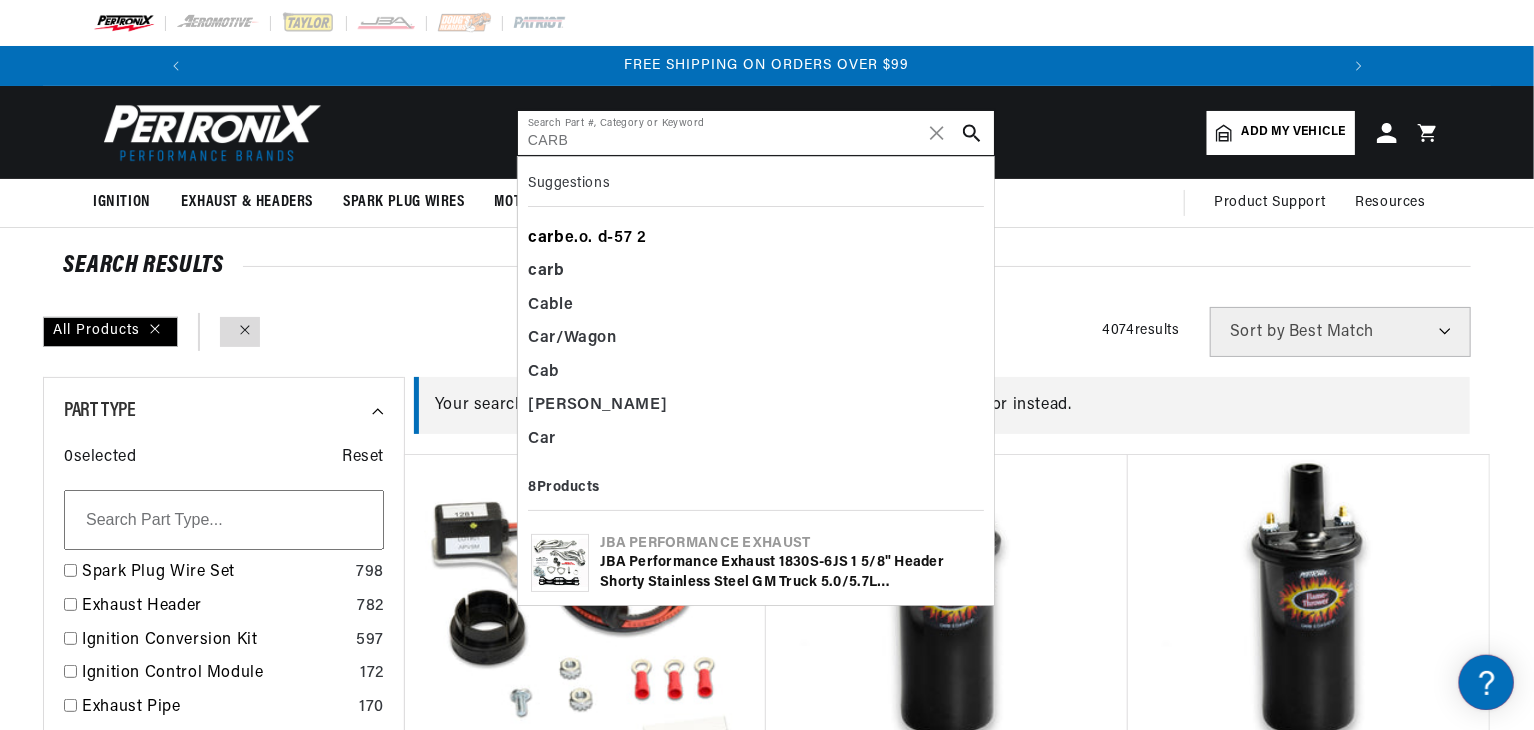 type on "carb e.o. d-57 2" 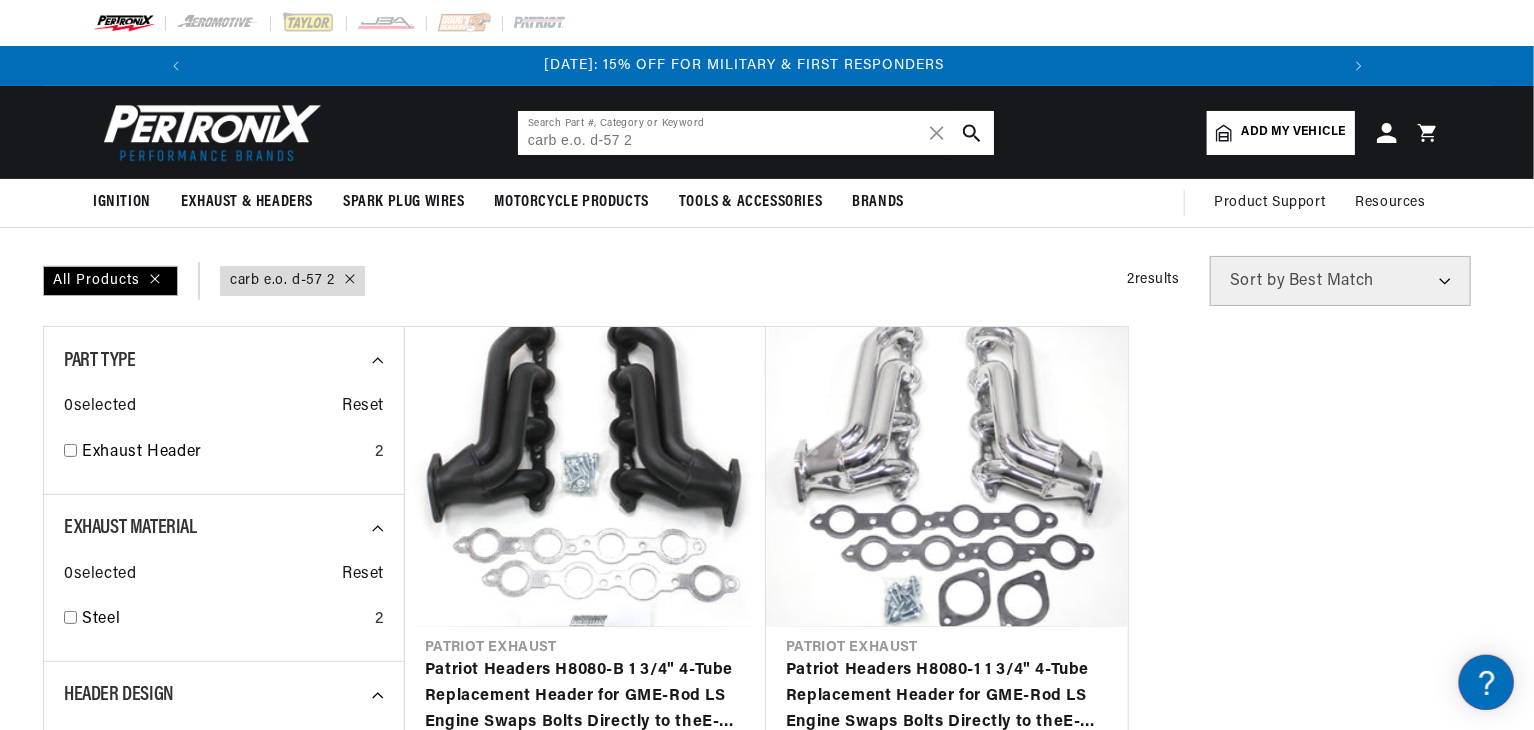 scroll, scrollTop: 0, scrollLeft: 0, axis: both 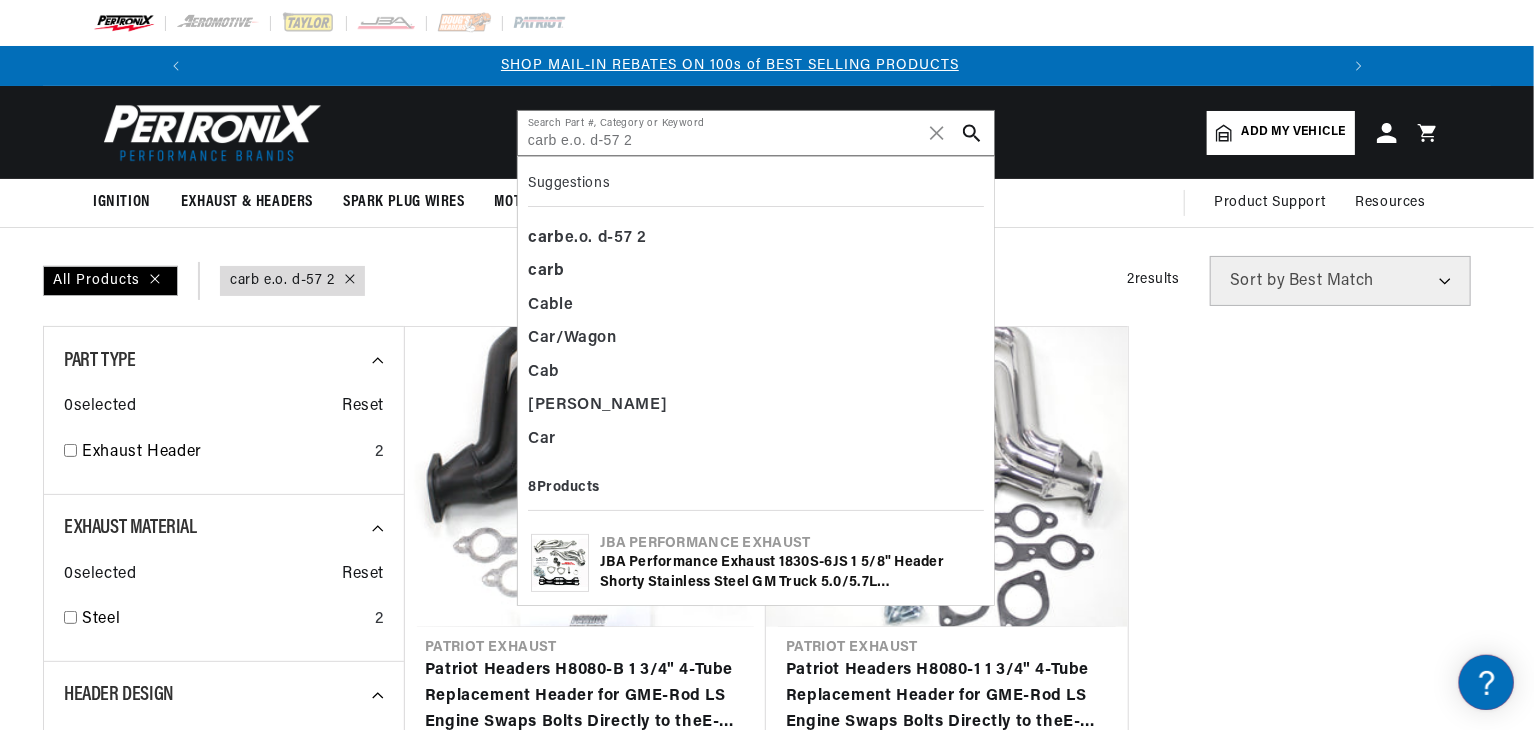 click on "Patriot Exhaust Patriot Headers H8080-B 1 3/4" 4-Tube Replacement Header for GM  E -Rod LS Engine Swaps Bolts Directly to the  E -Rod Catalytic Converters Hi-Temp Black Coating Part Number:  H8080-B $502.95 Patriot Exhaust Patriot Headers H8080-1 1 3/4" 4-Tube Replacement Header for GM  E -Rod LS Engine Swaps Bolts Directly to the  E -Rod Catalytic Converters Metallic Ceramic Coating Part Number:  H8080-1 $649.95" at bounding box center [947, 586] 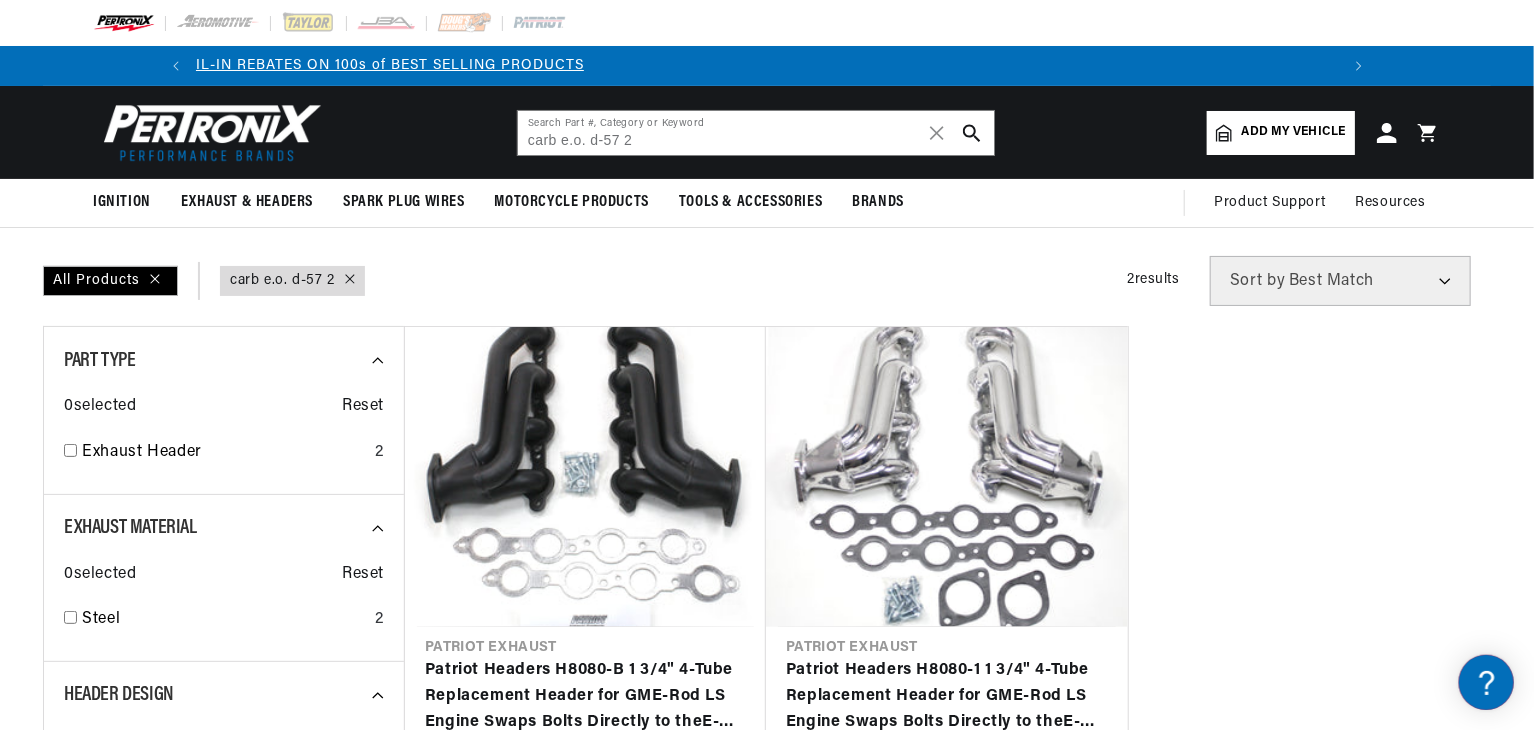 scroll, scrollTop: 0, scrollLeft: 2216, axis: horizontal 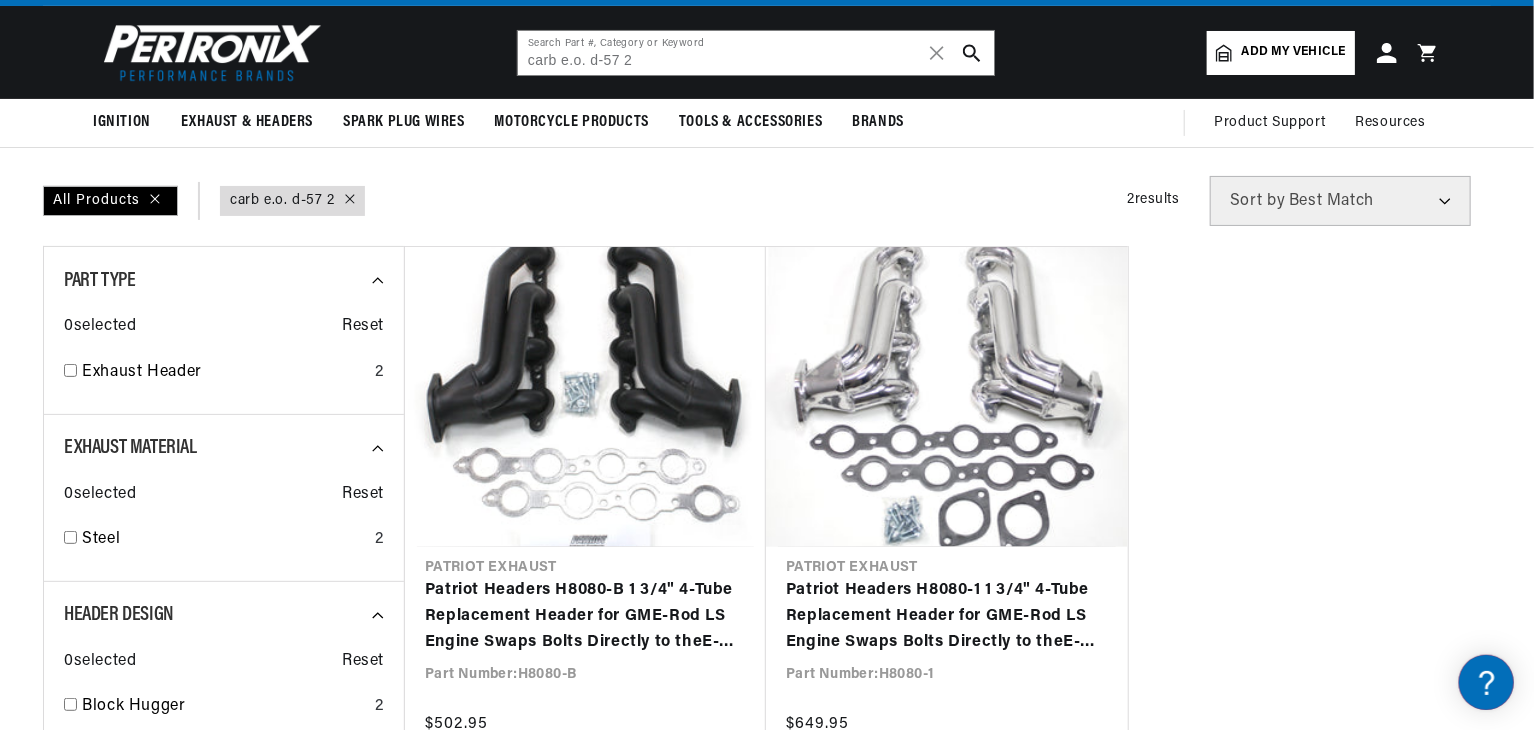click 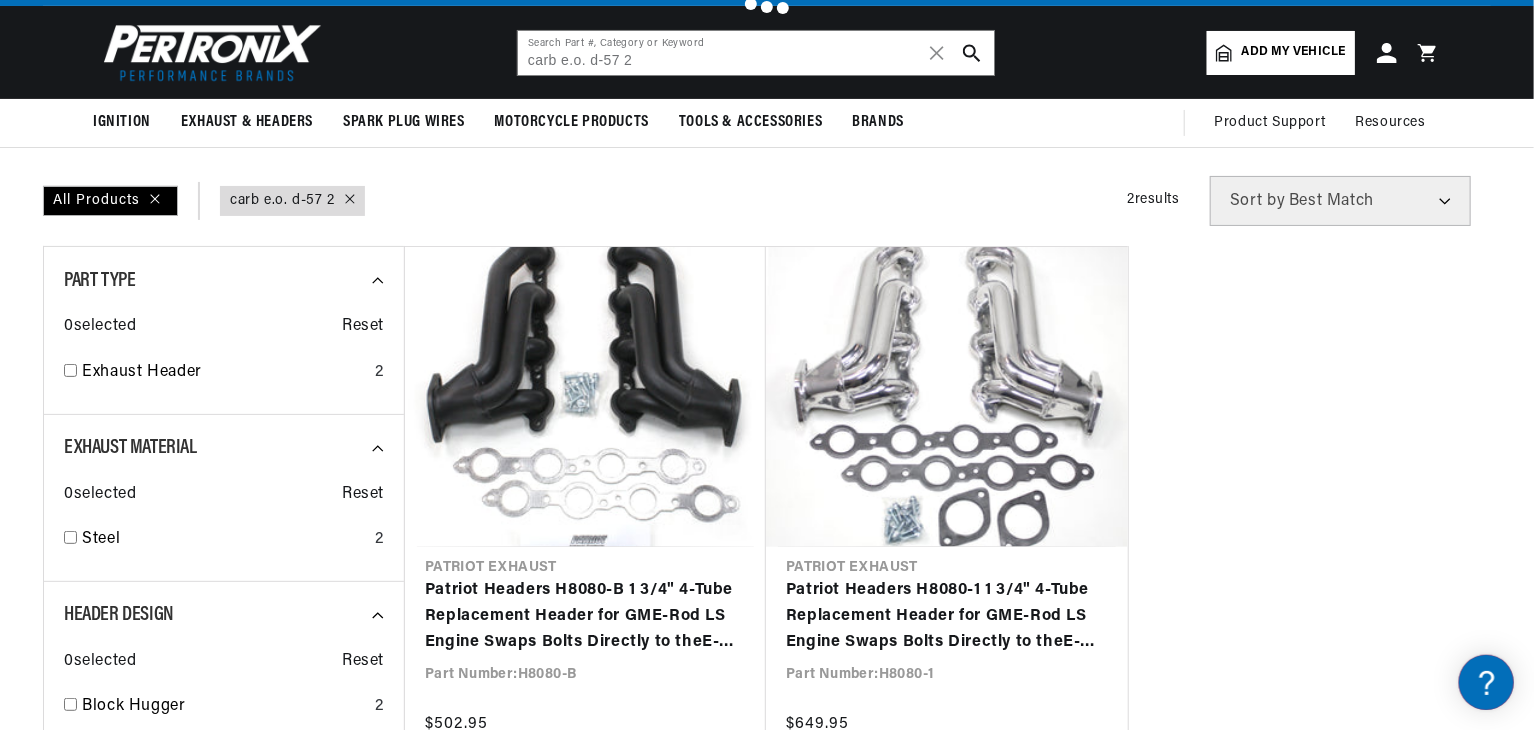 type 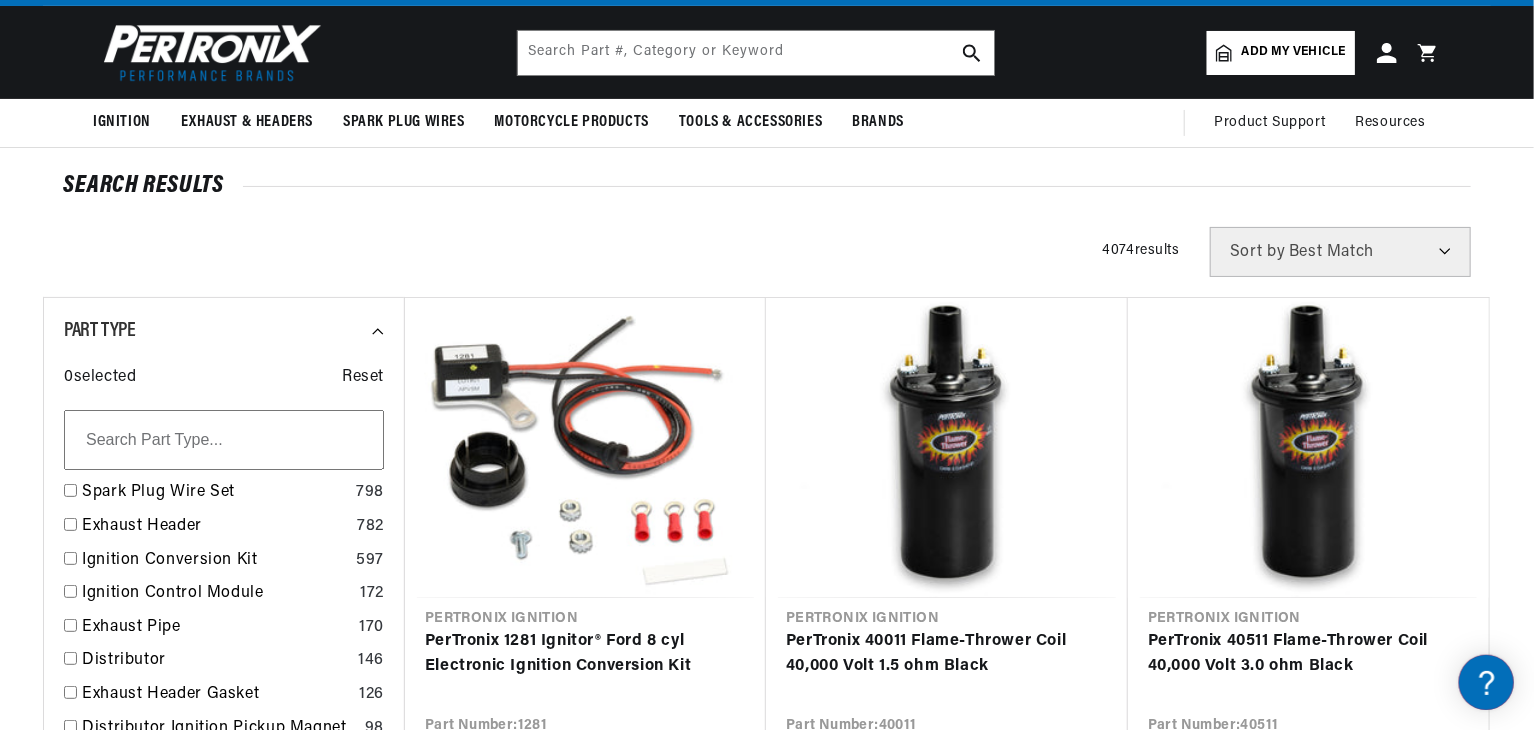 scroll, scrollTop: 0, scrollLeft: 1180, axis: horizontal 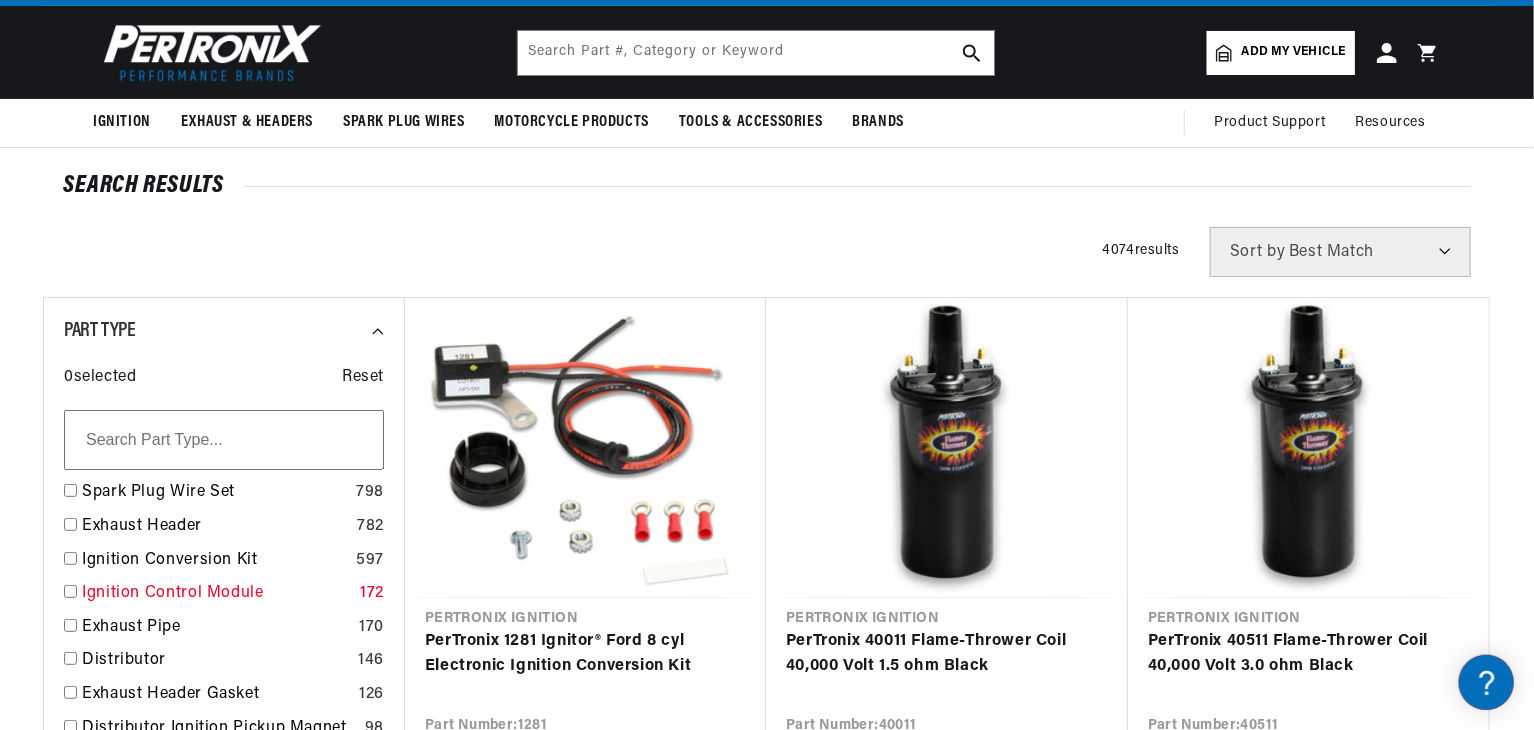 click at bounding box center (70, 591) 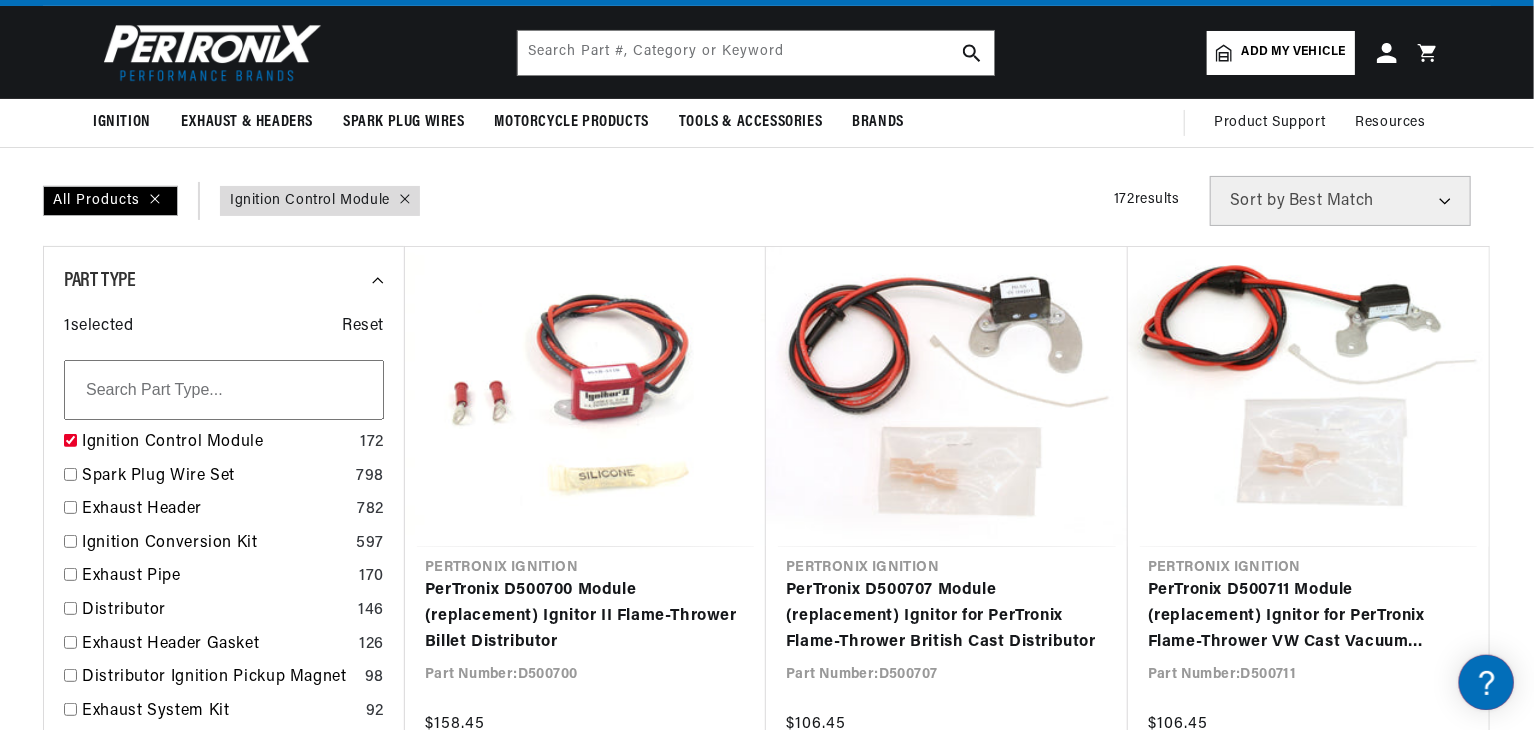 scroll, scrollTop: 0, scrollLeft: 1180, axis: horizontal 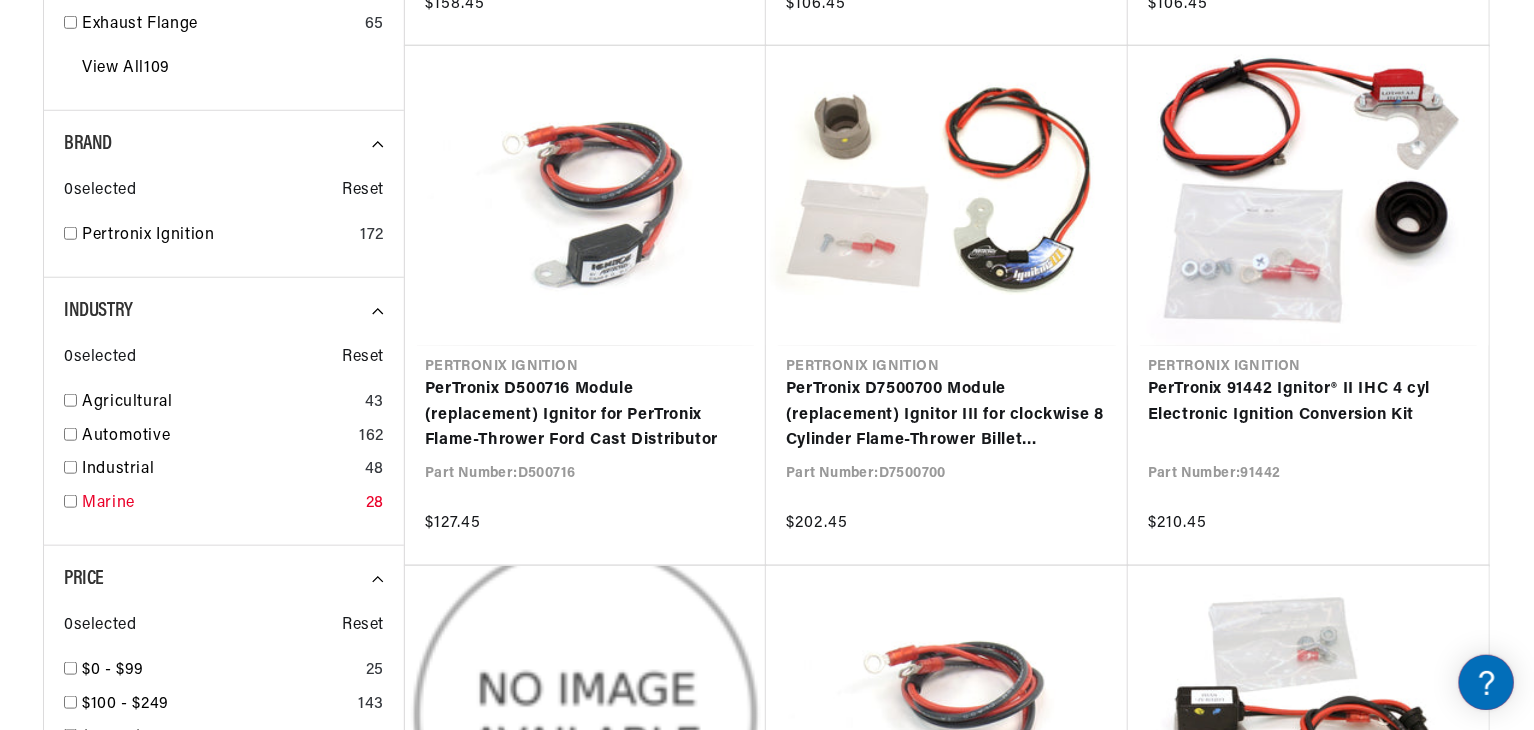click at bounding box center [70, 501] 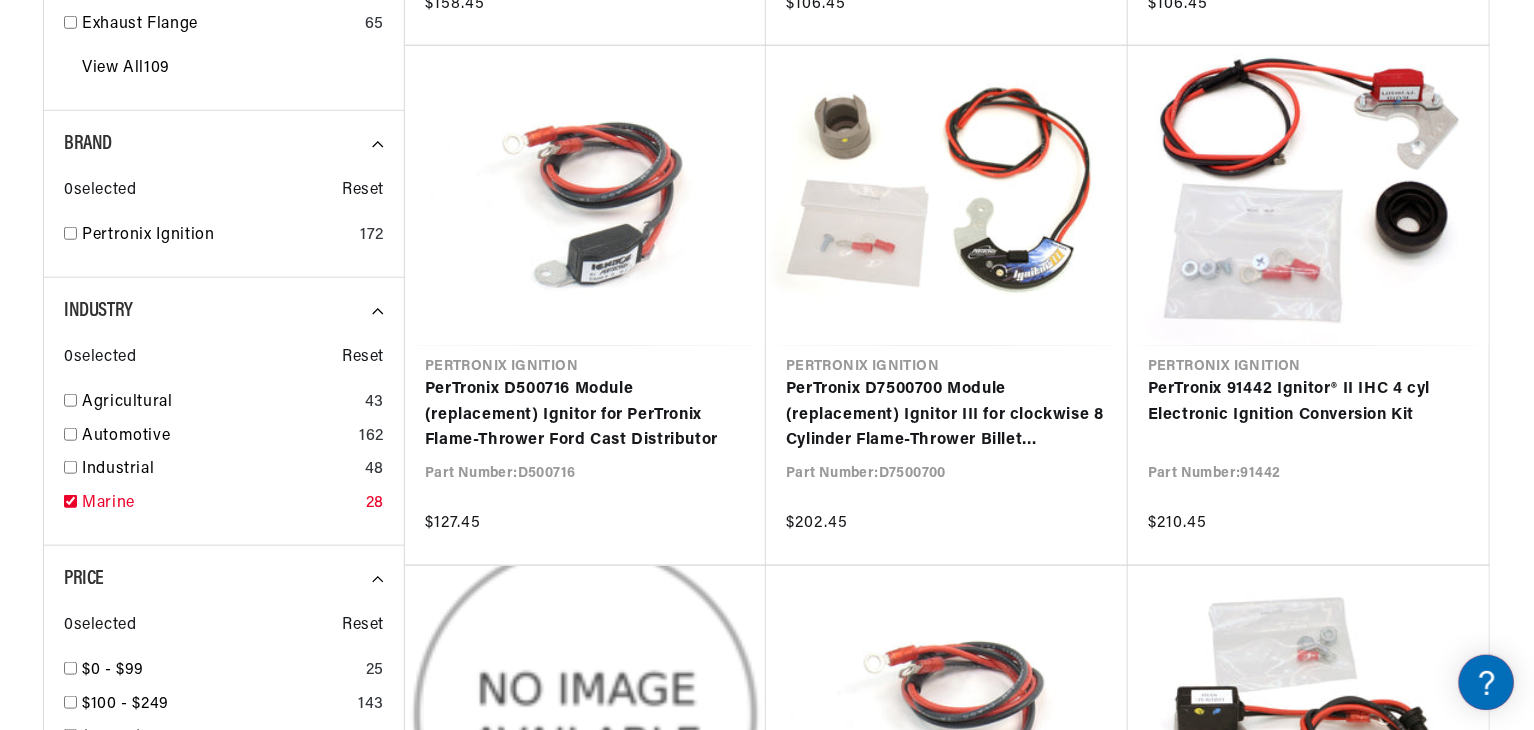 checkbox on "true" 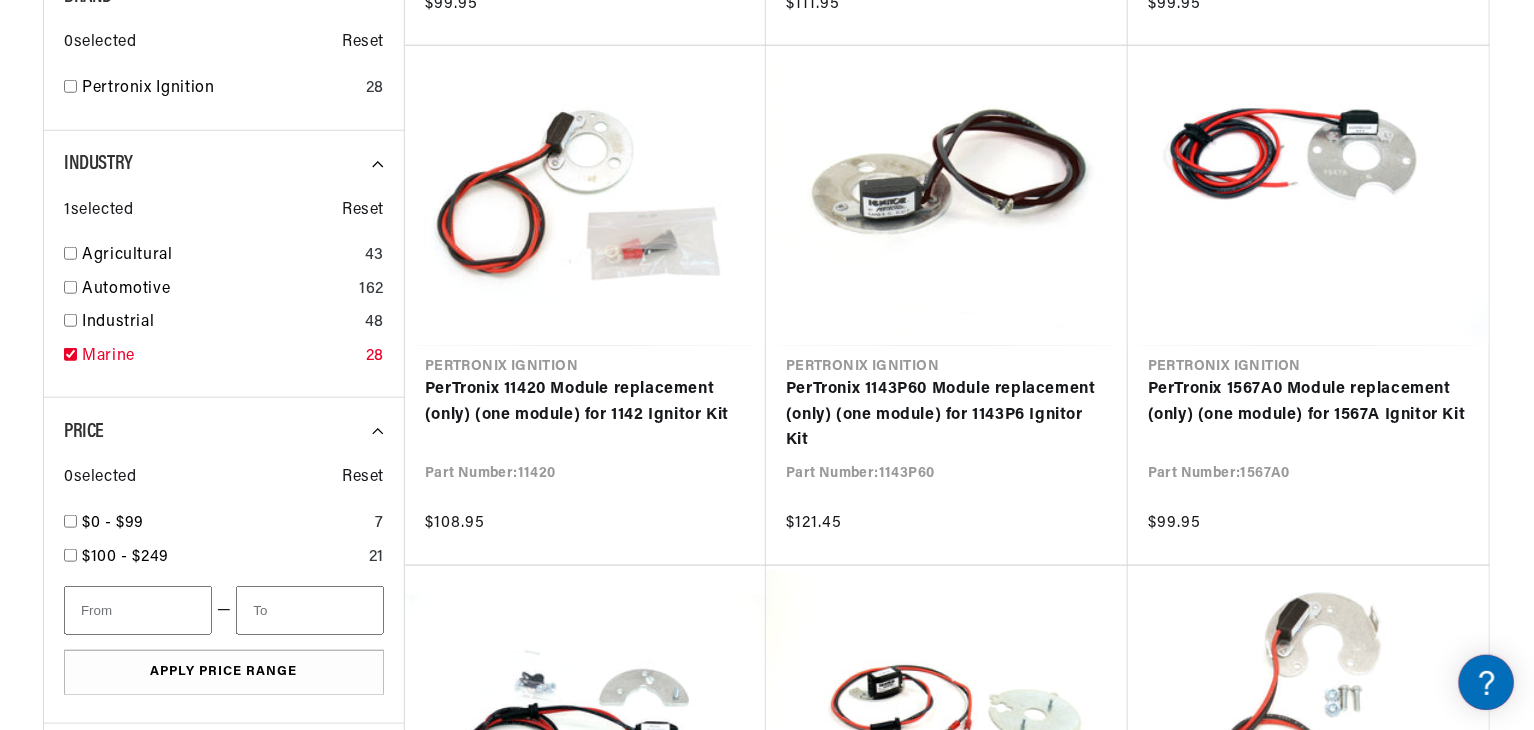 scroll, scrollTop: 0, scrollLeft: 0, axis: both 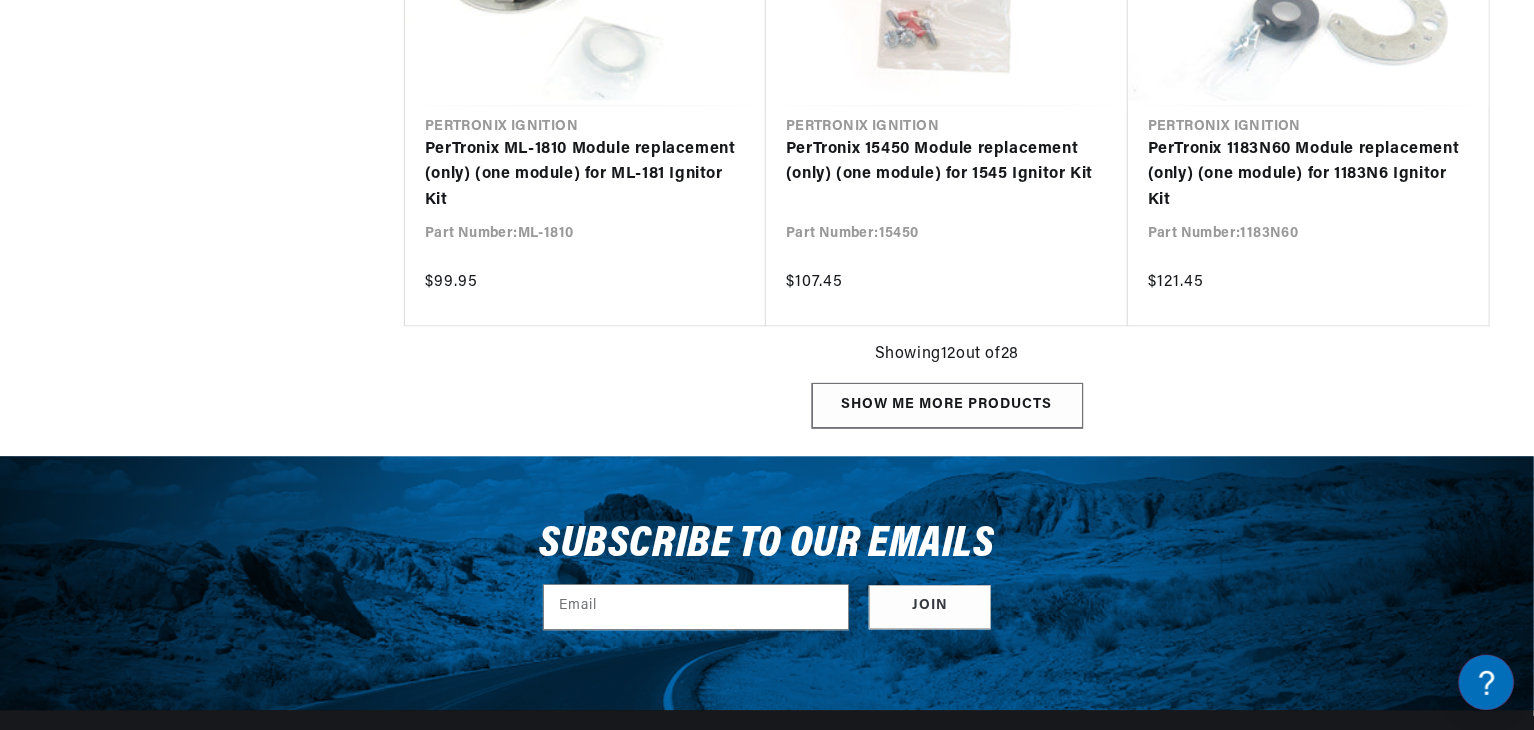 click on "Show me more products" at bounding box center (947, 405) 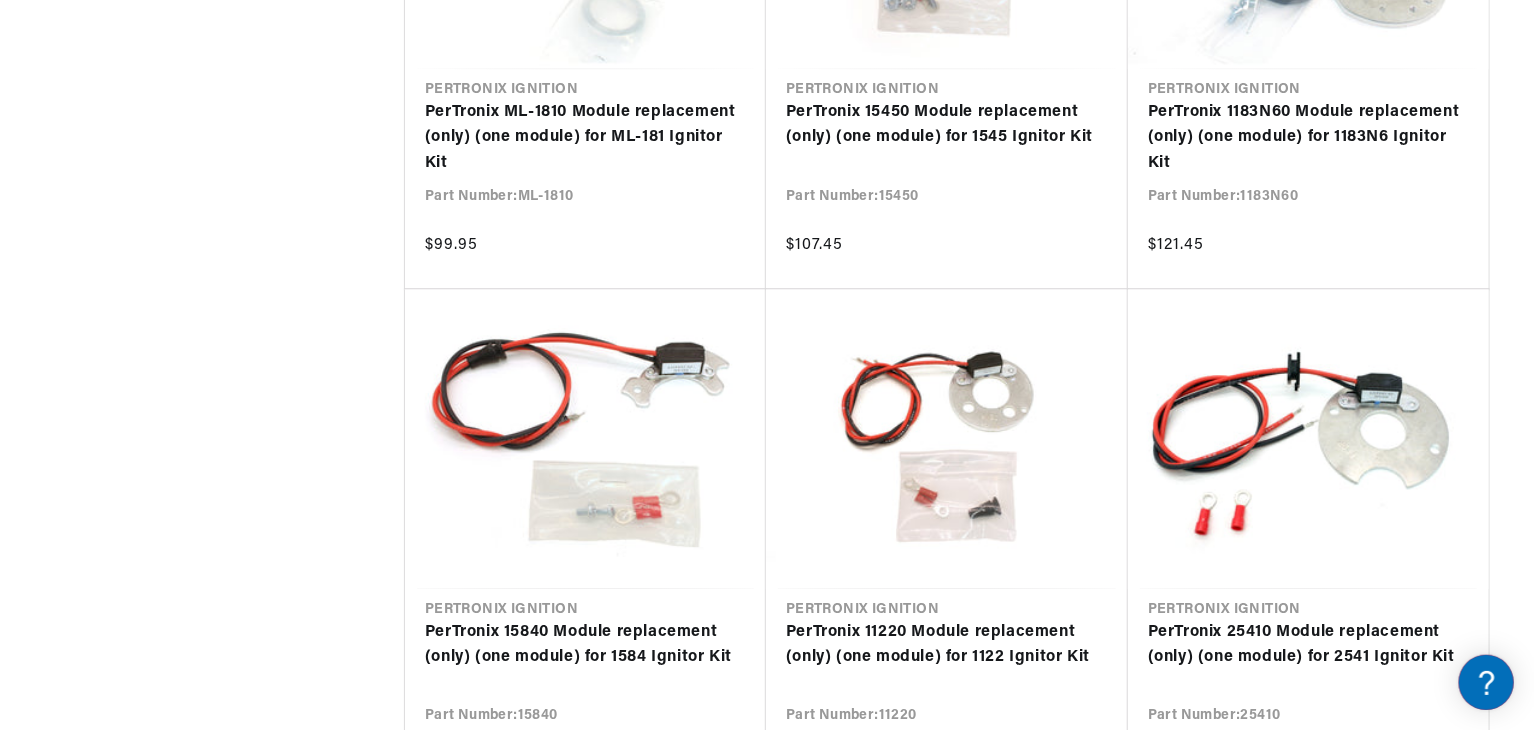 scroll, scrollTop: 2120, scrollLeft: 0, axis: vertical 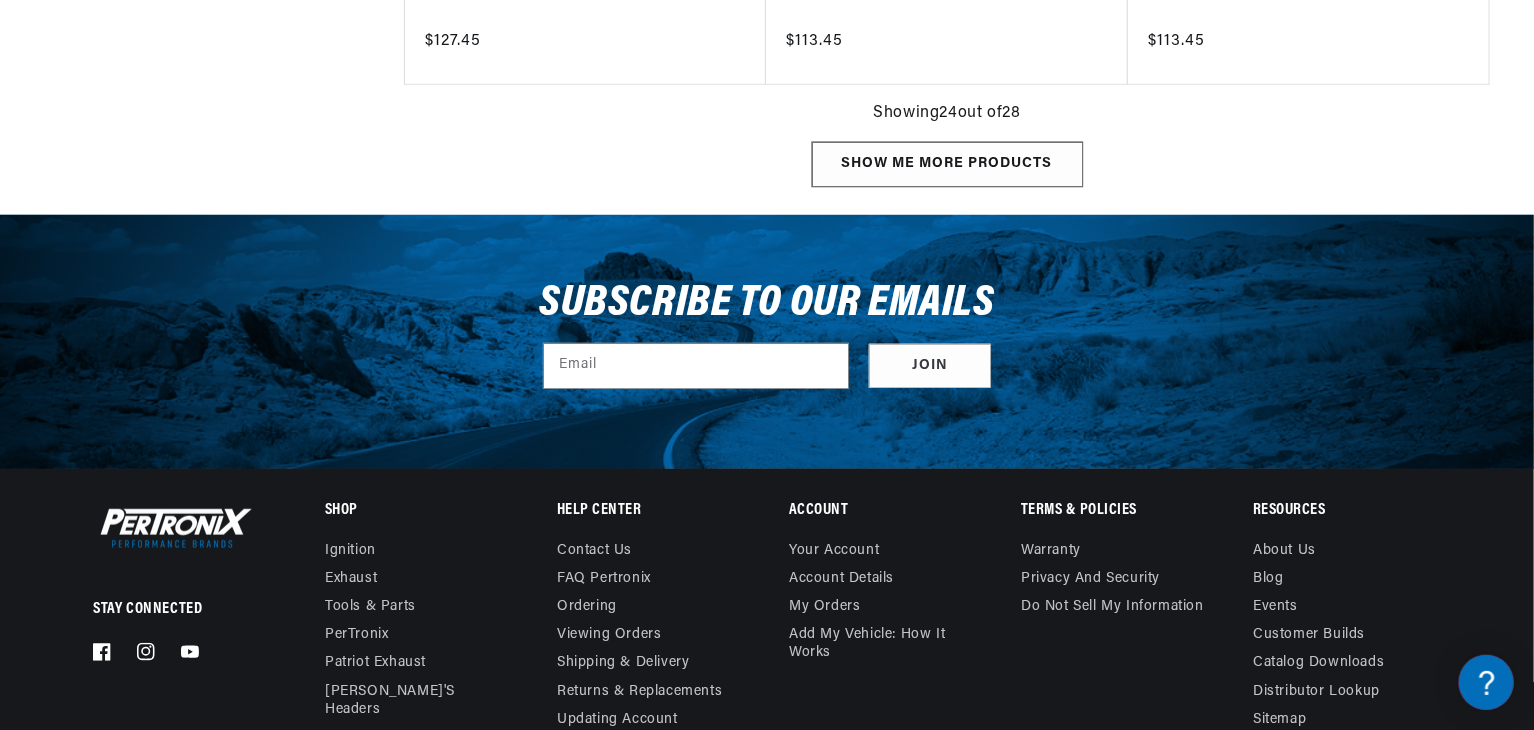 click on "Show me more products" at bounding box center (947, 164) 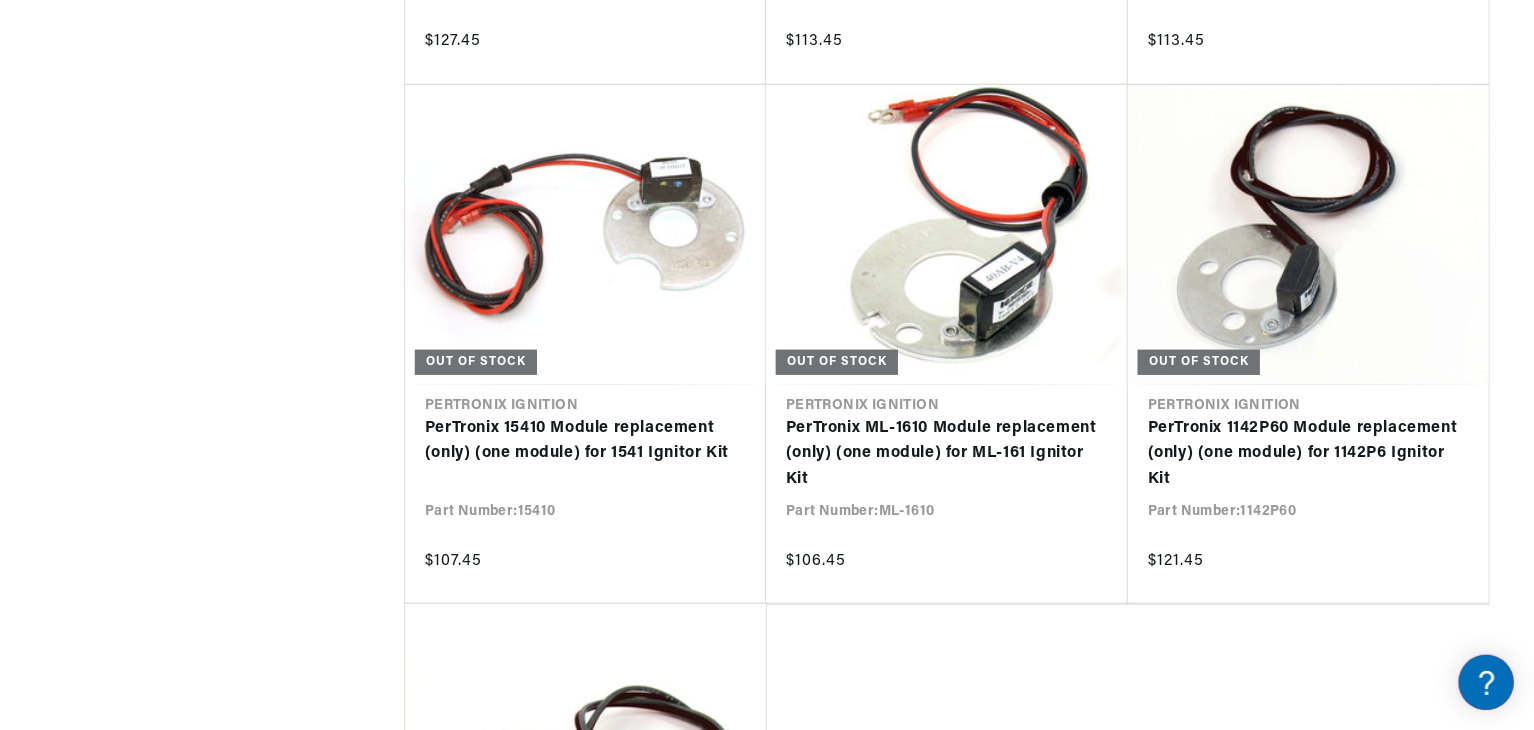 scroll, scrollTop: 0, scrollLeft: 1180, axis: horizontal 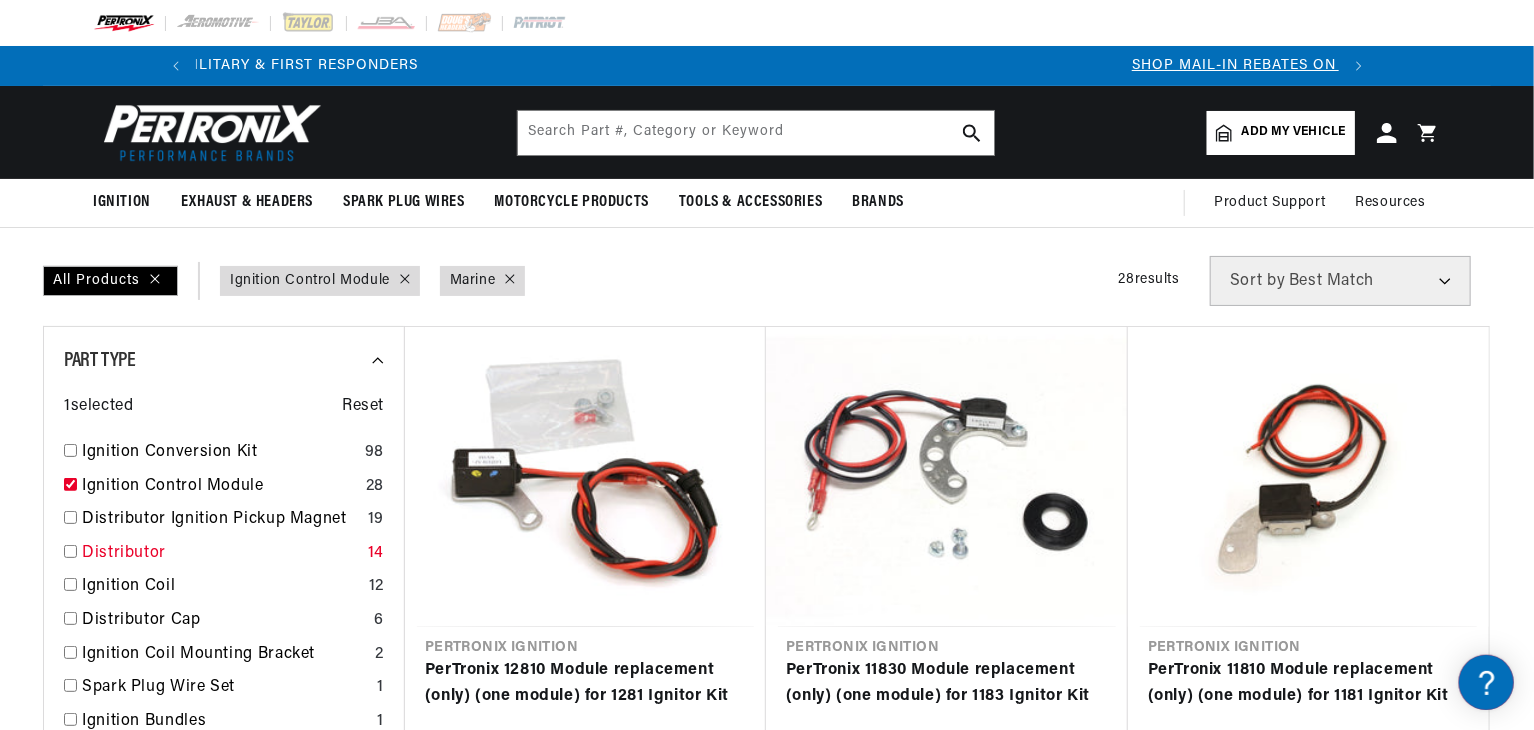 click at bounding box center [70, 551] 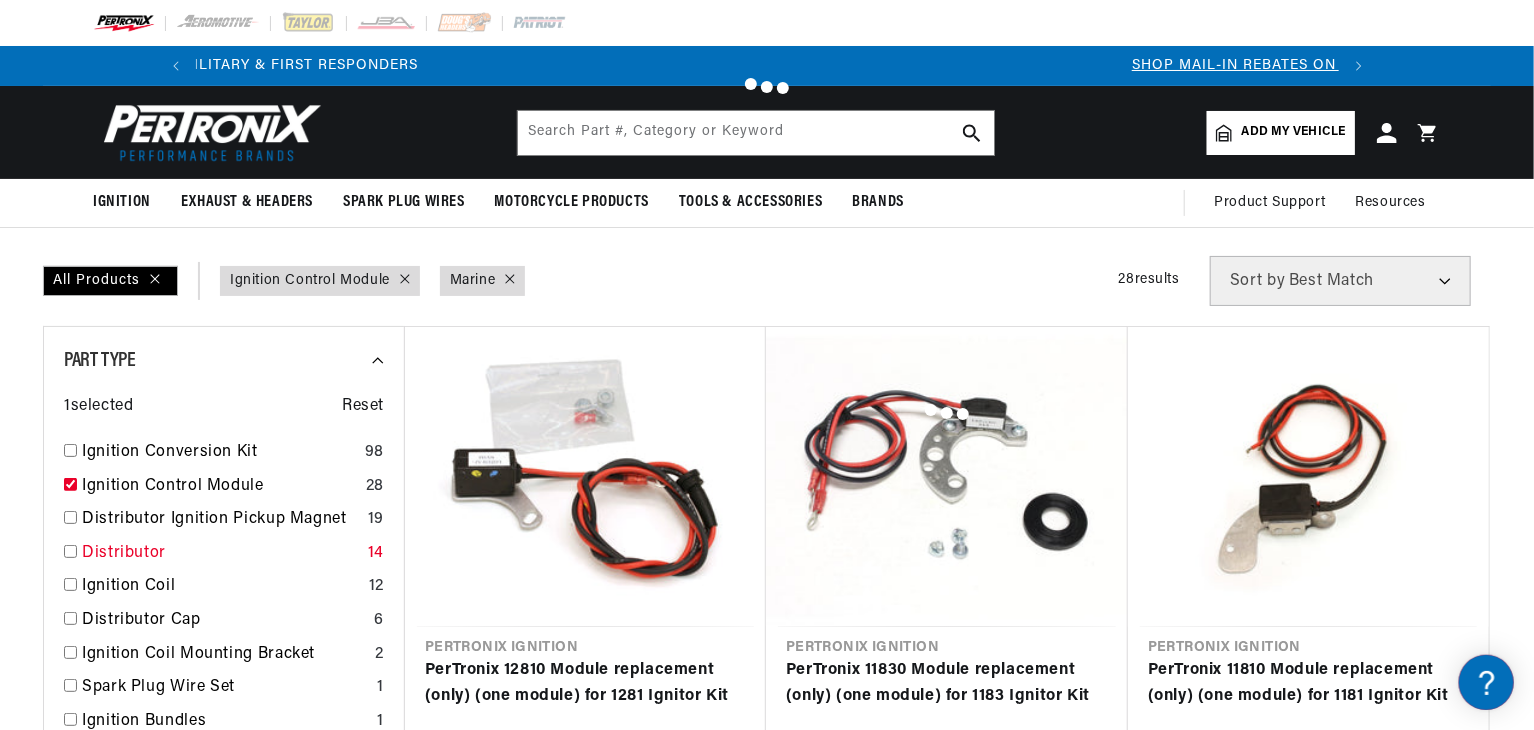 scroll, scrollTop: 0, scrollLeft: 97, axis: horizontal 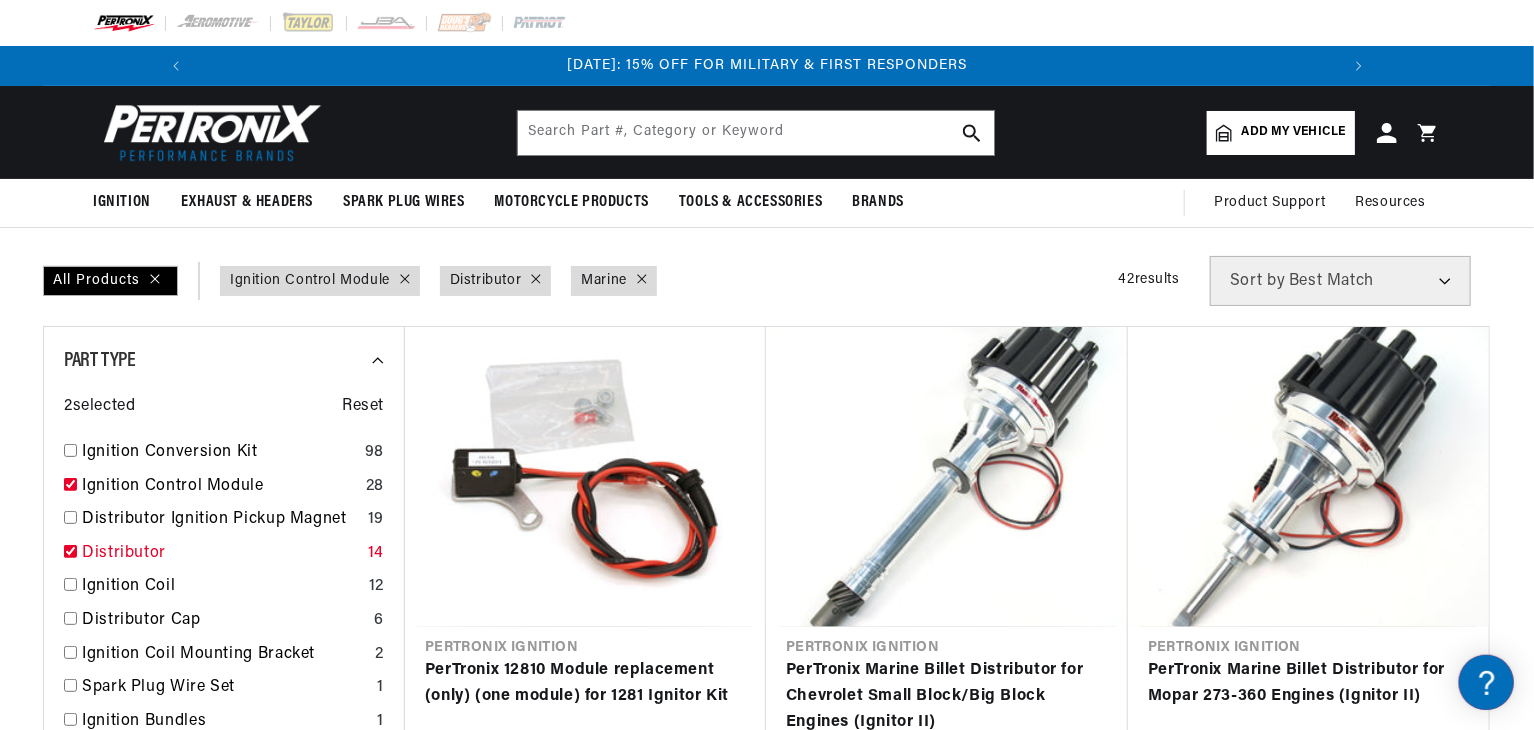 click at bounding box center [70, 551] 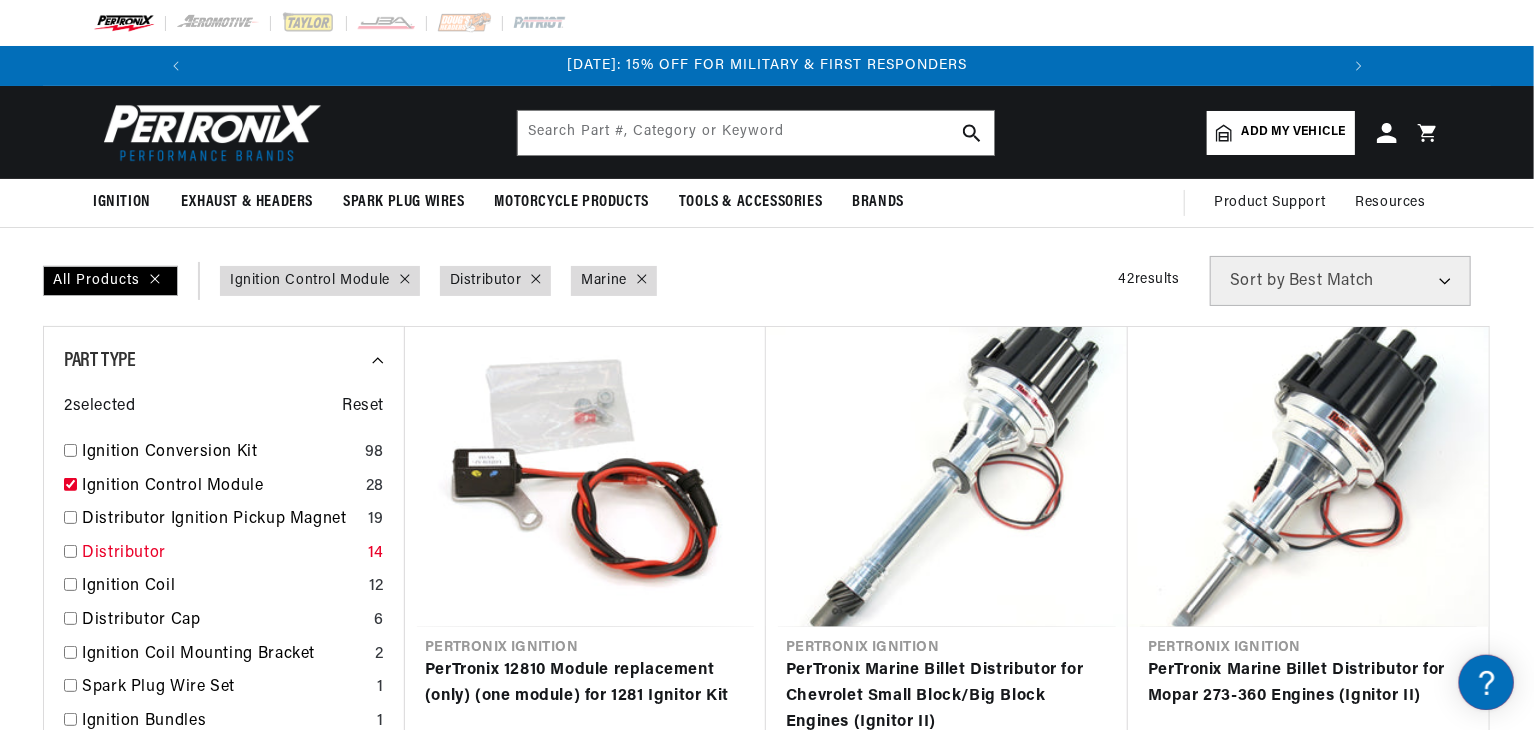 checkbox on "false" 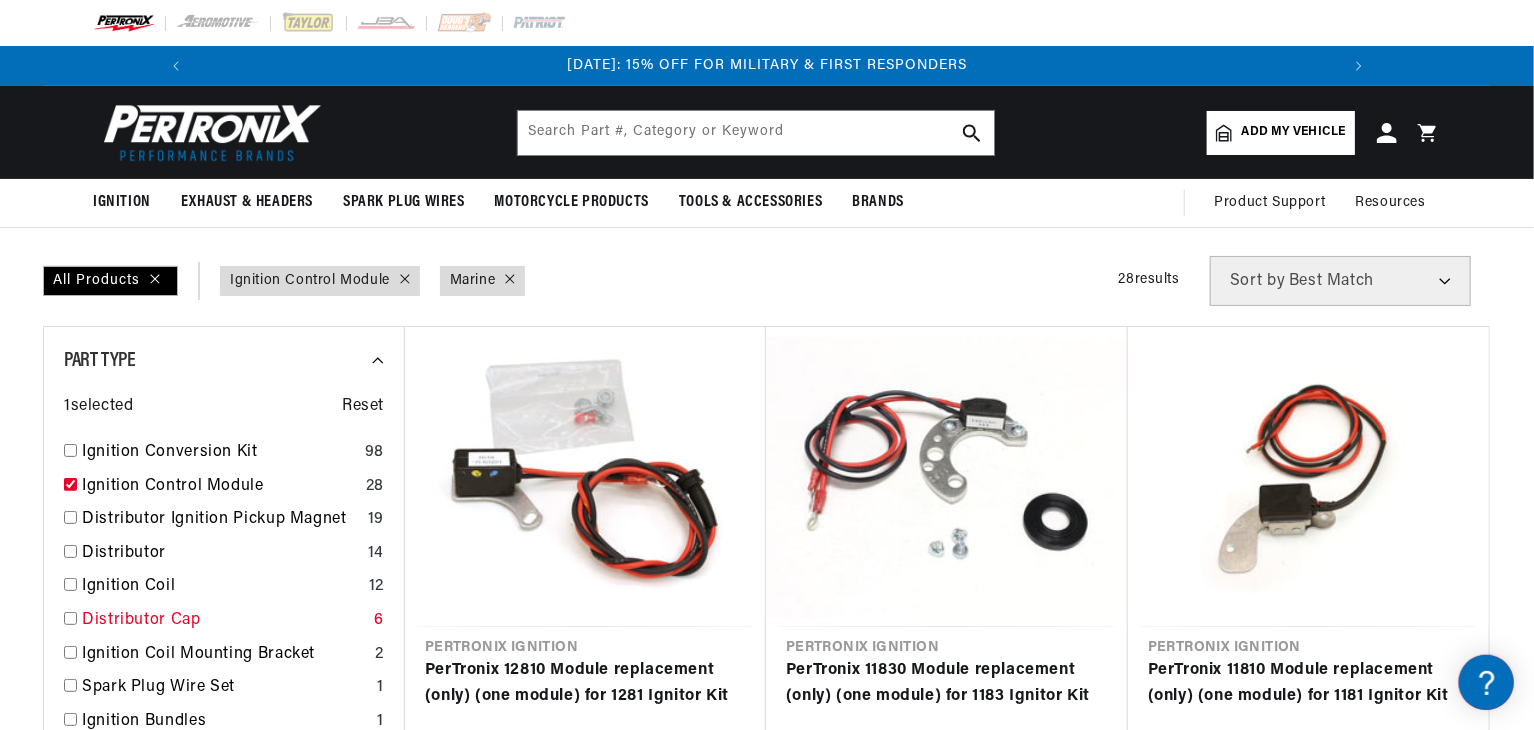 click at bounding box center (70, 618) 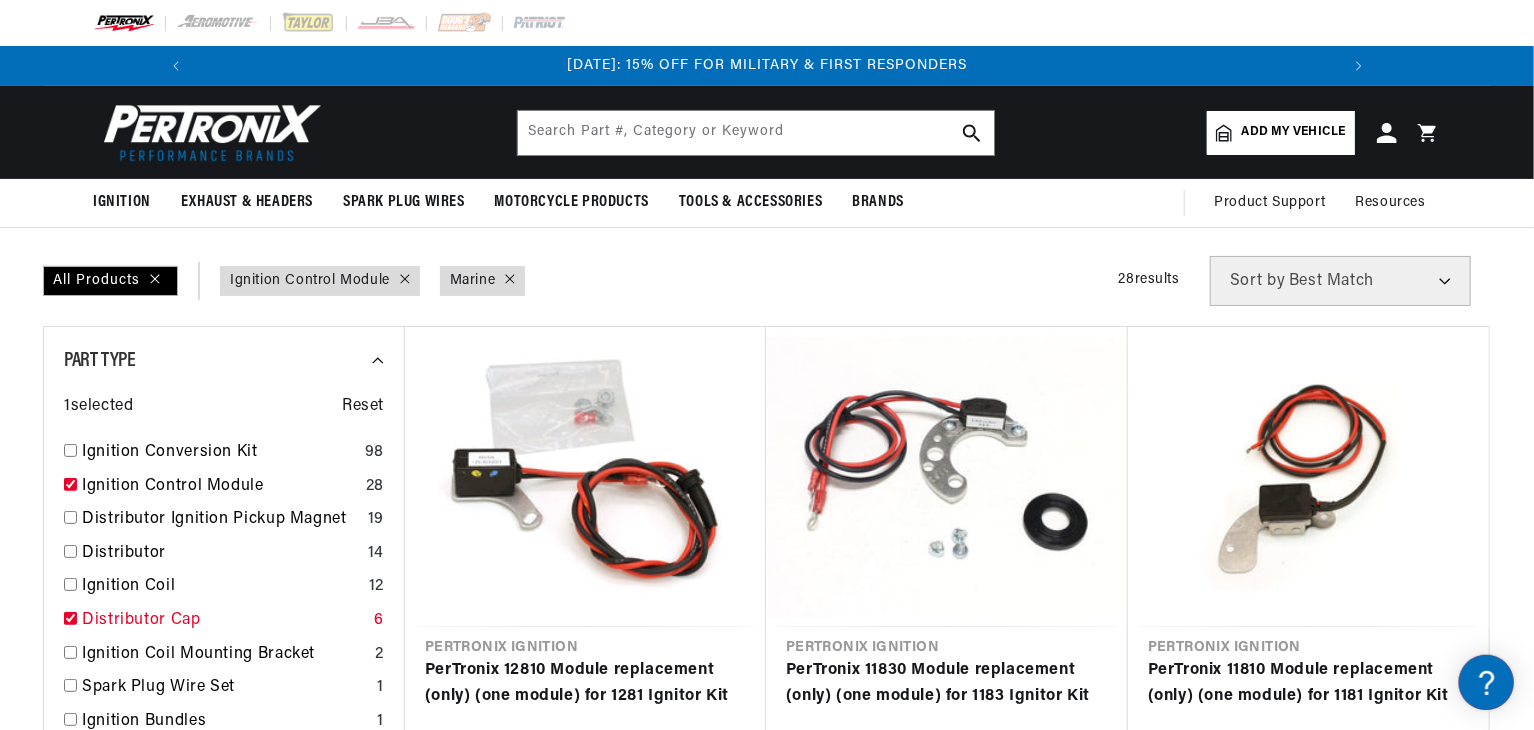 checkbox on "true" 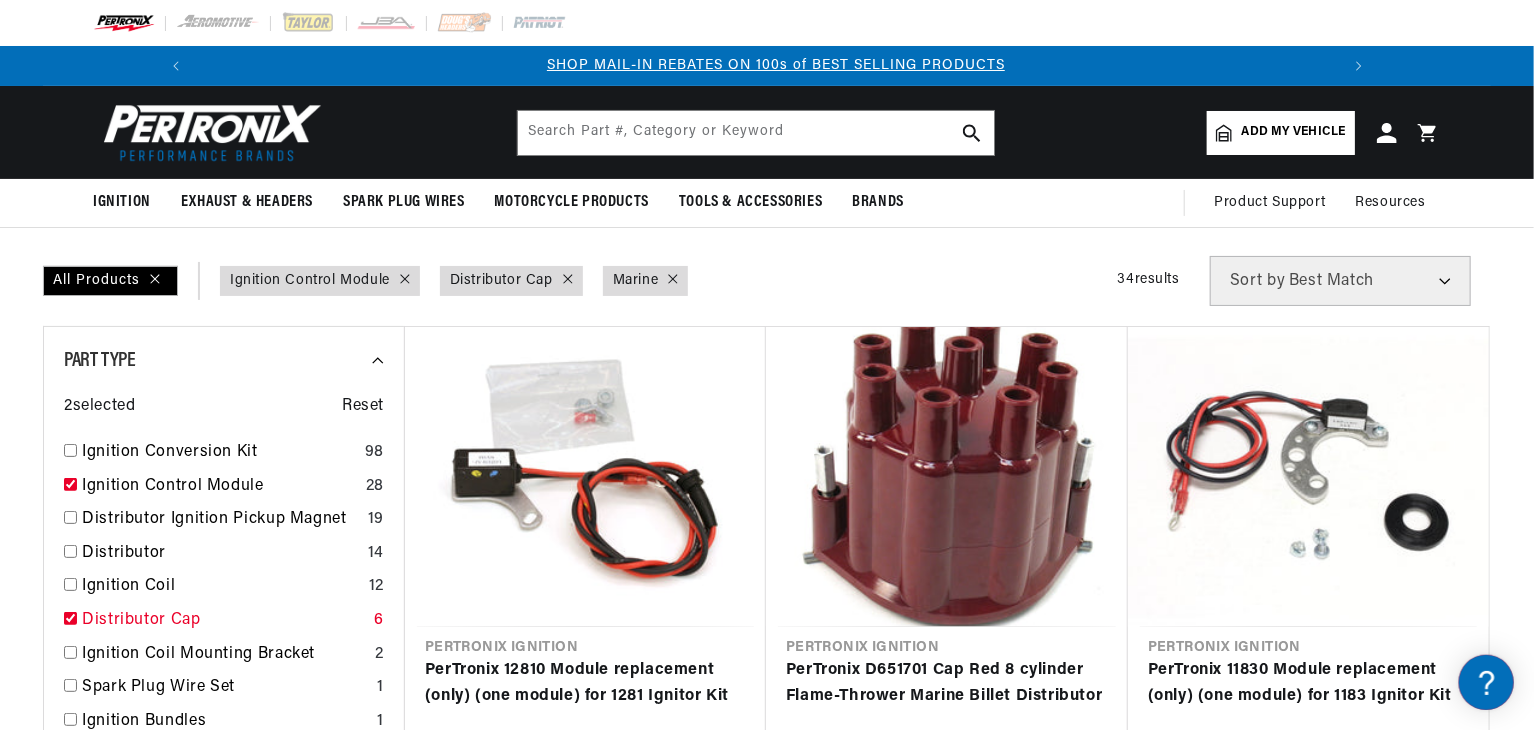 scroll, scrollTop: 0, scrollLeft: 1180, axis: horizontal 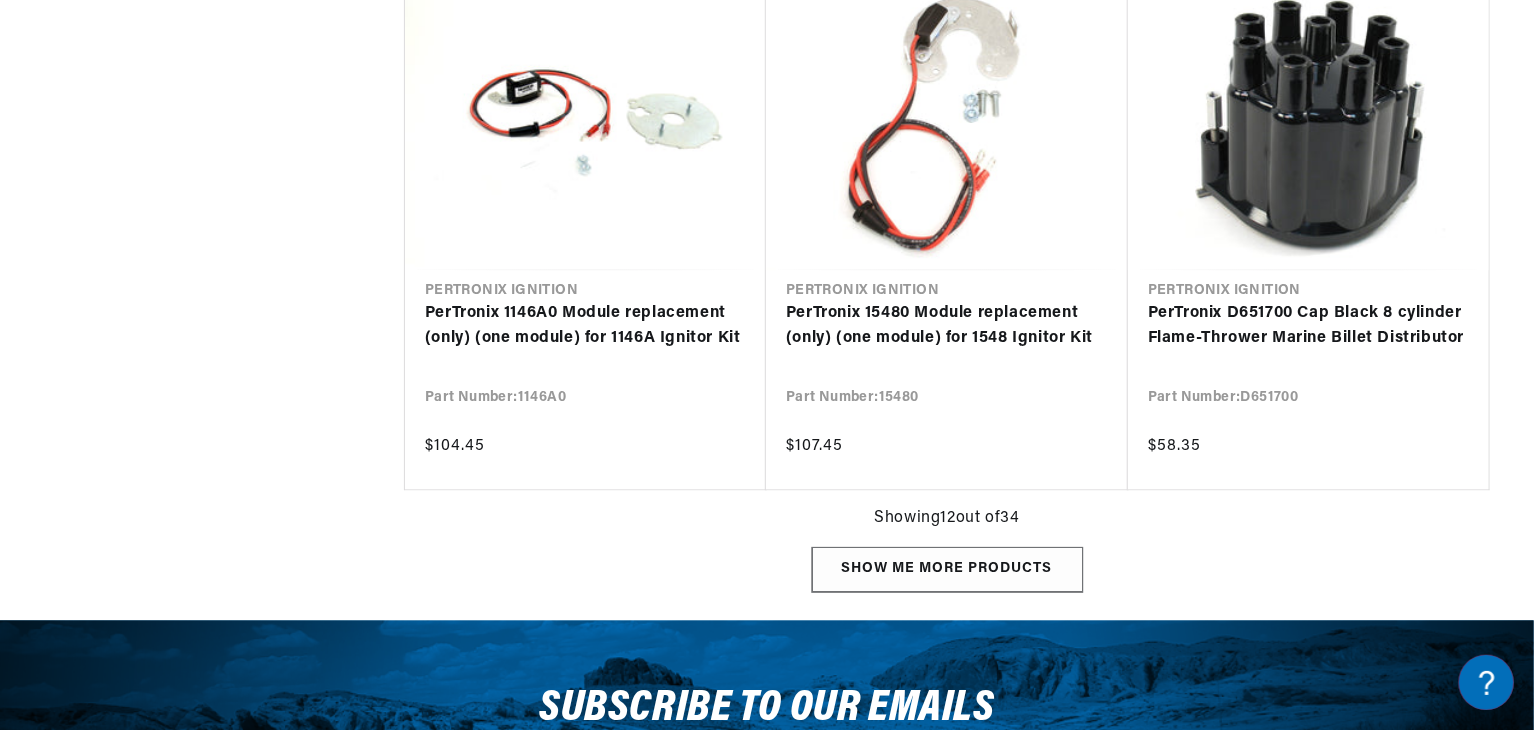 click on "Show me more products" at bounding box center (947, 570) 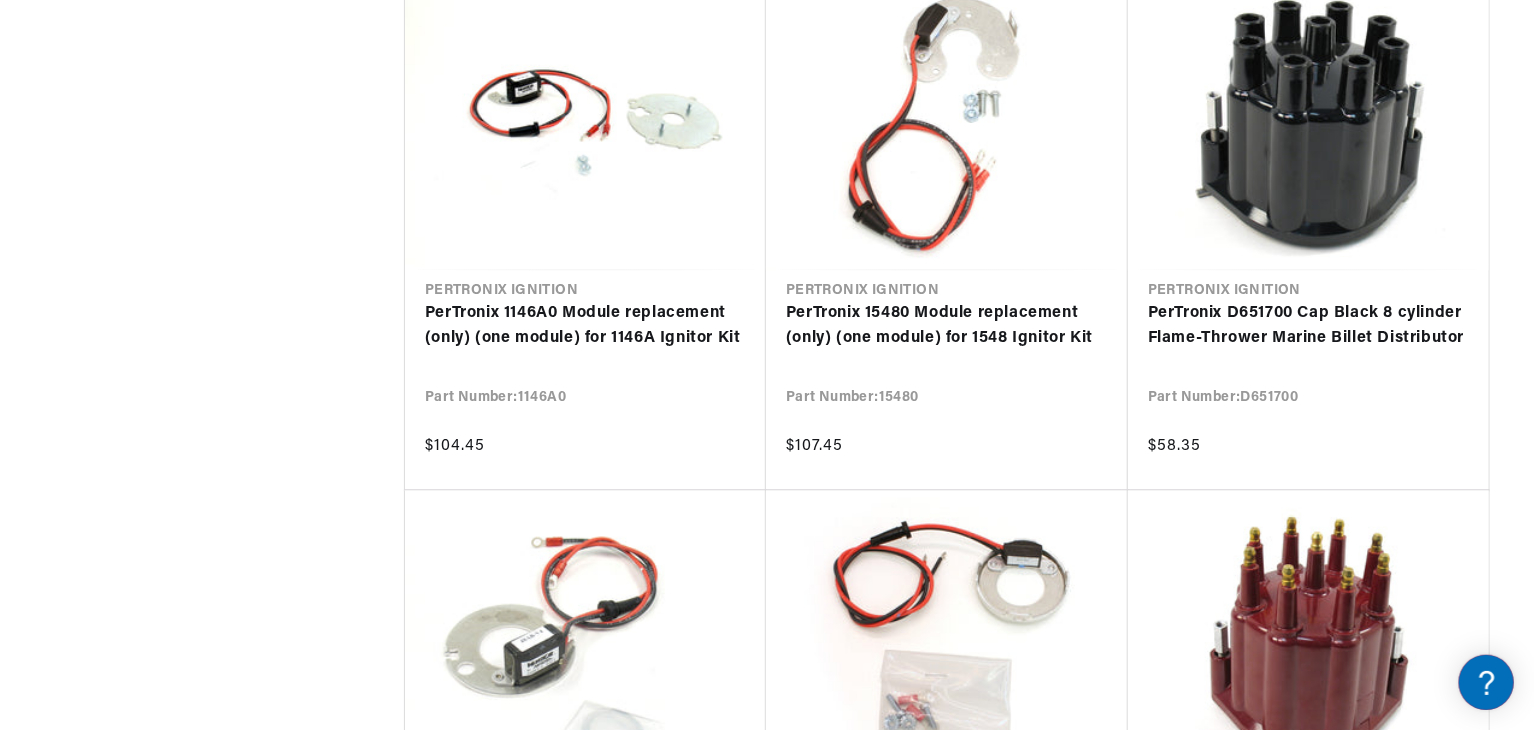 scroll, scrollTop: 0, scrollLeft: 2362, axis: horizontal 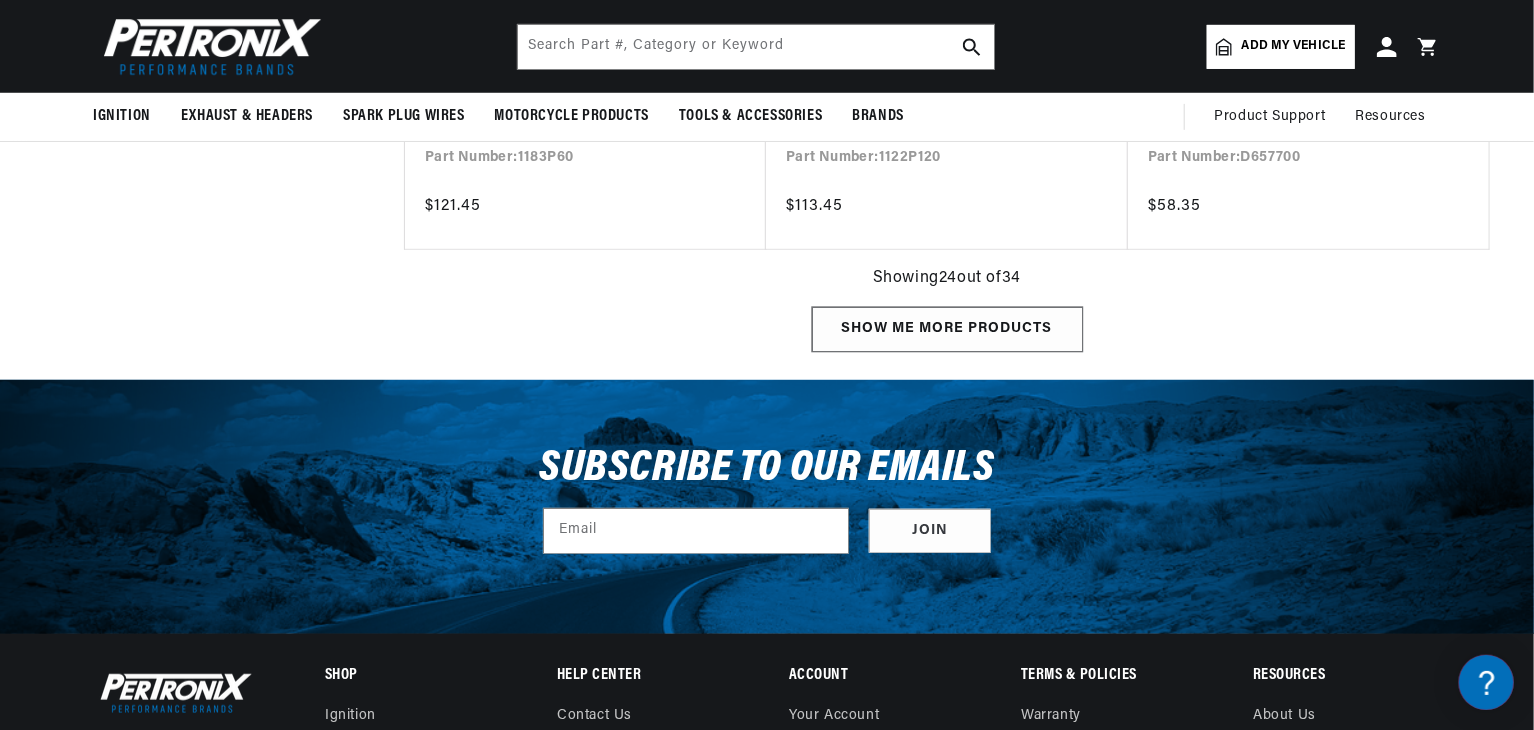 click on "Show me more products" at bounding box center (947, 329) 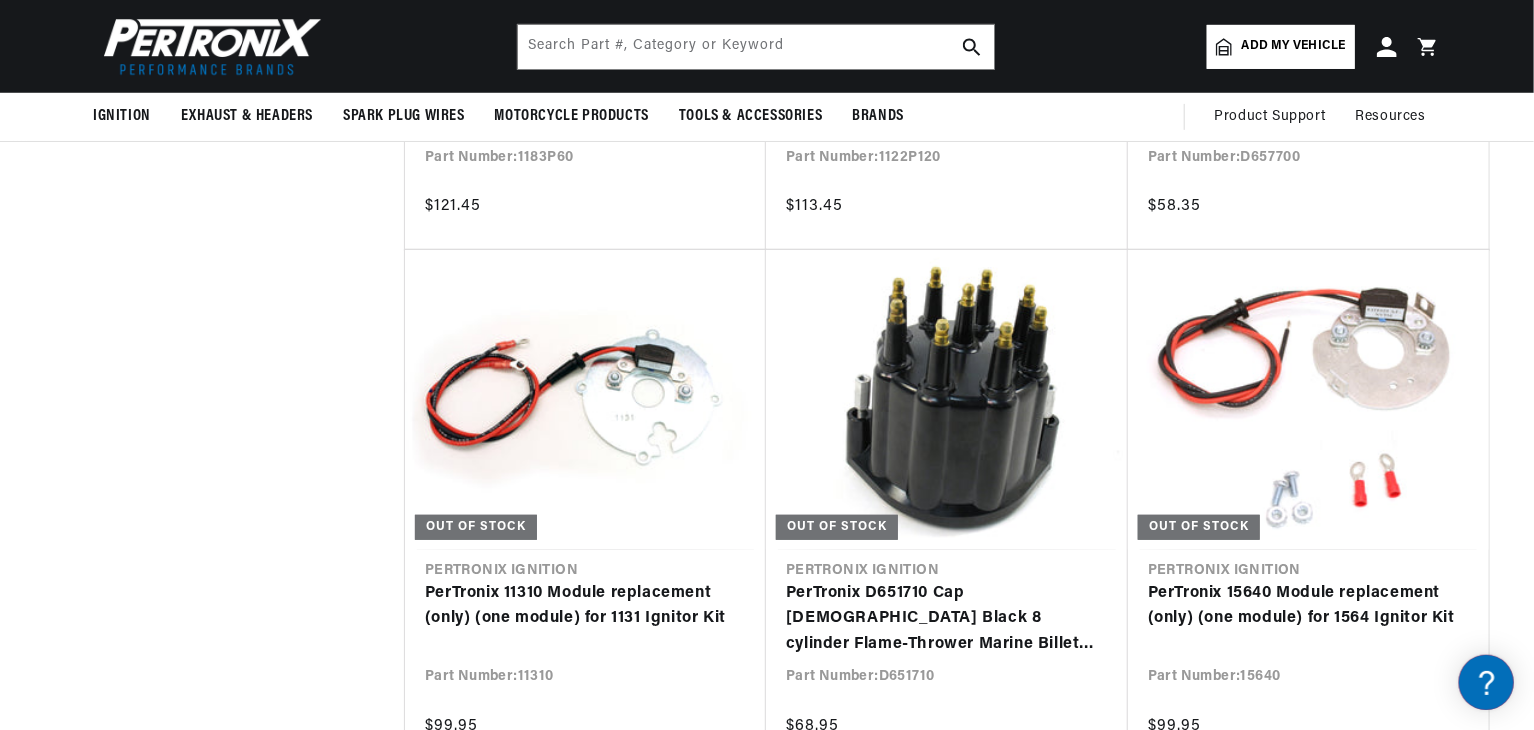 scroll, scrollTop: 0, scrollLeft: 1180, axis: horizontal 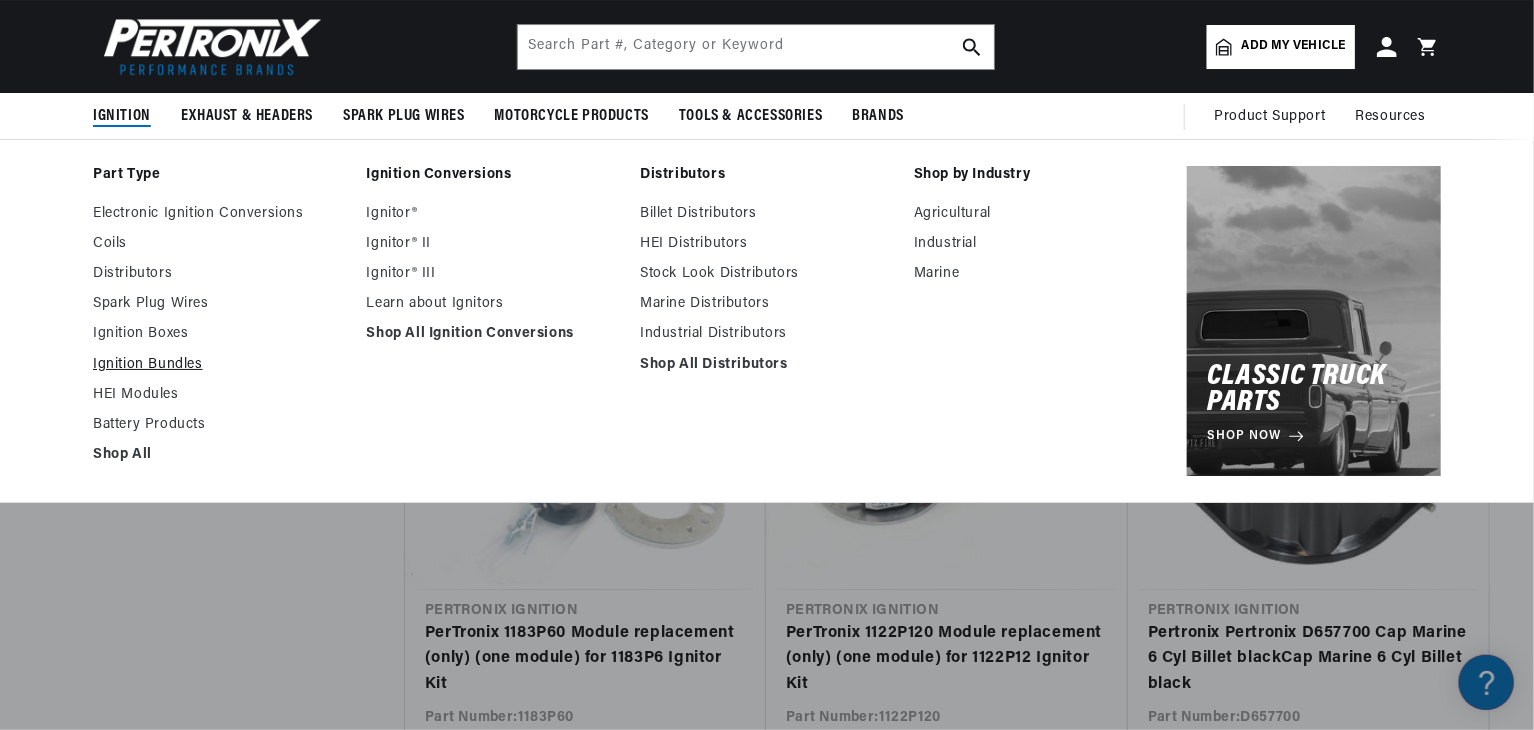 click on "Ignition Bundles" at bounding box center [220, 365] 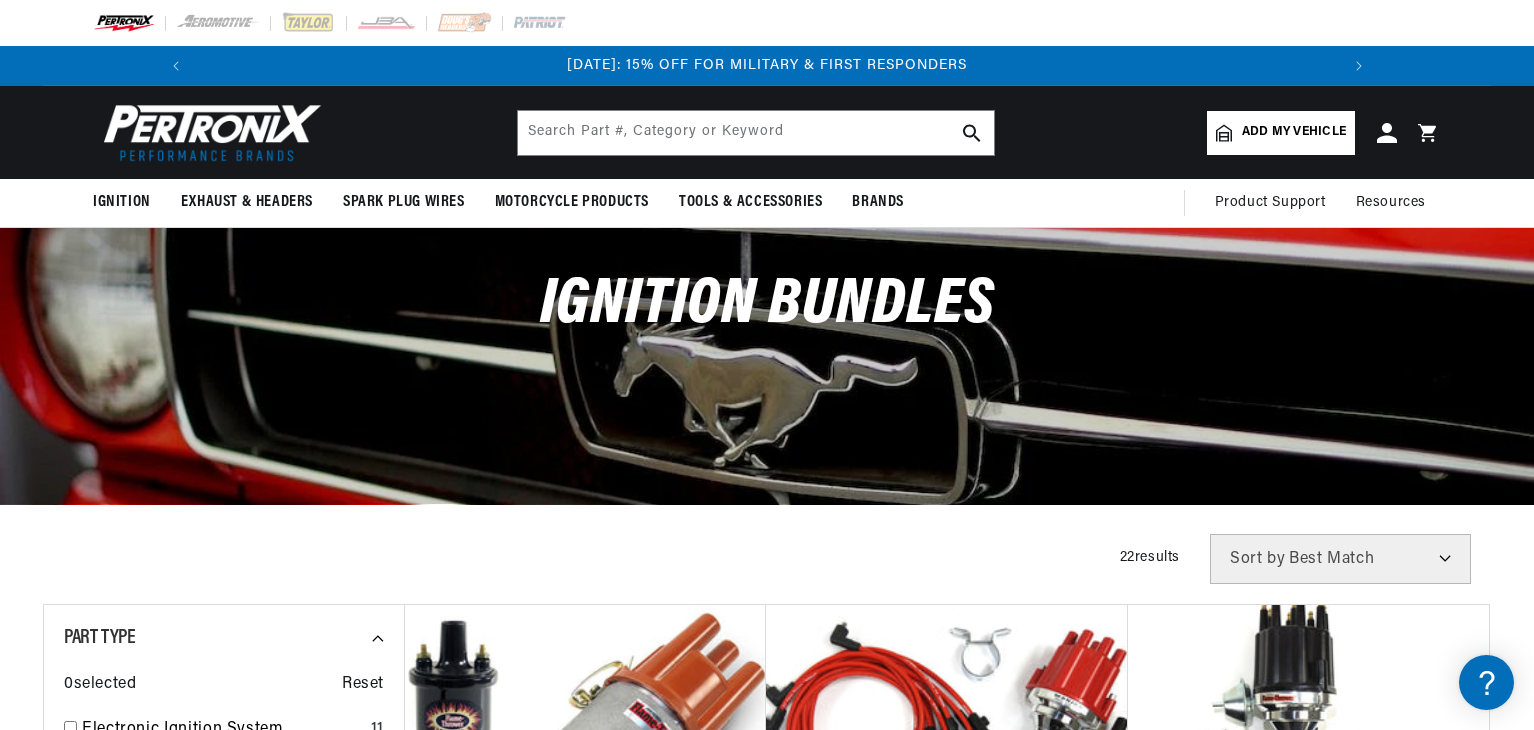 scroll, scrollTop: 0, scrollLeft: 0, axis: both 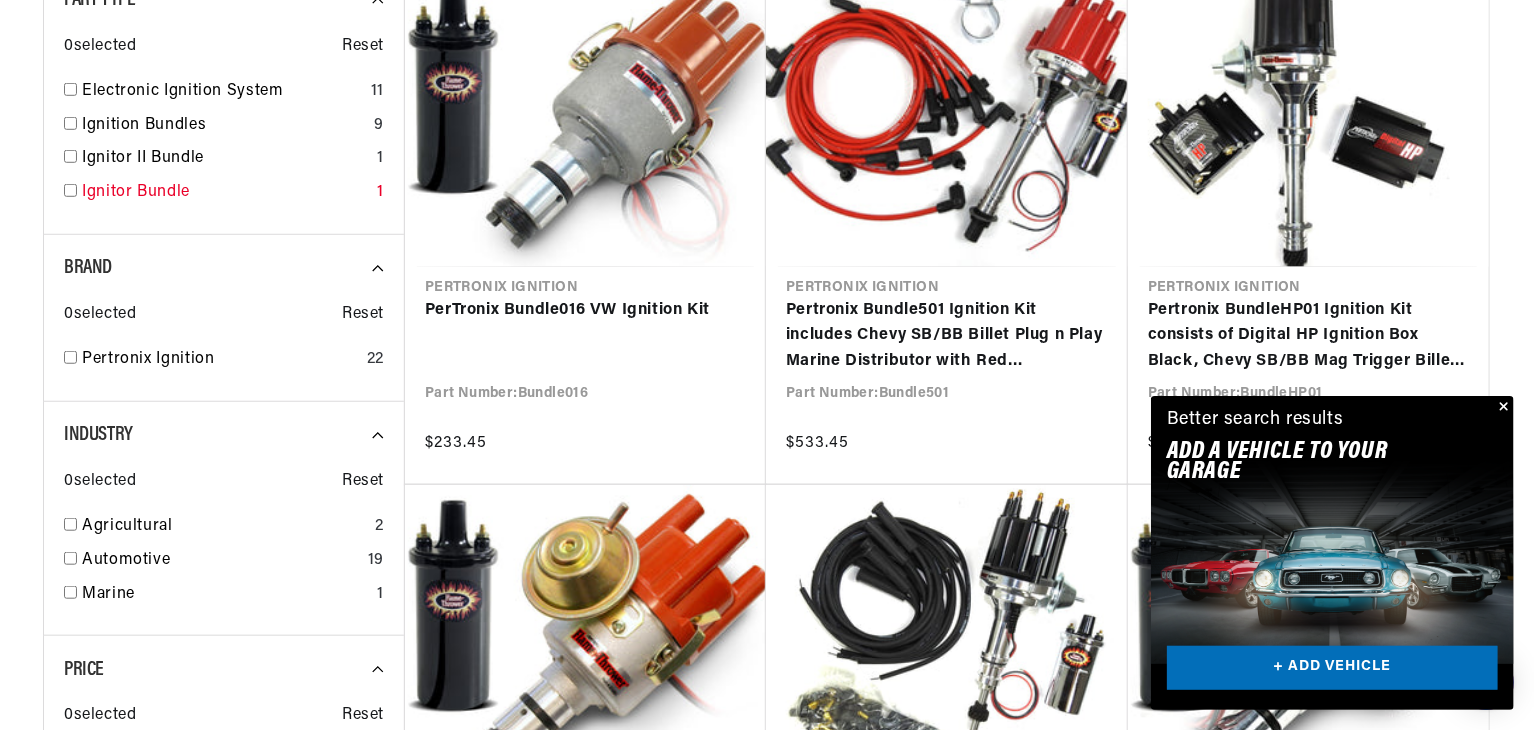 click at bounding box center (70, 190) 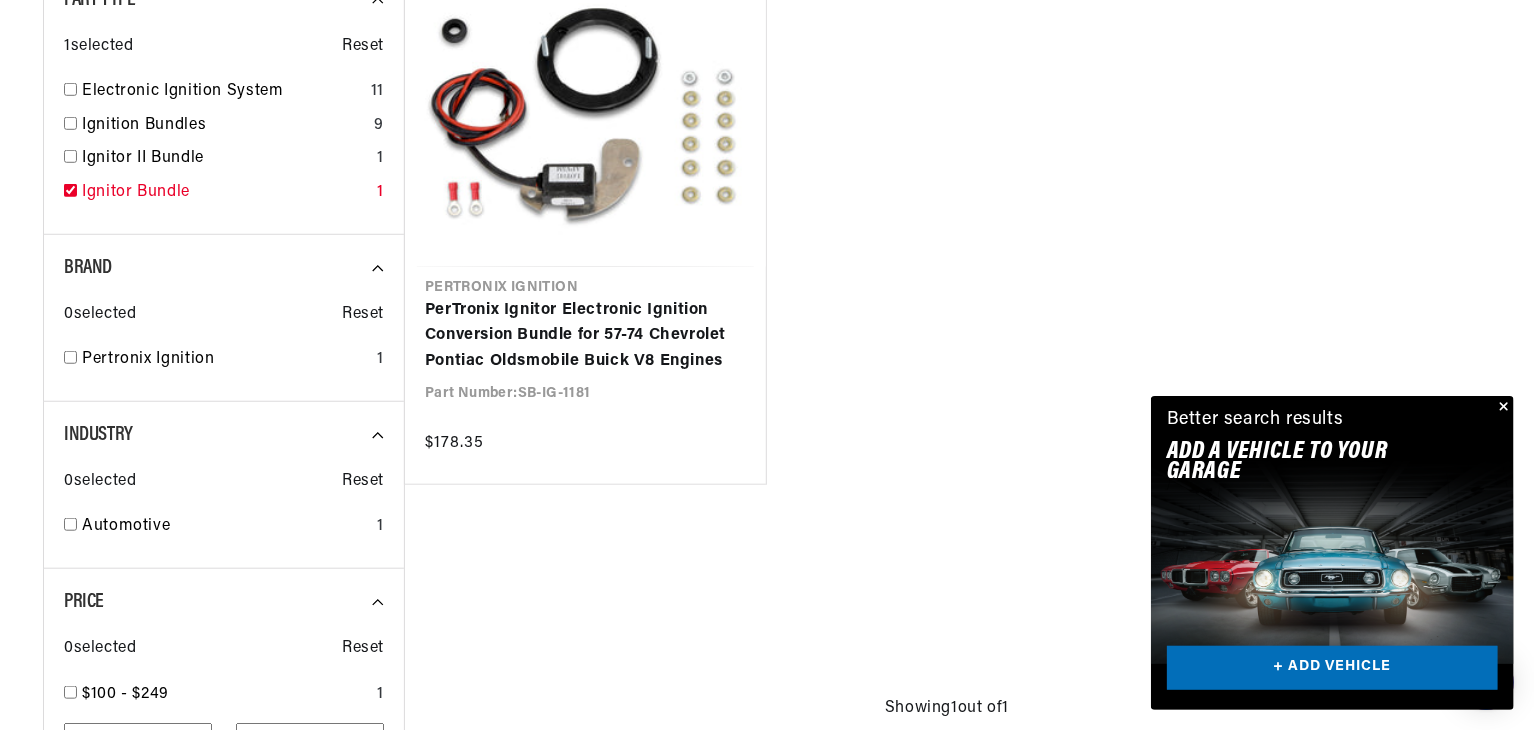 scroll, scrollTop: 0, scrollLeft: 1180, axis: horizontal 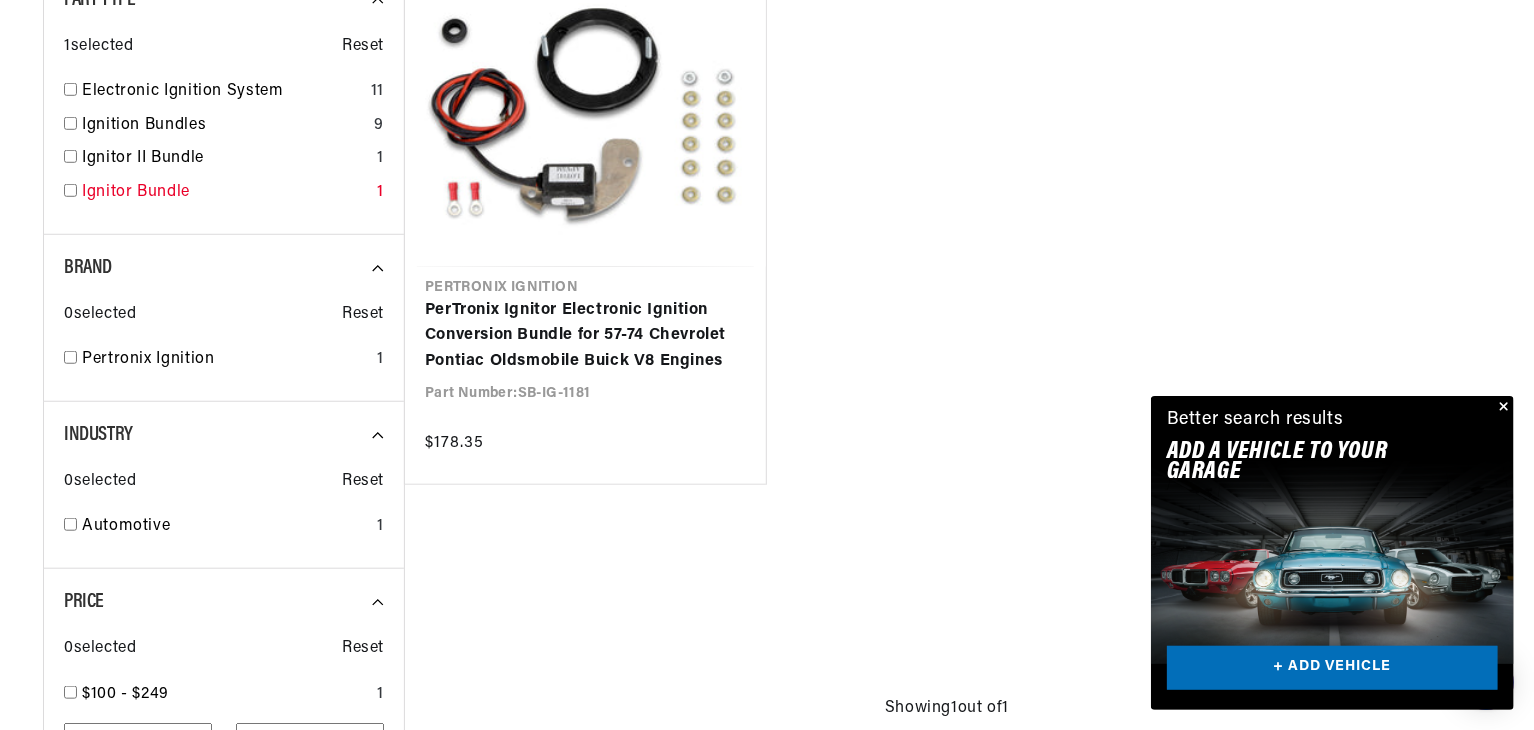 checkbox on "false" 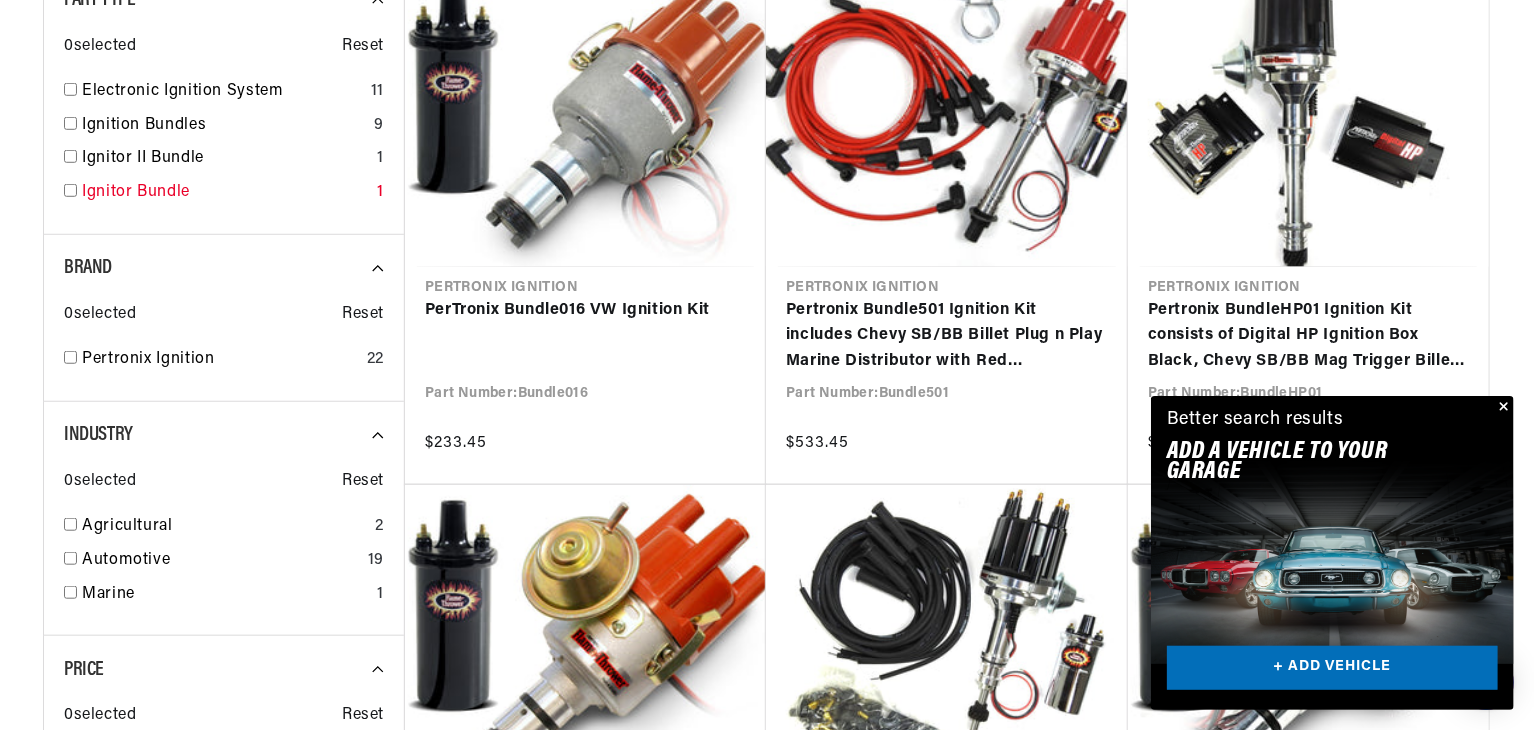 scroll, scrollTop: 0, scrollLeft: 2362, axis: horizontal 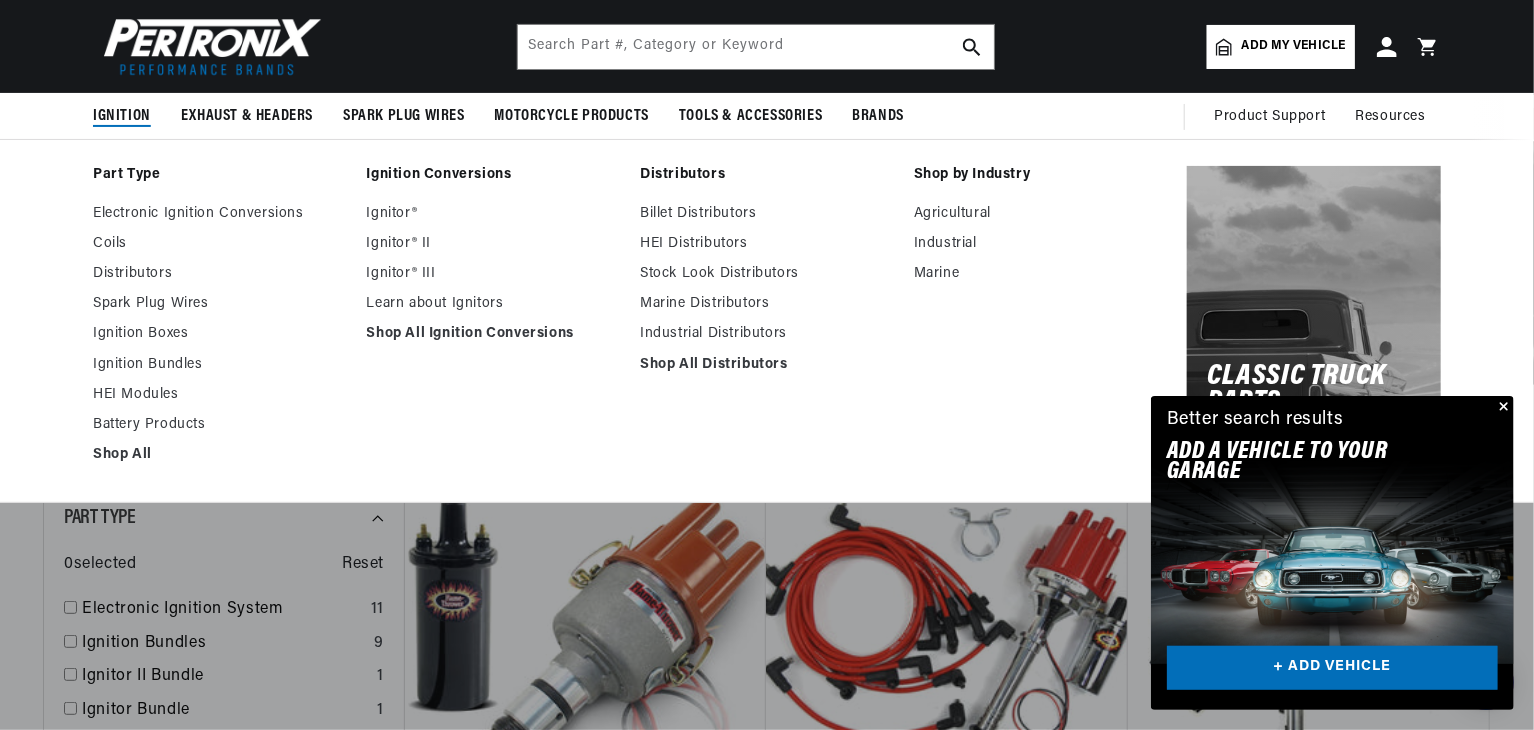 click on "Ignition" at bounding box center (122, 116) 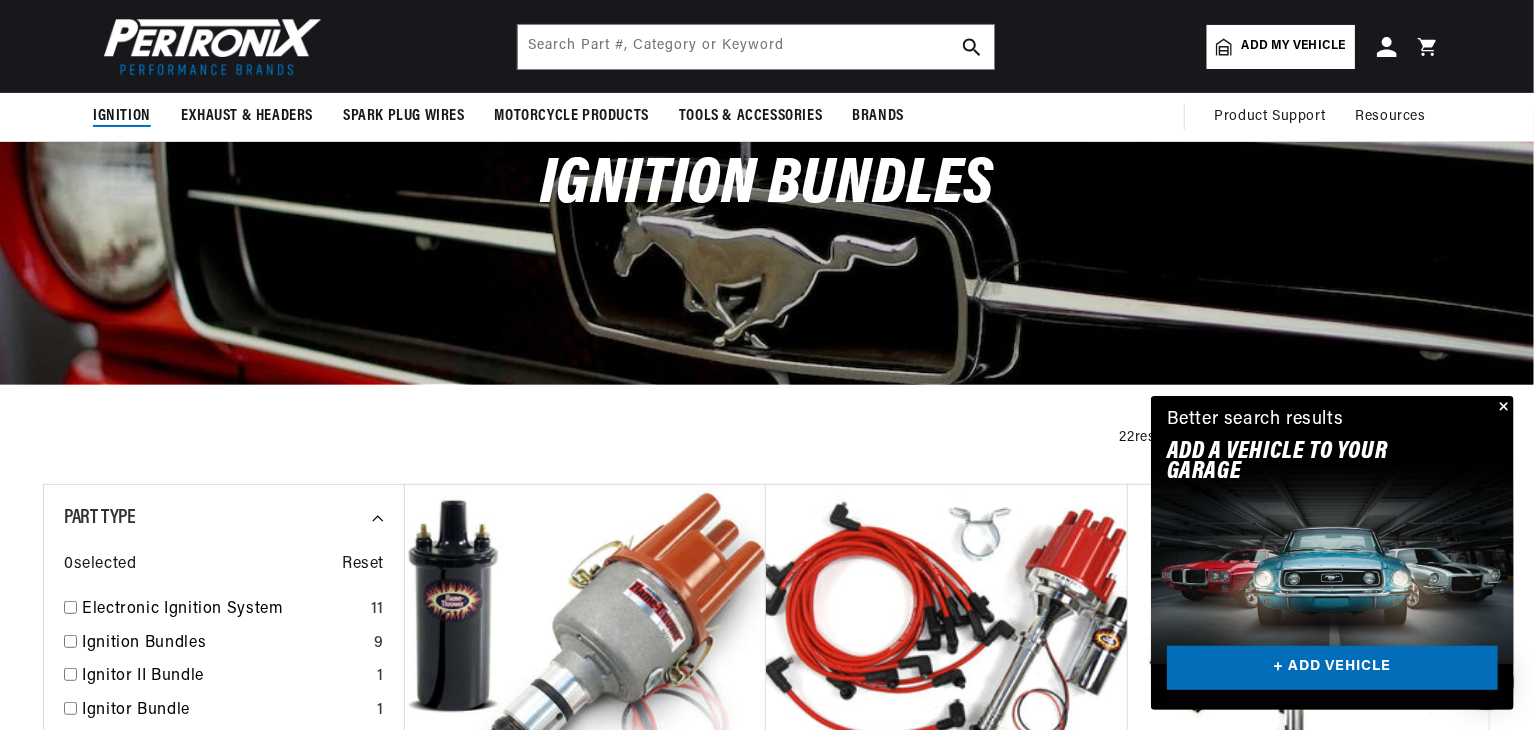 scroll, scrollTop: 0, scrollLeft: 2362, axis: horizontal 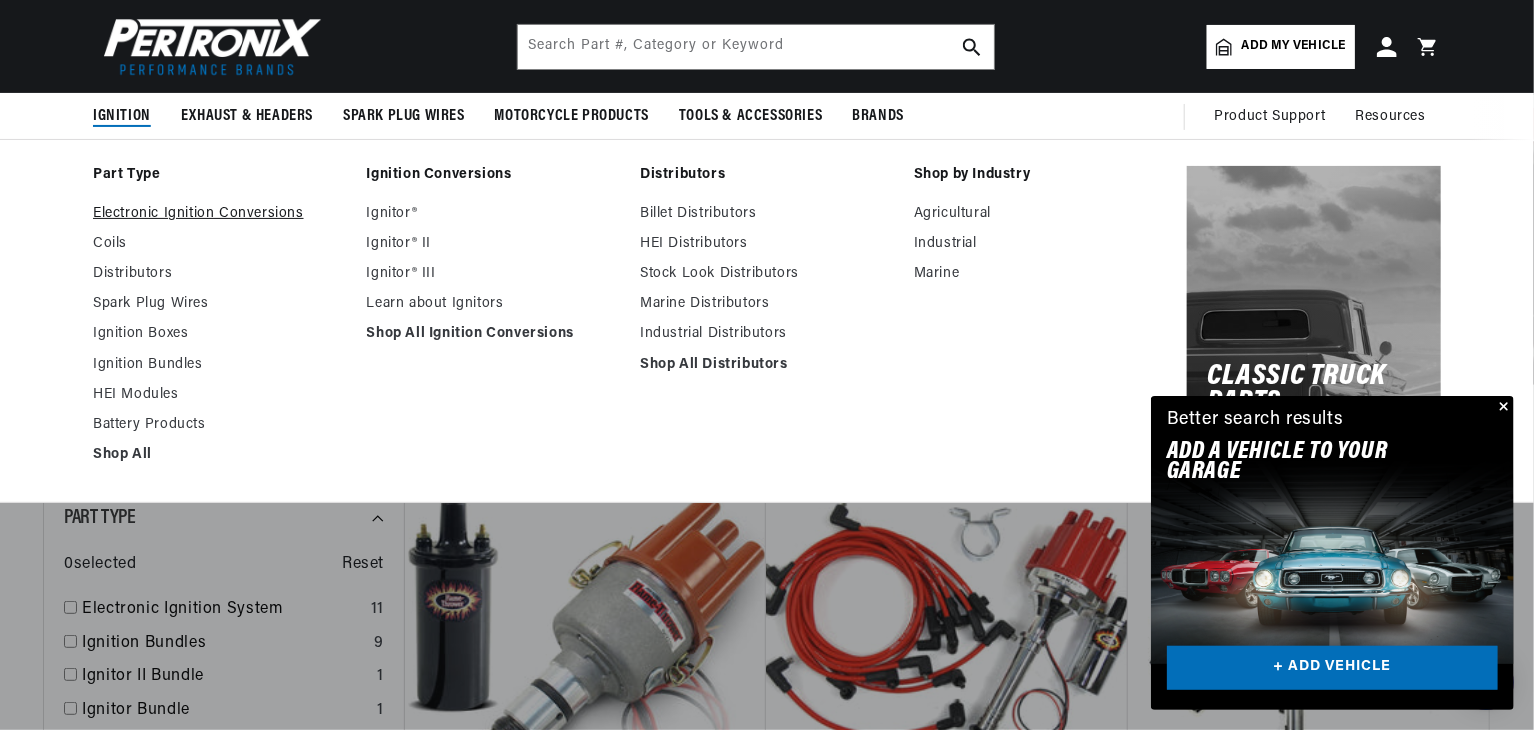 click on "Electronic Ignition Conversions" at bounding box center [220, 214] 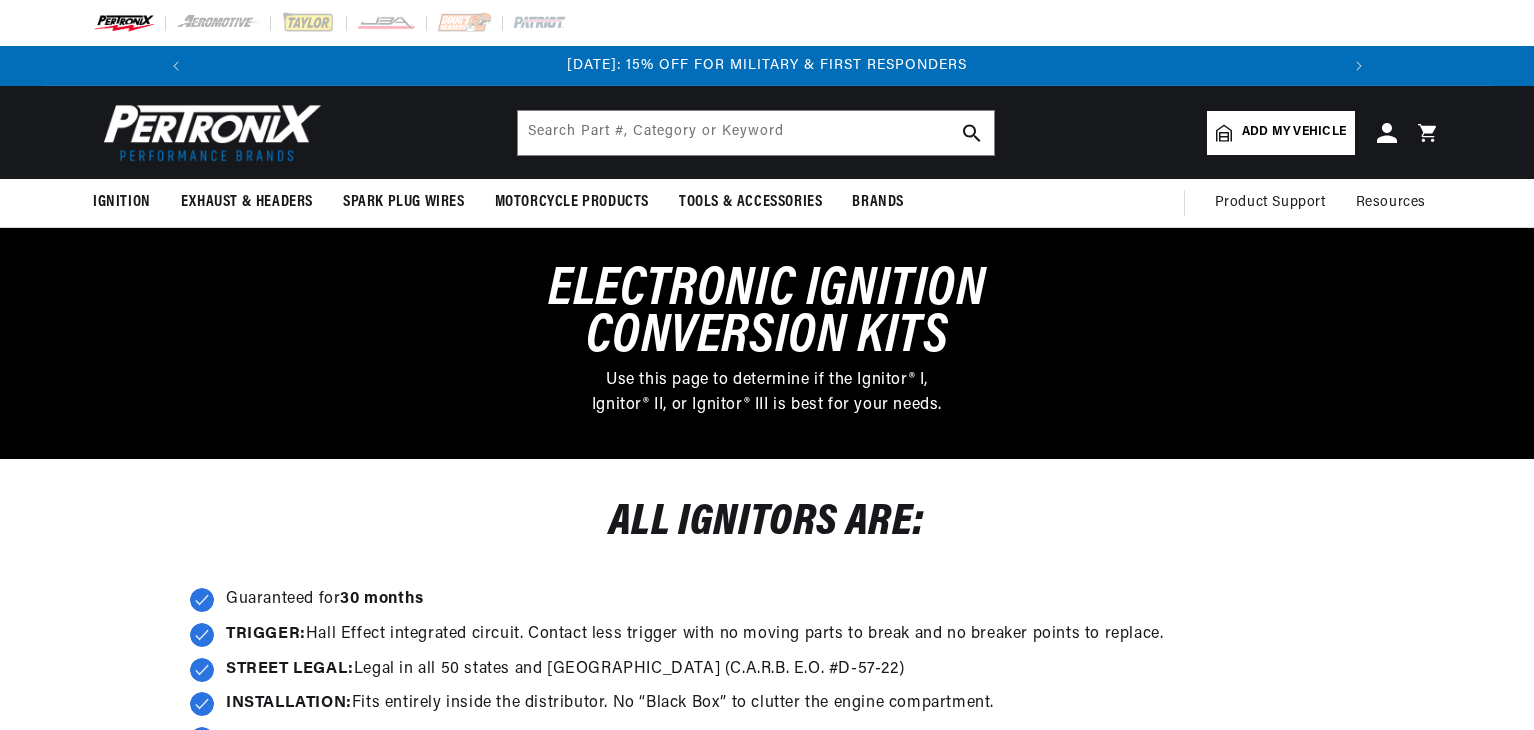 scroll, scrollTop: 0, scrollLeft: 0, axis: both 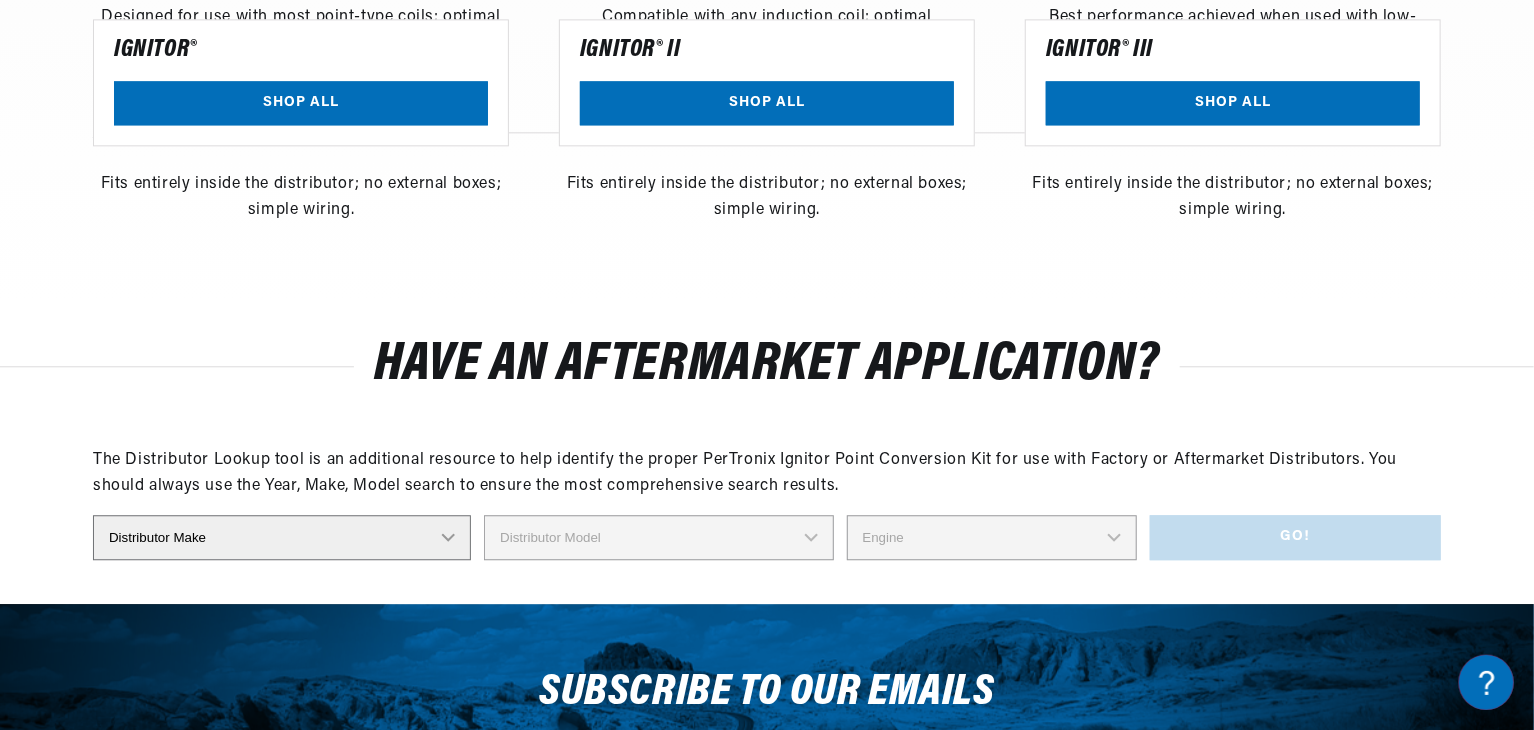 click on "Distributor Make
Accel [PERSON_NAME] Autolite Bosch Century Chrysler Clark Colt Continental Delco Ducellier Ford Hitachi [PERSON_NAME] IHC [PERSON_NAME] Marelli Mazda Mercruiser Mitsubishi Nippondenso North Eastern Electric [PERSON_NAME] Prestolite SEV Sev Marchal Waukesha Wico [US_STATE]" at bounding box center [282, 537] 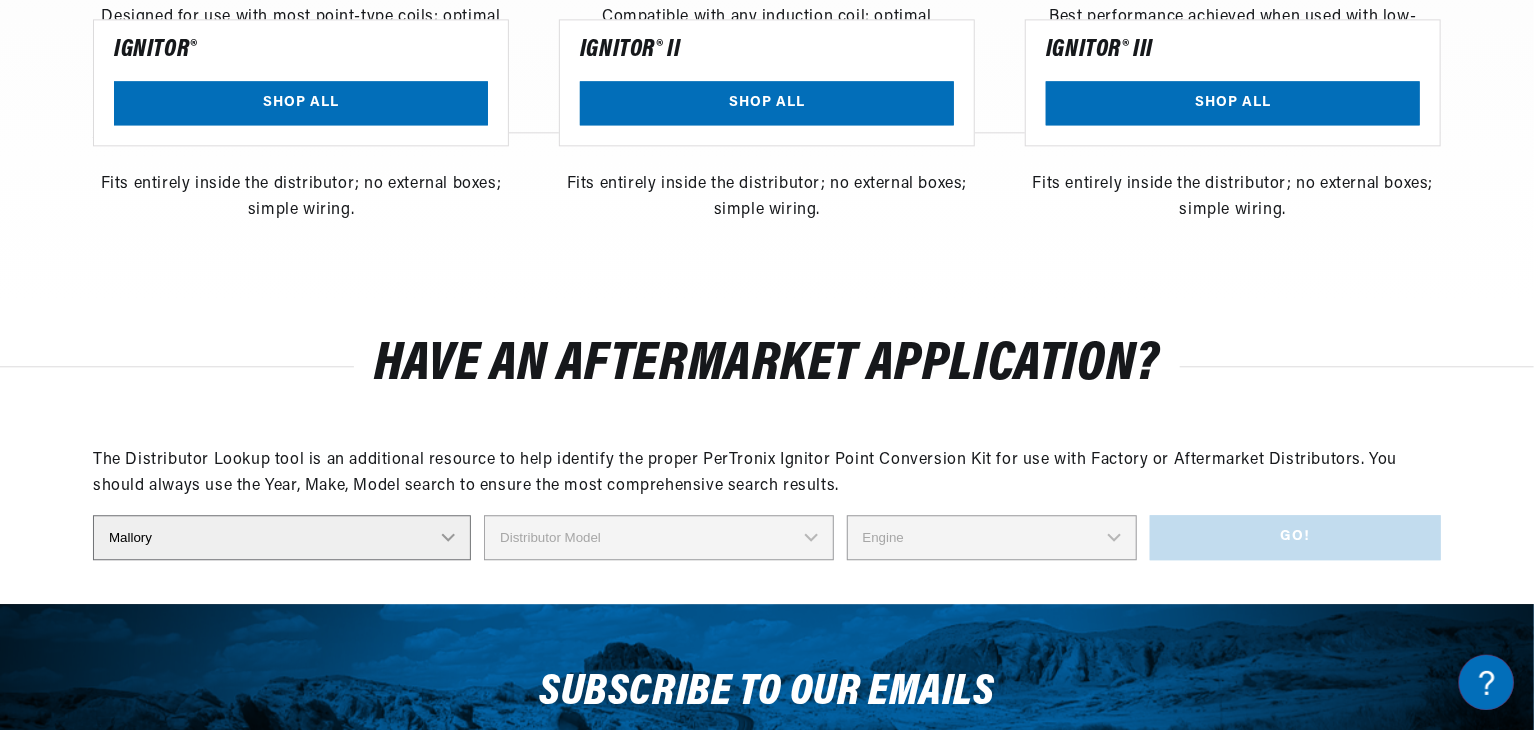 click on "Distributor Make
Accel [PERSON_NAME] Autolite Bosch Century Chrysler Clark Colt Continental Delco Ducellier Ford Hitachi [PERSON_NAME] IHC [PERSON_NAME] Marelli Mazda Mercruiser Mitsubishi Nippondenso North Eastern Electric [PERSON_NAME] Prestolite SEV Sev Marchal Waukesha Wico [US_STATE]" at bounding box center [282, 537] 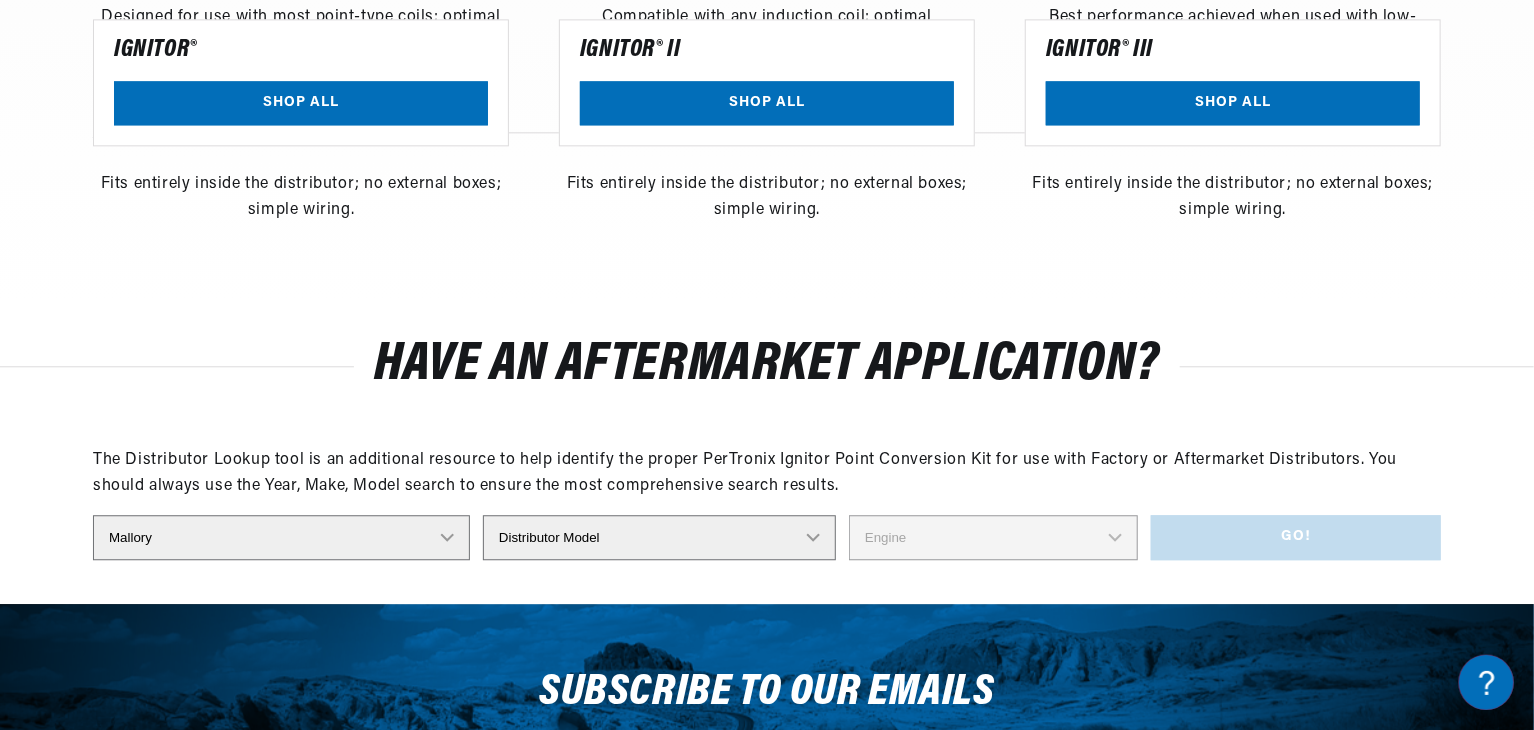 click on "Distributor Model
381775 384193 980680 981659 3538701 23 Series (4 CYL) 23 Series (6 CYL) 24 Series (4 CYL) 24 Series (6 CYL) 25 Series (8 CYL) 26 Series (8 CYL) 37 Series 38 Series 47 Series COMP9000 YC Series YC310HP YC336C YCM Series YCM325A YCM343D YD SERIES YL Series YL414D YL664A YL670AV YL679A YLU Series YS621CV YSM621CV ZC292F ZC343HP" at bounding box center [659, 537] 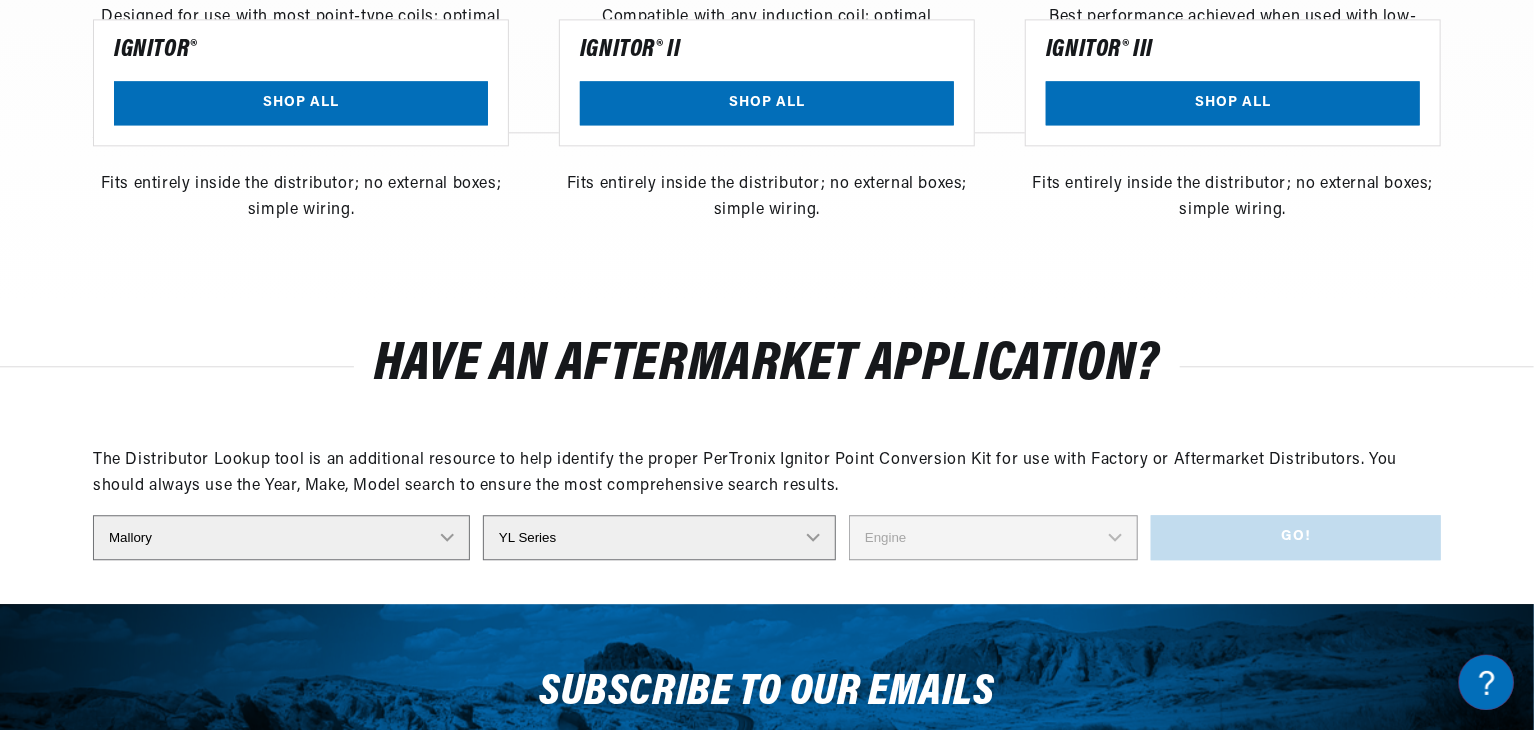 click on "Distributor Model
381775 384193 980680 981659 3538701 23 Series (4 CYL) 23 Series (6 CYL) 24 Series (4 CYL) 24 Series (6 CYL) 25 Series (8 CYL) 26 Series (8 CYL) 37 Series 38 Series 47 Series COMP9000 YC Series YC310HP YC336C YCM Series YCM325A YCM343D YD SERIES YL Series YL414D YL664A YL670AV YL679A YLU Series YS621CV YSM621CV ZC292F ZC343HP" at bounding box center [659, 537] 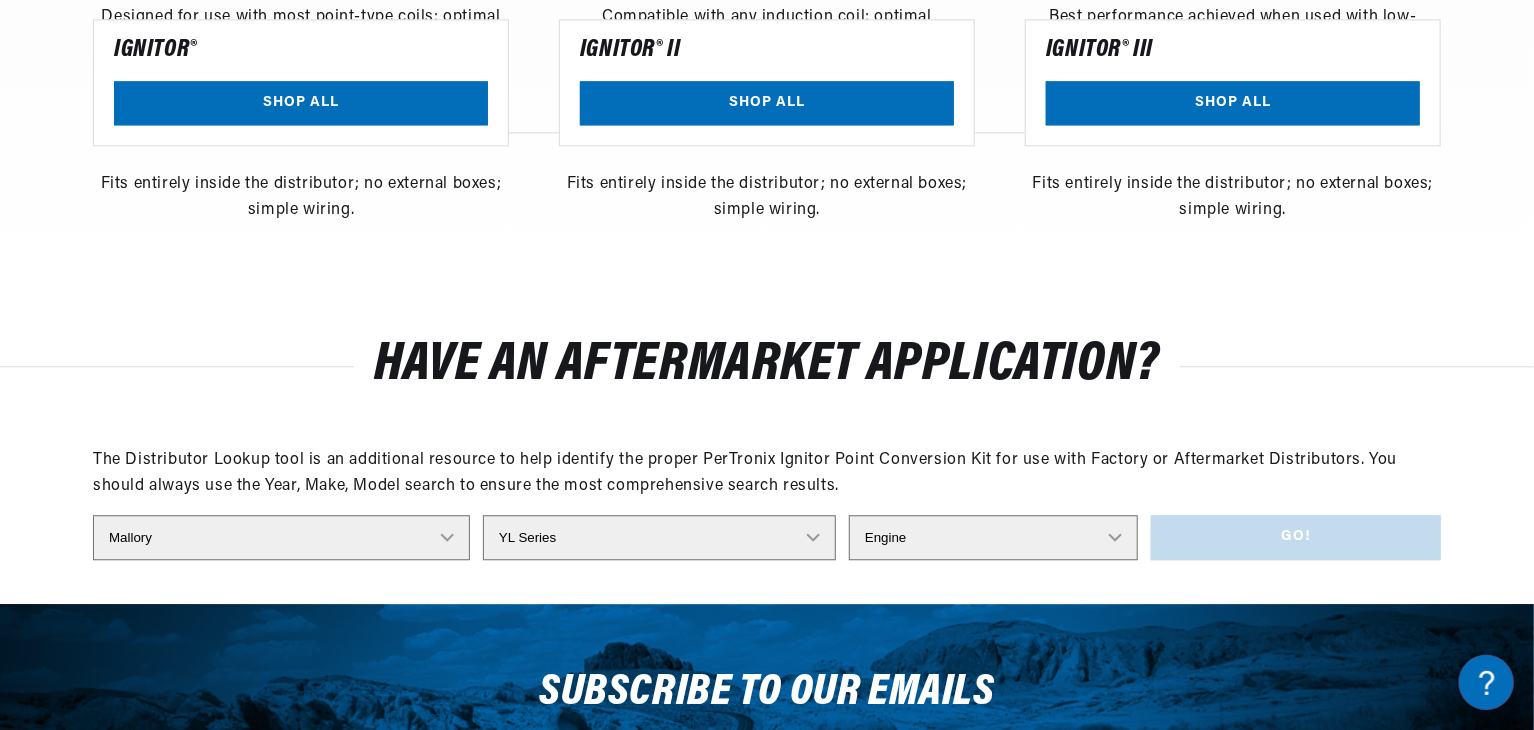 click on "Engine
4 8 6" at bounding box center [993, 537] 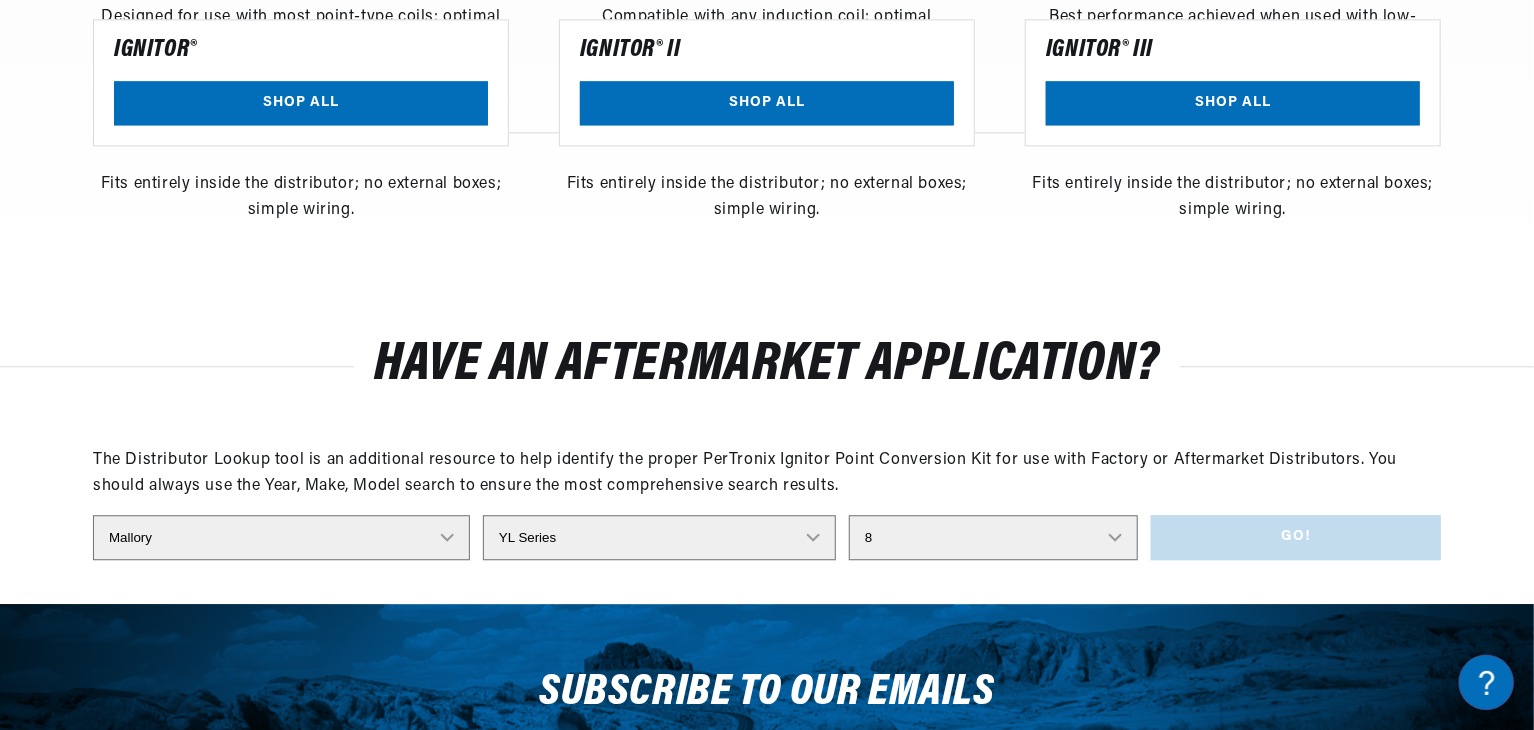 click on "Engine
4 8 6" at bounding box center (993, 537) 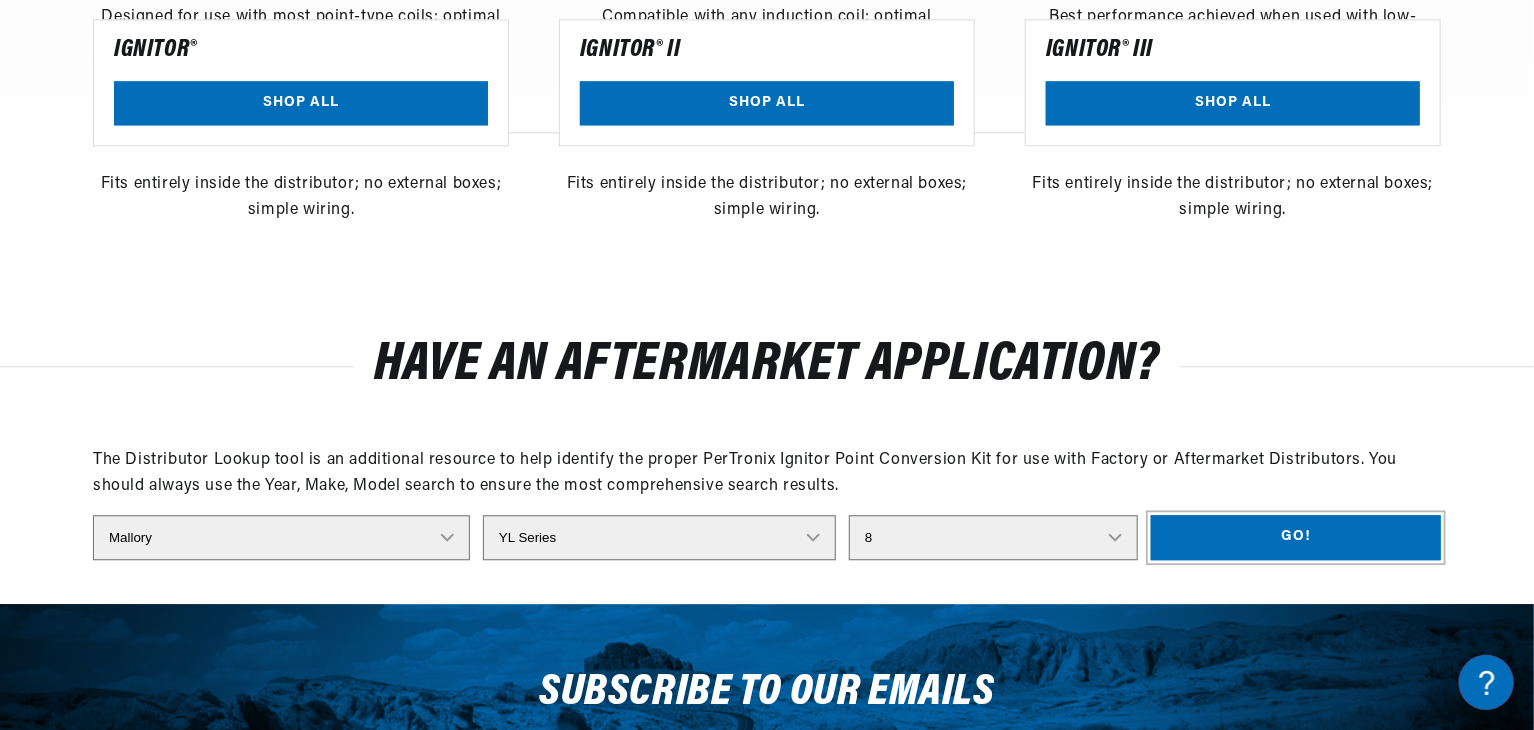 click on "Go!" at bounding box center [1296, 537] 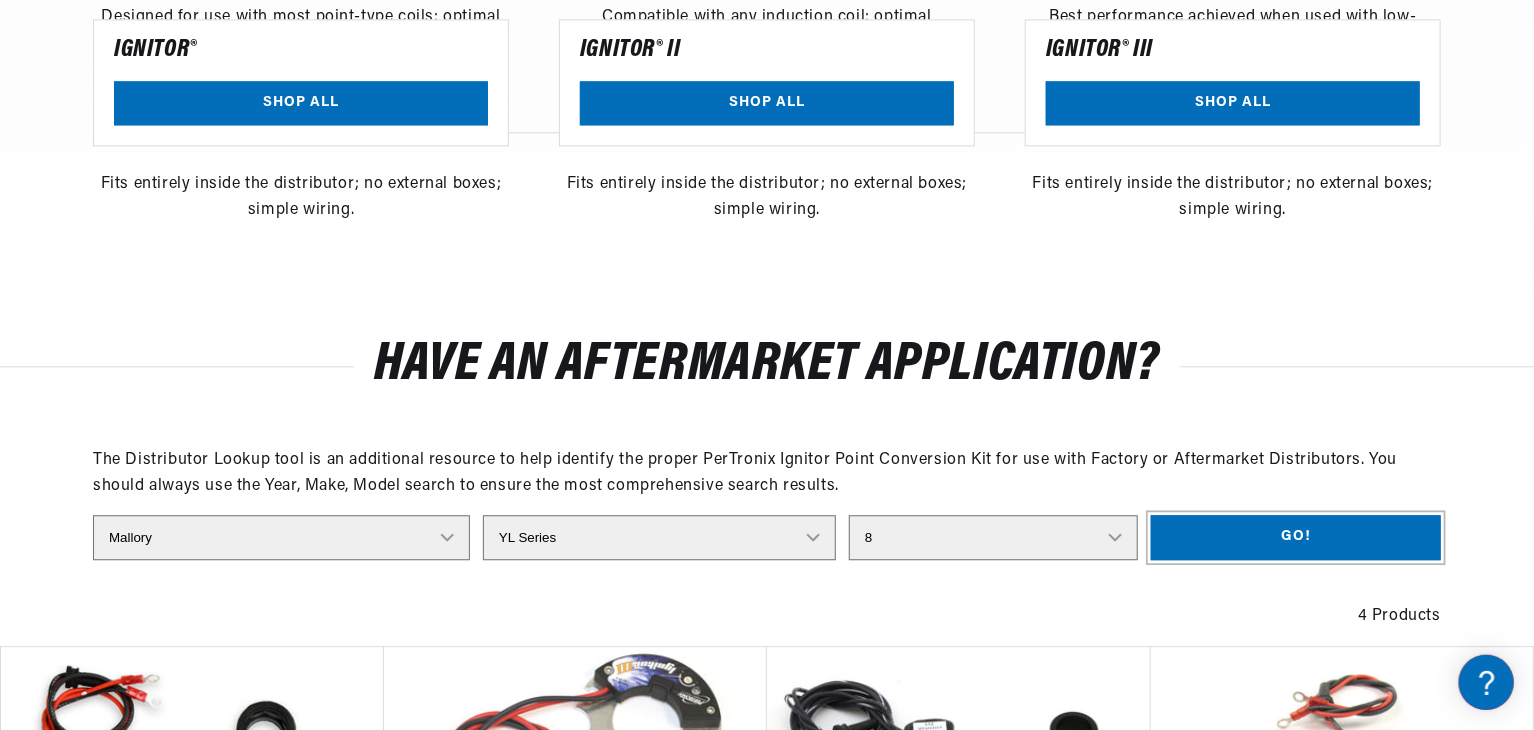 type 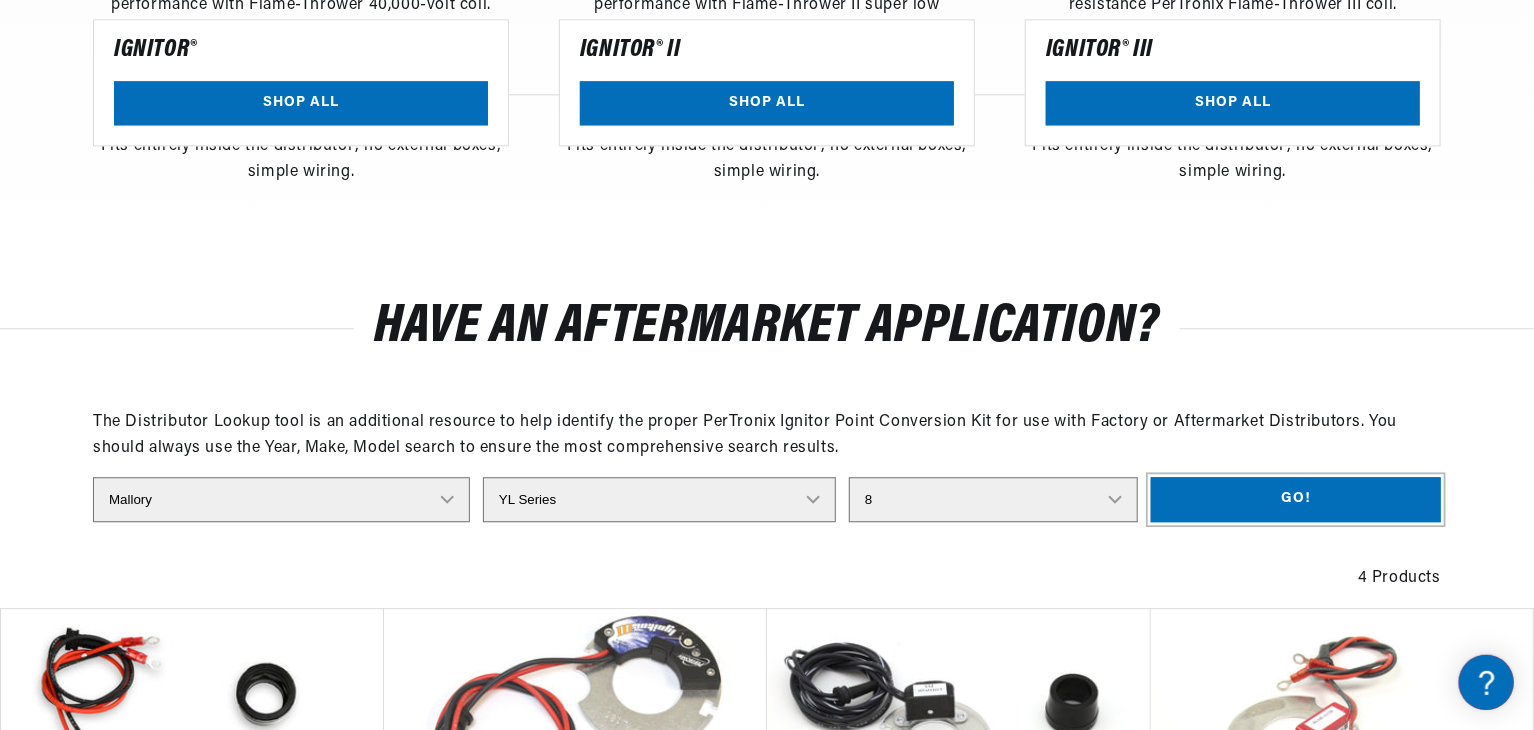 scroll, scrollTop: 2396, scrollLeft: 0, axis: vertical 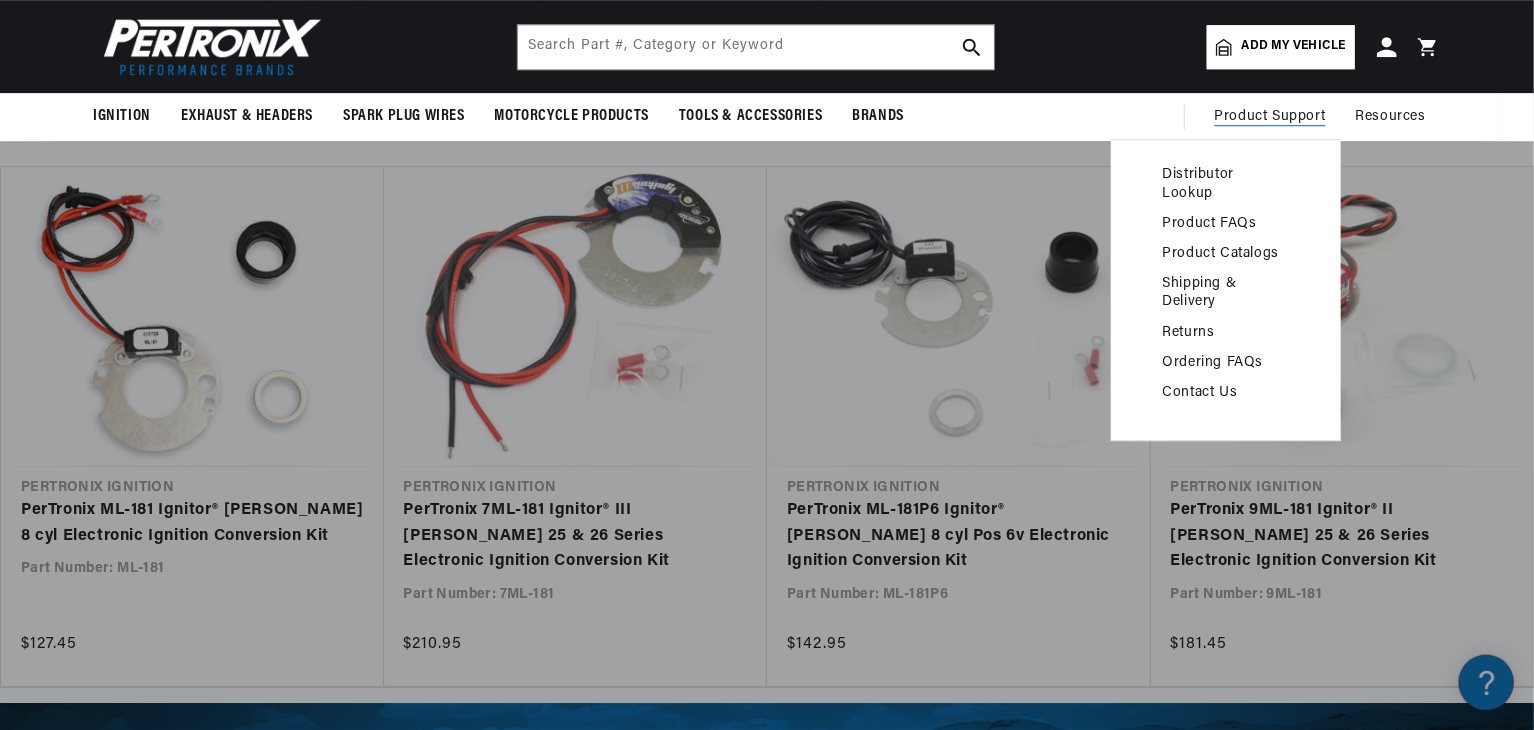 click on "Distributor Lookup" at bounding box center [1226, 184] 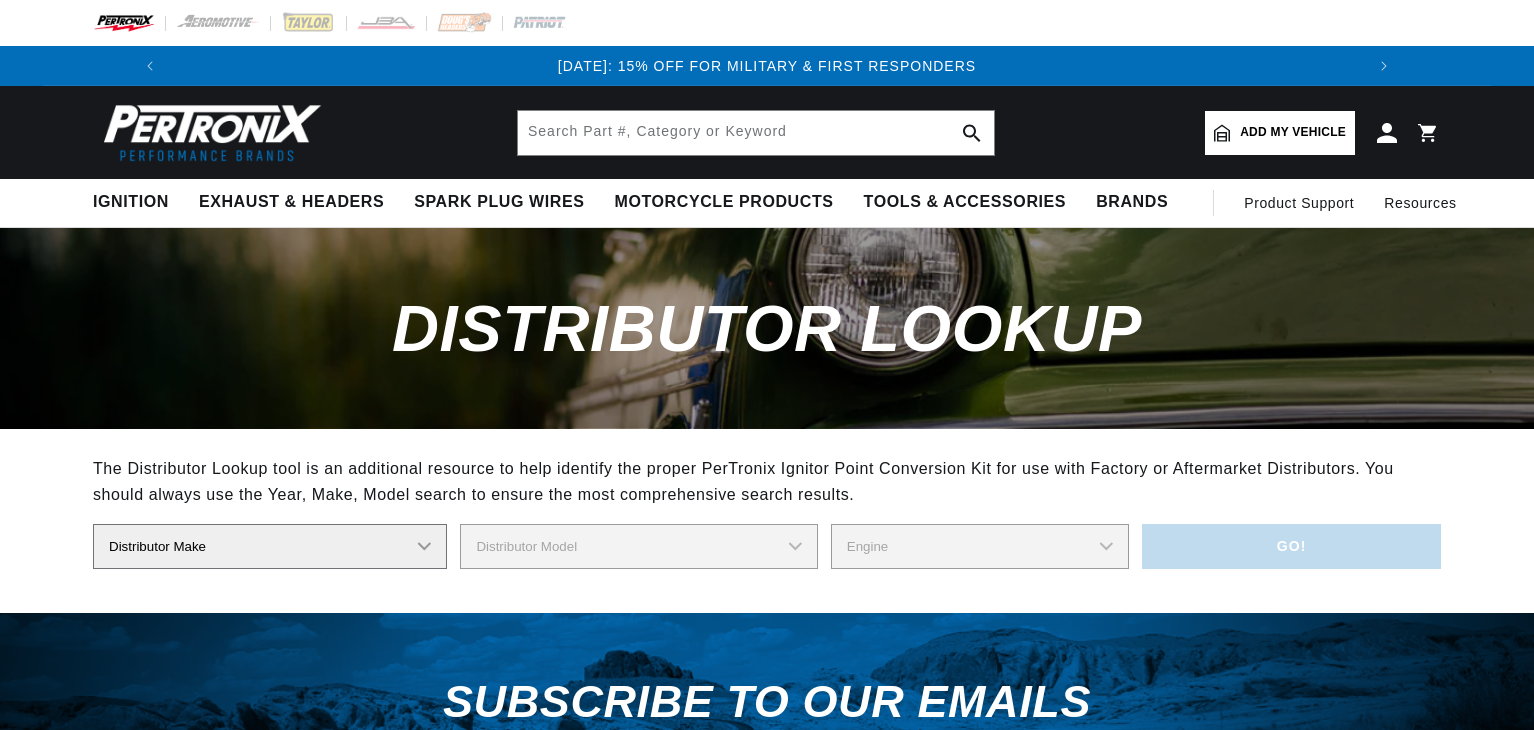 scroll, scrollTop: 0, scrollLeft: 0, axis: both 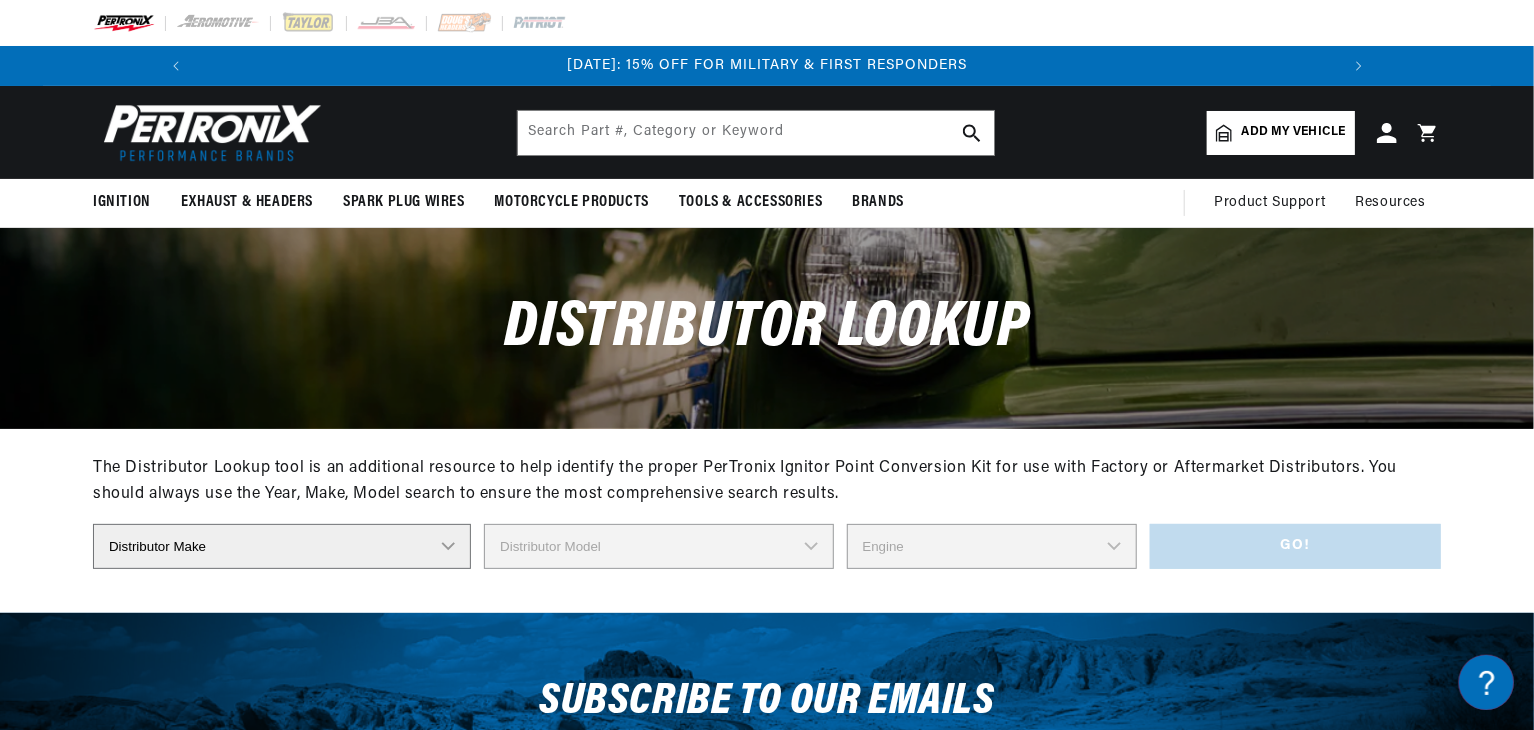 click on "Distributor Make
Accel [PERSON_NAME] Autolite Bosch Century Chrysler Clark Colt Continental Delco Ducellier Ford Hitachi [PERSON_NAME] IHC [PERSON_NAME] Marelli Mazda Mercruiser Mitsubishi Nippondenso North Eastern Electric [PERSON_NAME] Prestolite SEV Sev Marchal Waukesha Wico [US_STATE]" at bounding box center (282, 546) 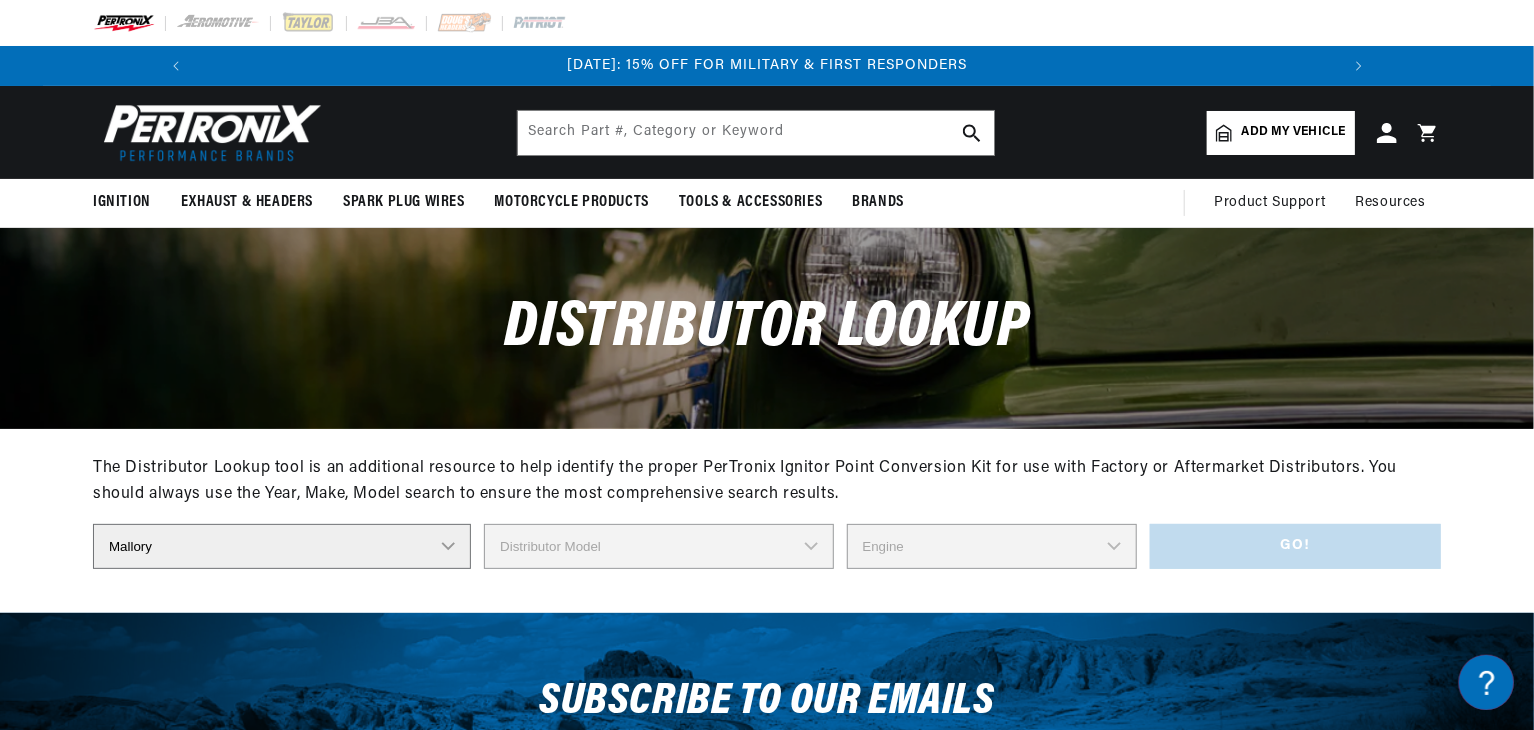 click on "Distributor Make
Accel [PERSON_NAME] Autolite Bosch Century Chrysler Clark Colt Continental Delco Ducellier Ford Hitachi [PERSON_NAME] IHC [PERSON_NAME] Marelli Mazda Mercruiser Mitsubishi Nippondenso North Eastern Electric [PERSON_NAME] Prestolite SEV Sev Marchal Waukesha Wico [US_STATE]" at bounding box center (282, 546) 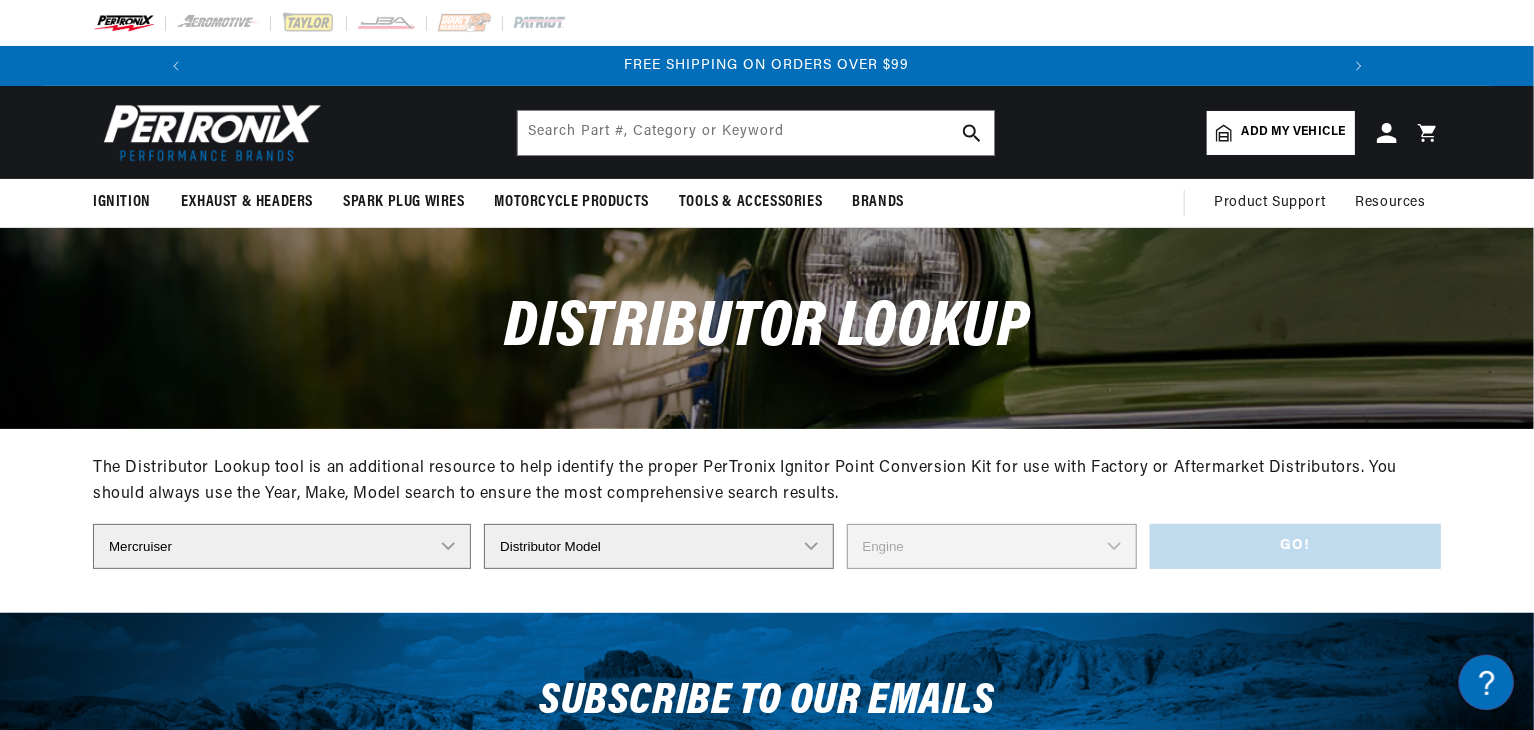 scroll, scrollTop: 0, scrollLeft: 2362, axis: horizontal 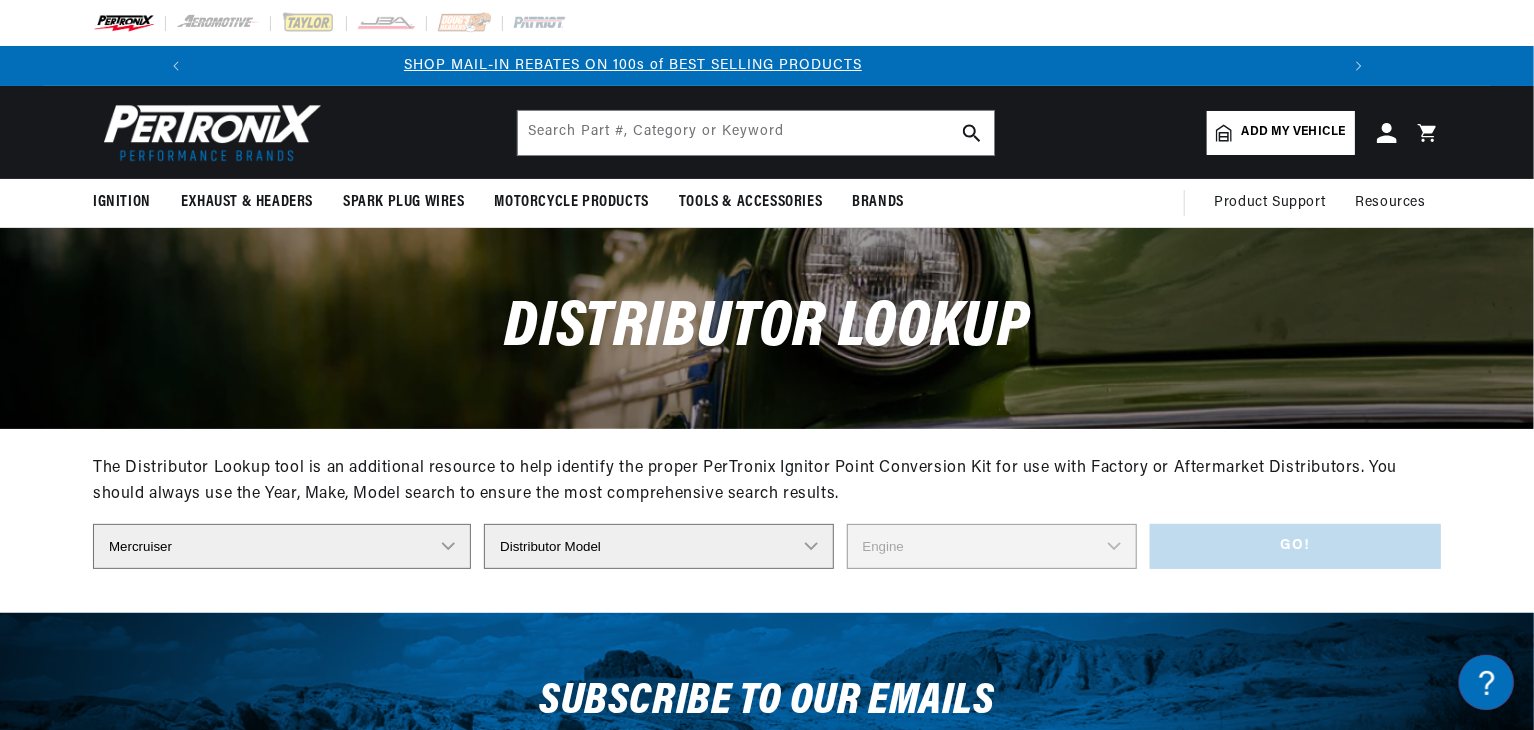 click on "Distributor Model
64025 64026" at bounding box center (658, 546) 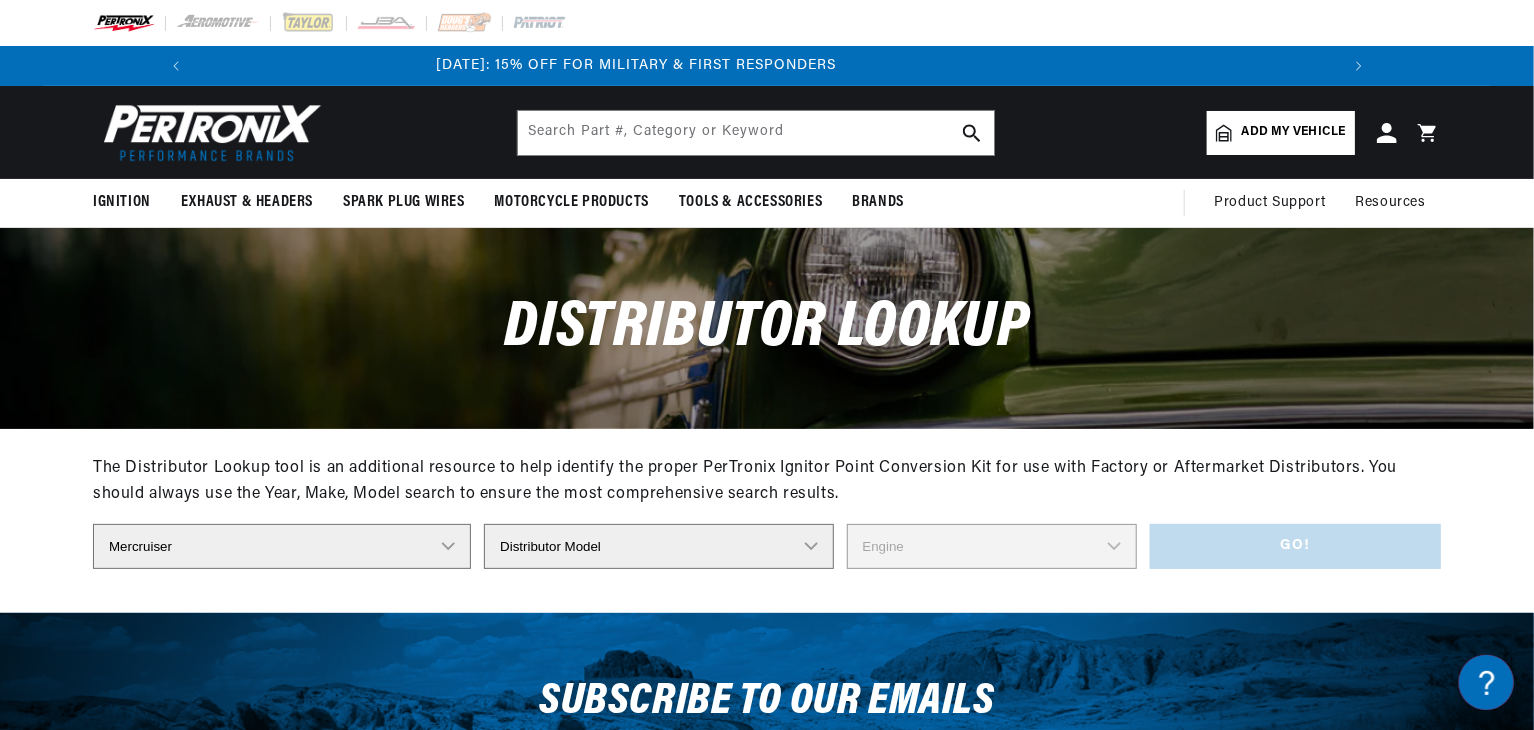 scroll, scrollTop: 0, scrollLeft: 0, axis: both 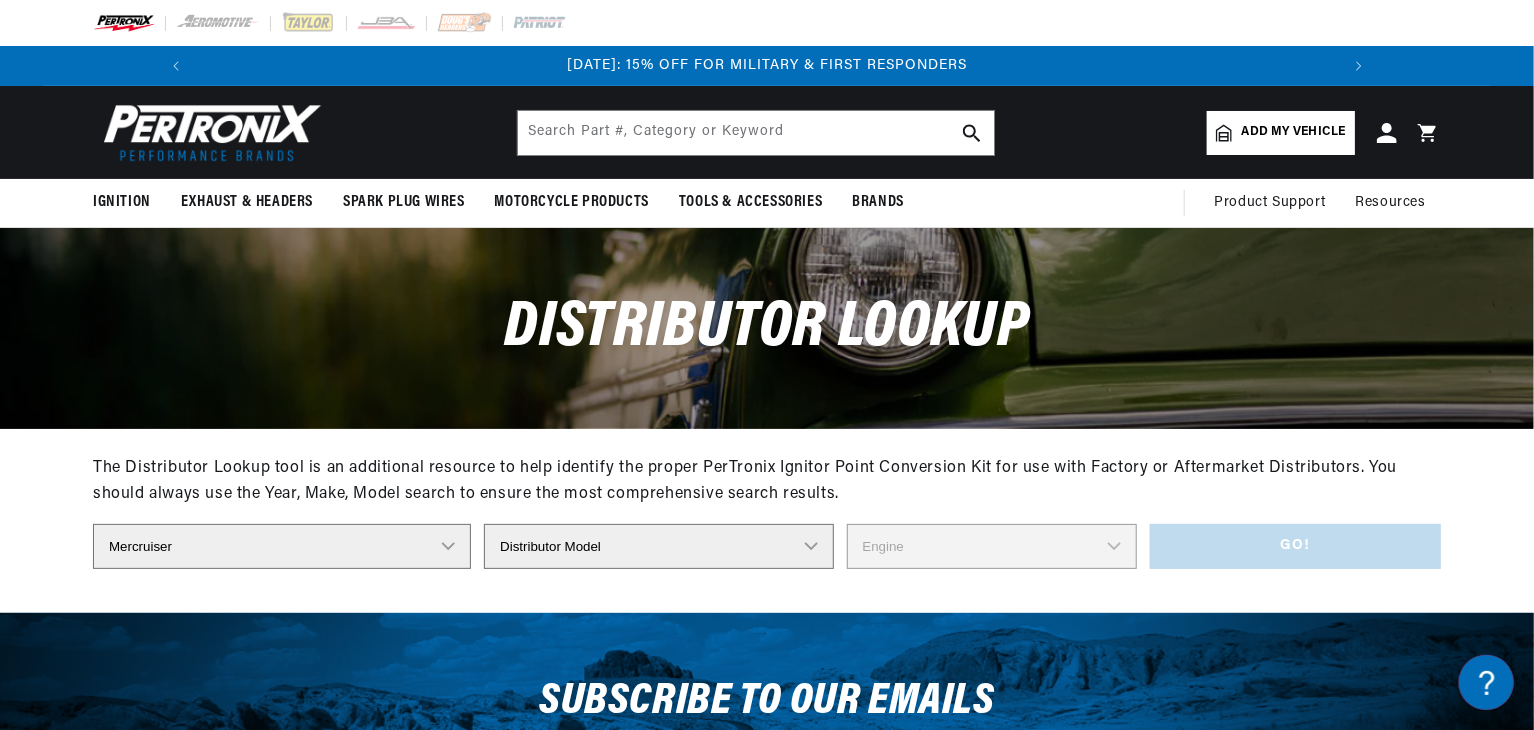 click on "Distributor Model
64025 64026" at bounding box center [658, 546] 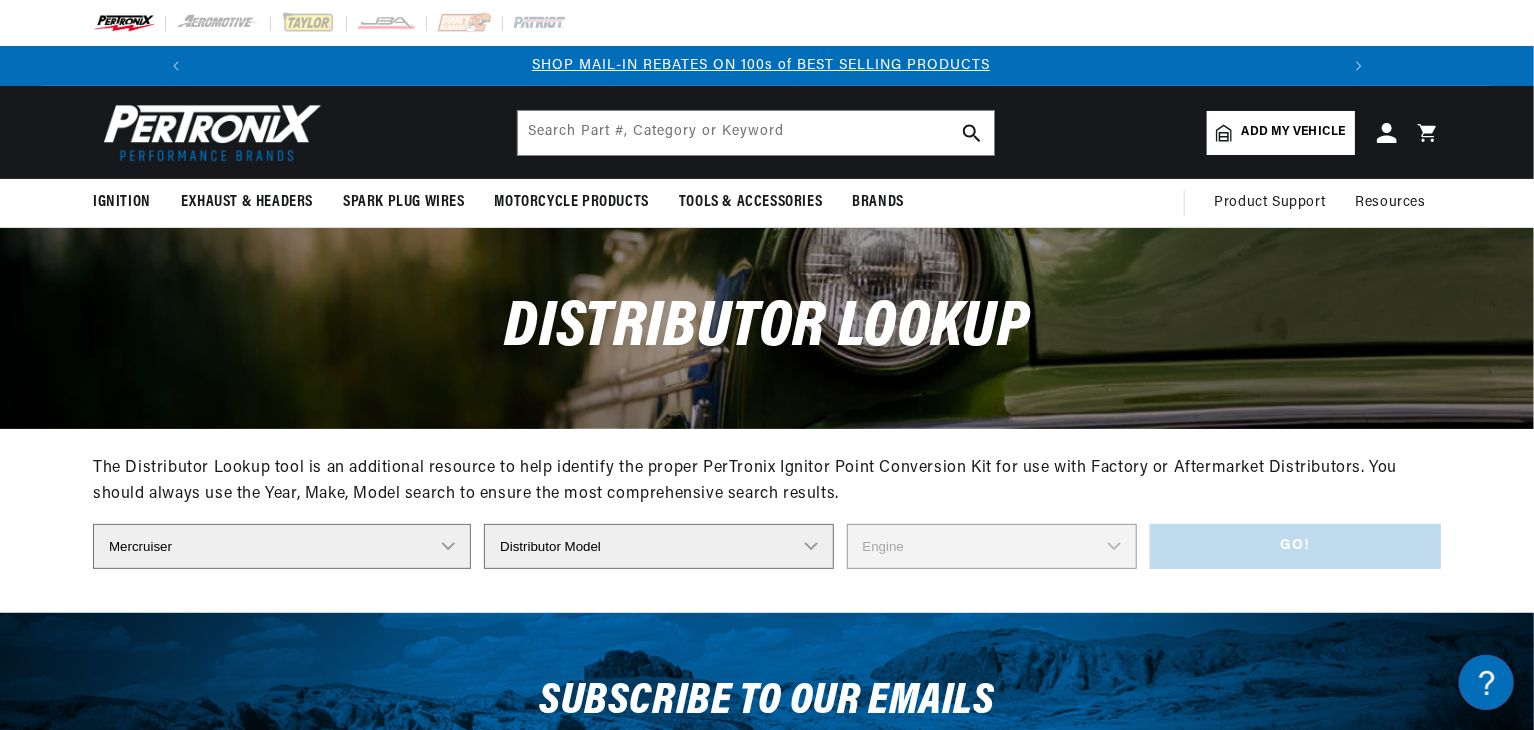 scroll, scrollTop: 0, scrollLeft: 1180, axis: horizontal 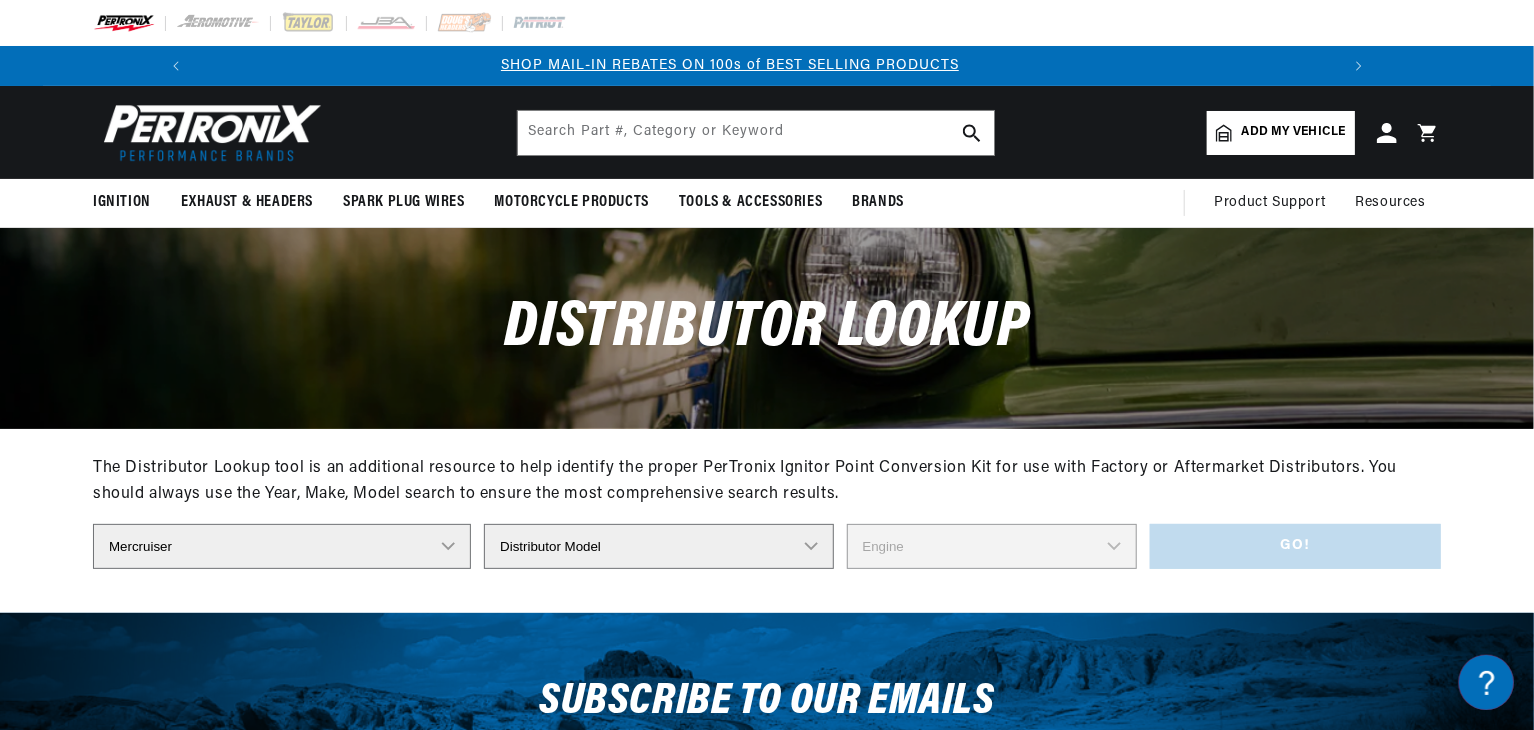 select on "Mallory" 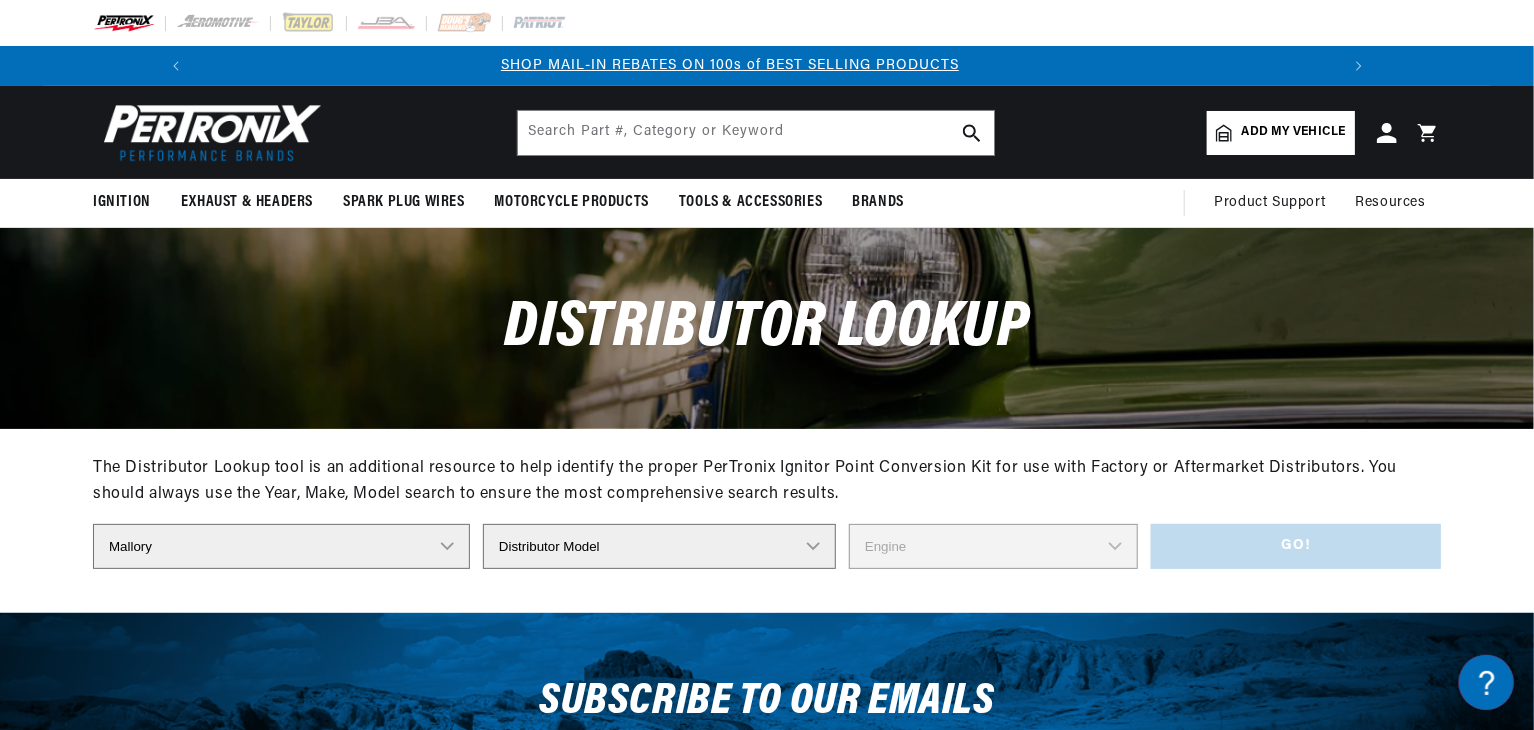 click on "Distributor Model
381775 384193 980680 981659 3538701 23 Series (4 CYL) 23 Series (6 CYL) 24 Series (4 CYL) 24 Series (6 CYL) 25 Series (8 CYL) 26 Series (8 CYL) 37 Series 38 Series 47 Series COMP9000 YC Series YC310HP YC336C YCM Series YCM325A YCM343D YD SERIES YL Series YL414D YL664A YL670AV YL679A YLU Series YS621CV YSM621CV ZC292F ZC343HP" at bounding box center [659, 546] 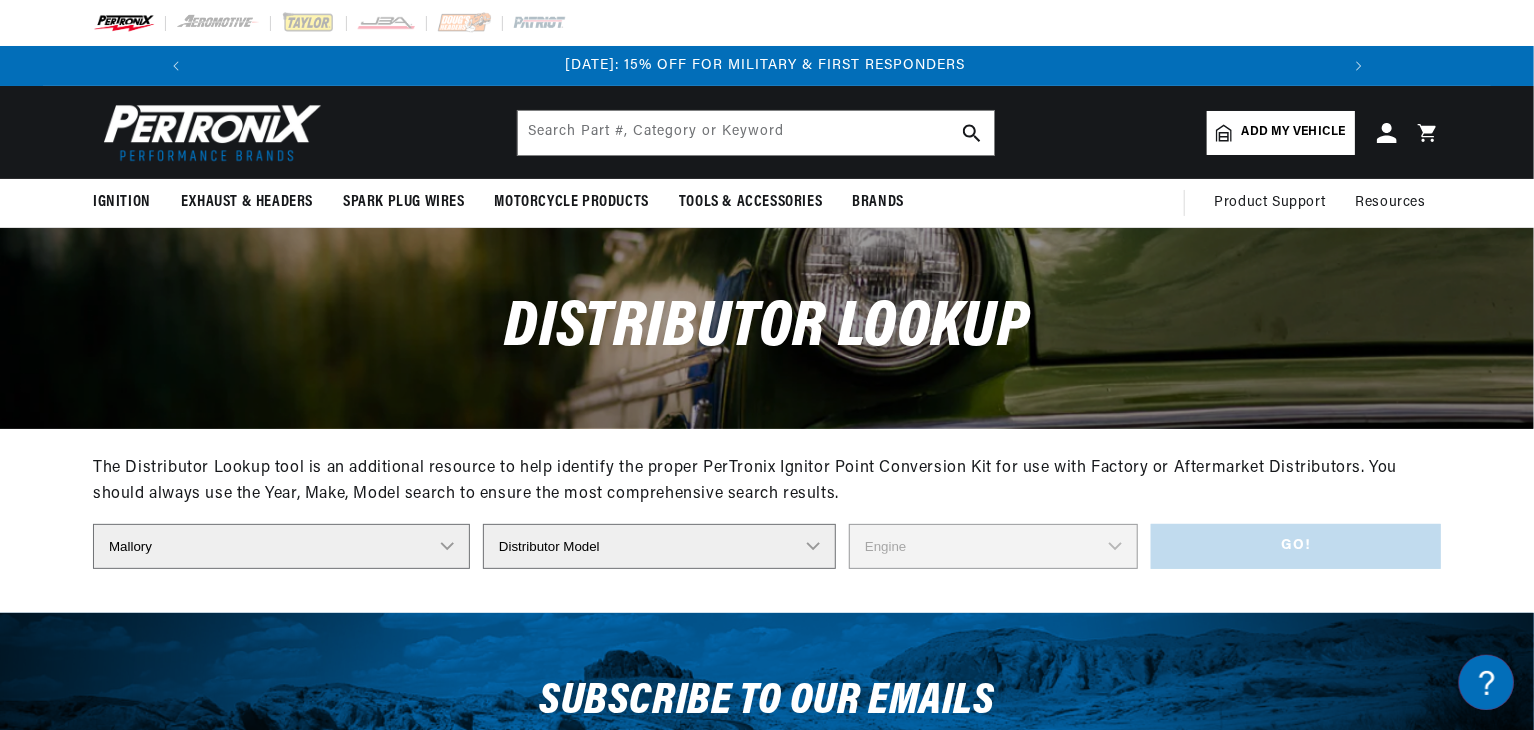 scroll, scrollTop: 0, scrollLeft: 0, axis: both 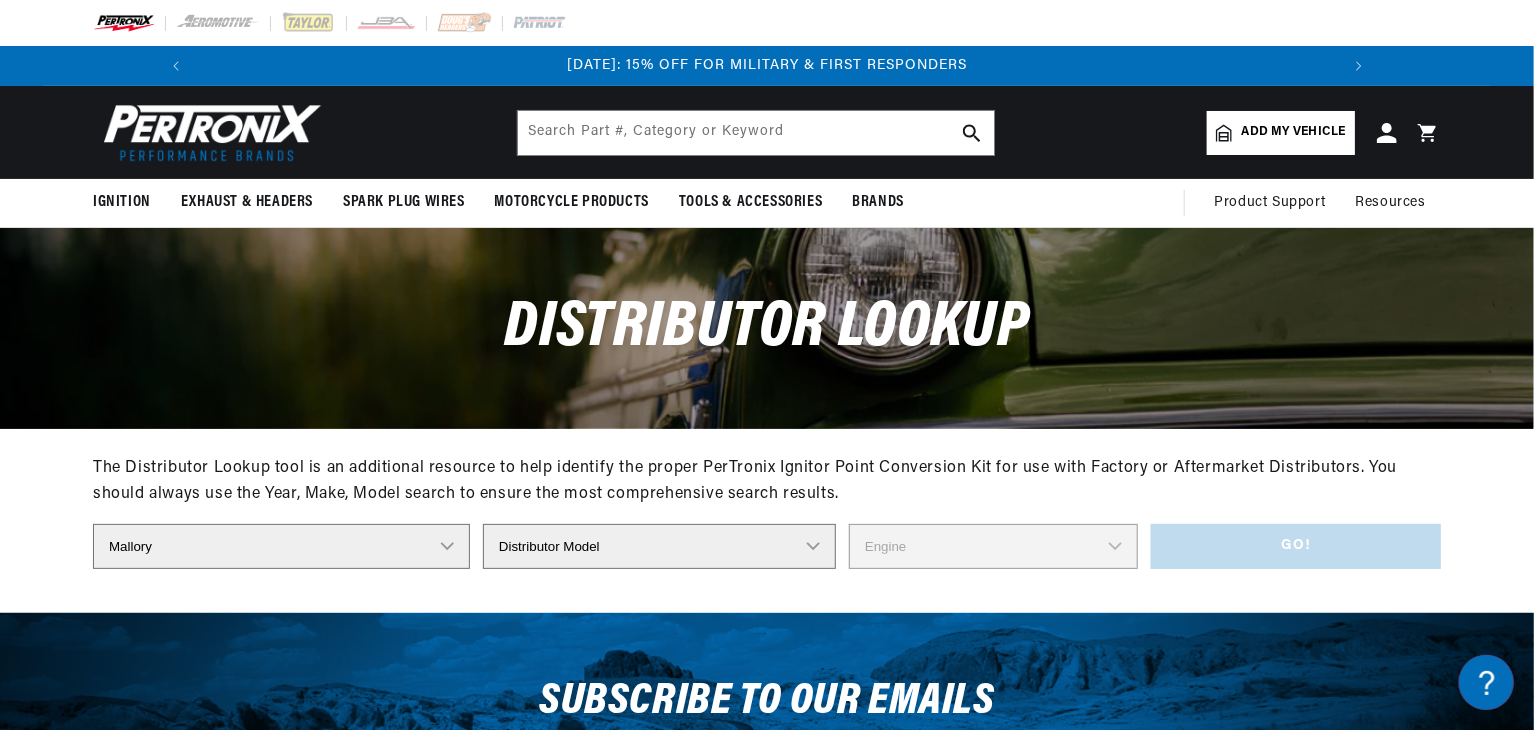 select on "YL Series" 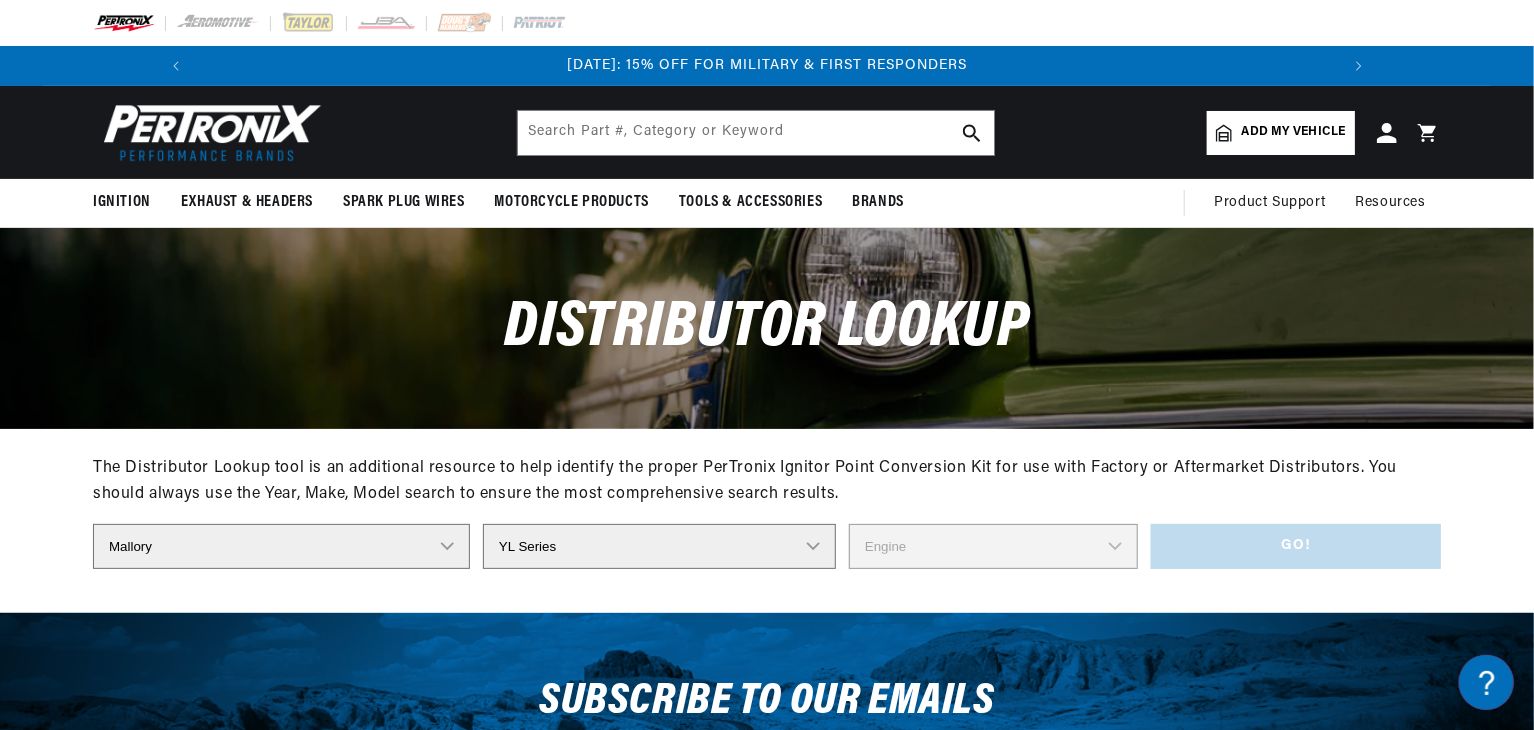 click on "Distributor Model
381775 384193 980680 981659 3538701 23 Series (4 CYL) 23 Series (6 CYL) 24 Series (4 CYL) 24 Series (6 CYL) 25 Series (8 CYL) 26 Series (8 CYL) 37 Series 38 Series 47 Series COMP9000 YC Series YC310HP YC336C YCM Series YCM325A YCM343D YD SERIES YL Series YL414D YL664A YL670AV YL679A YLU Series YS621CV YSM621CV ZC292F ZC343HP" at bounding box center (659, 546) 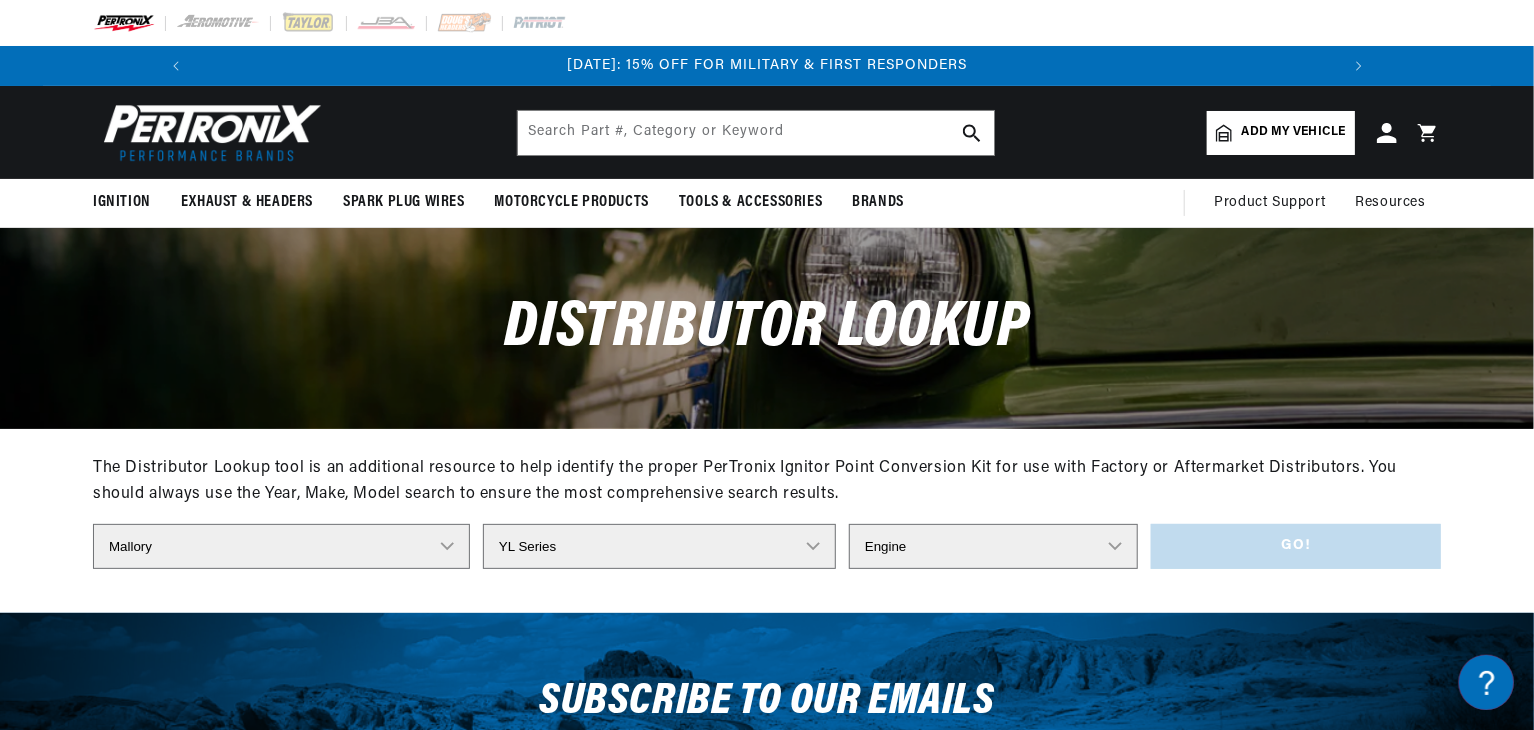 click on "Engine
4 8 6" at bounding box center (993, 546) 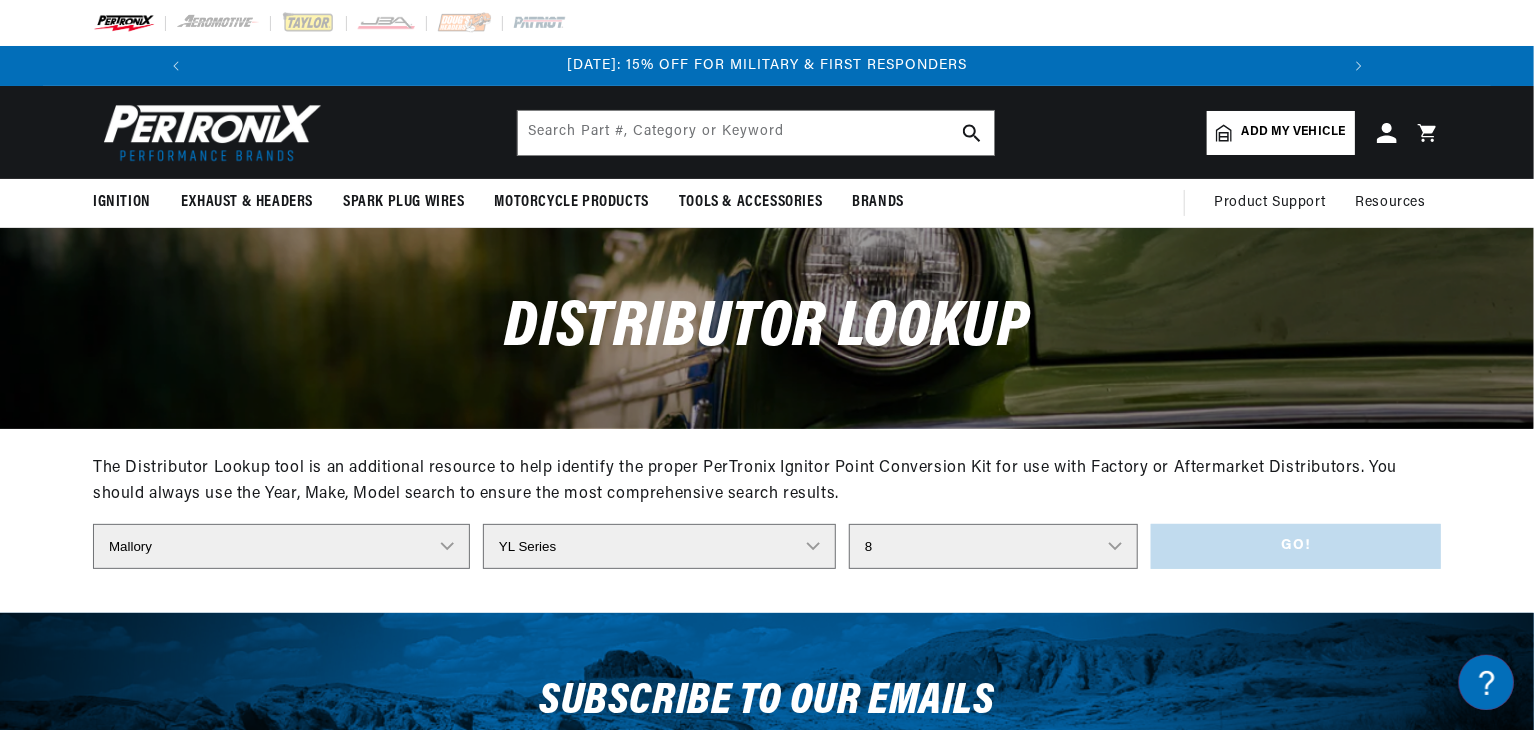click on "Engine
4 8 6" at bounding box center (993, 546) 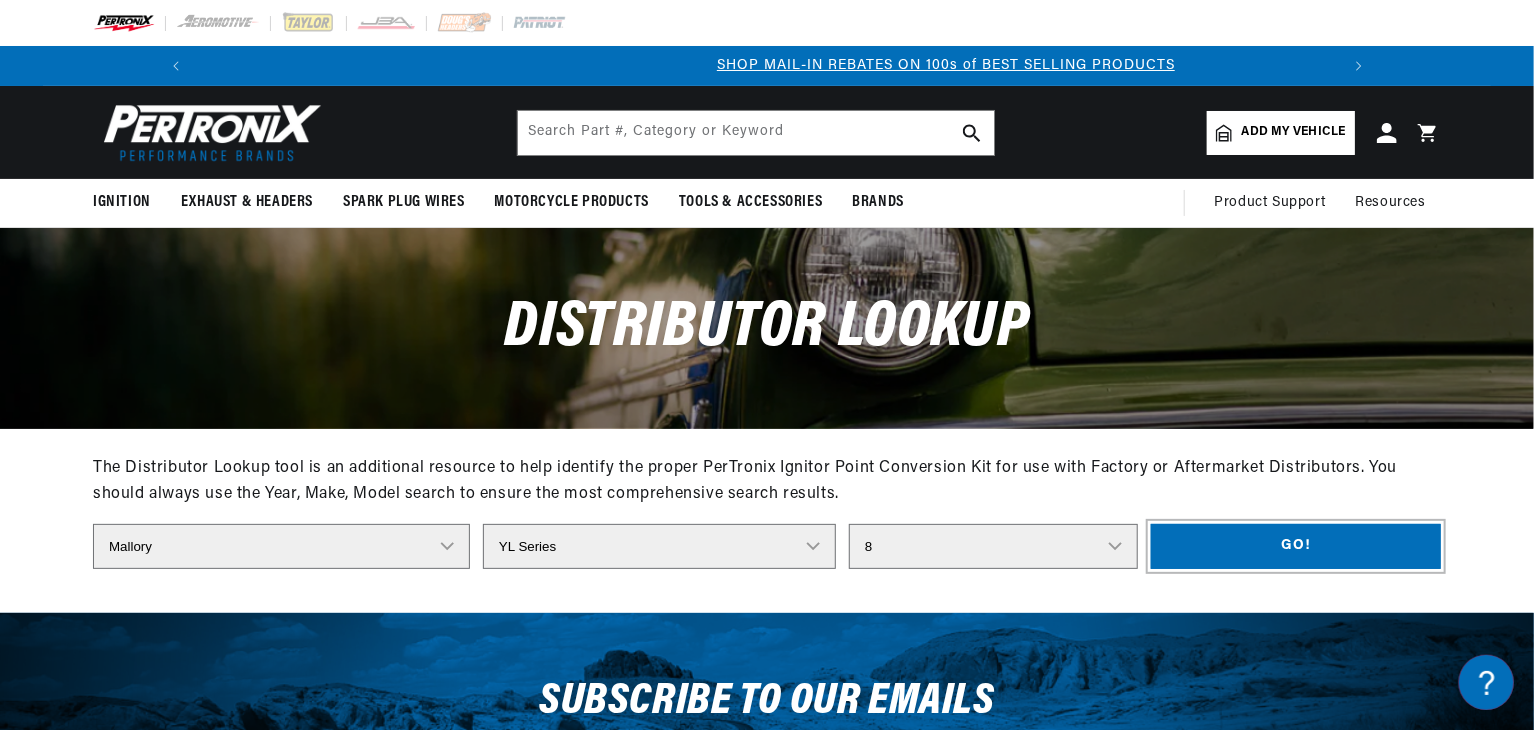 click on "Go!" at bounding box center [1296, 546] 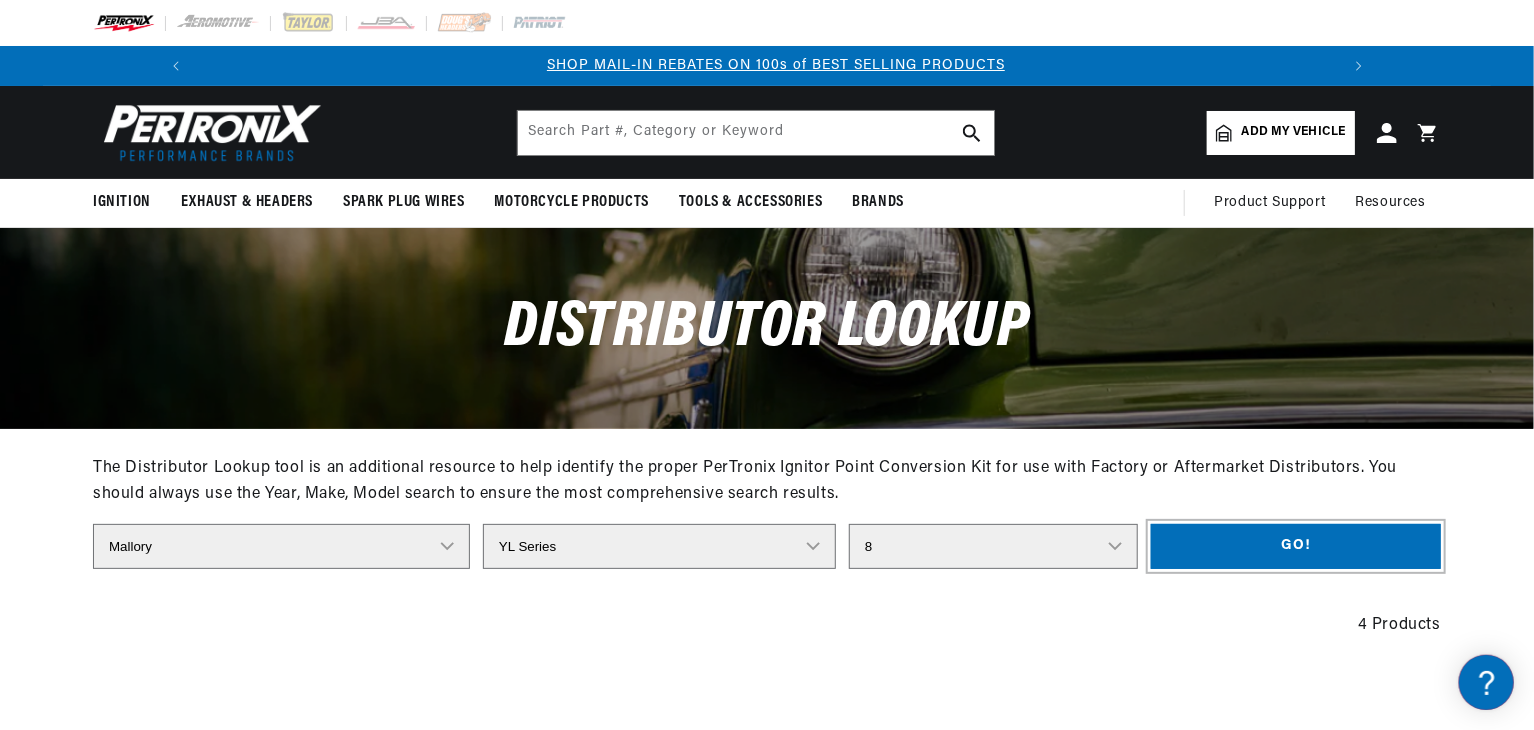 scroll, scrollTop: 0, scrollLeft: 1180, axis: horizontal 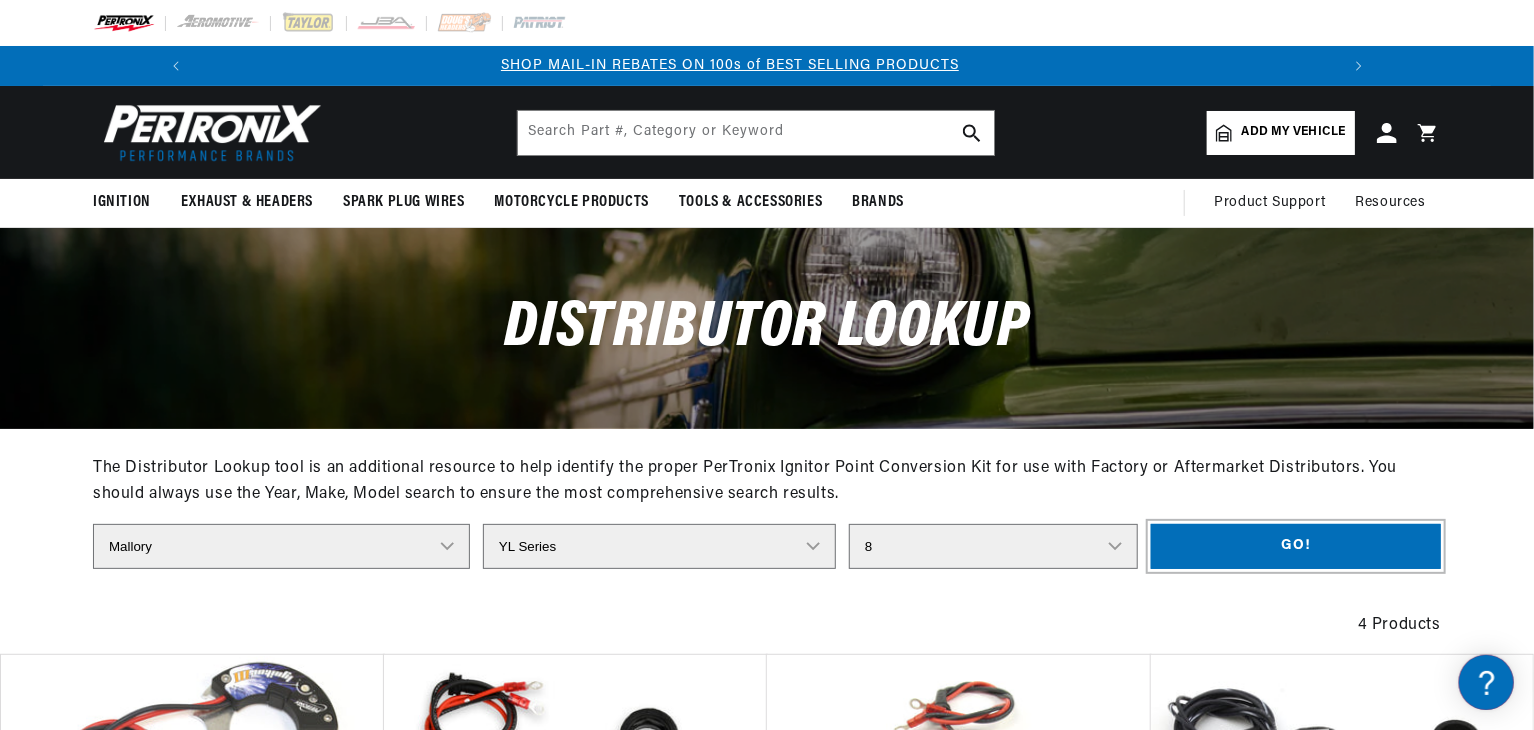 type 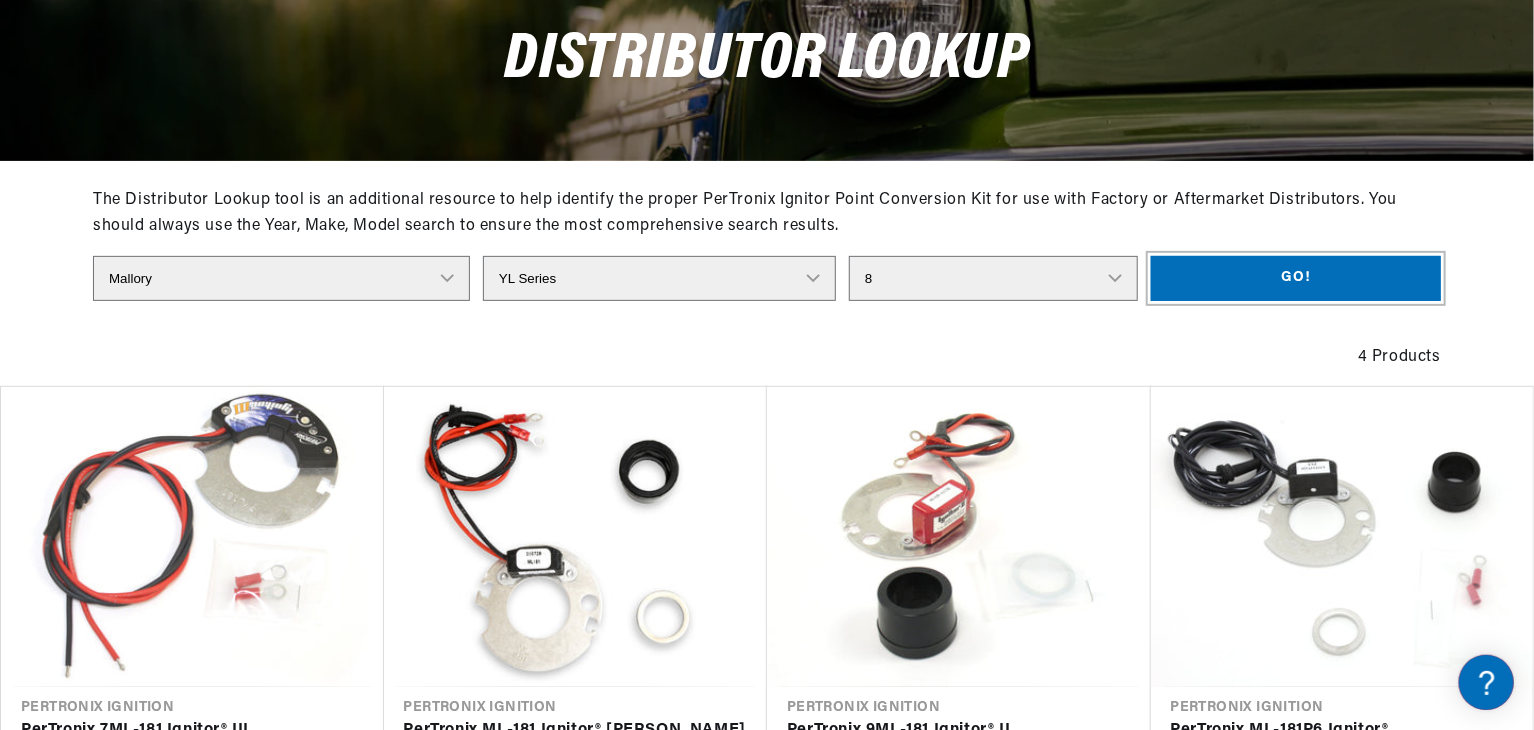 scroll, scrollTop: 480, scrollLeft: 0, axis: vertical 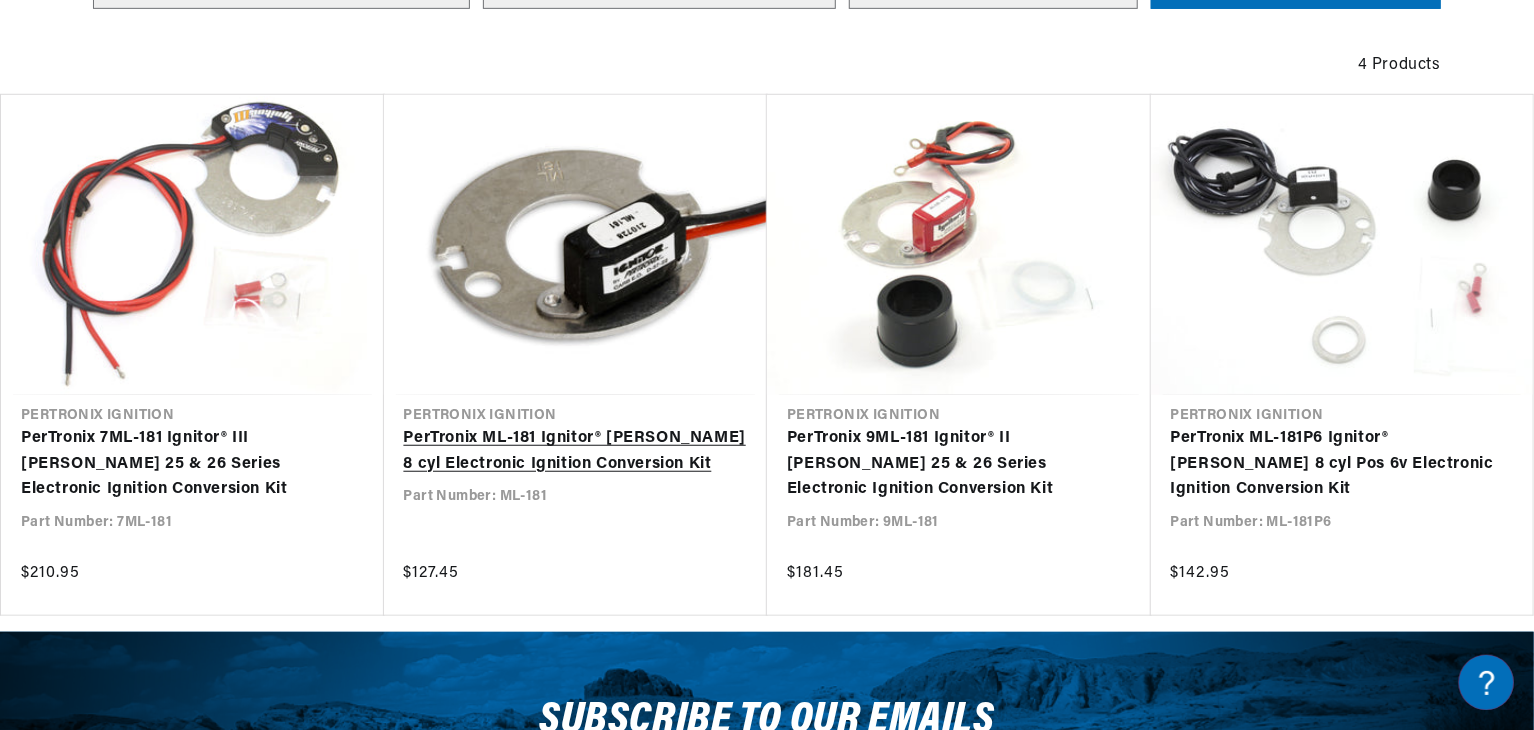 click on "PerTronix ML-181 Ignitor® [PERSON_NAME] 8 cyl Electronic Ignition Conversion Kit" at bounding box center [576, 451] 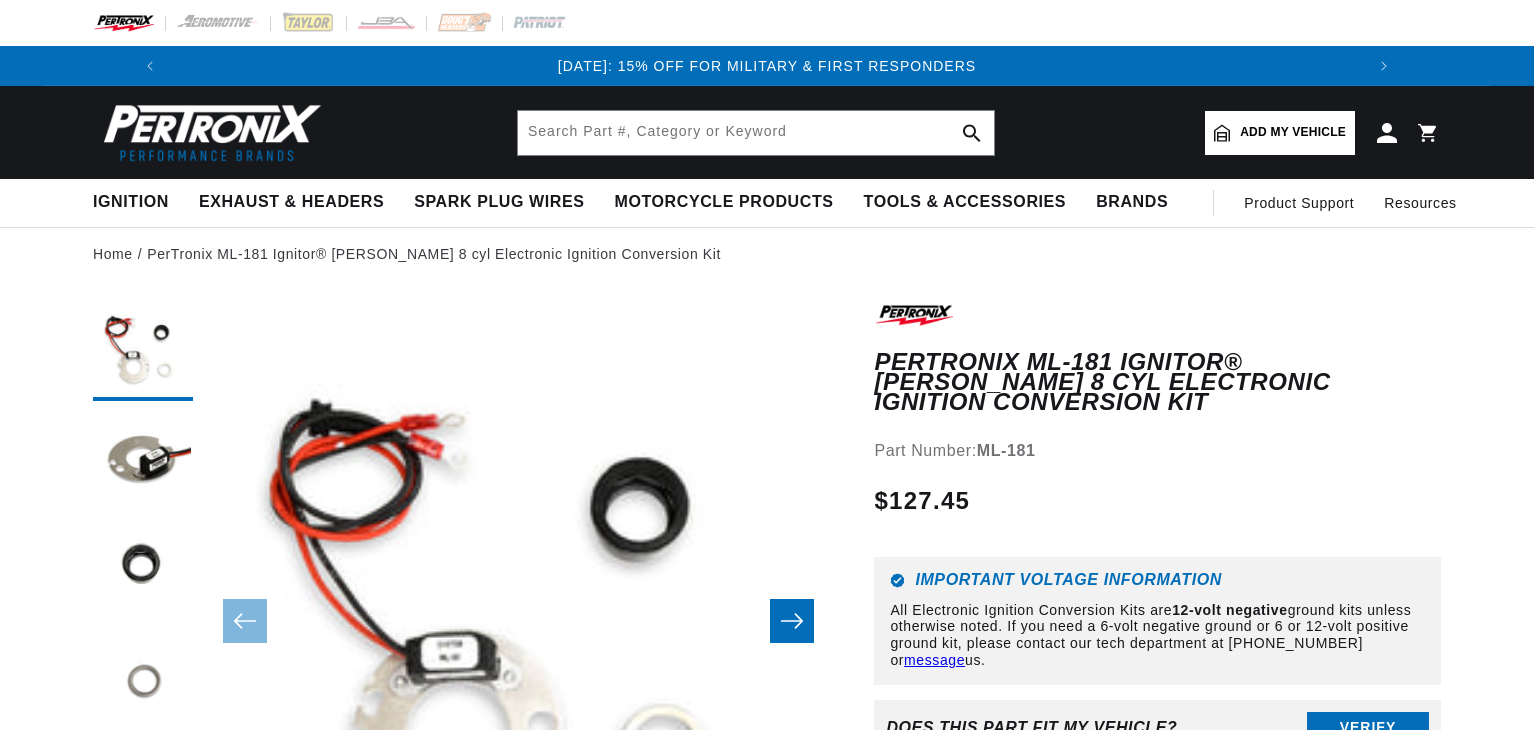 scroll, scrollTop: 0, scrollLeft: 0, axis: both 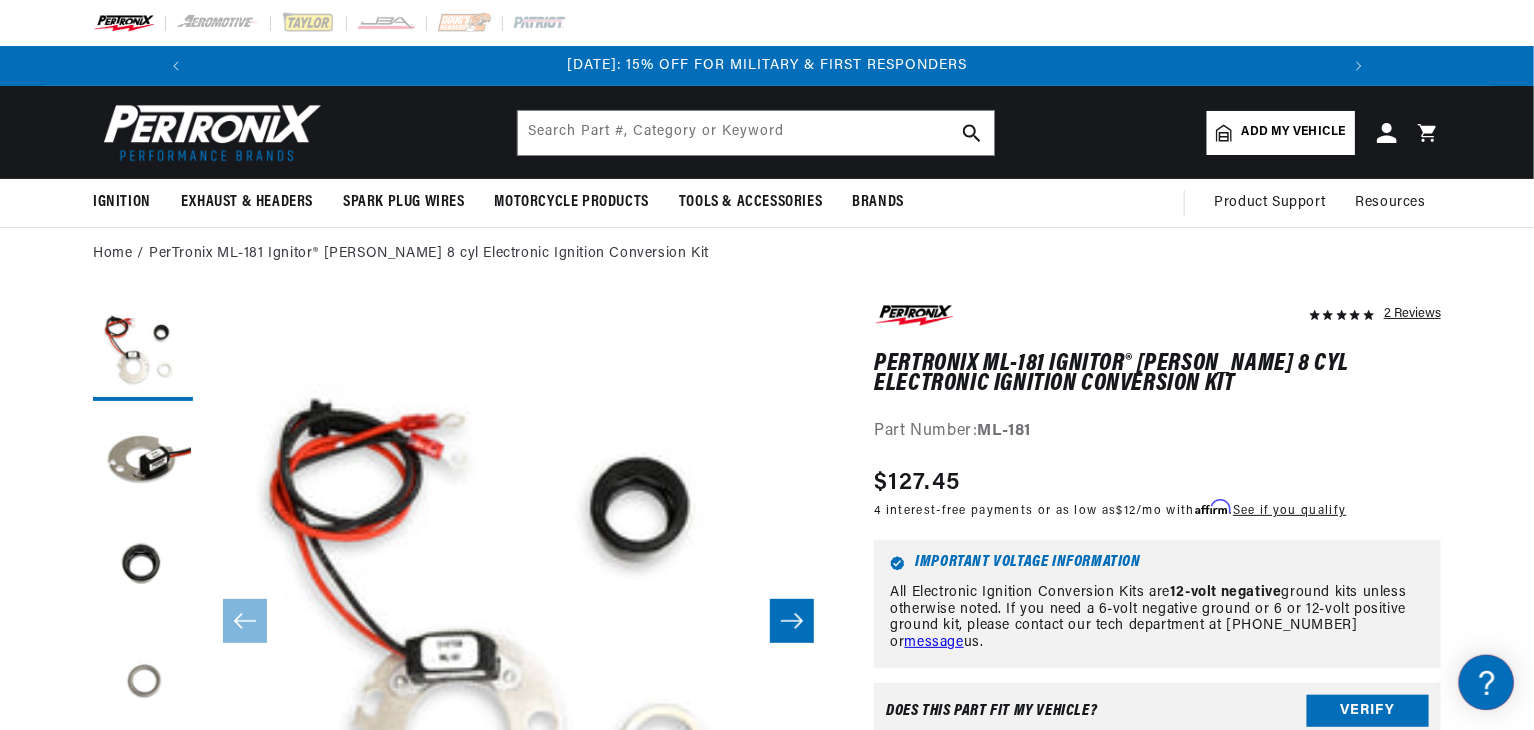 click on "2 Reviews" at bounding box center [767, 1317] 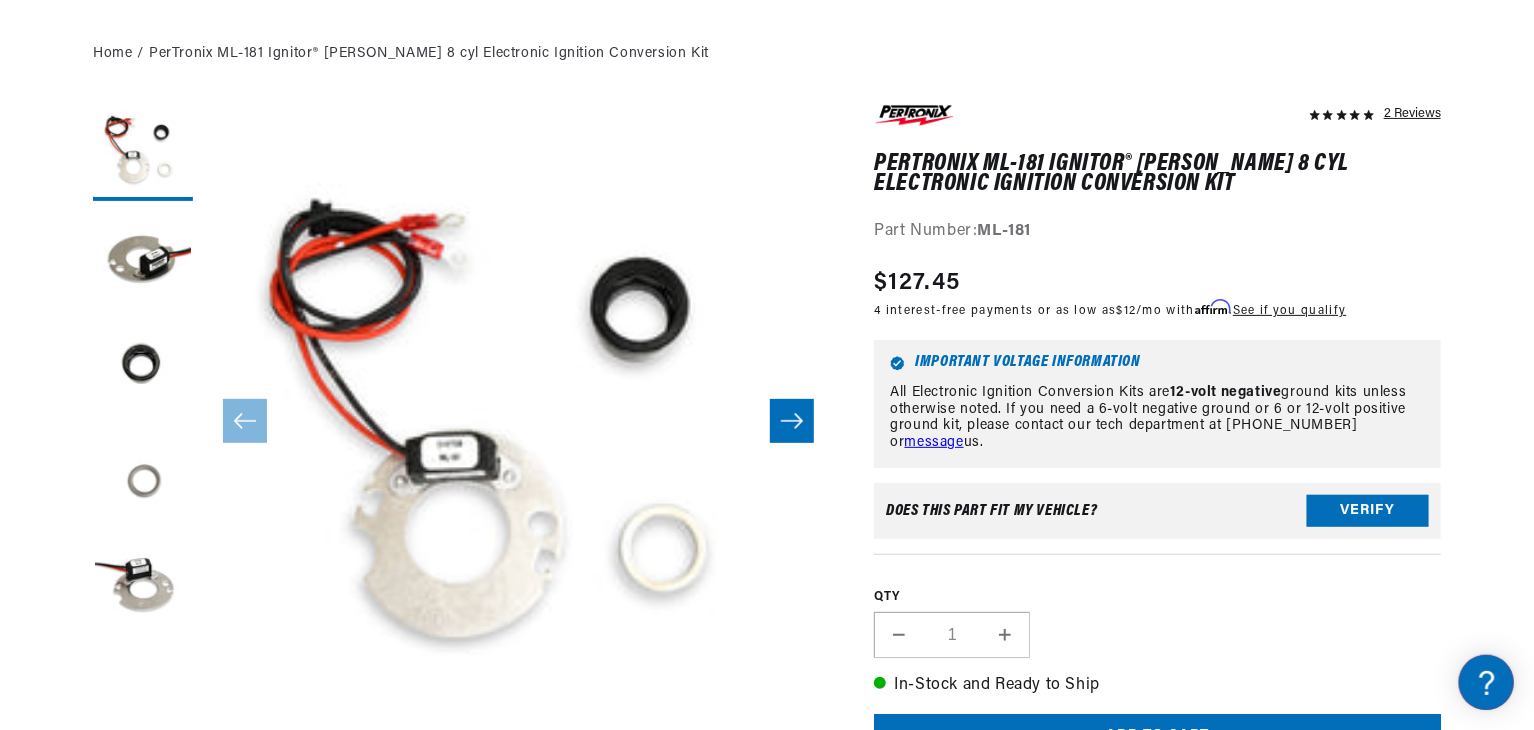 scroll, scrollTop: 240, scrollLeft: 0, axis: vertical 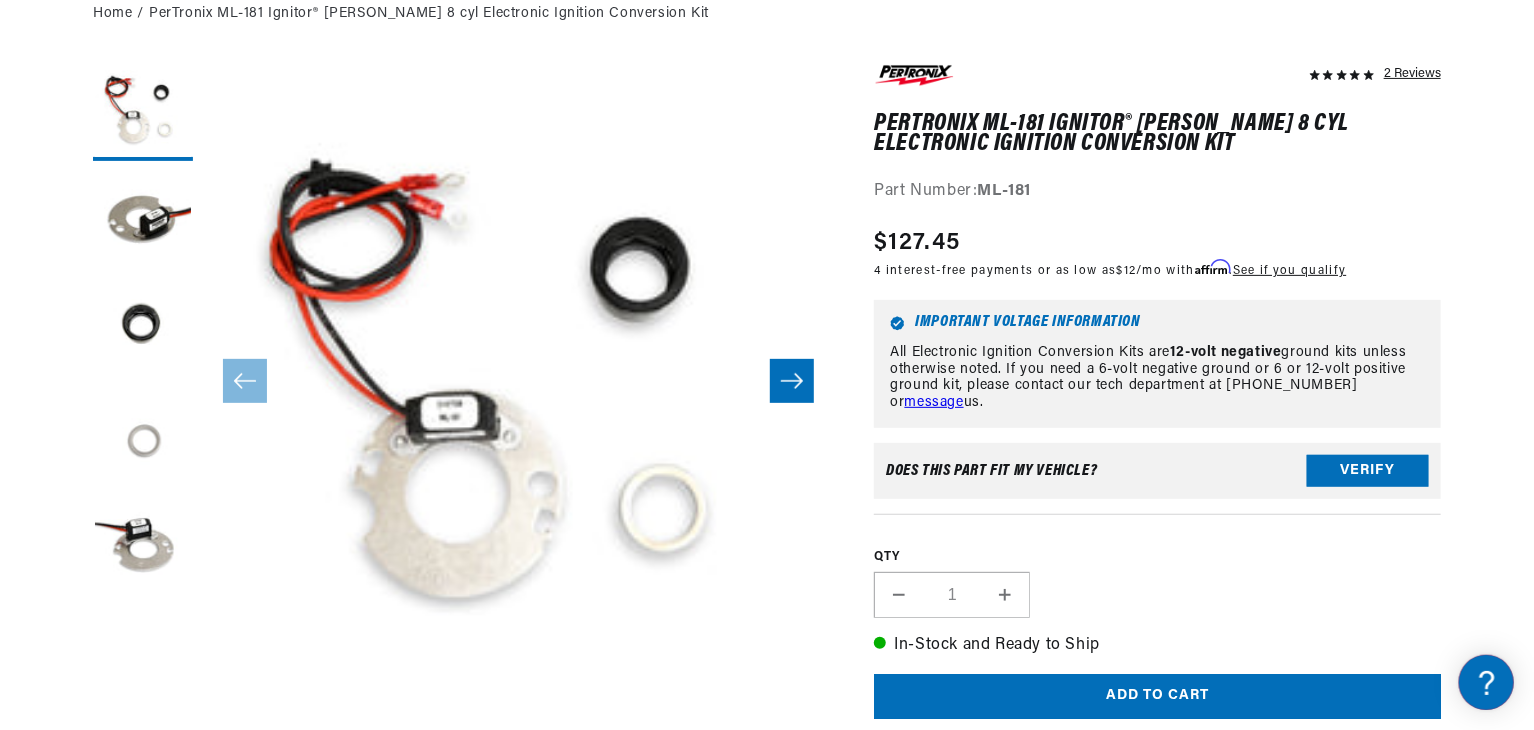 click at bounding box center [143, 441] 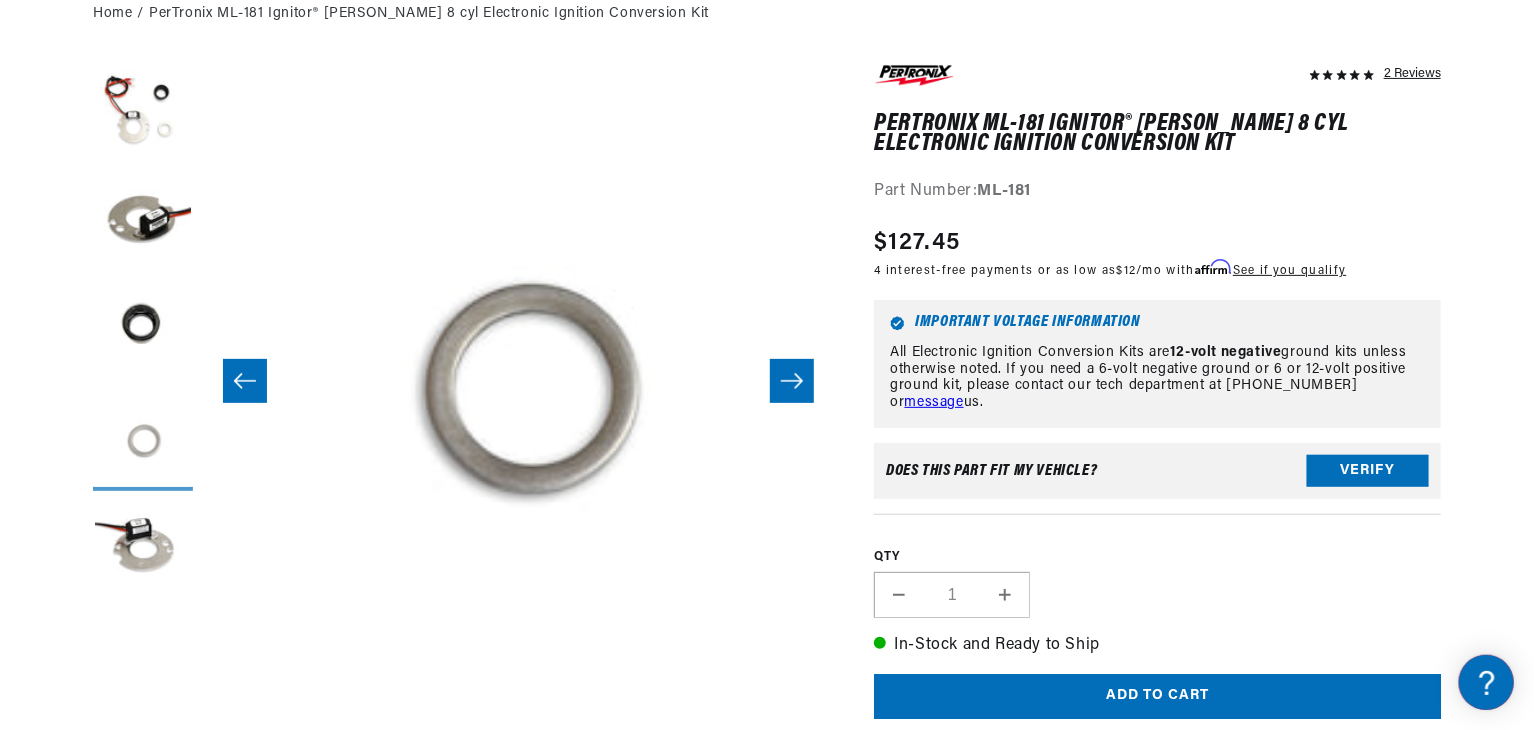 scroll, scrollTop: 0, scrollLeft: 1894, axis: horizontal 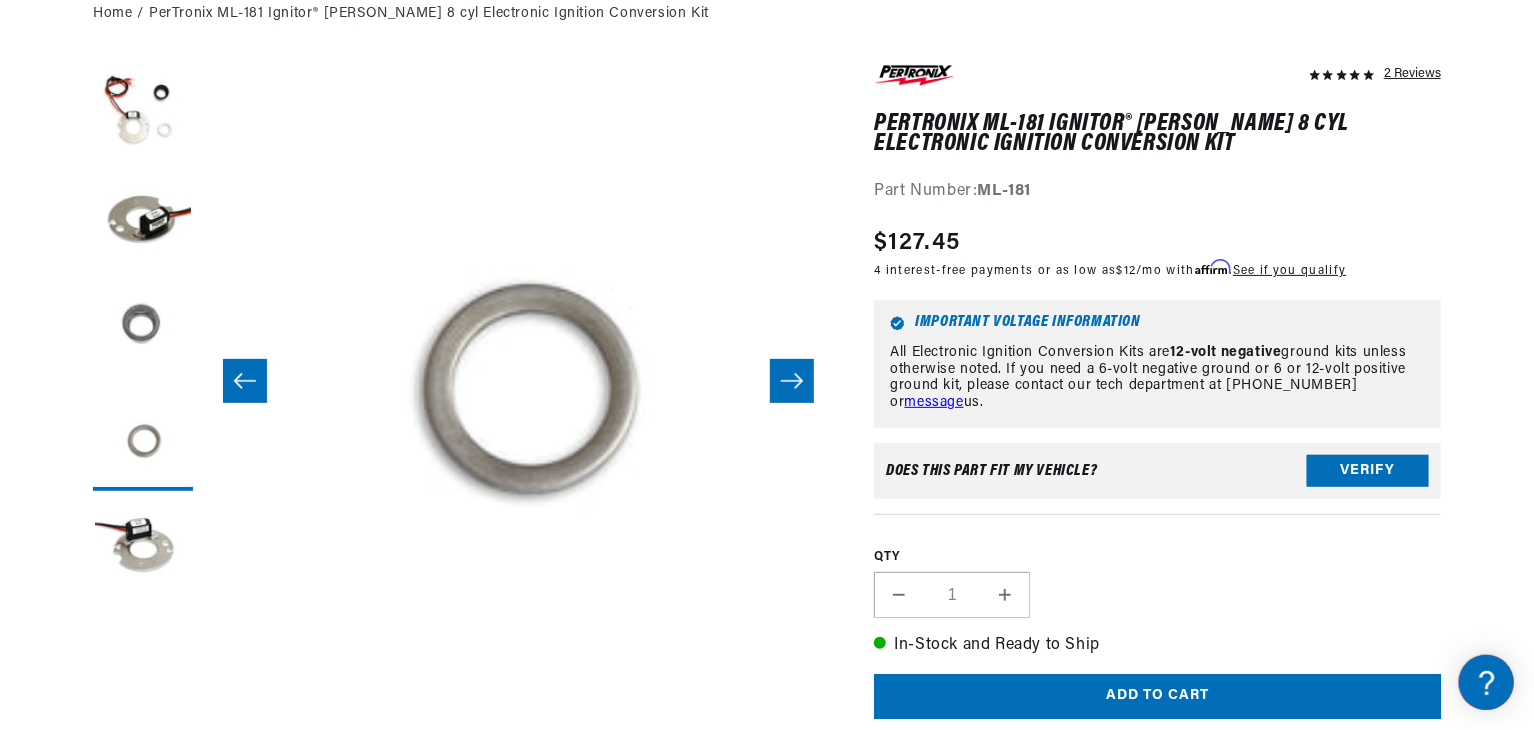 click at bounding box center [143, 331] 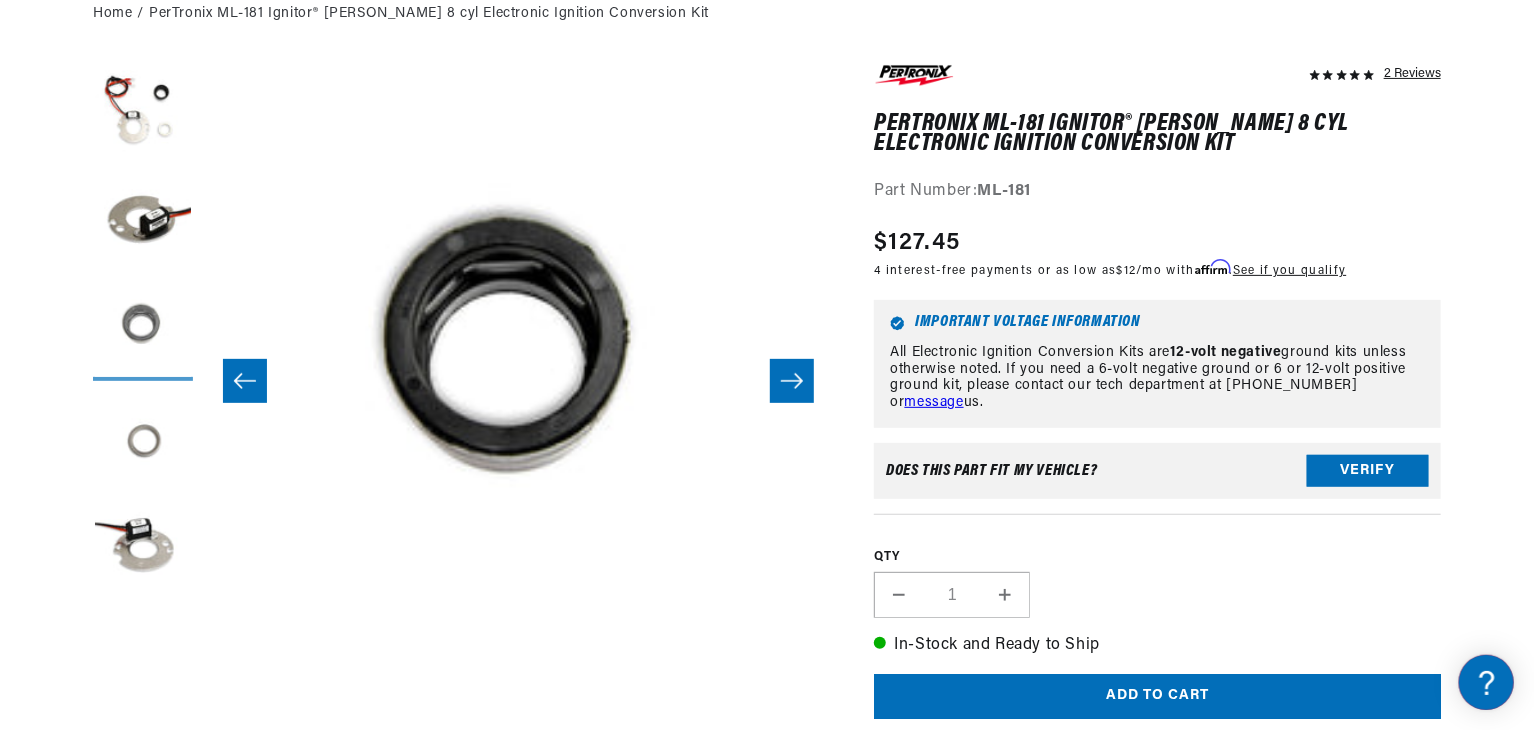 scroll, scrollTop: 0, scrollLeft: 1263, axis: horizontal 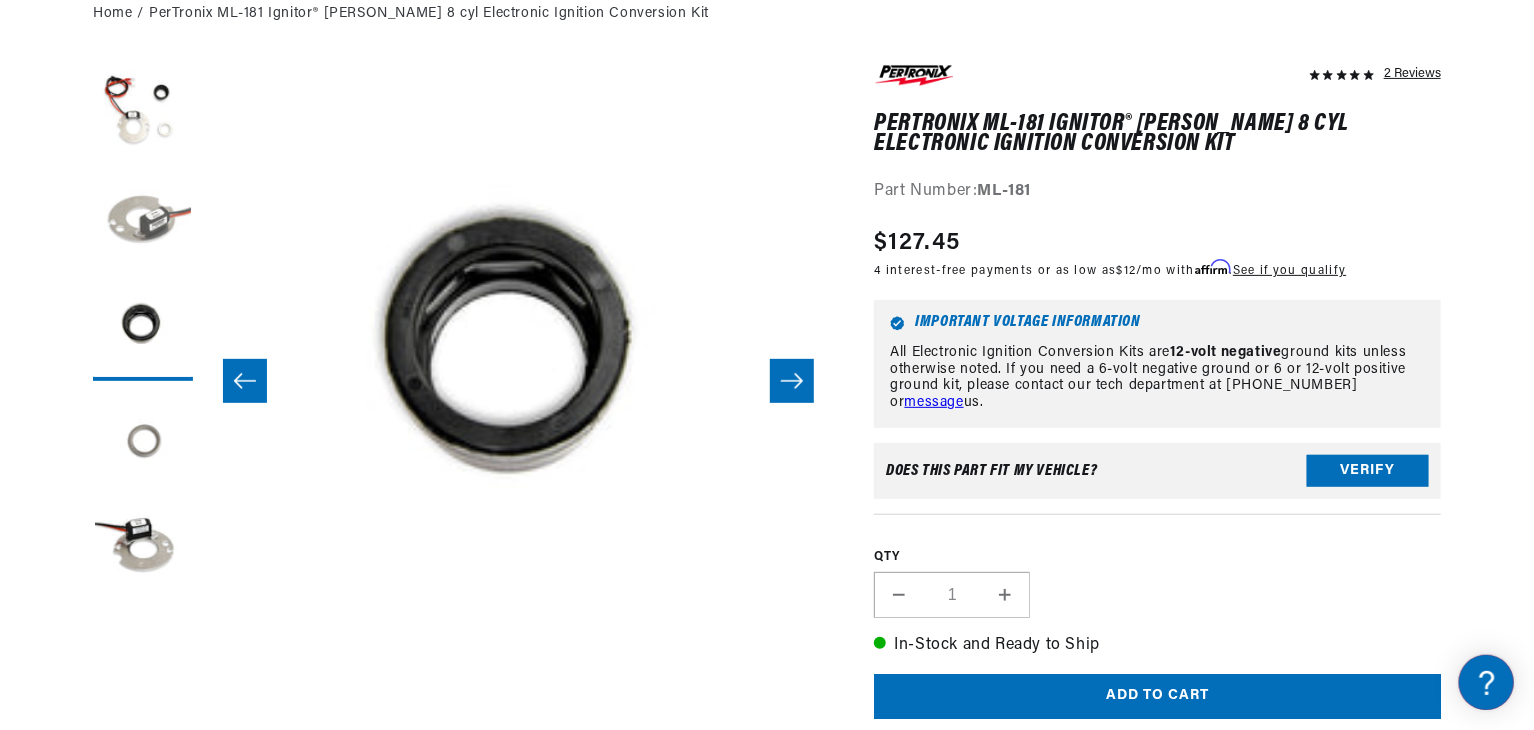 click at bounding box center (143, 221) 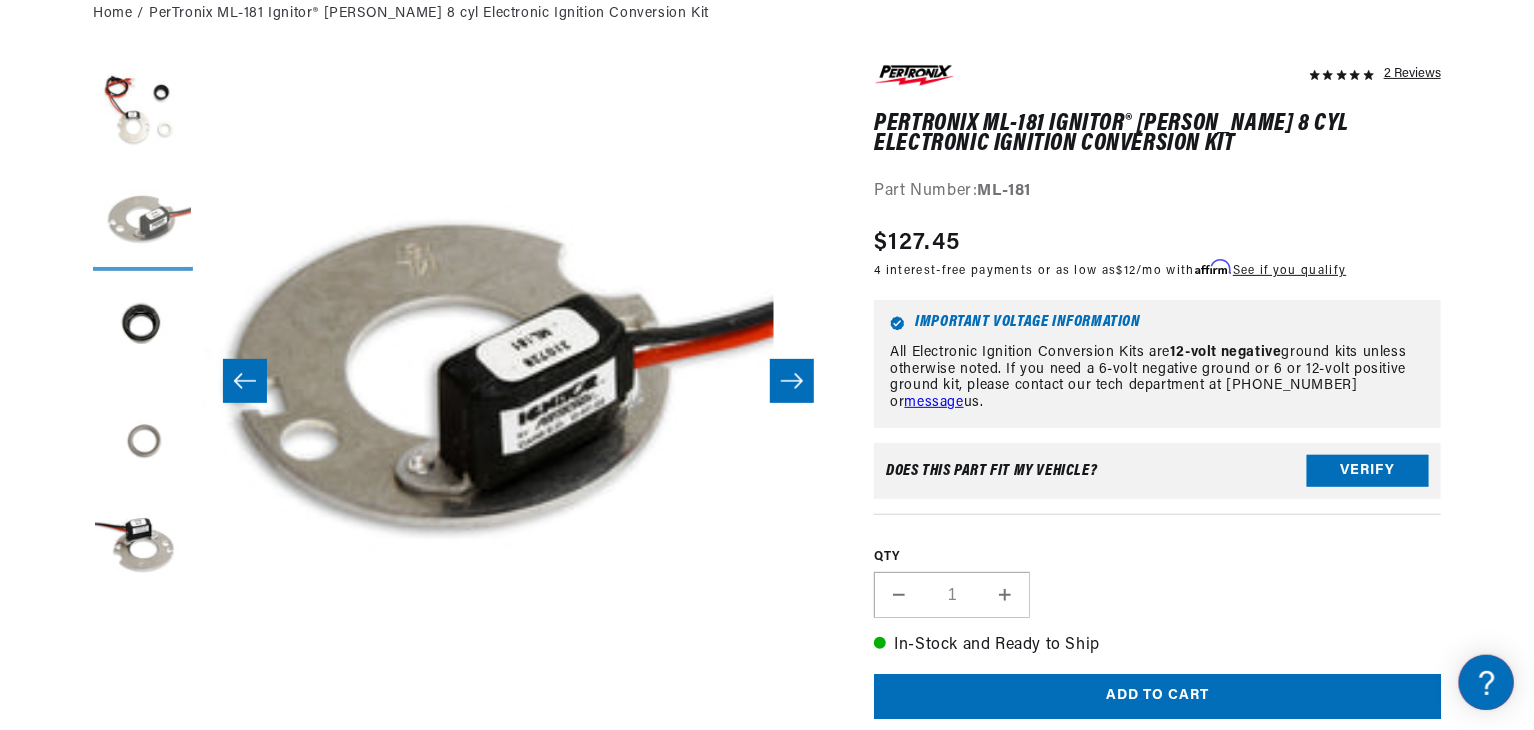 scroll, scrollTop: 0, scrollLeft: 631, axis: horizontal 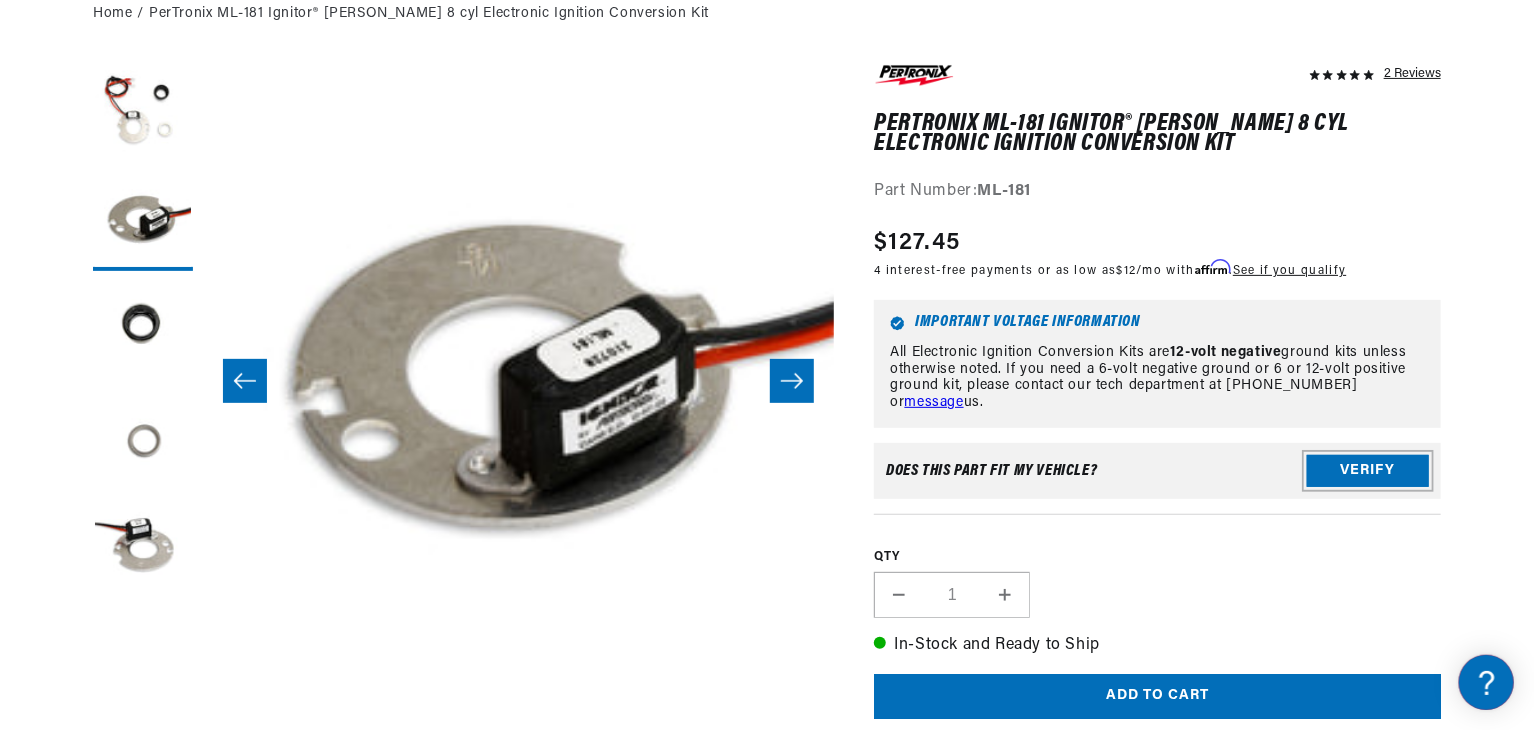 click on "Verify" at bounding box center (1368, 471) 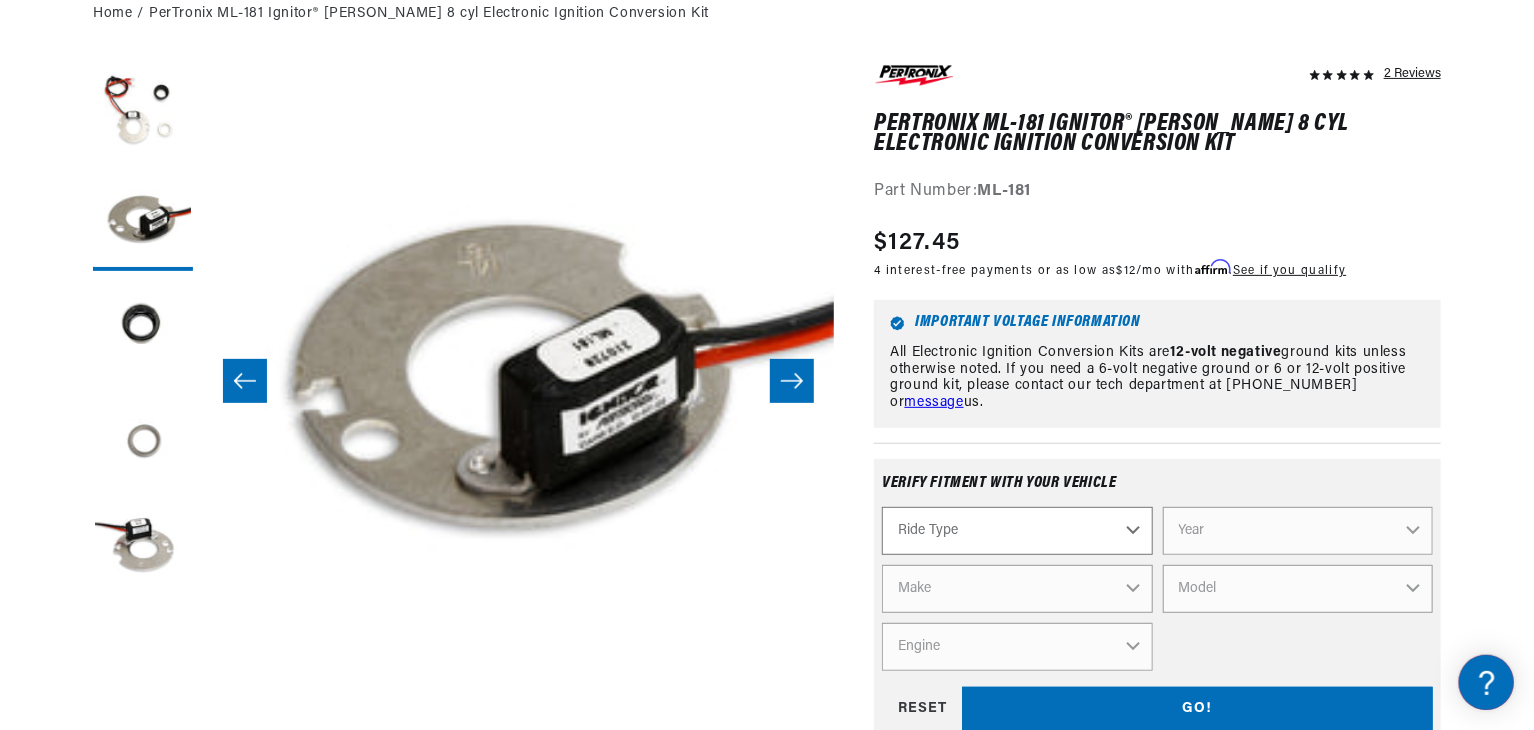 click on "Ride Type
Automotive
Agricultural
Industrial
Marine
Motorcycle" at bounding box center (1017, 531) 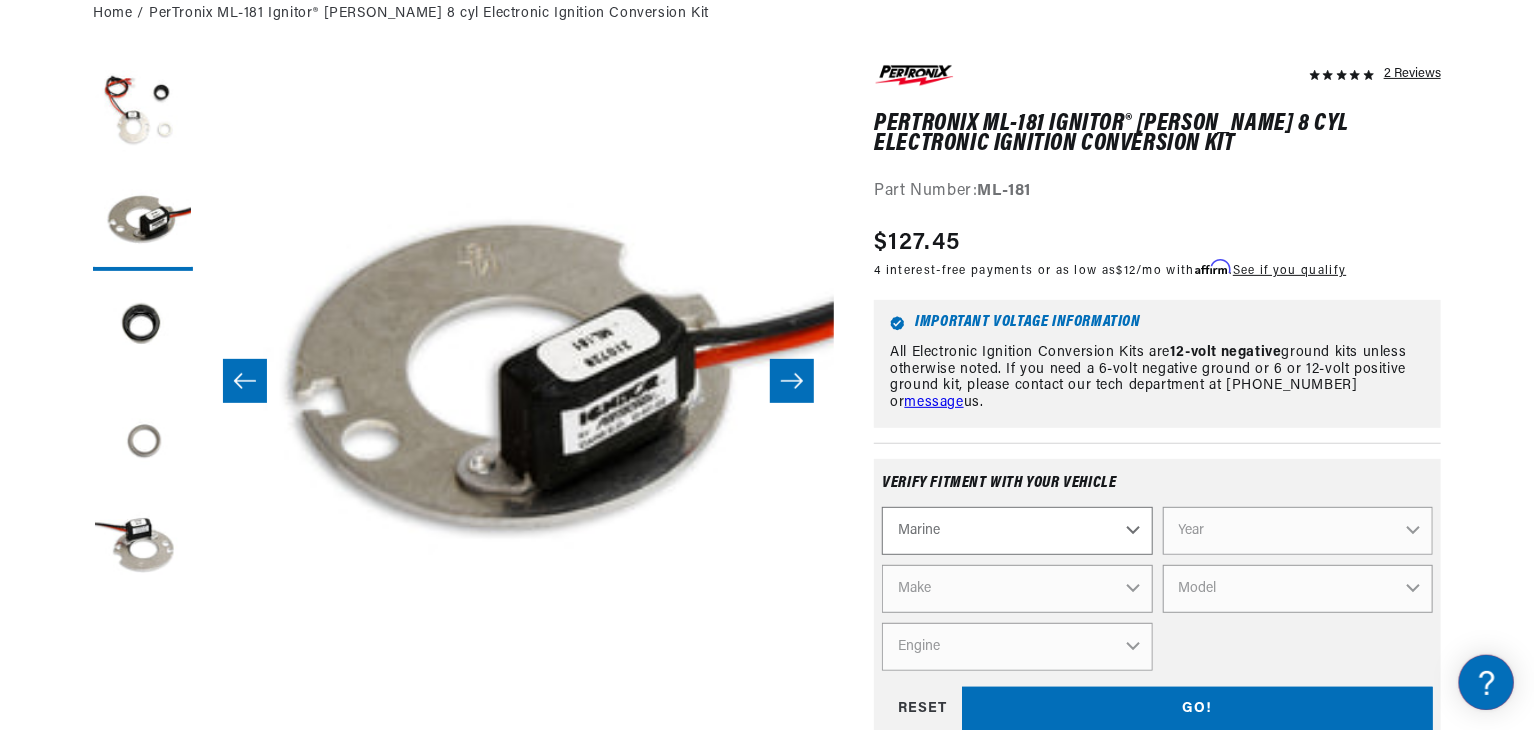 click on "Ride Type
Automotive
Agricultural
Industrial
Marine
Motorcycle" at bounding box center (1017, 531) 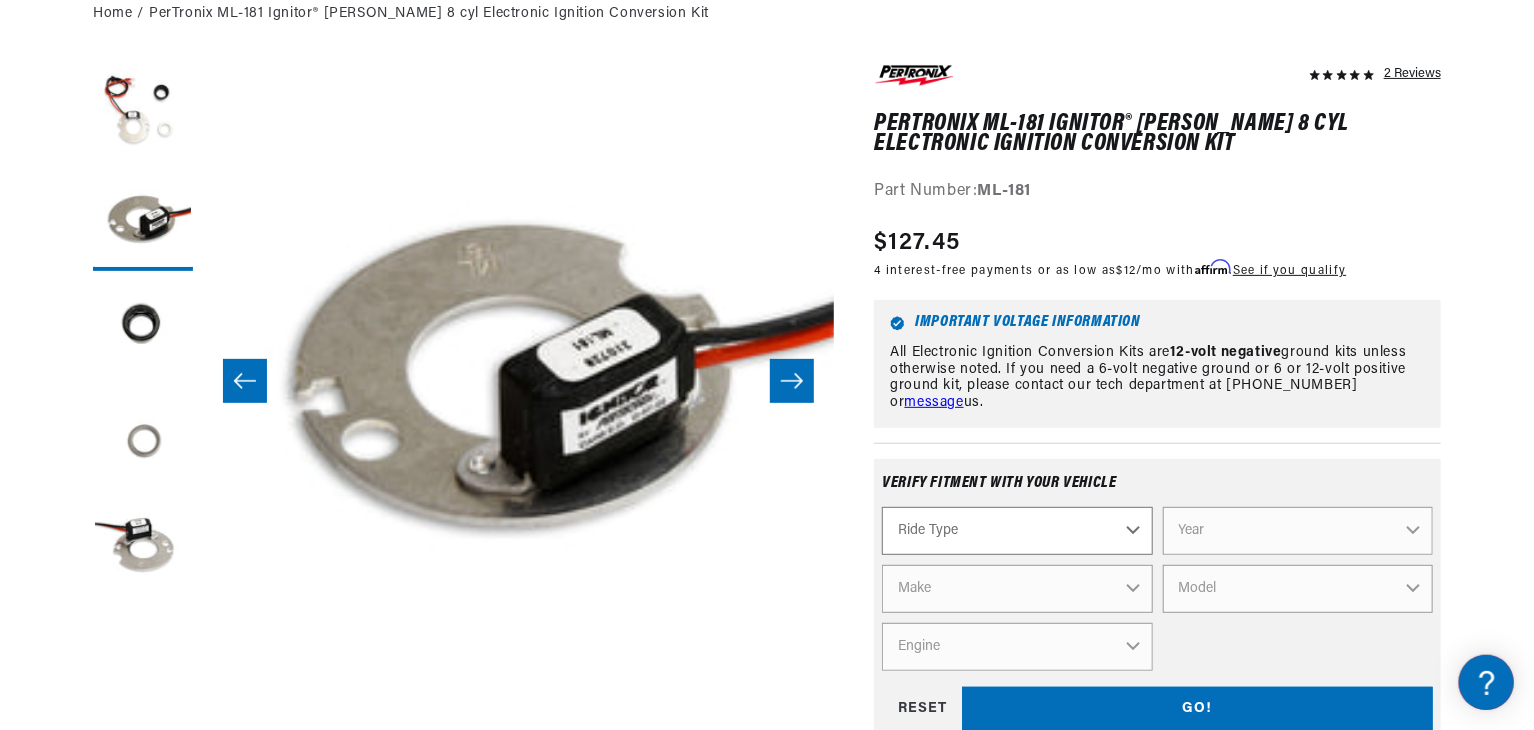 select on "Marine" 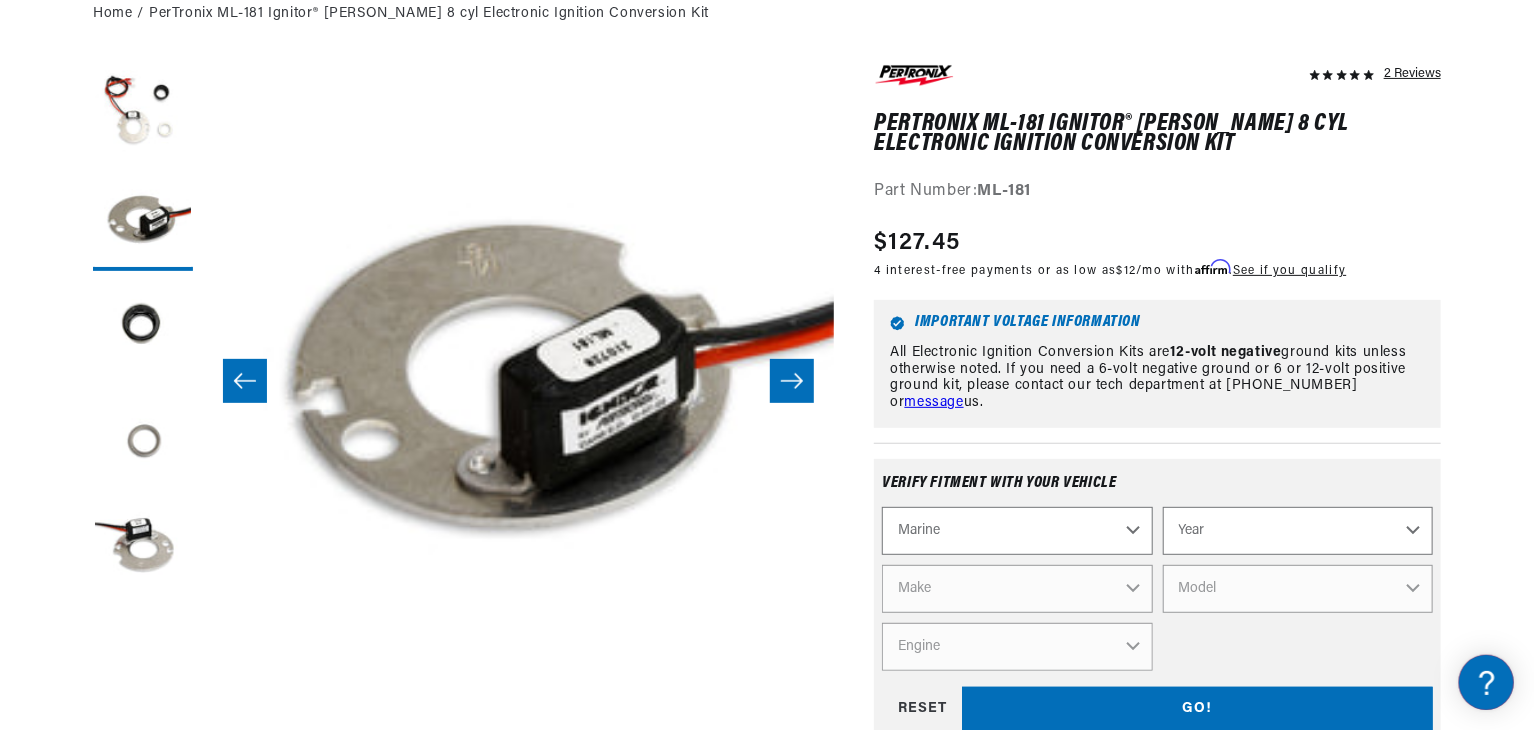 scroll, scrollTop: 0, scrollLeft: 1180, axis: horizontal 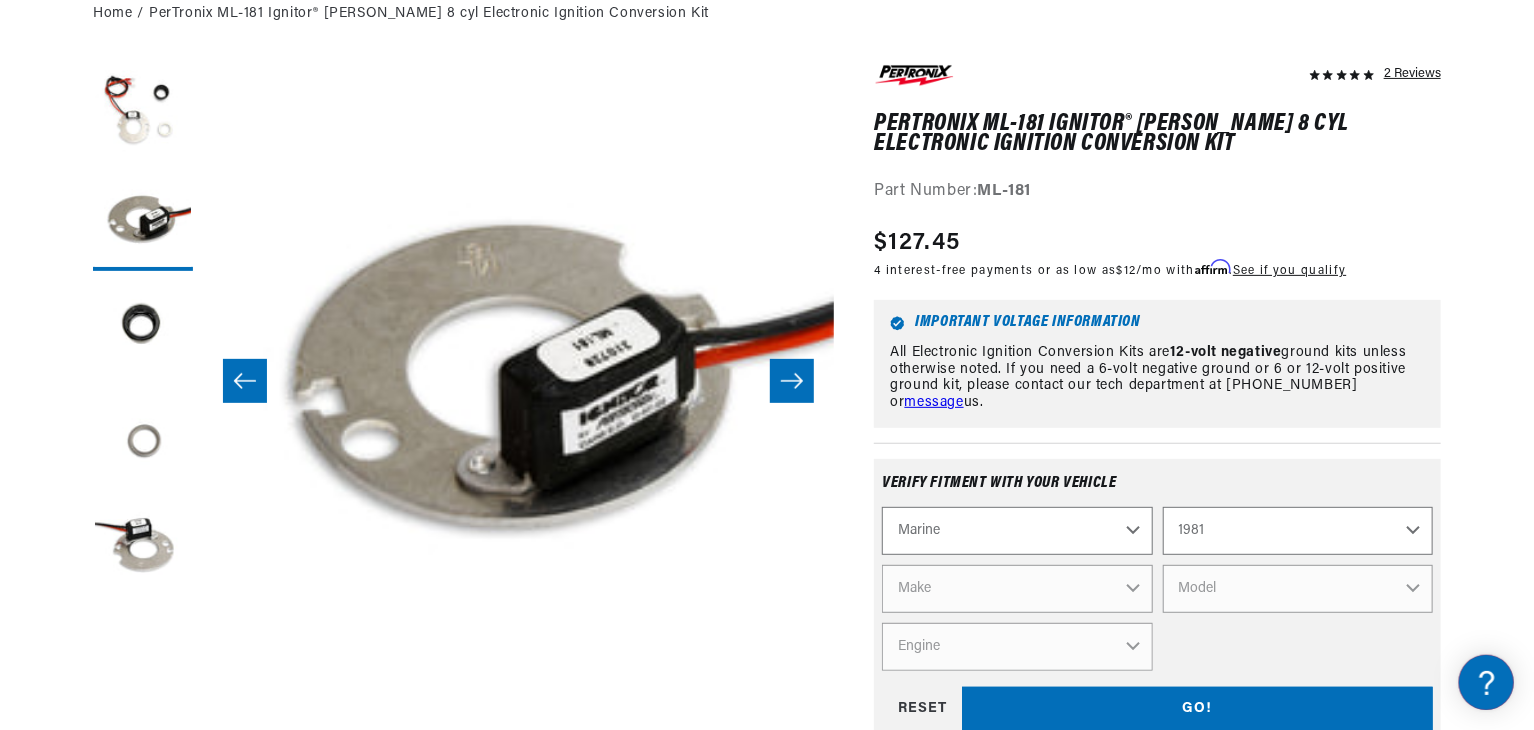 click on "Year
[DATE]
1986
1985
1983
1982
1981
1980
1979
1978
1977
1976
1975
1974
1973
1972
1968
1967
1966
1965
1964
1963
1961
1960
1959
1957
1953
1950
1949
1948
1947
1946
1945
1944
1940
1939
1938
1936 1935" at bounding box center [1298, 531] 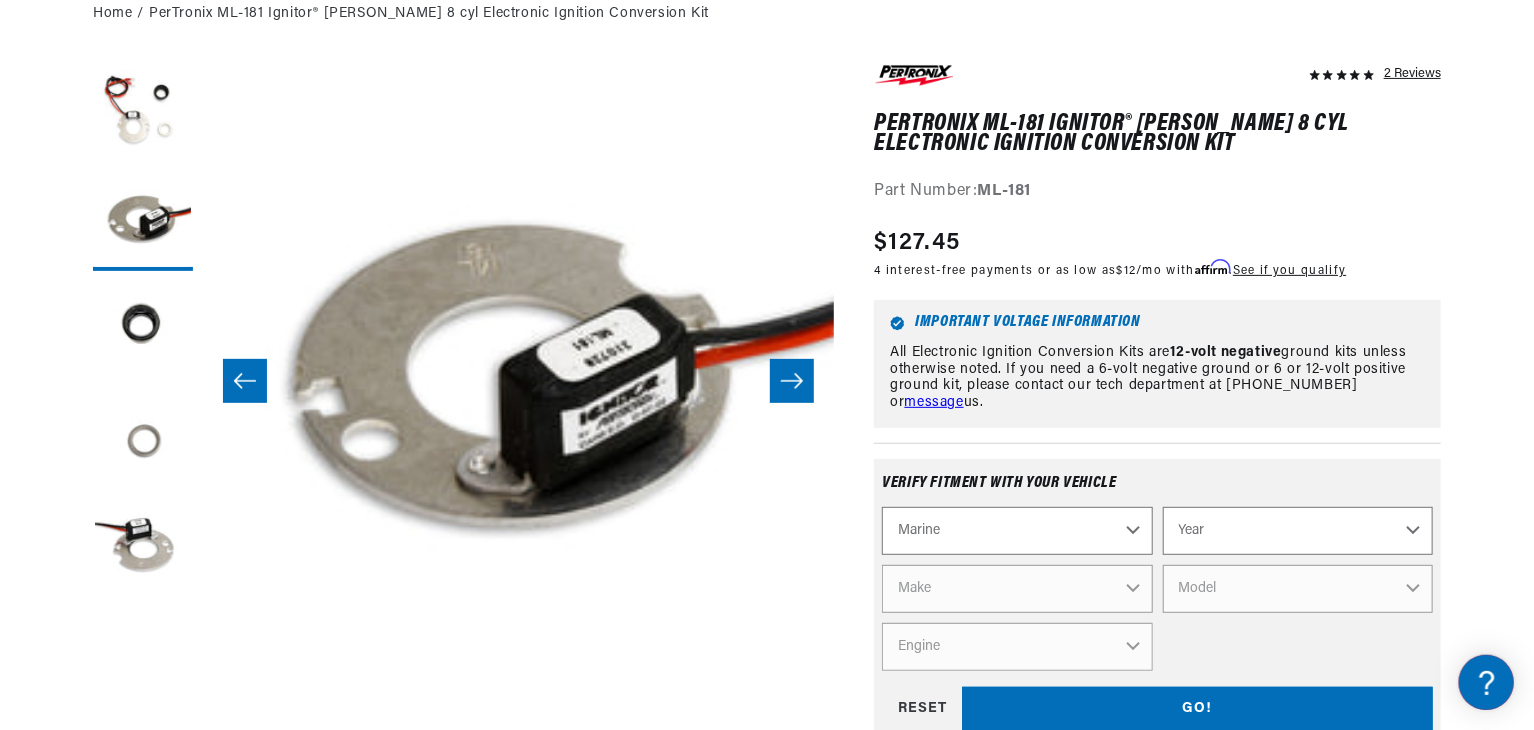 select on "1981" 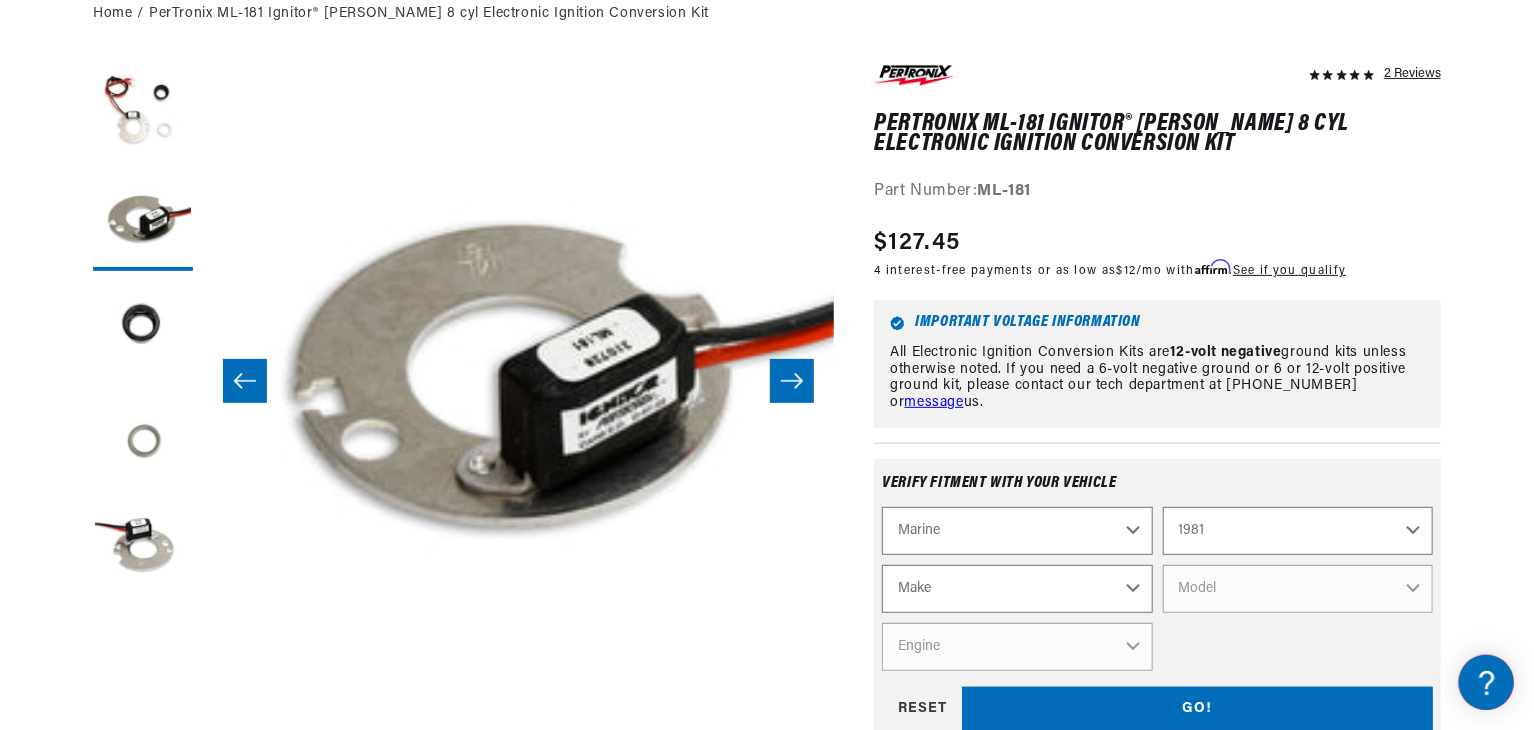 scroll, scrollTop: 0, scrollLeft: 2362, axis: horizontal 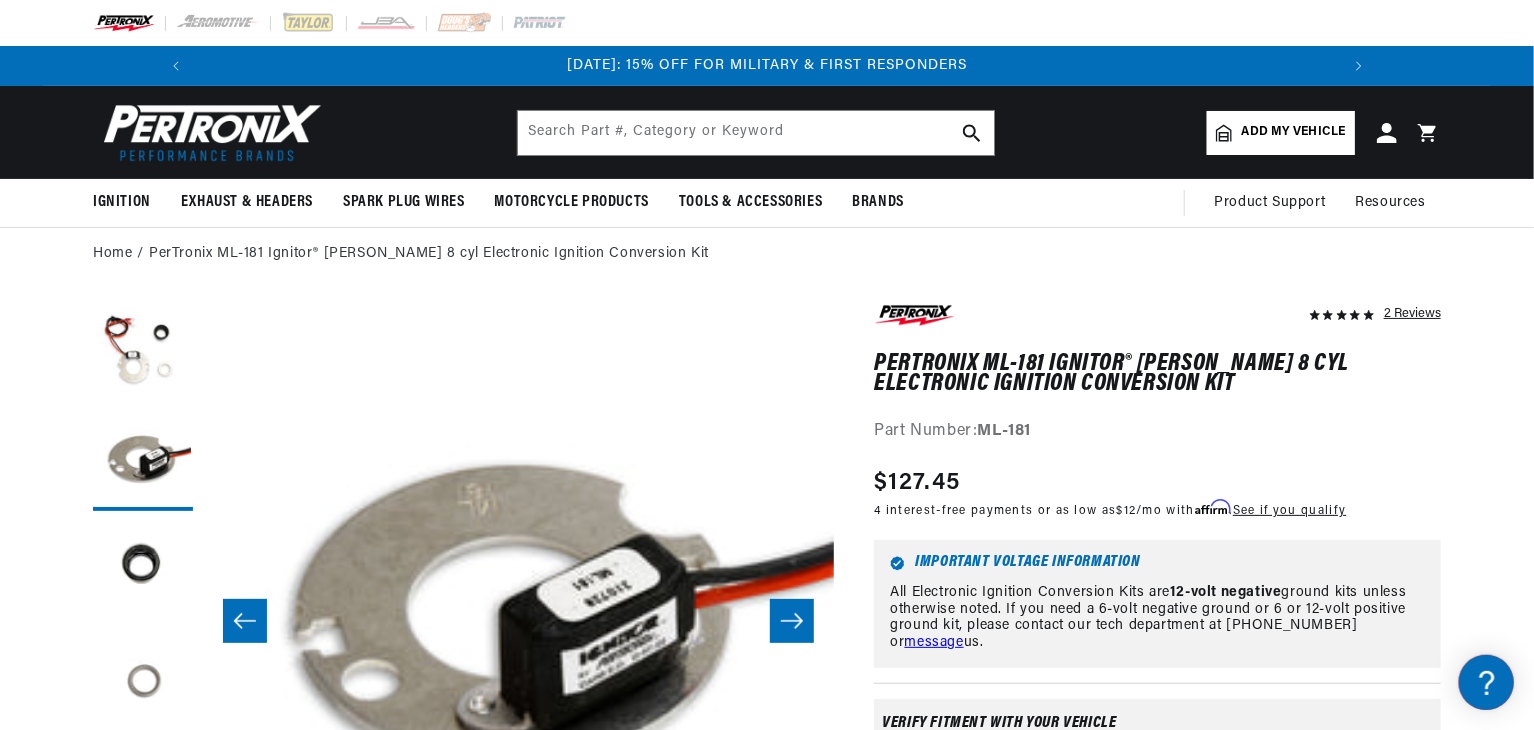 click on "Add my vehicle" at bounding box center [1294, 132] 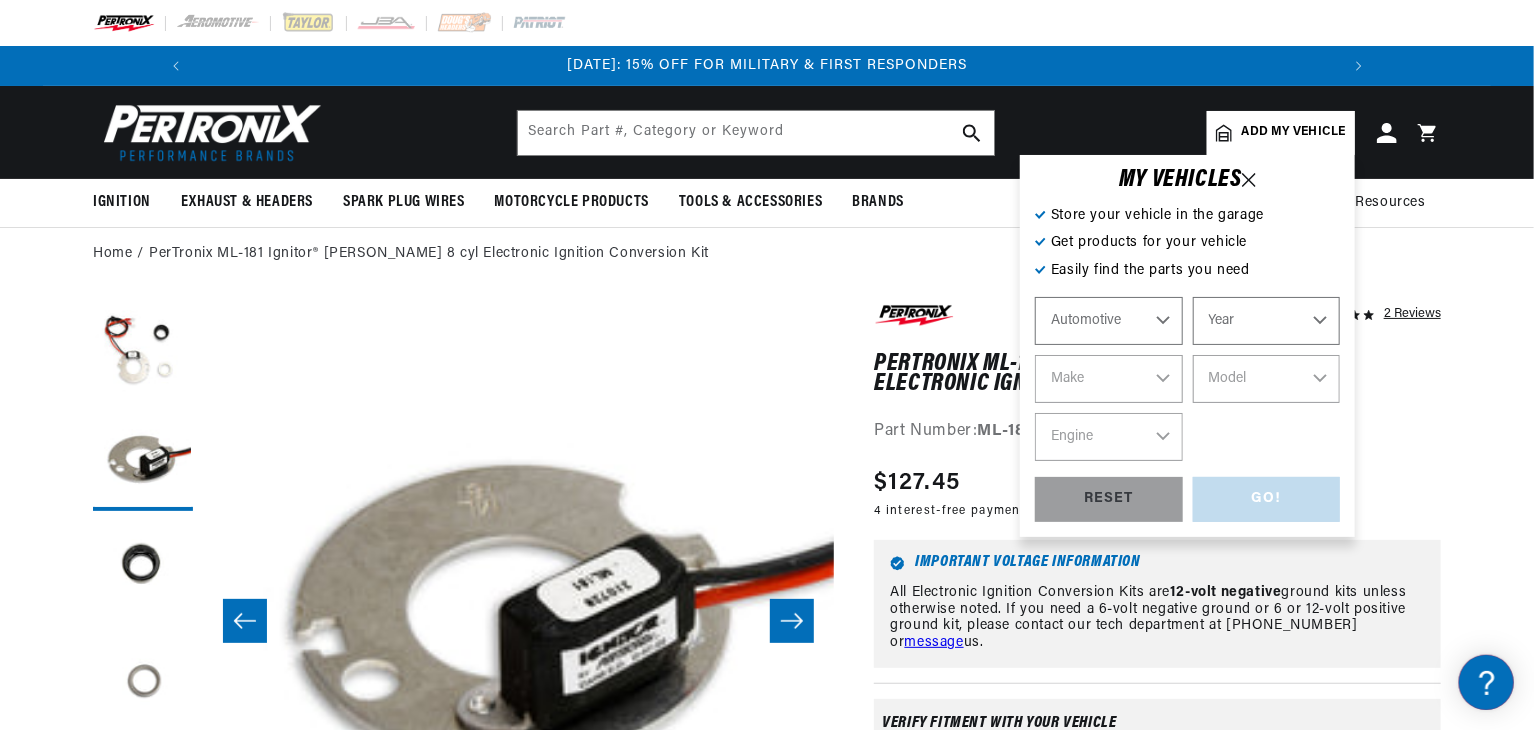 click on "Automotive
Agricultural
Industrial
Marine
Motorcycle" at bounding box center (1109, 321) 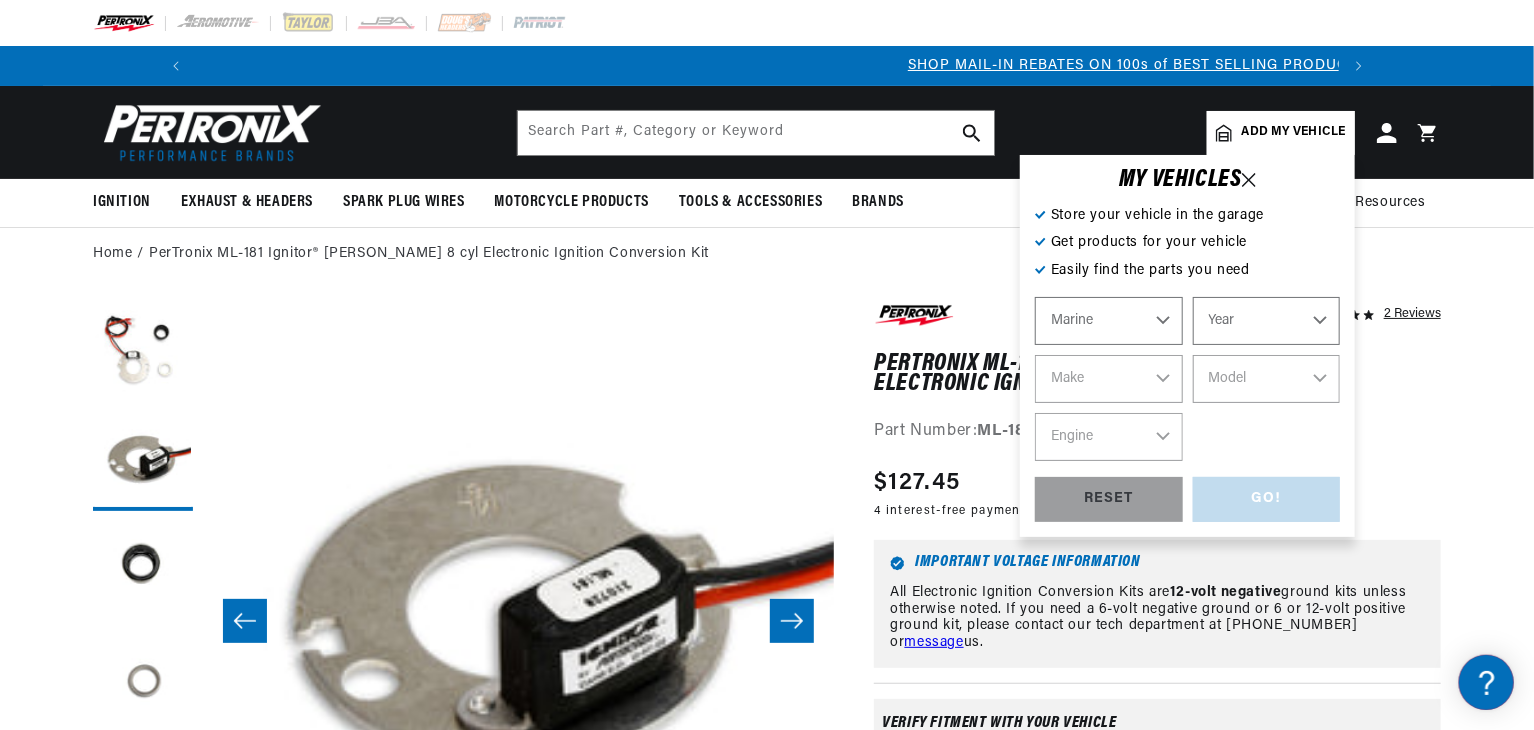 click on "Automotive
Agricultural
Industrial
Marine
Motorcycle" at bounding box center (1109, 321) 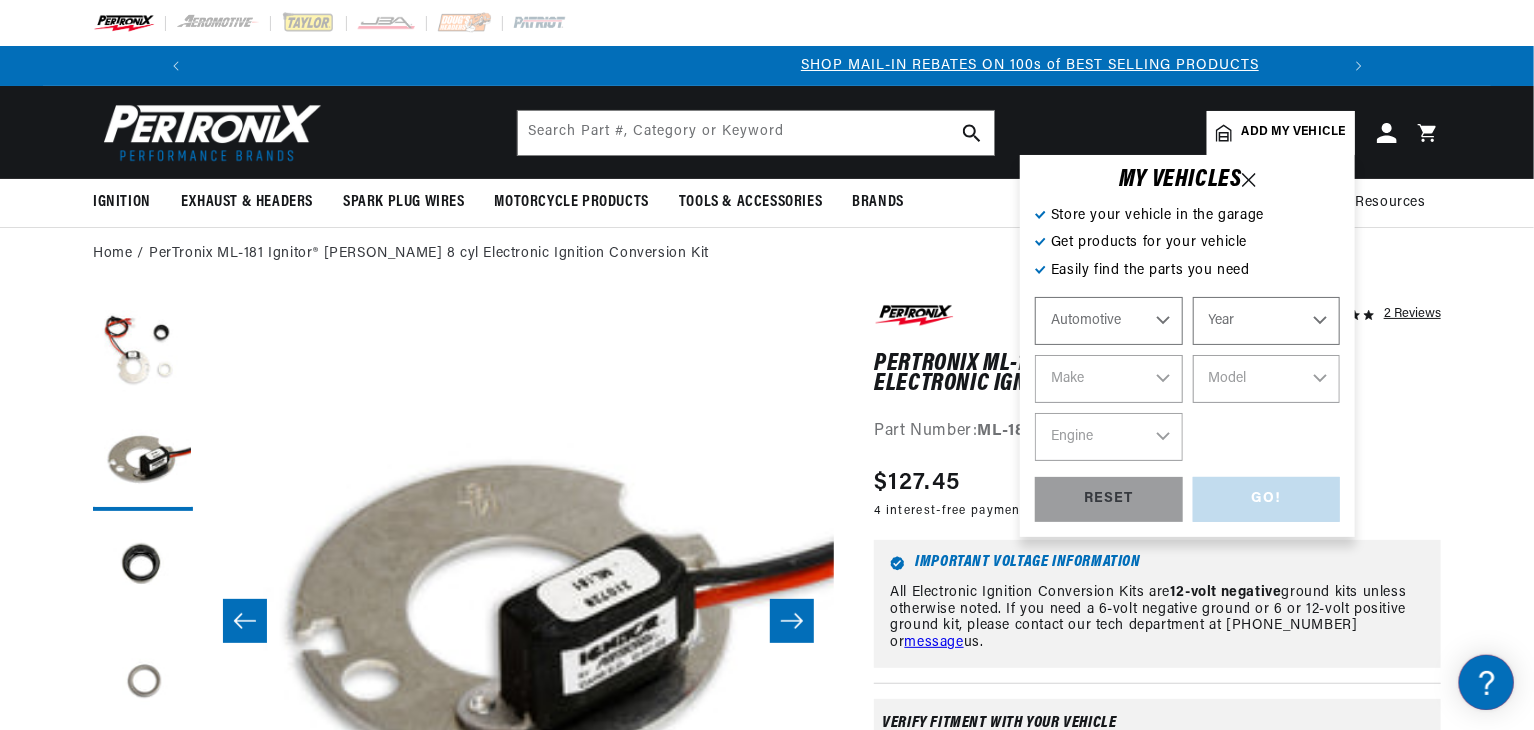 select on "Marine" 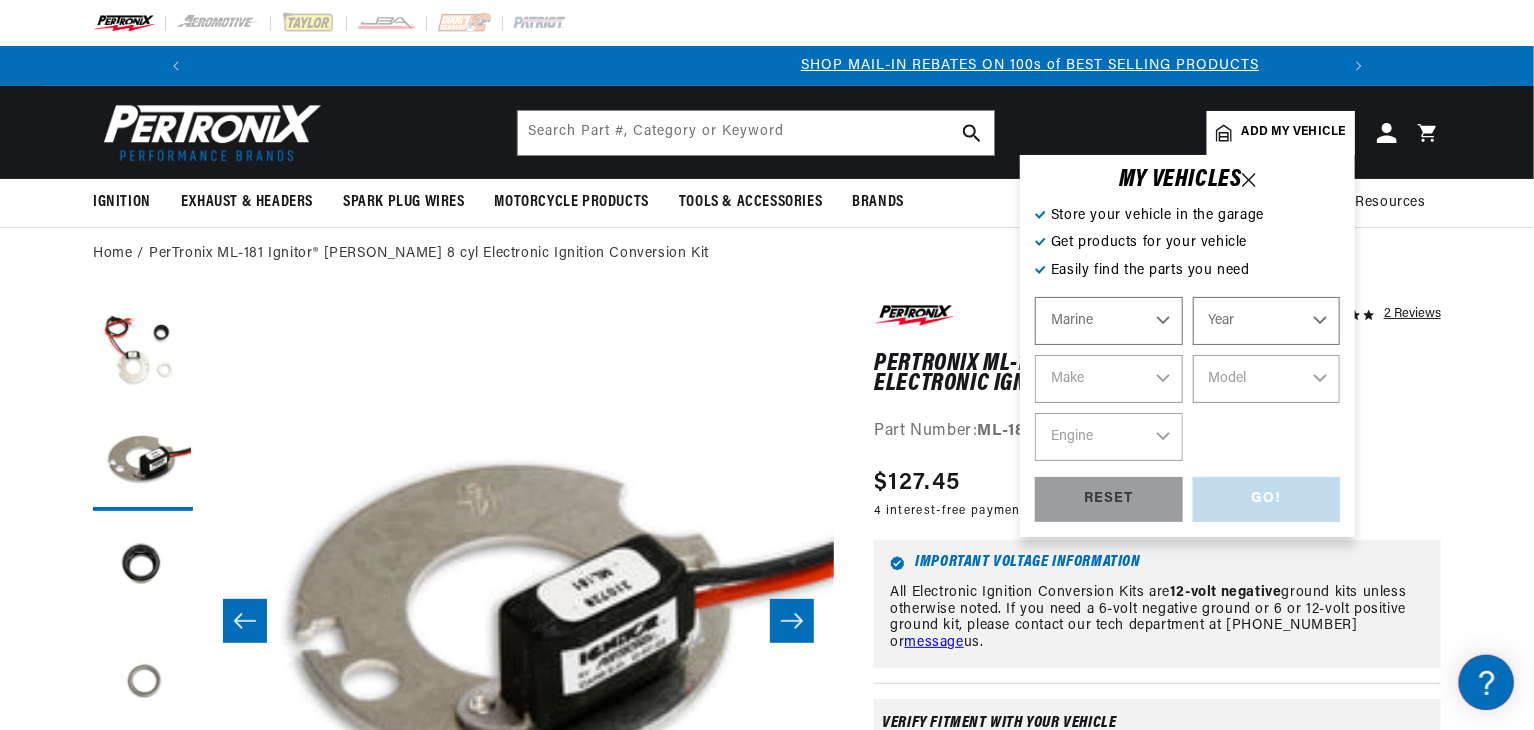 scroll, scrollTop: 0, scrollLeft: 1180, axis: horizontal 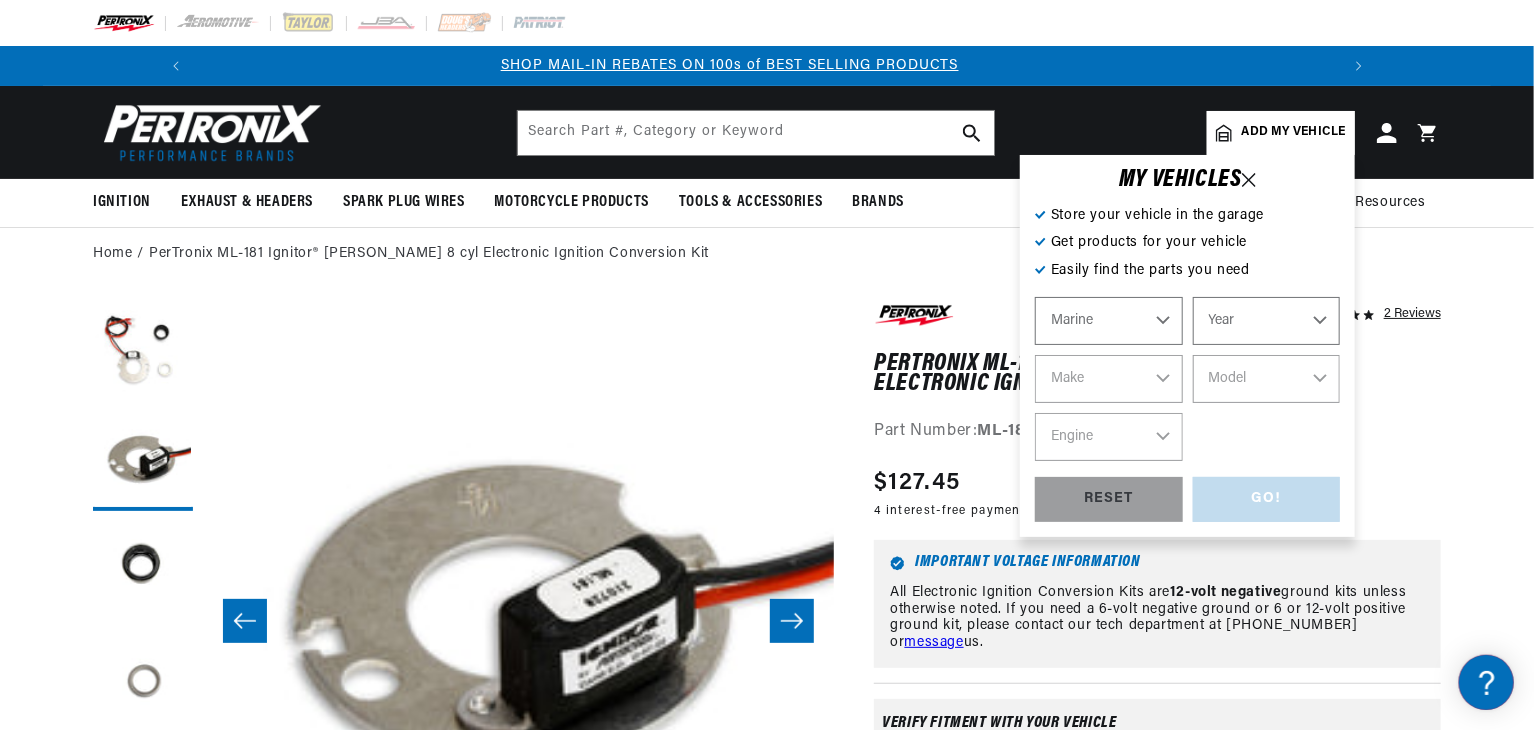 click on "Year
1987
1986
1985
1983
1982
1981
1980
1979
1978
1977
1976
1975
1974
1973
1972
1968
1967
1966
1965
1964
1963
1961
1960
1959
1957
1953
1950
1949
1948
1947
1946
1945
1944
1940
1939
1938
1936 1935" at bounding box center [1267, 321] 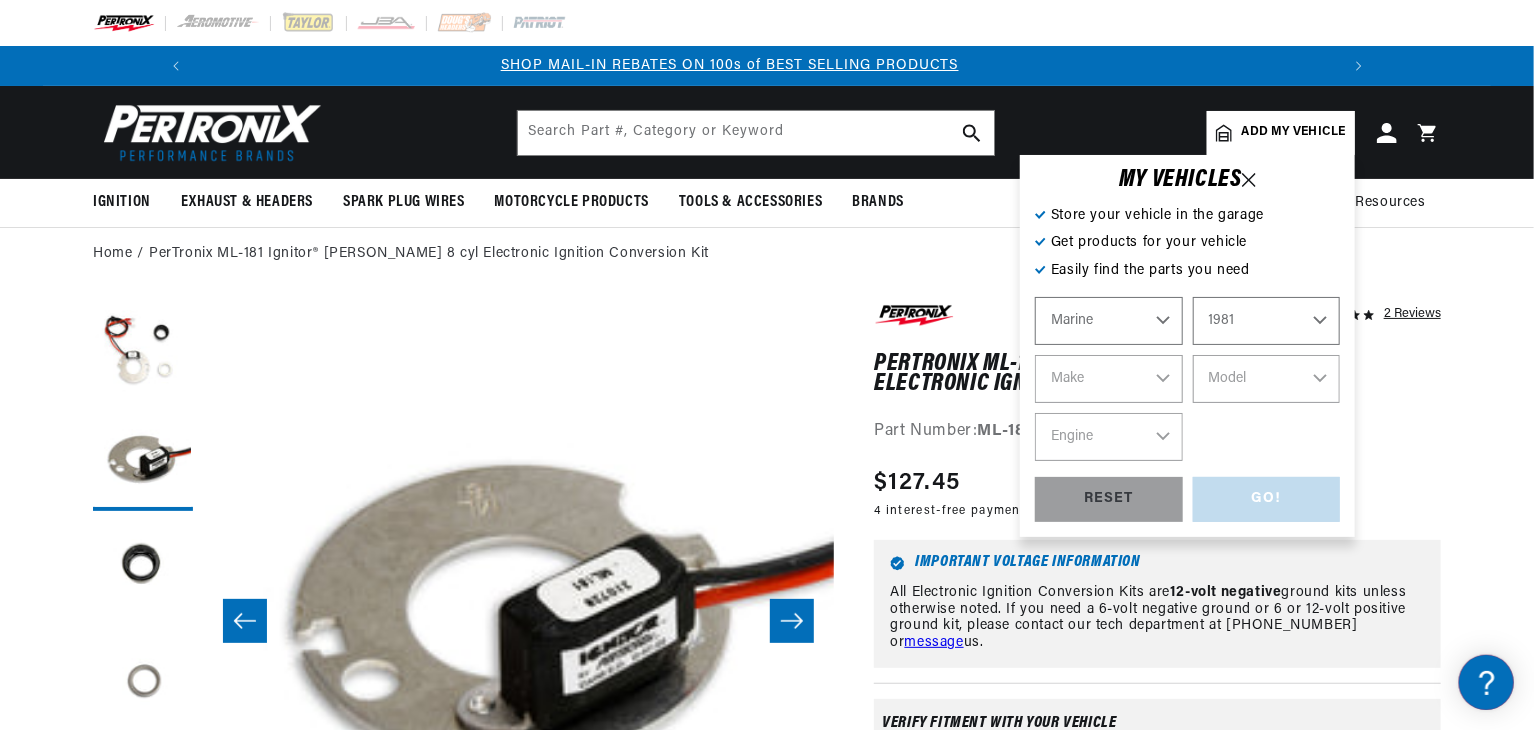 click on "Year
1987
1986
1985
1983
1982
1981
1980
1979
1978
1977
1976
1975
1974
1973
1972
1968
1967
1966
1965
1964
1963
1961
1960
1959
1957
1953
1950
1949
1948
1947
1946
1945
1944
1940
1939
1938
1936 1935" at bounding box center [1267, 321] 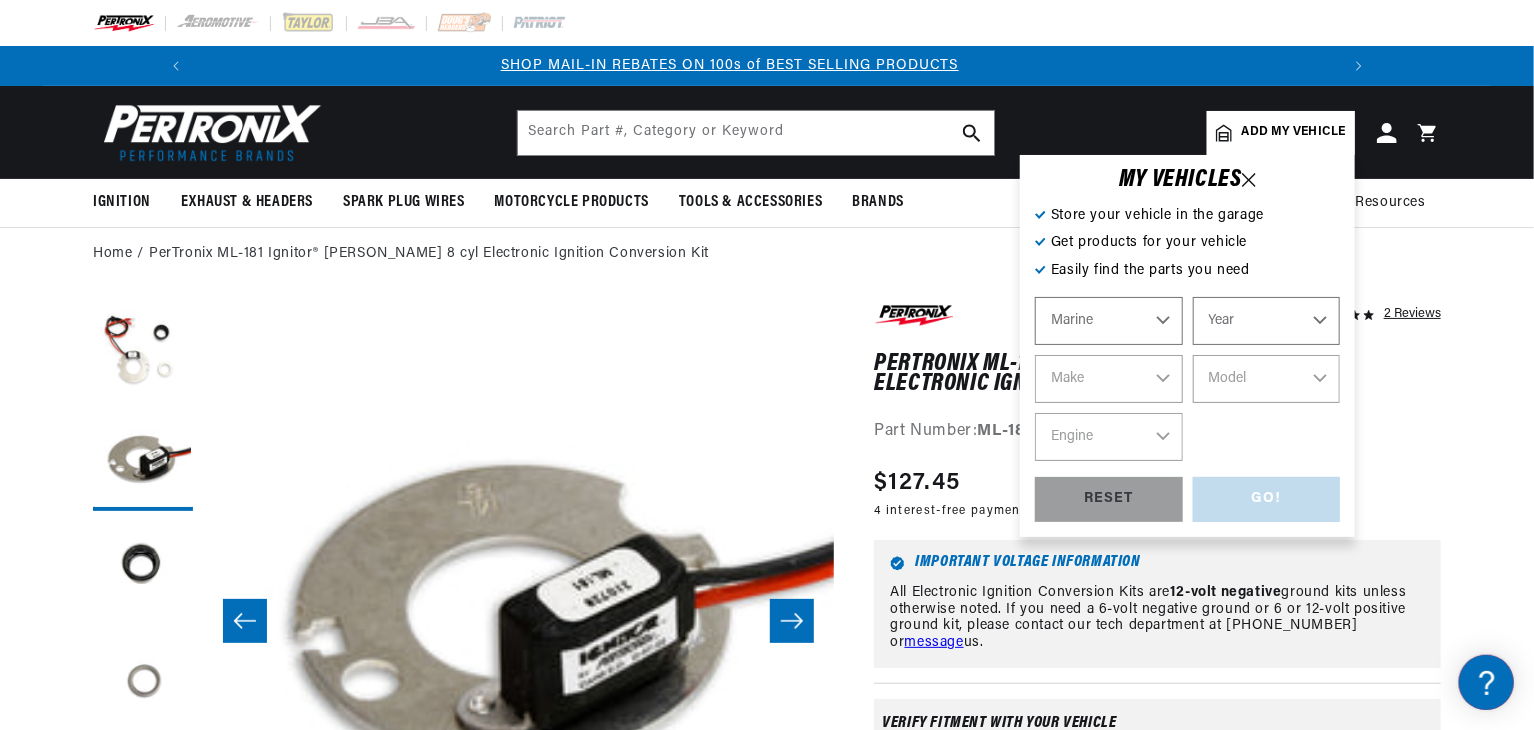 select on "1981" 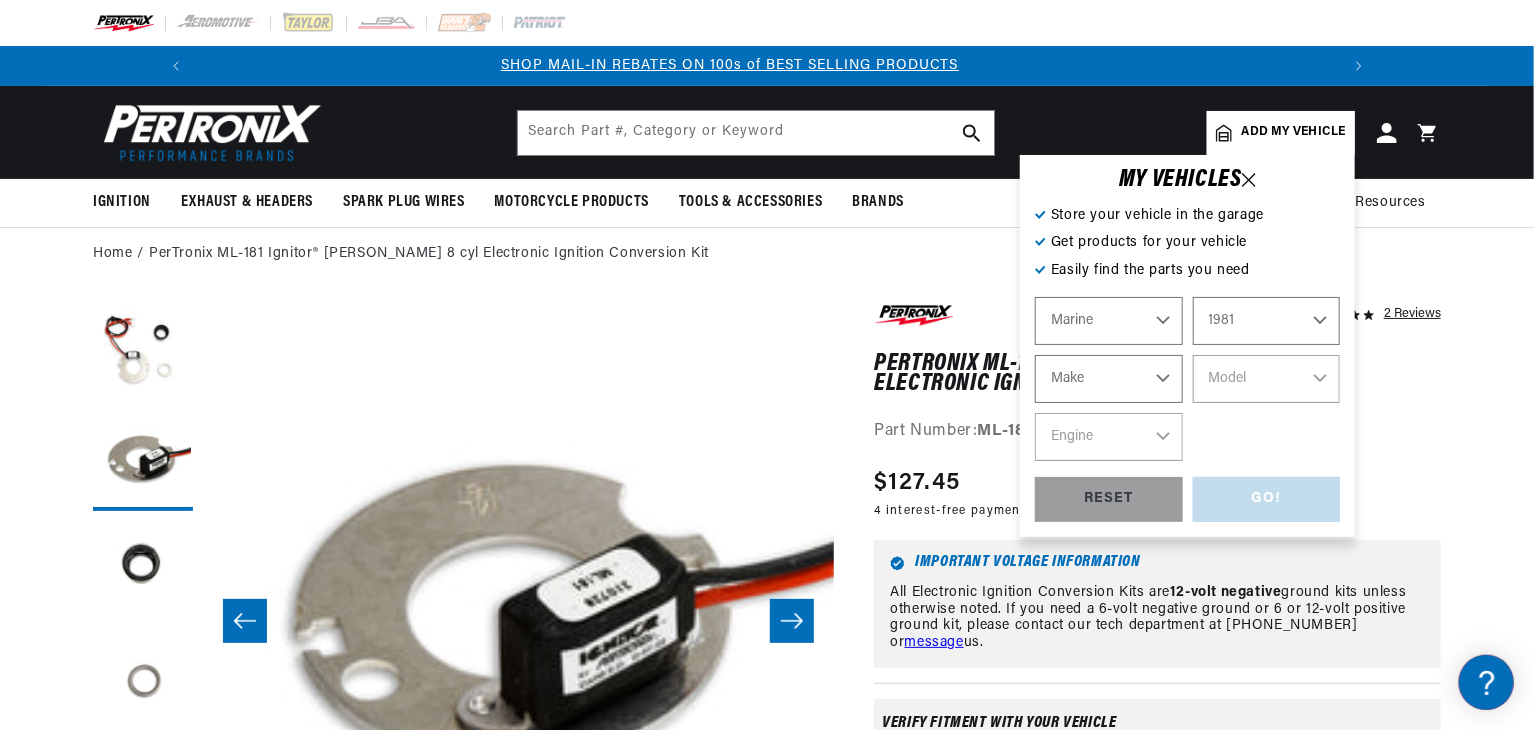 click on "Make
Chris-Craft
Thermo-Electron" at bounding box center (1109, 379) 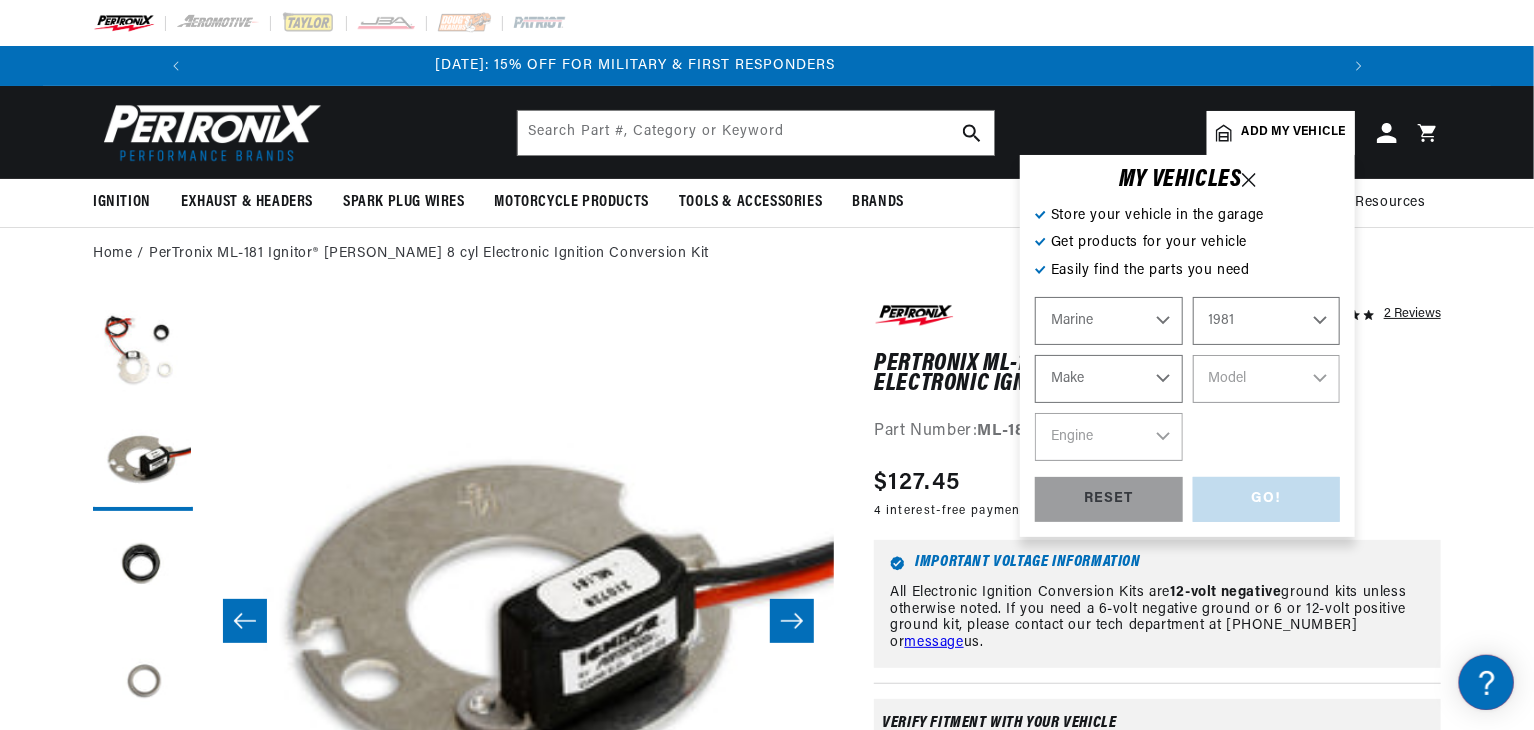 scroll, scrollTop: 0, scrollLeft: 0, axis: both 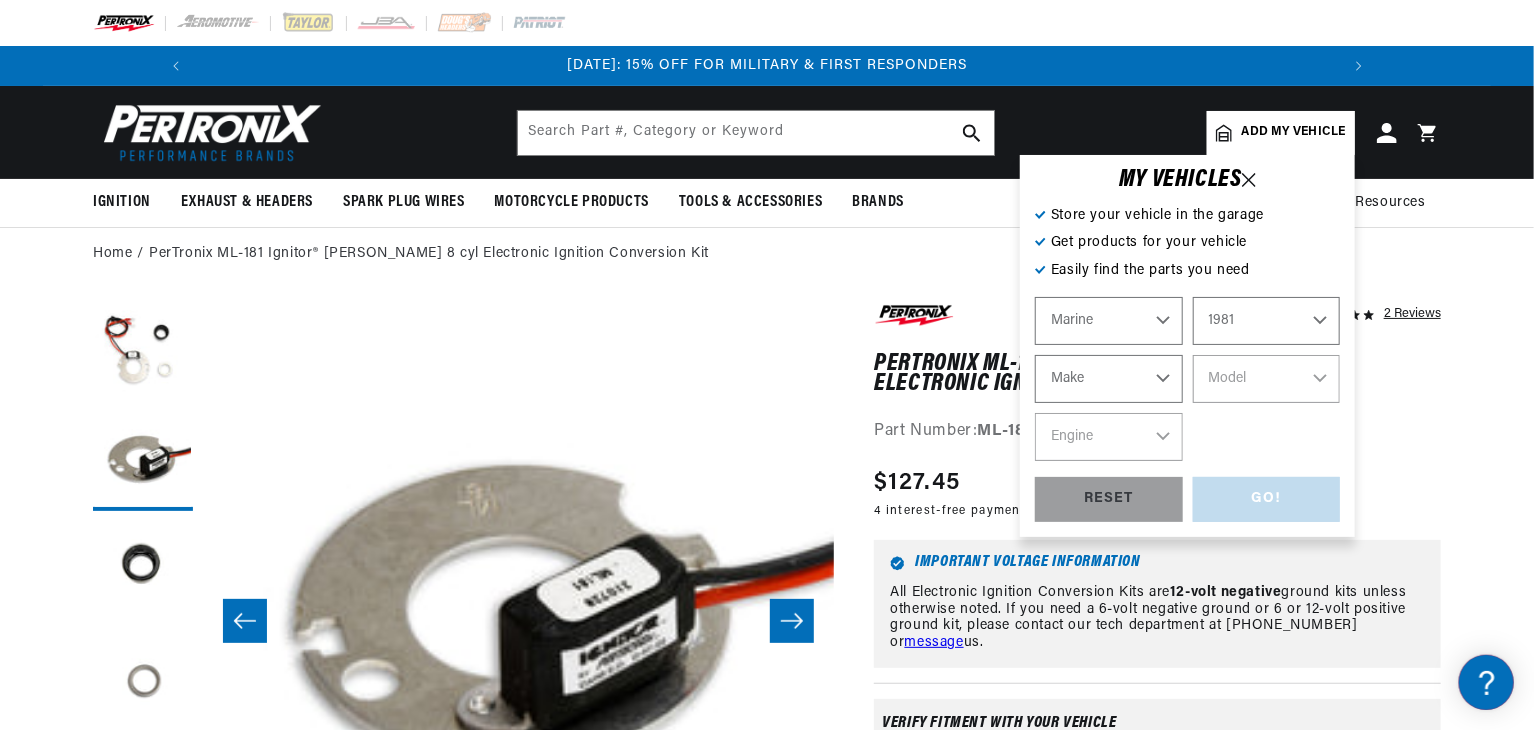 select on "Thermo-Electron" 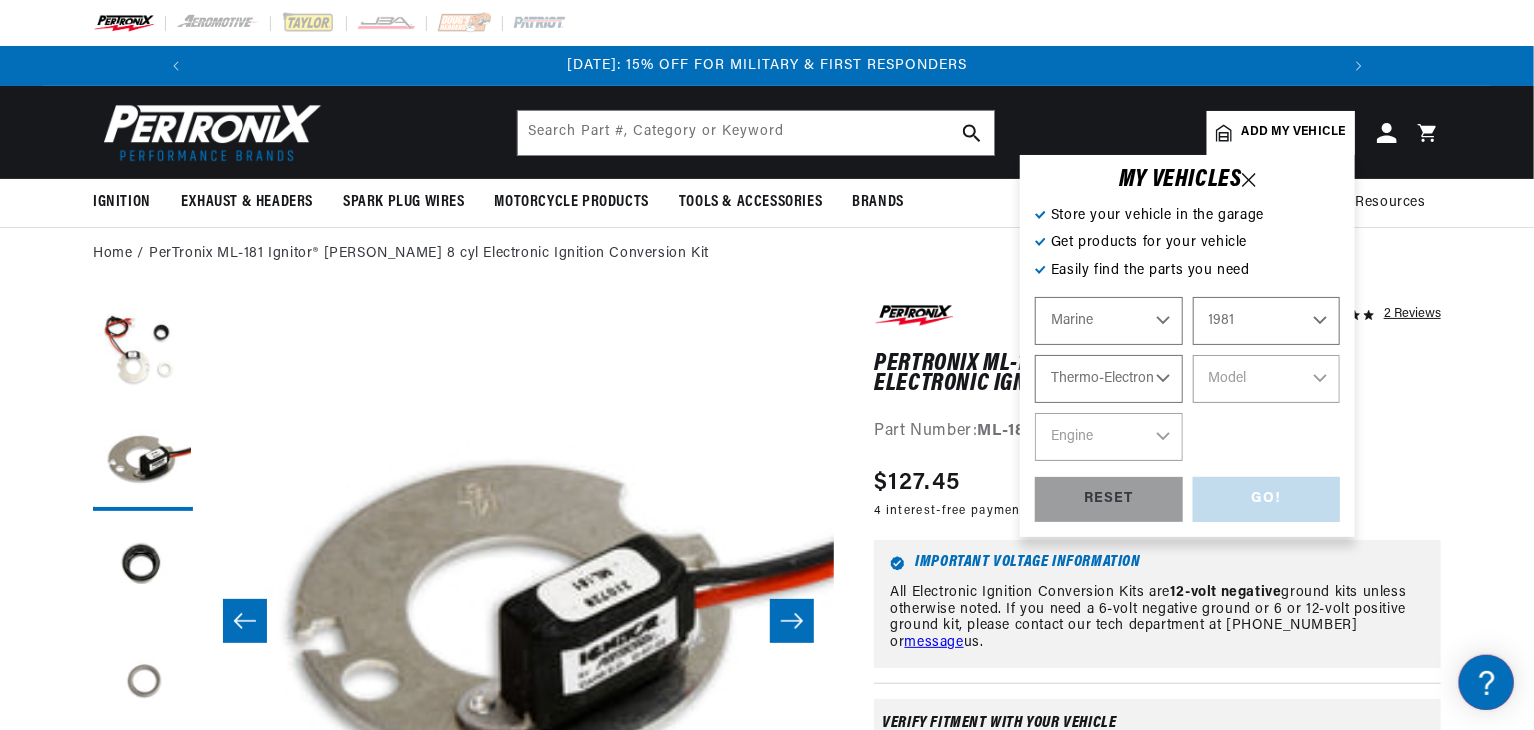 click on "Make
Chris-Craft
Thermo-Electron" at bounding box center (1109, 379) 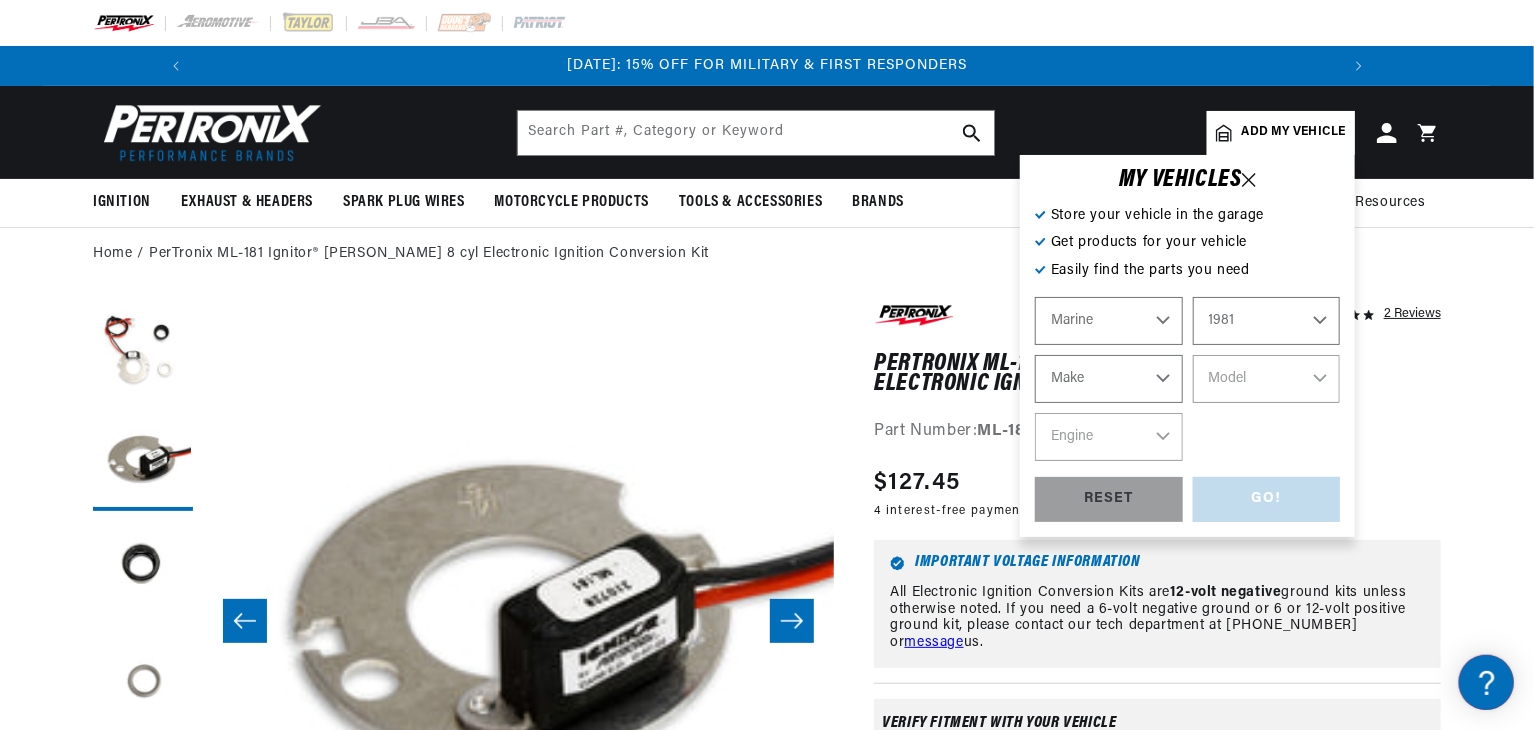 select on "Thermo-Electron" 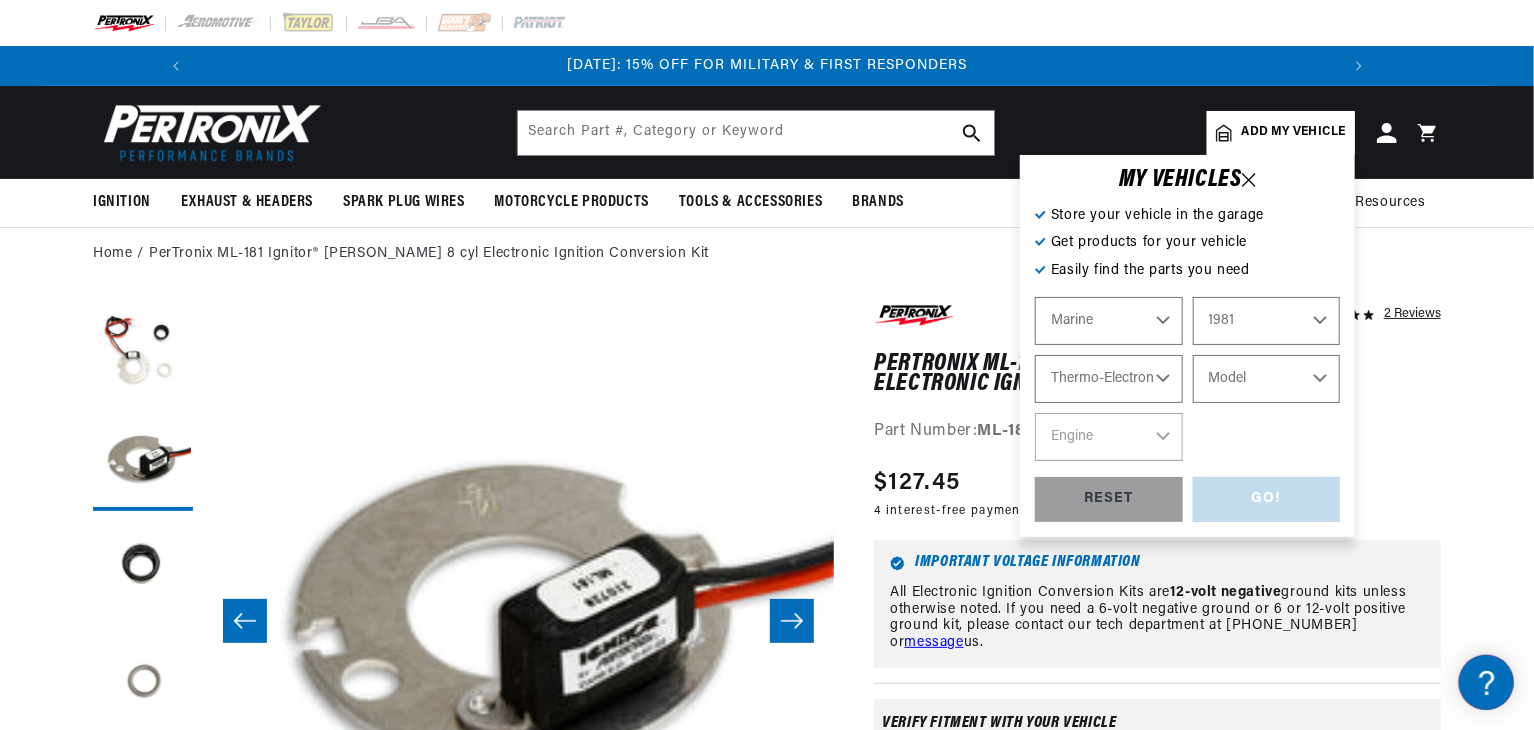 click on "Model
305
350
454 cid. engine" at bounding box center (1267, 379) 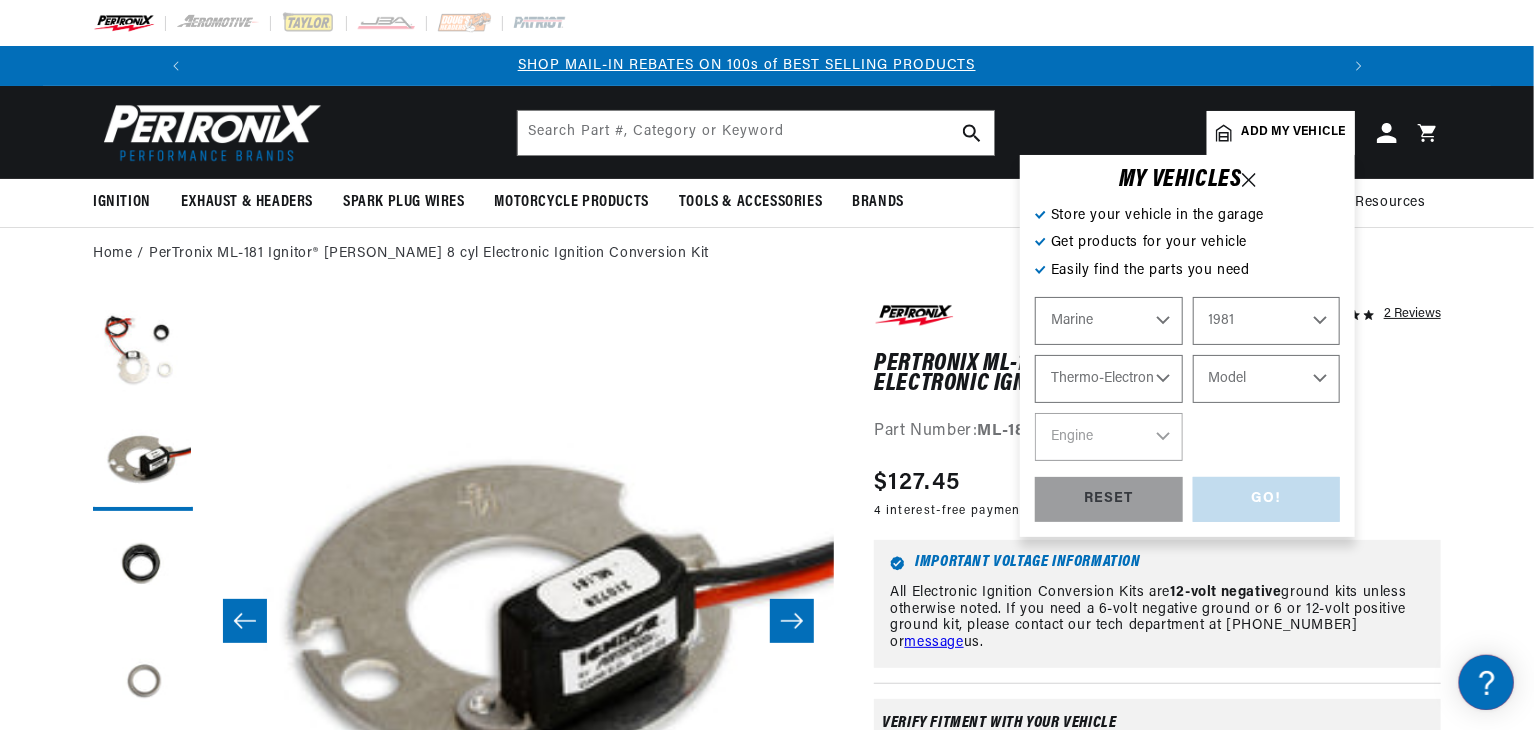 scroll, scrollTop: 0, scrollLeft: 1180, axis: horizontal 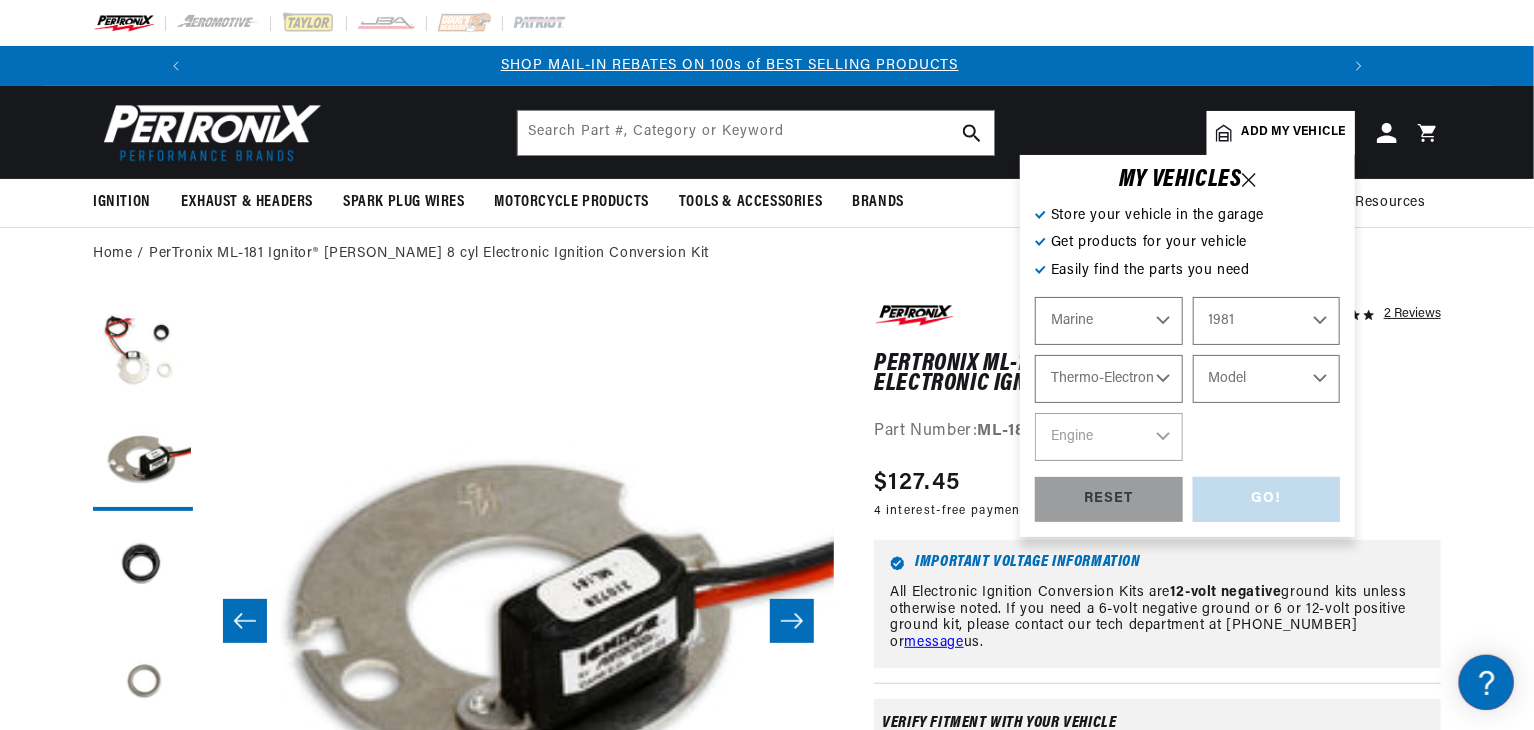 select on "350" 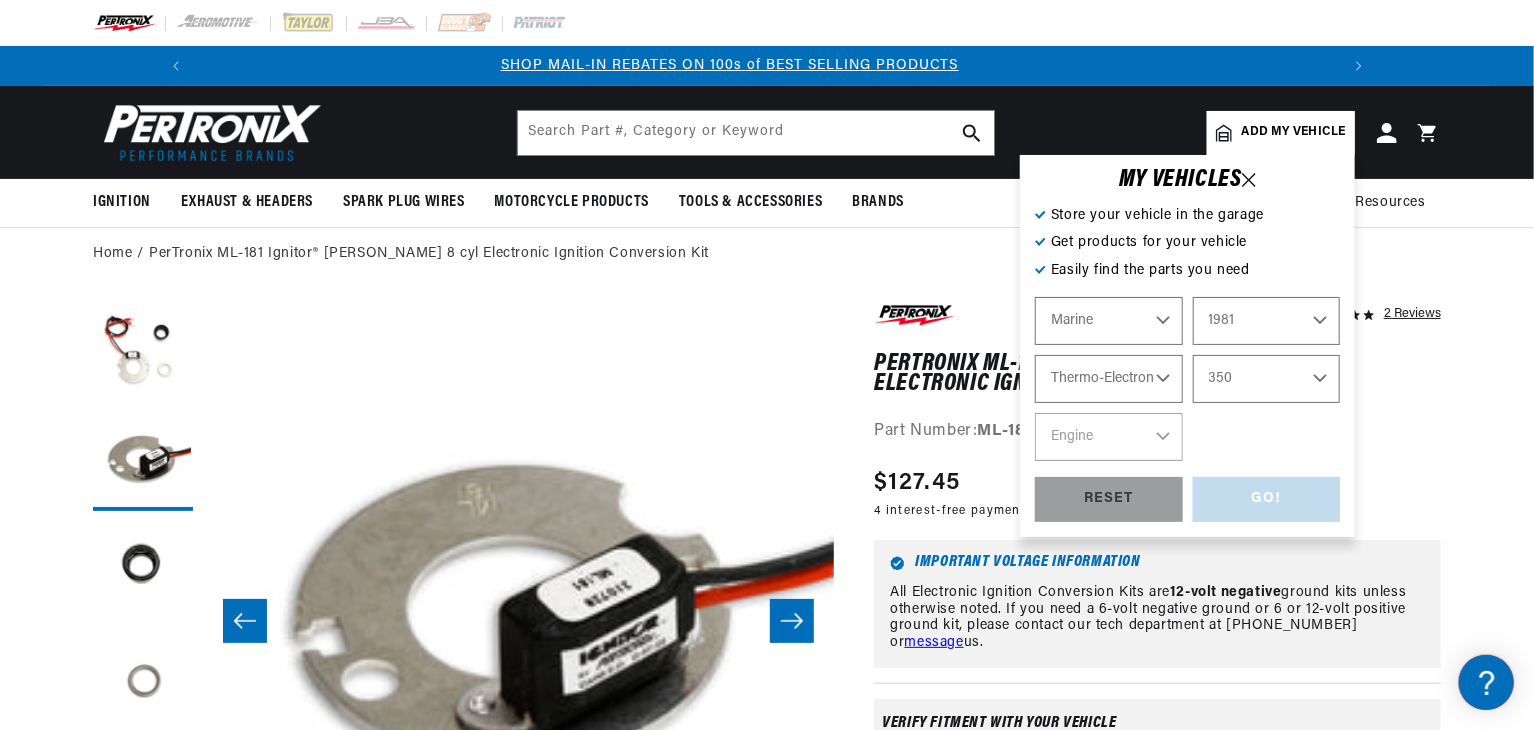 click on "Model
305
350
454 cid. engine" at bounding box center [1267, 379] 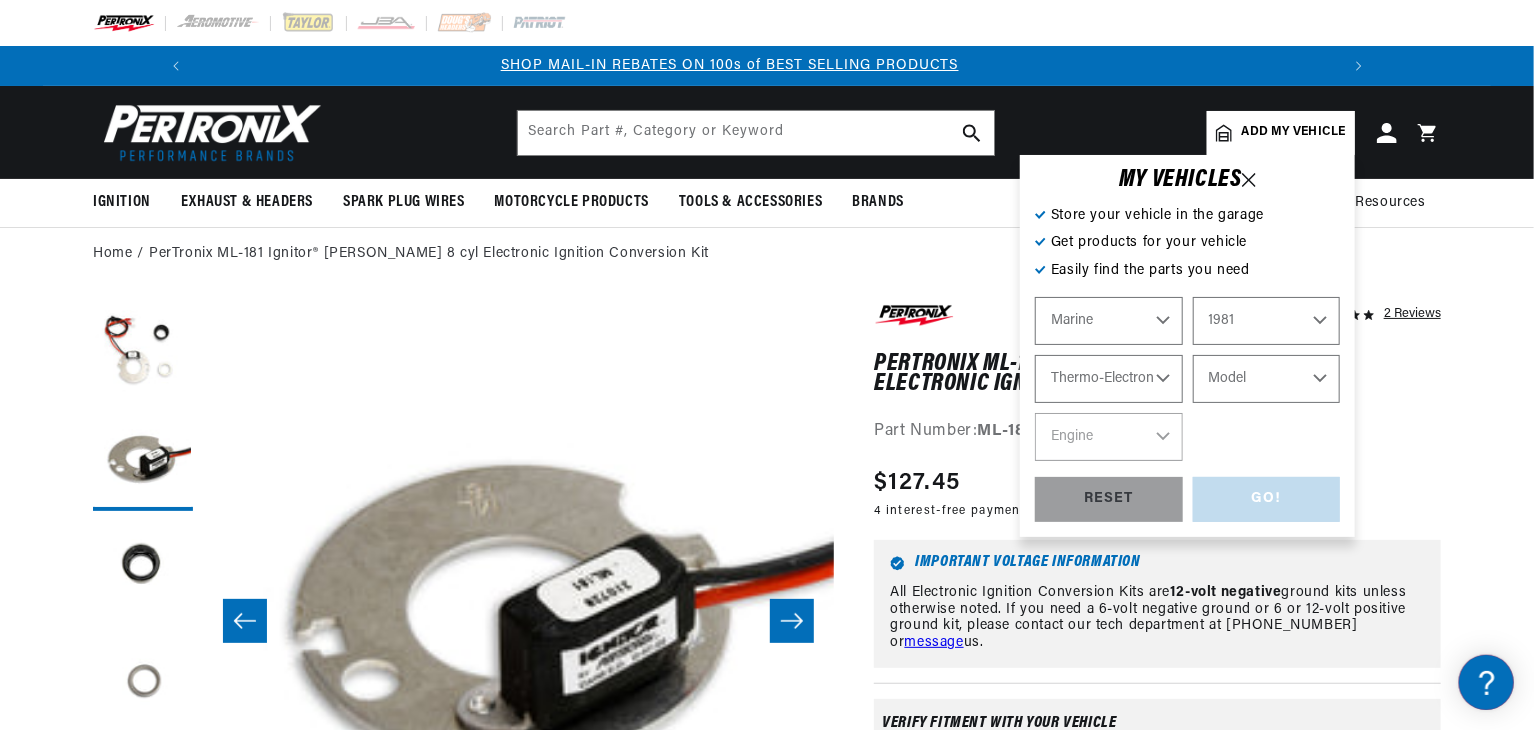 select on "350" 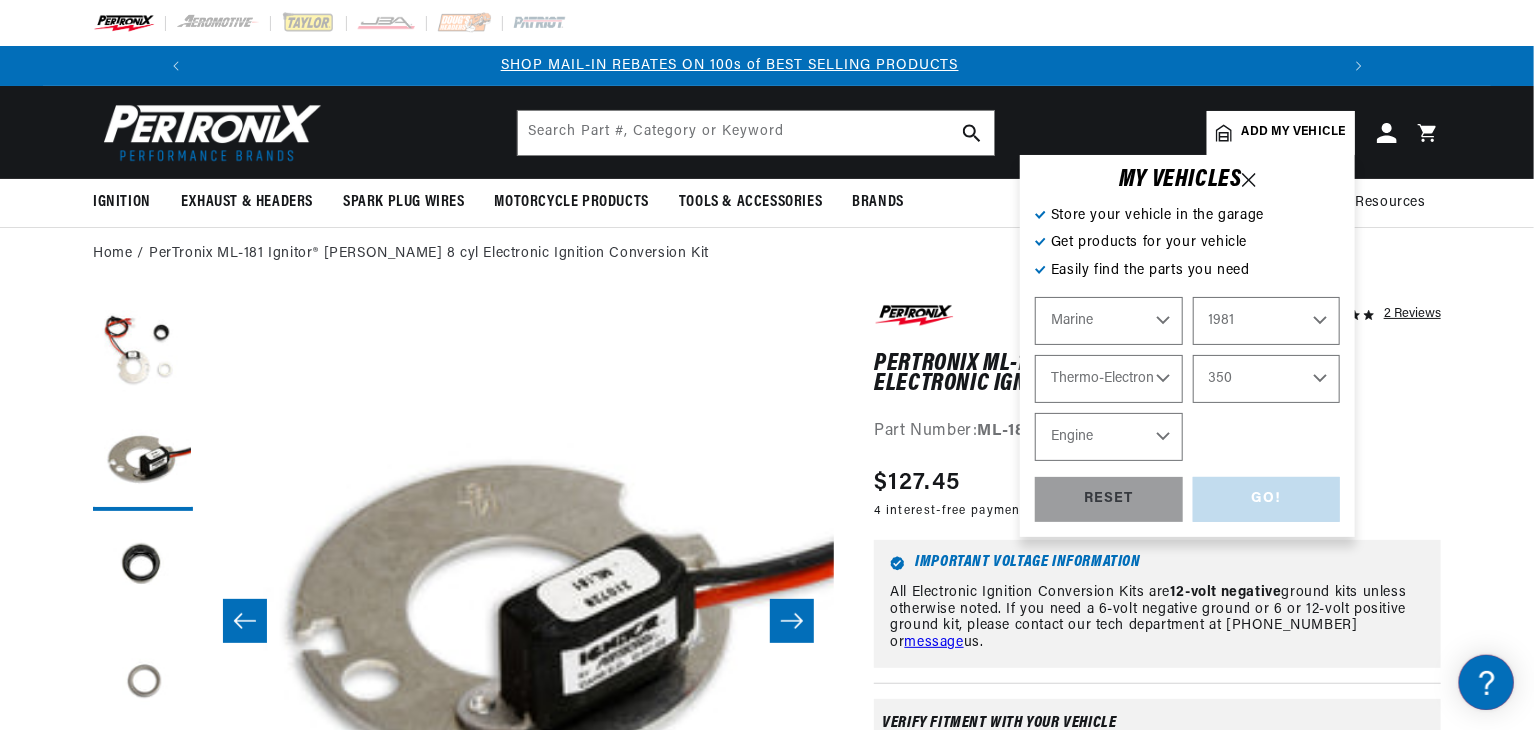click on "Engine
8" at bounding box center [1109, 437] 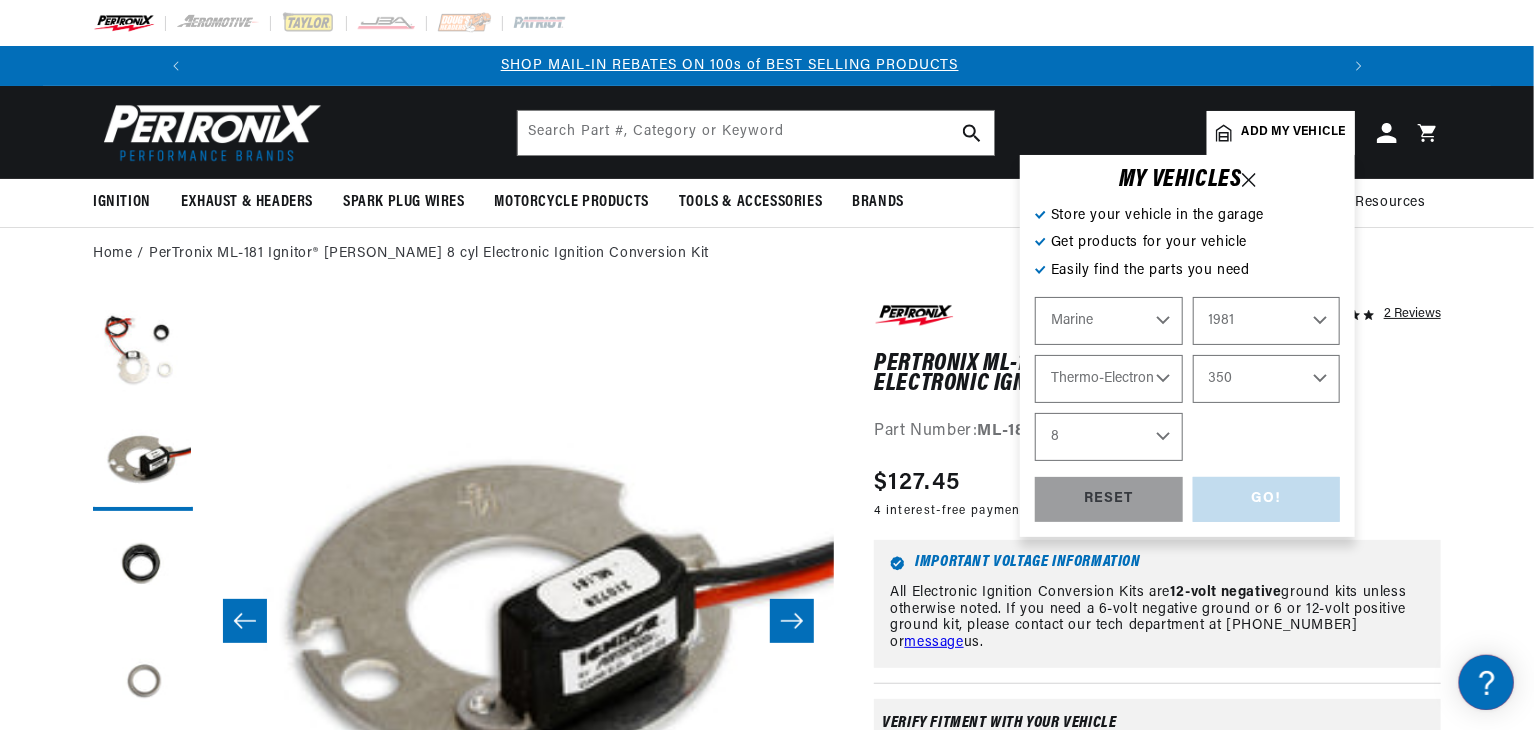 click on "Engine
8" at bounding box center [1109, 437] 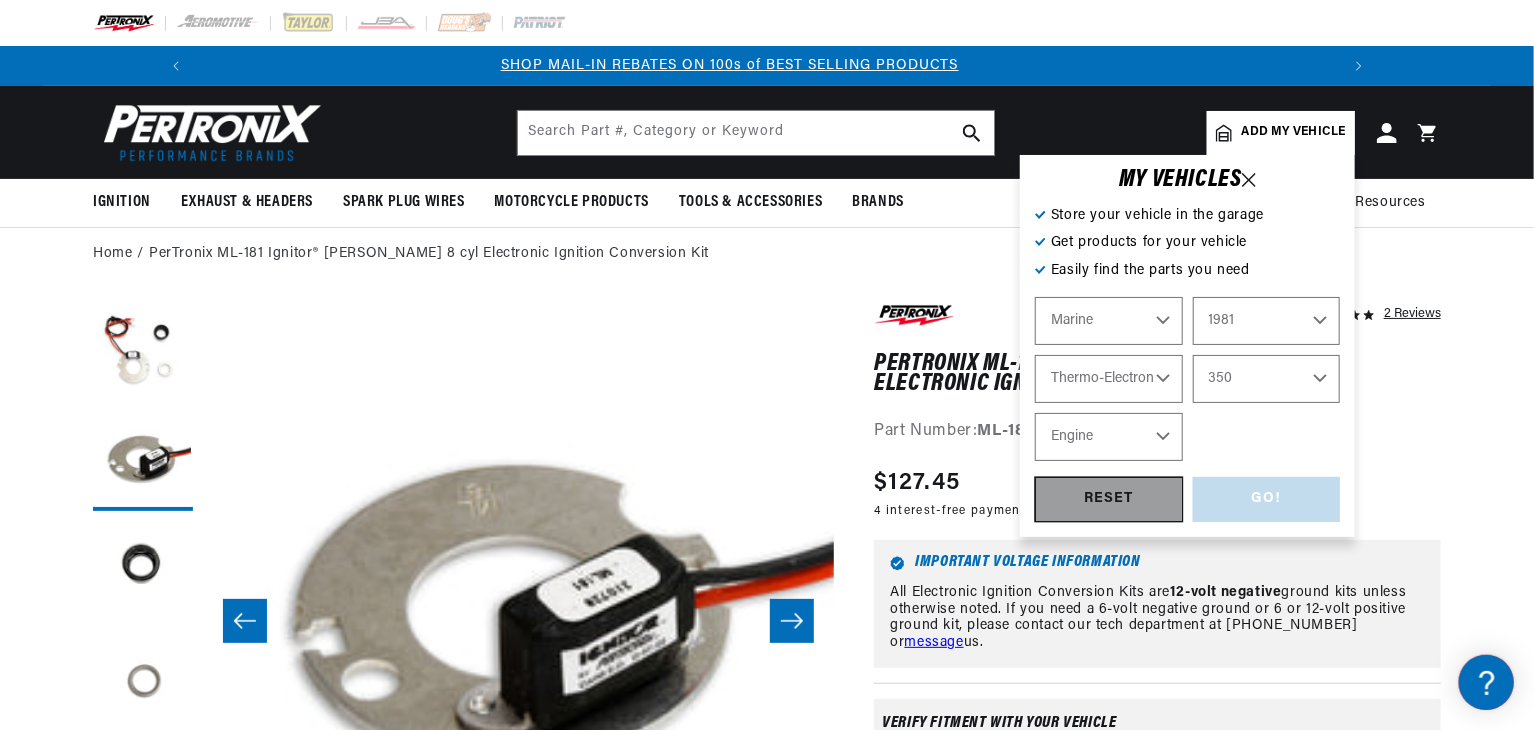 select on "8" 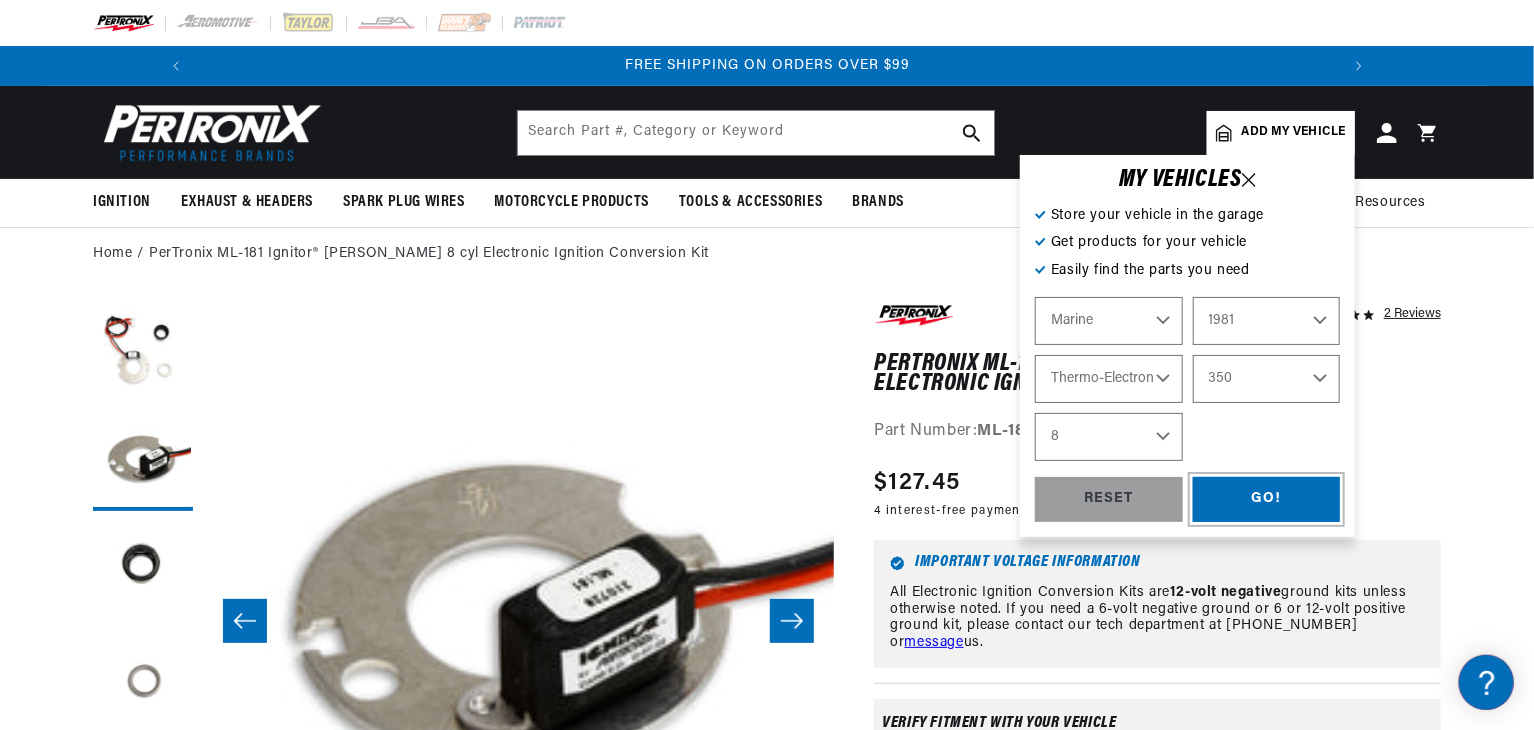 click on "GO!" at bounding box center (1267, 499) 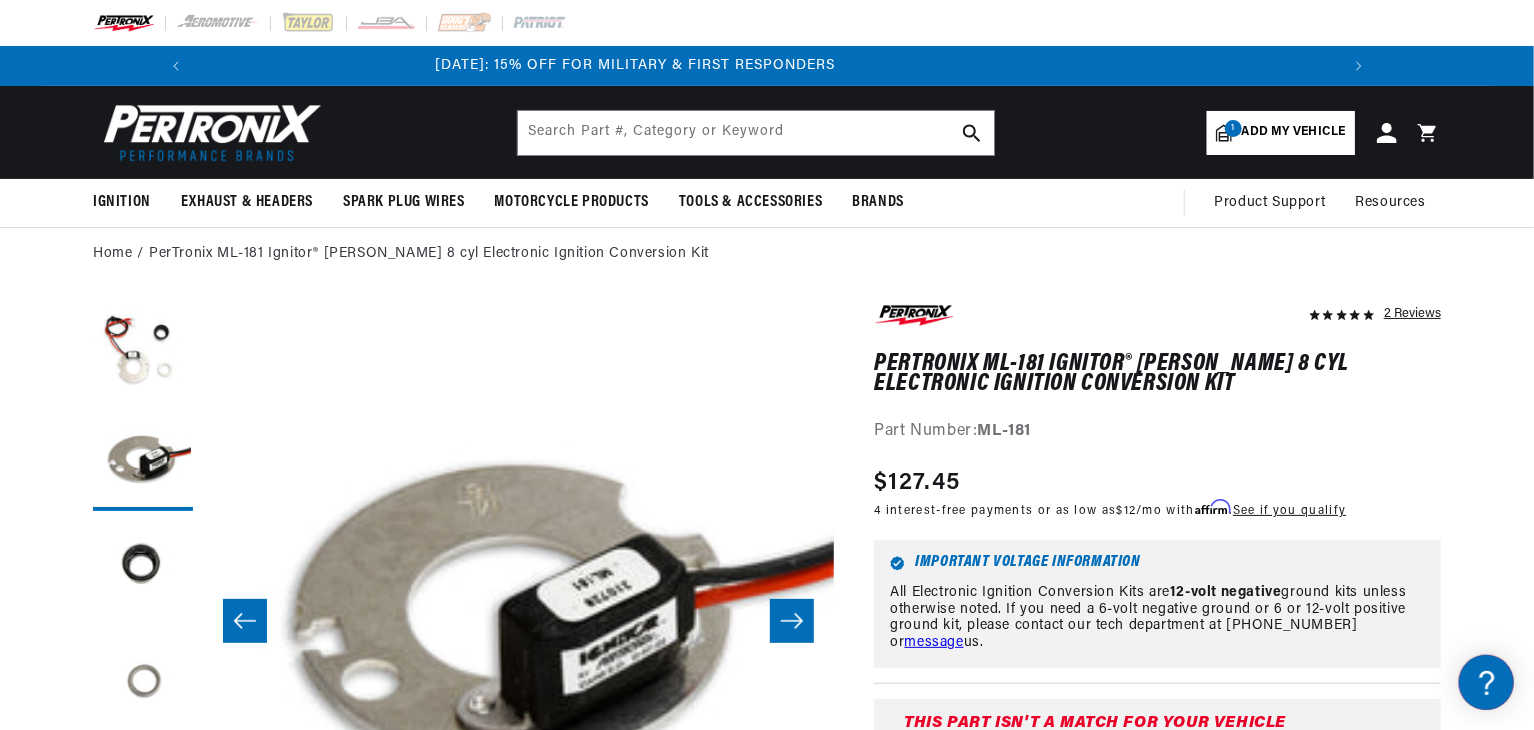 scroll, scrollTop: 0, scrollLeft: 0, axis: both 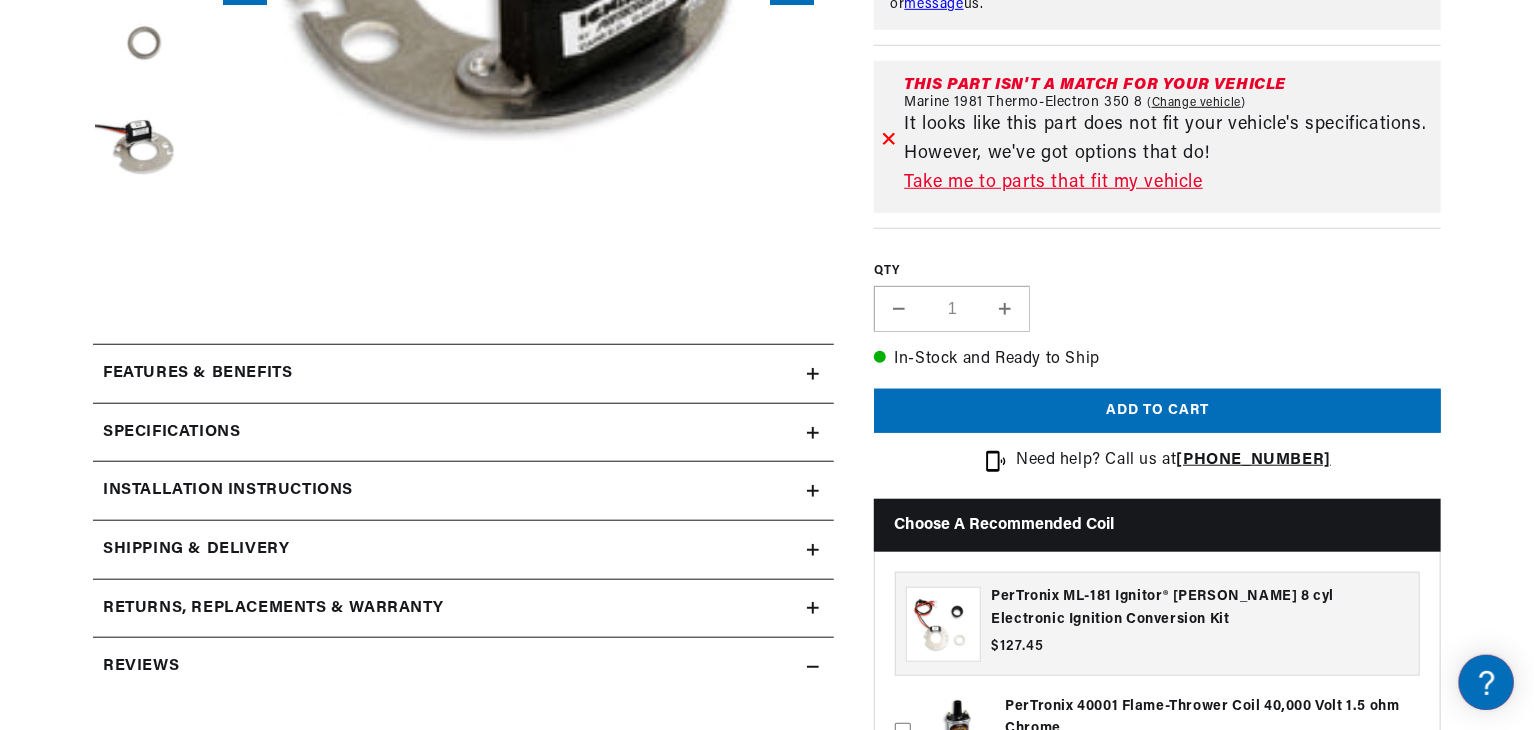 click on "Take me to parts that fit my vehicle" at bounding box center (1168, 183) 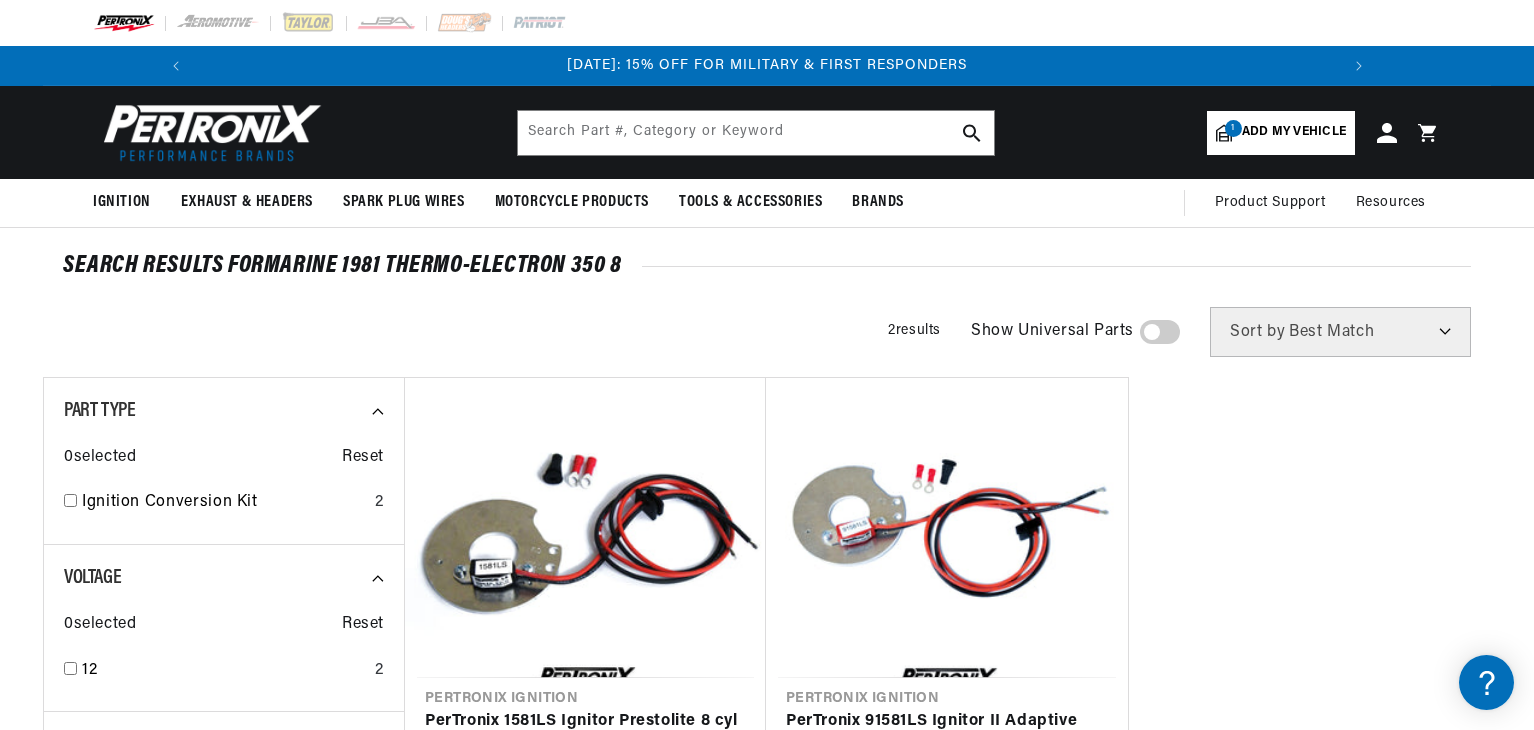 scroll, scrollTop: 0, scrollLeft: 0, axis: both 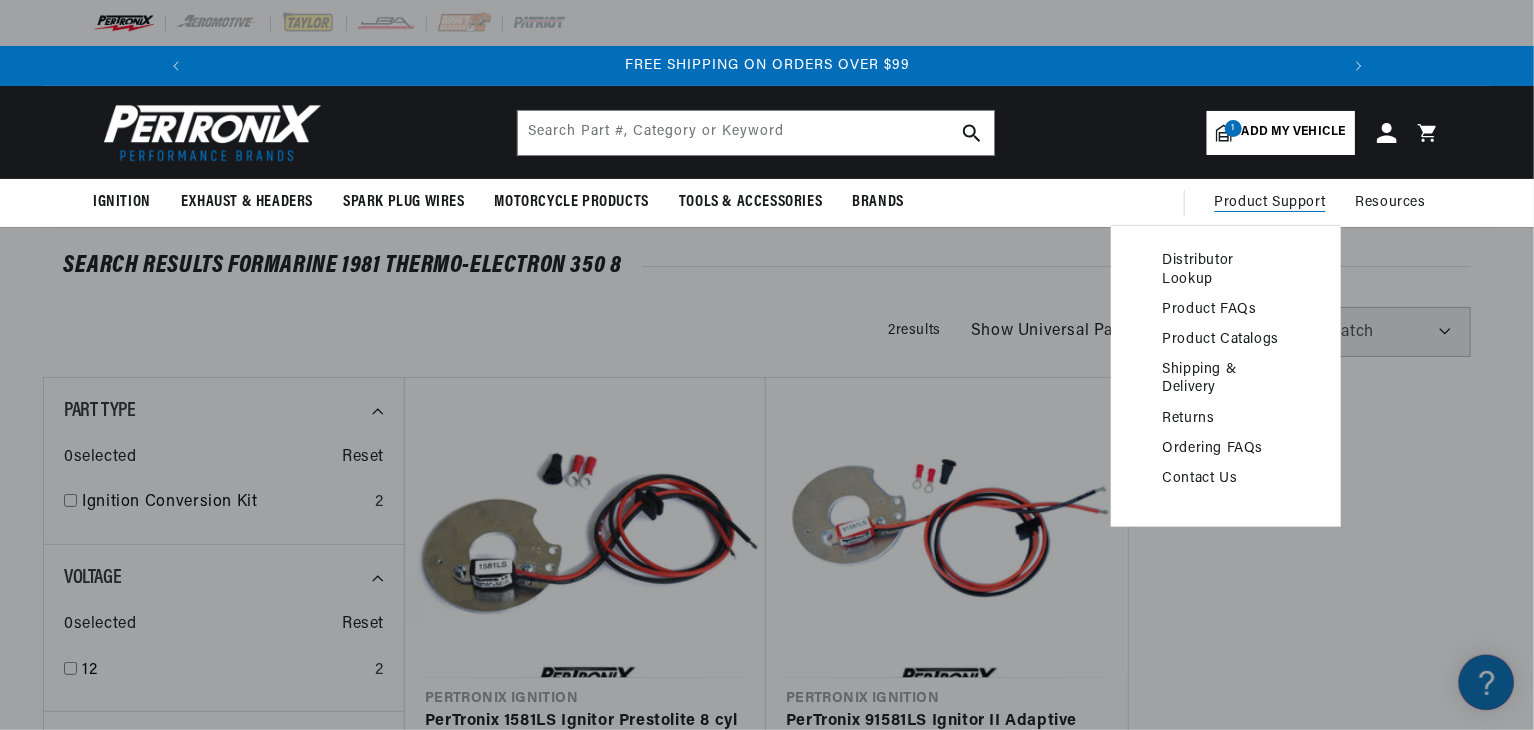 click on "Contact Us" at bounding box center [1226, 479] 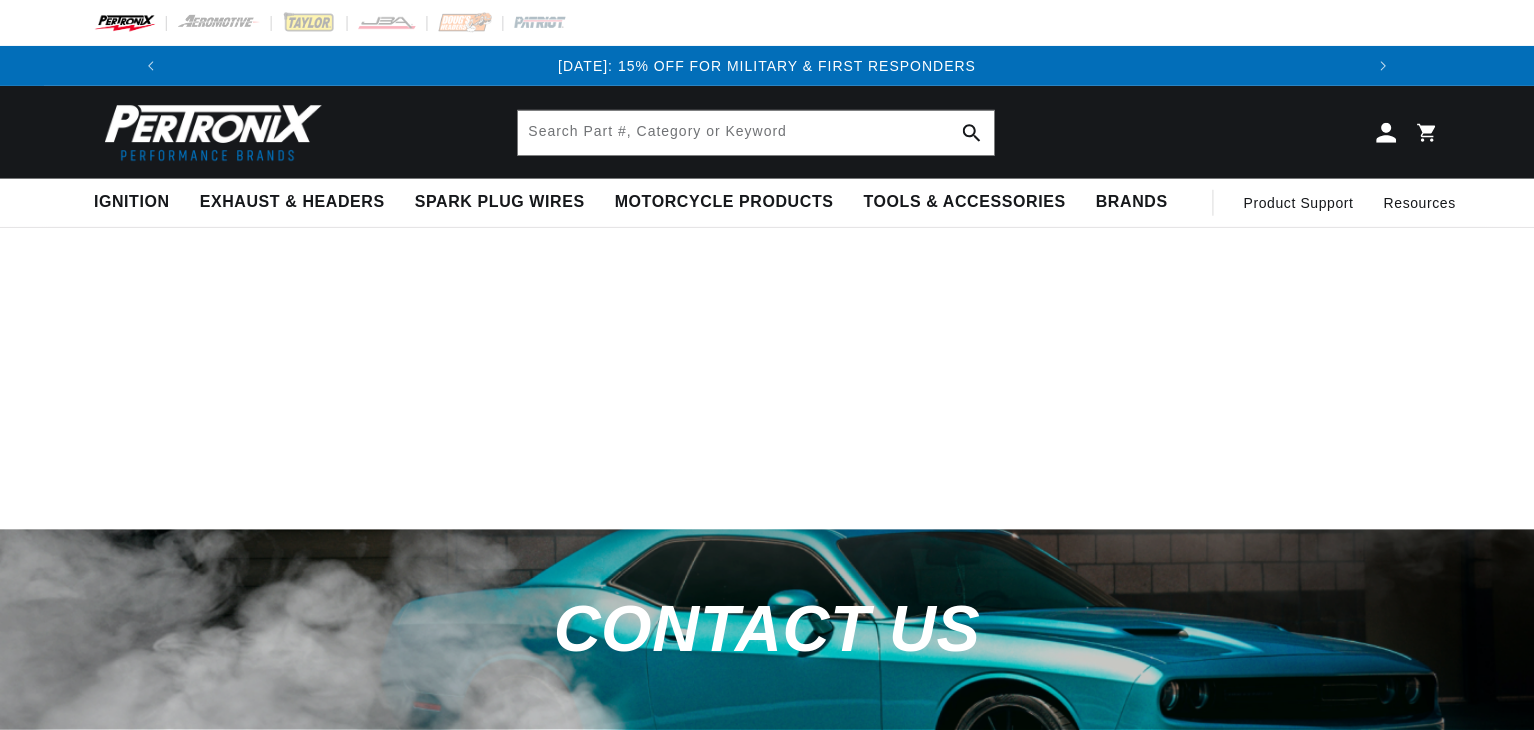 scroll, scrollTop: 0, scrollLeft: 0, axis: both 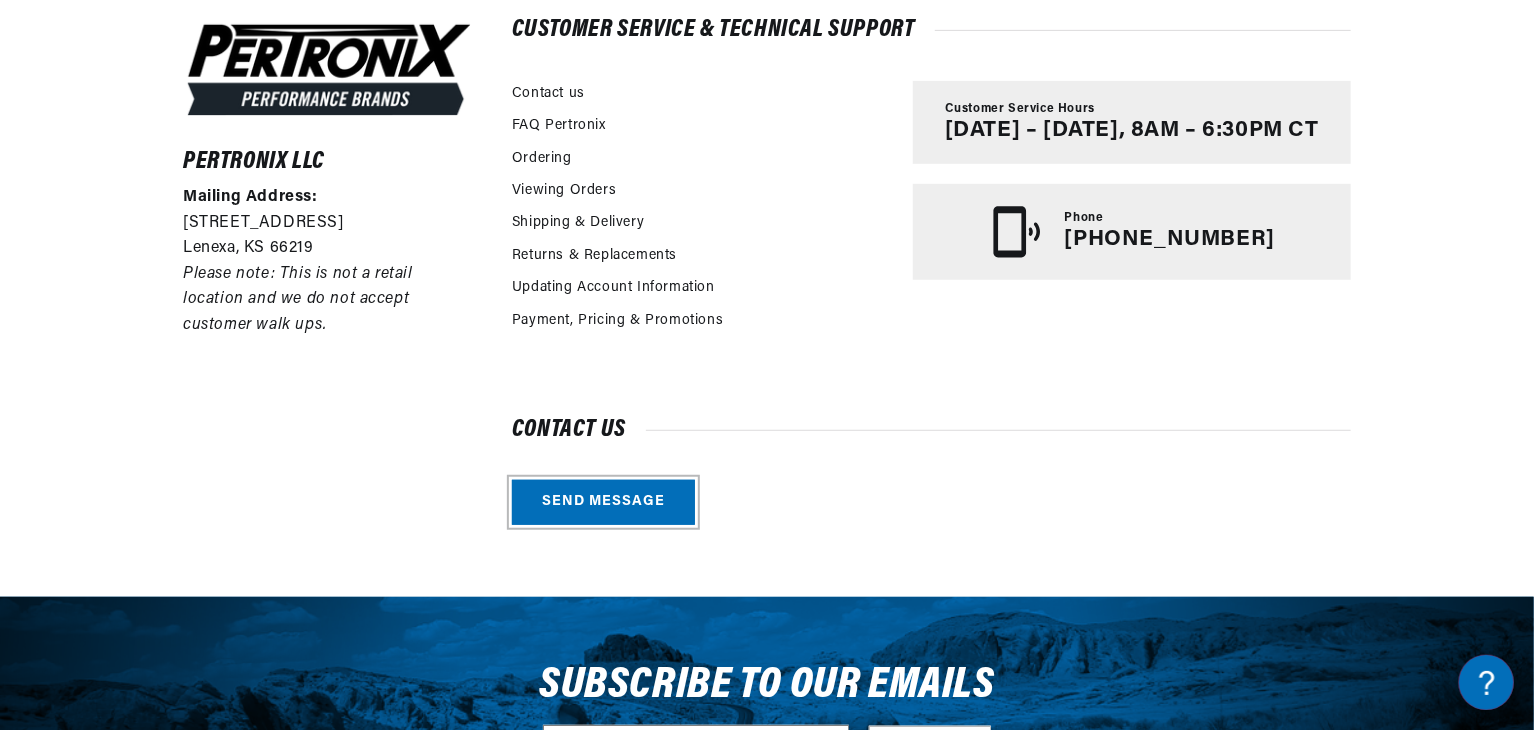 click on "Send message" at bounding box center [603, 502] 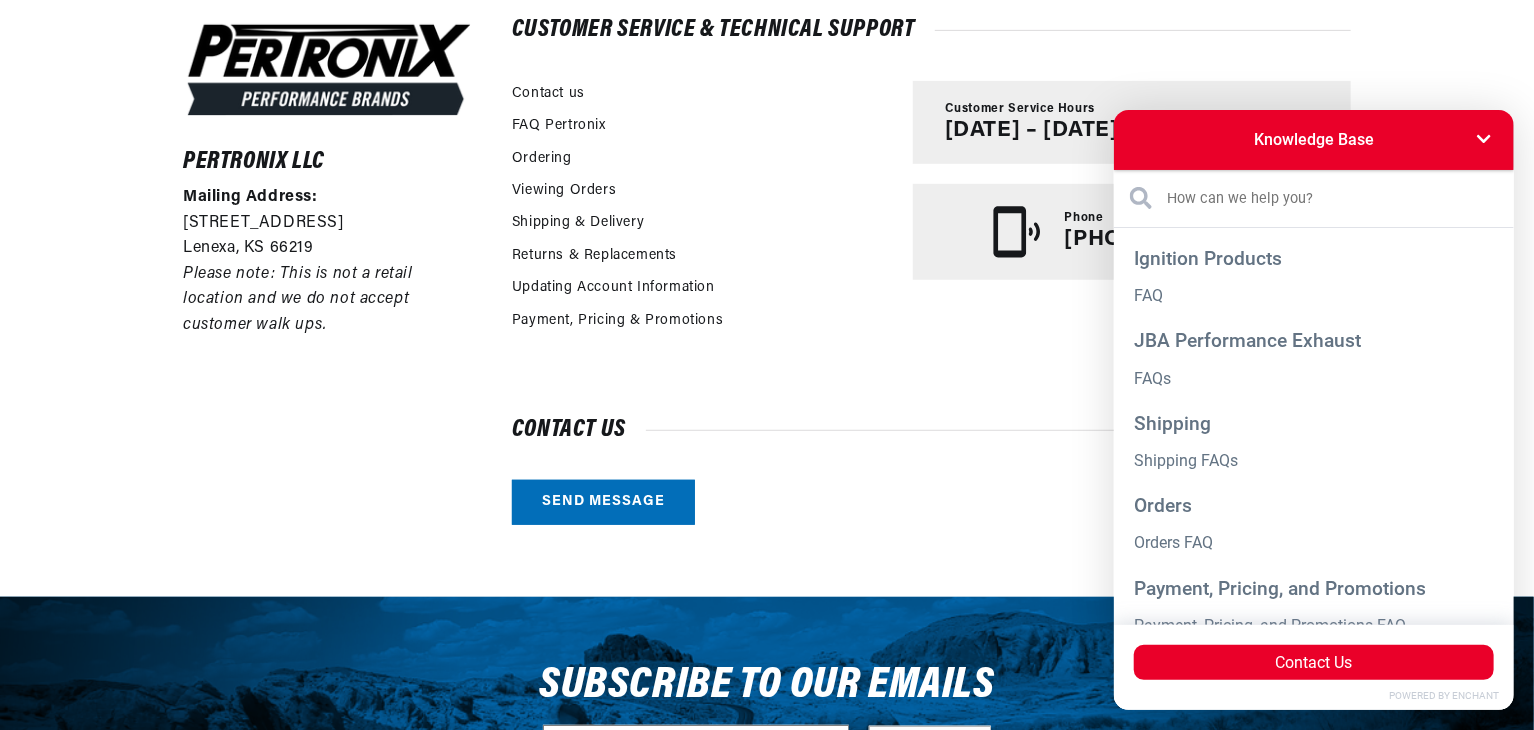 scroll, scrollTop: 0, scrollLeft: 0, axis: both 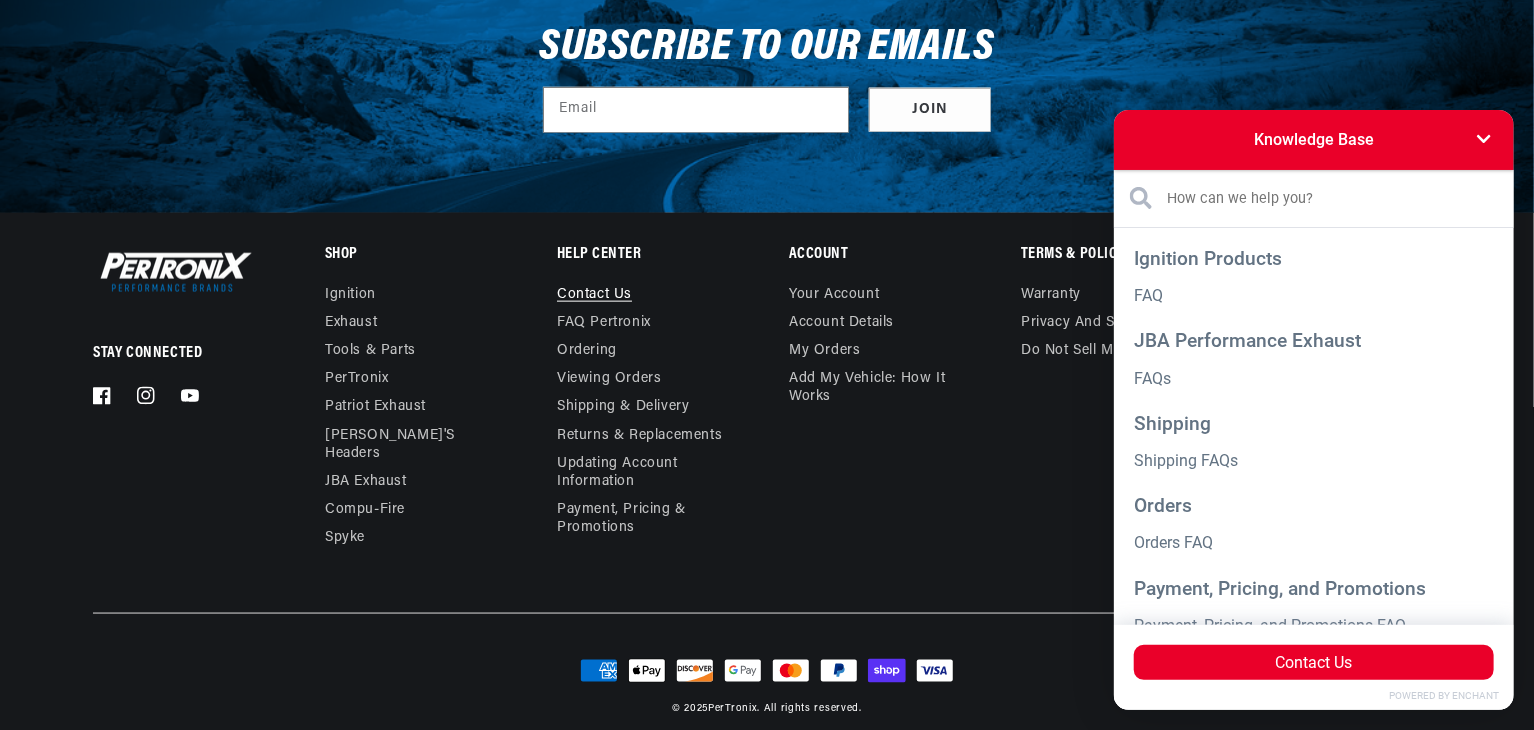 click at bounding box center (1313, 198) 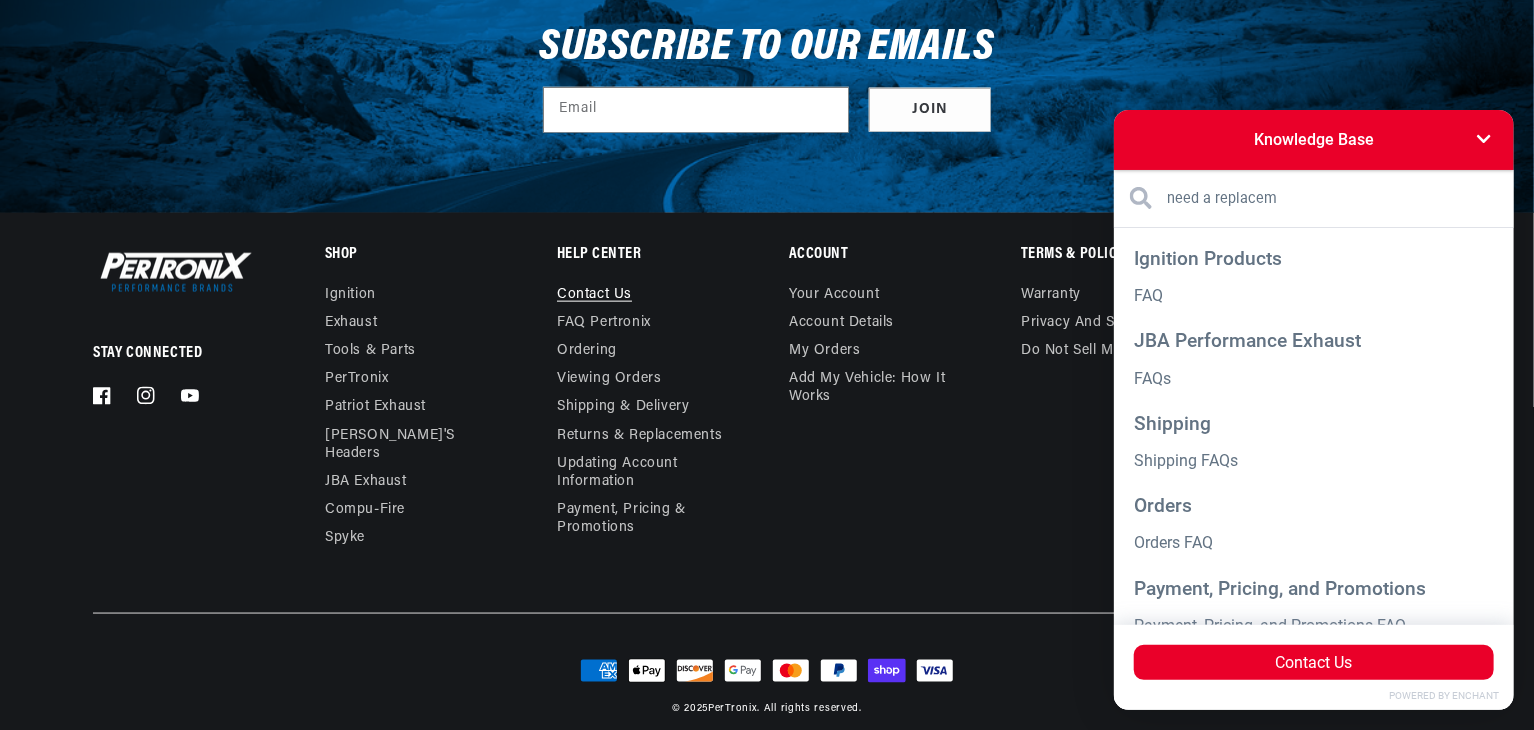 drag, startPoint x: 1307, startPoint y: 197, endPoint x: 1301, endPoint y: 186, distance: 12.529964 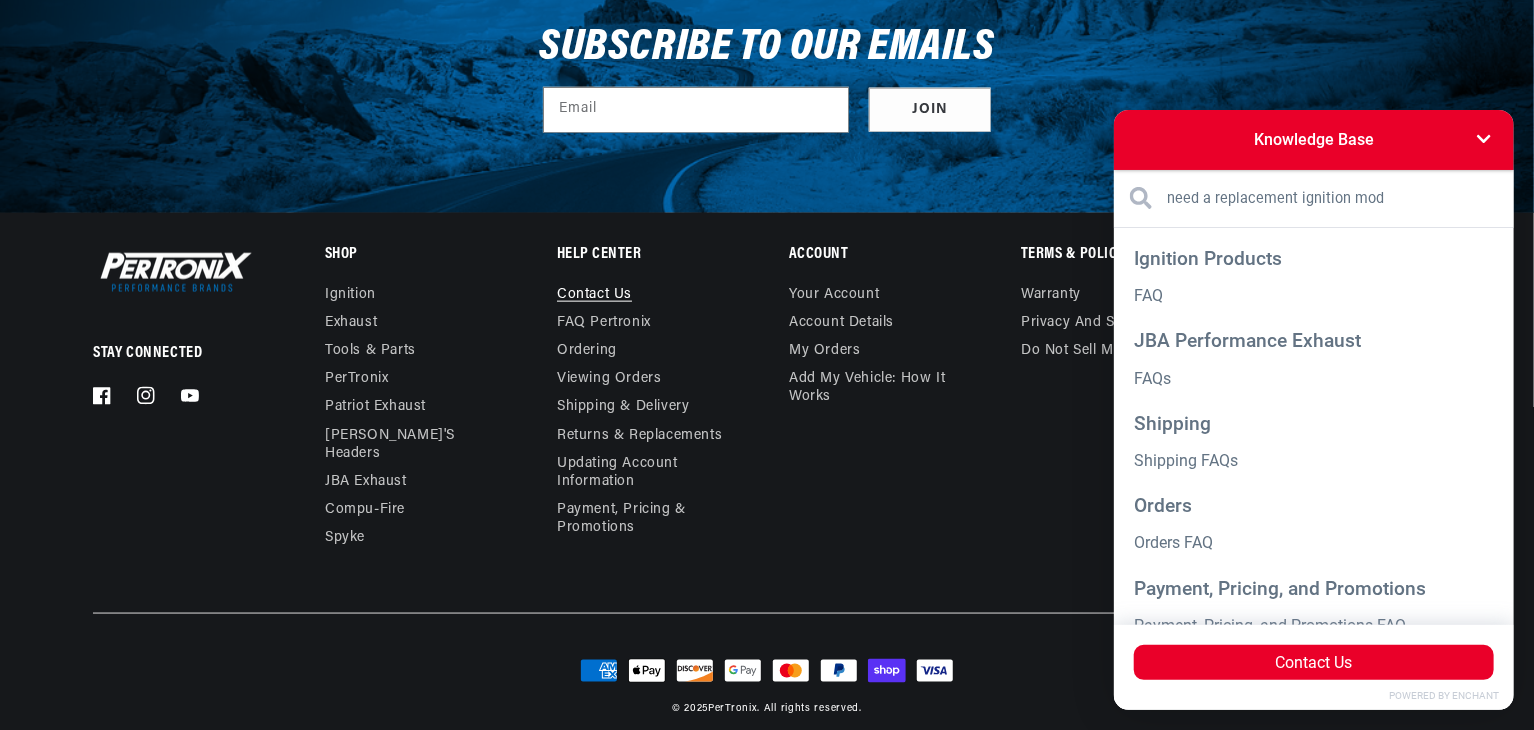 scroll, scrollTop: 0, scrollLeft: 1180, axis: horizontal 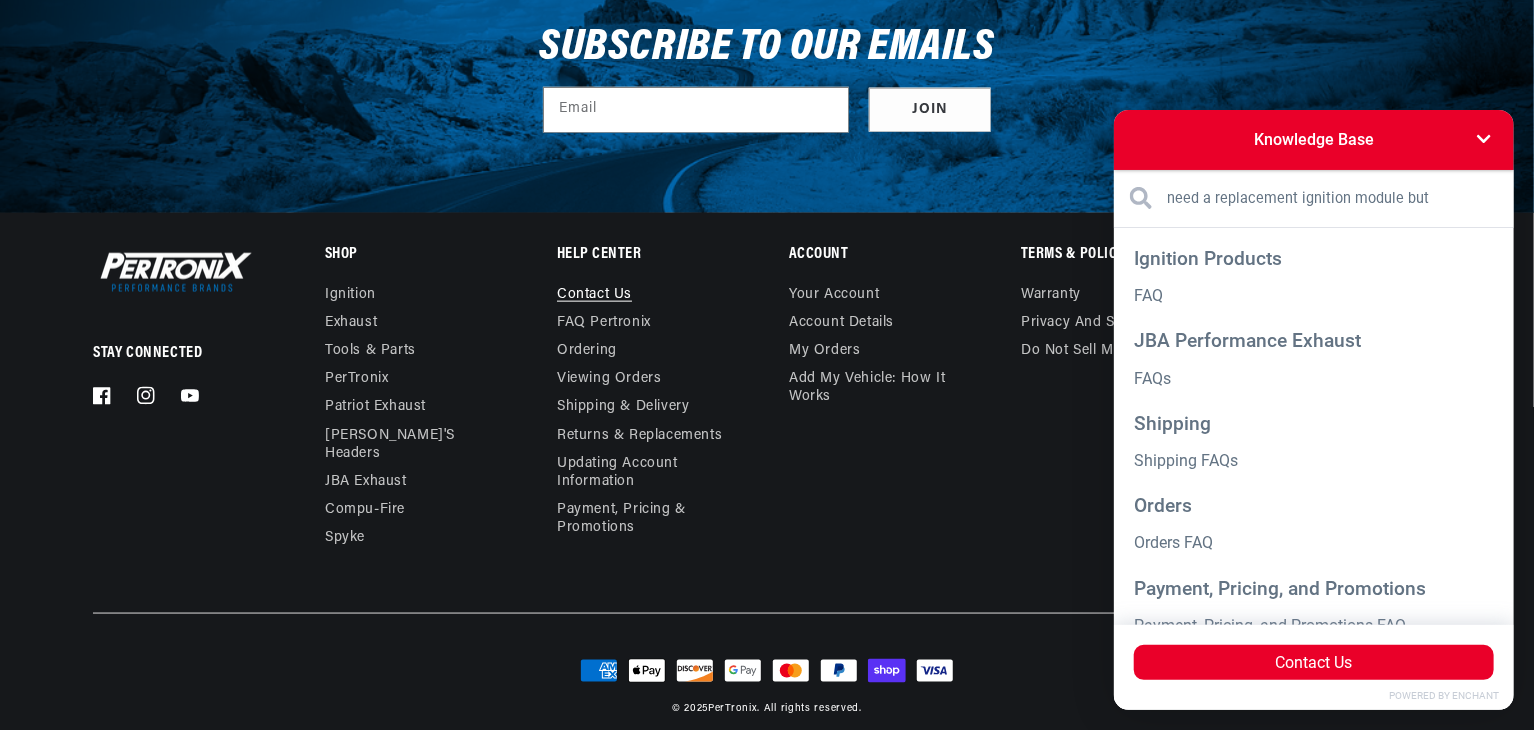 click on "need a replacement ignition module but" at bounding box center [1313, 198] 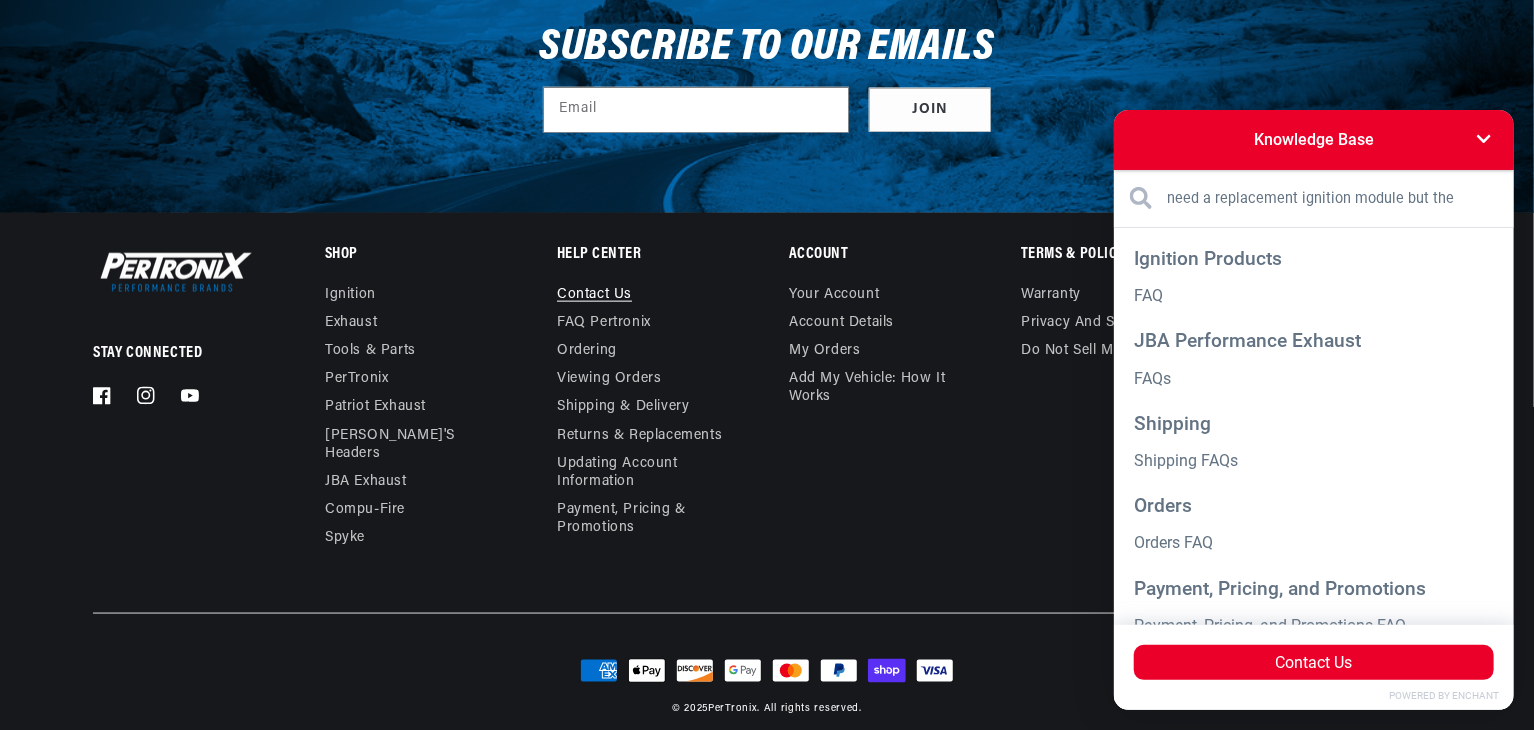 scroll, scrollTop: 0, scrollLeft: 1180, axis: horizontal 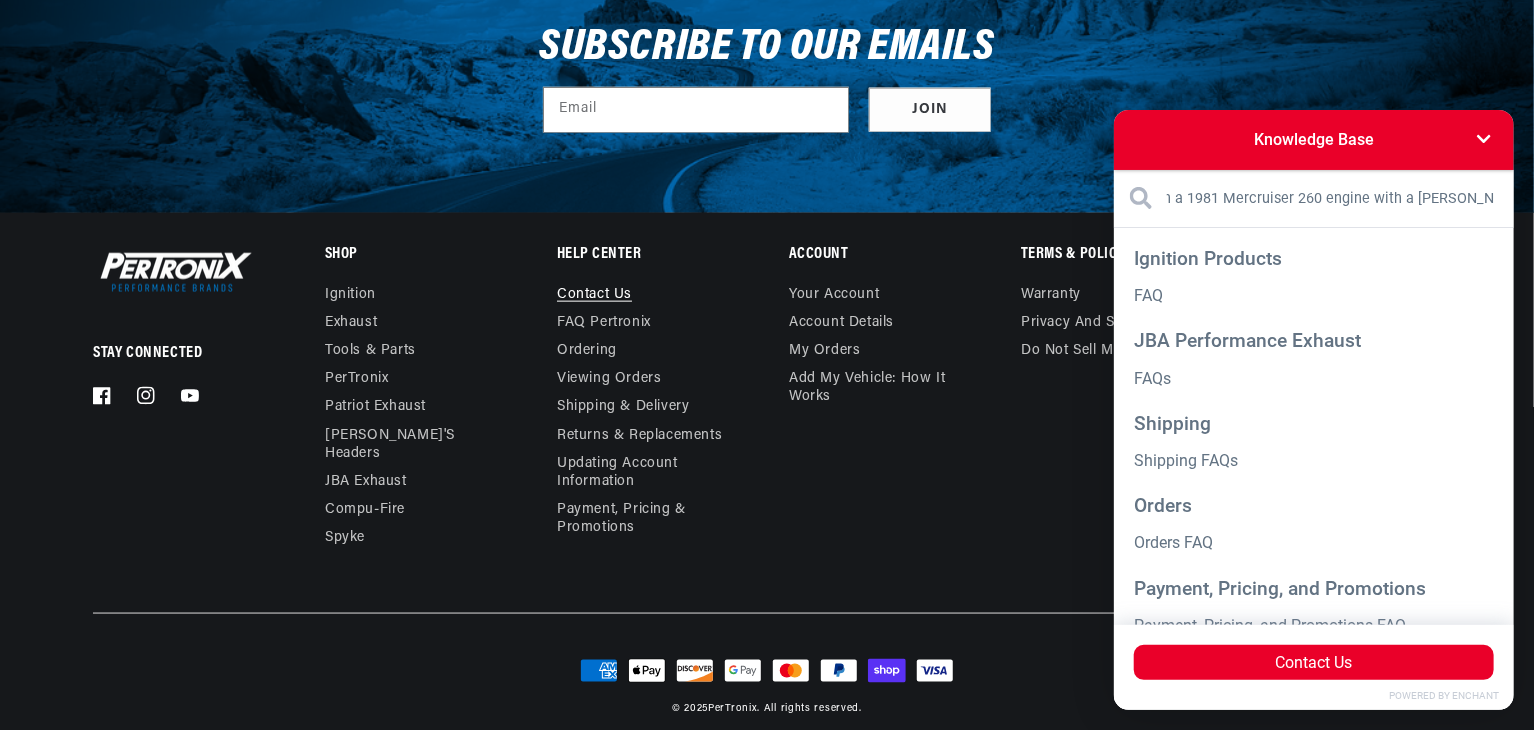 type on "need a replacement ignition module but the part number on the top of existing module doesn't match any current products.  My module has a part number of 42P V4.  It is on a 1981 Mercruiser 260 engine with a Mallory distributor." 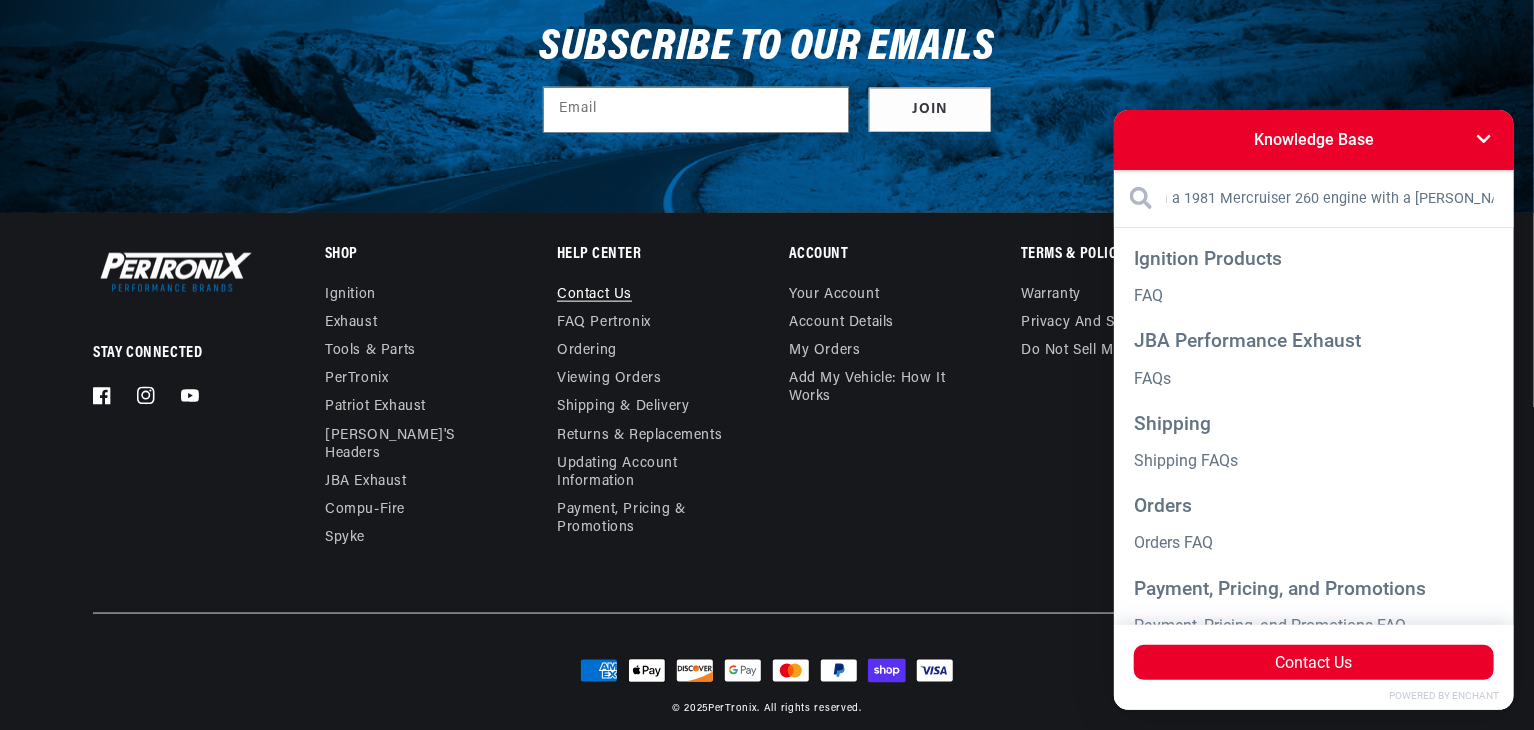 scroll, scrollTop: 0, scrollLeft: 2362, axis: horizontal 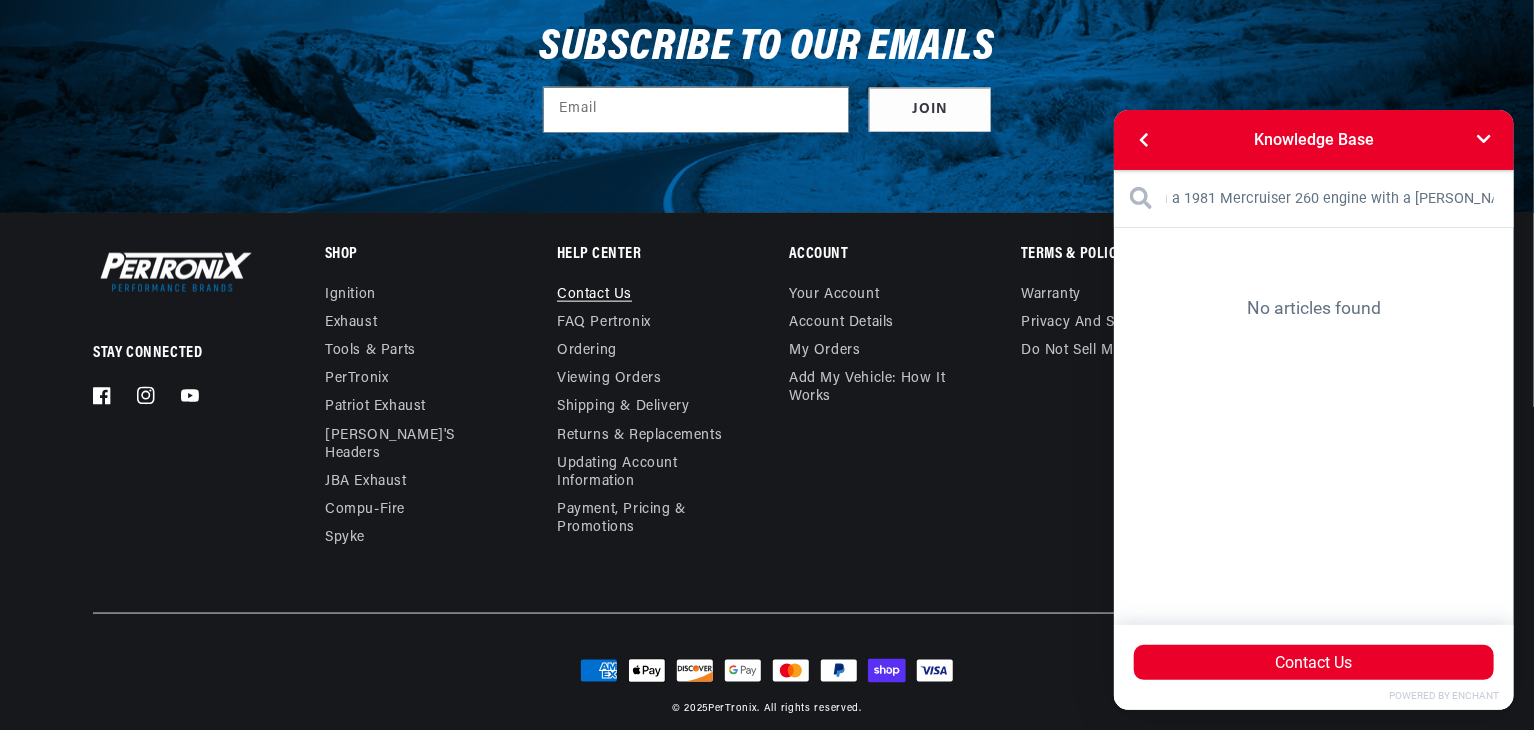 click on "need a replacement ignition module but the part number on the top of existing module doesn't match any current products.  My module has a part number of 42P V4.  It is on a 1981 Mercruiser 260 engine with a Mallory distributor." at bounding box center [1313, 198] 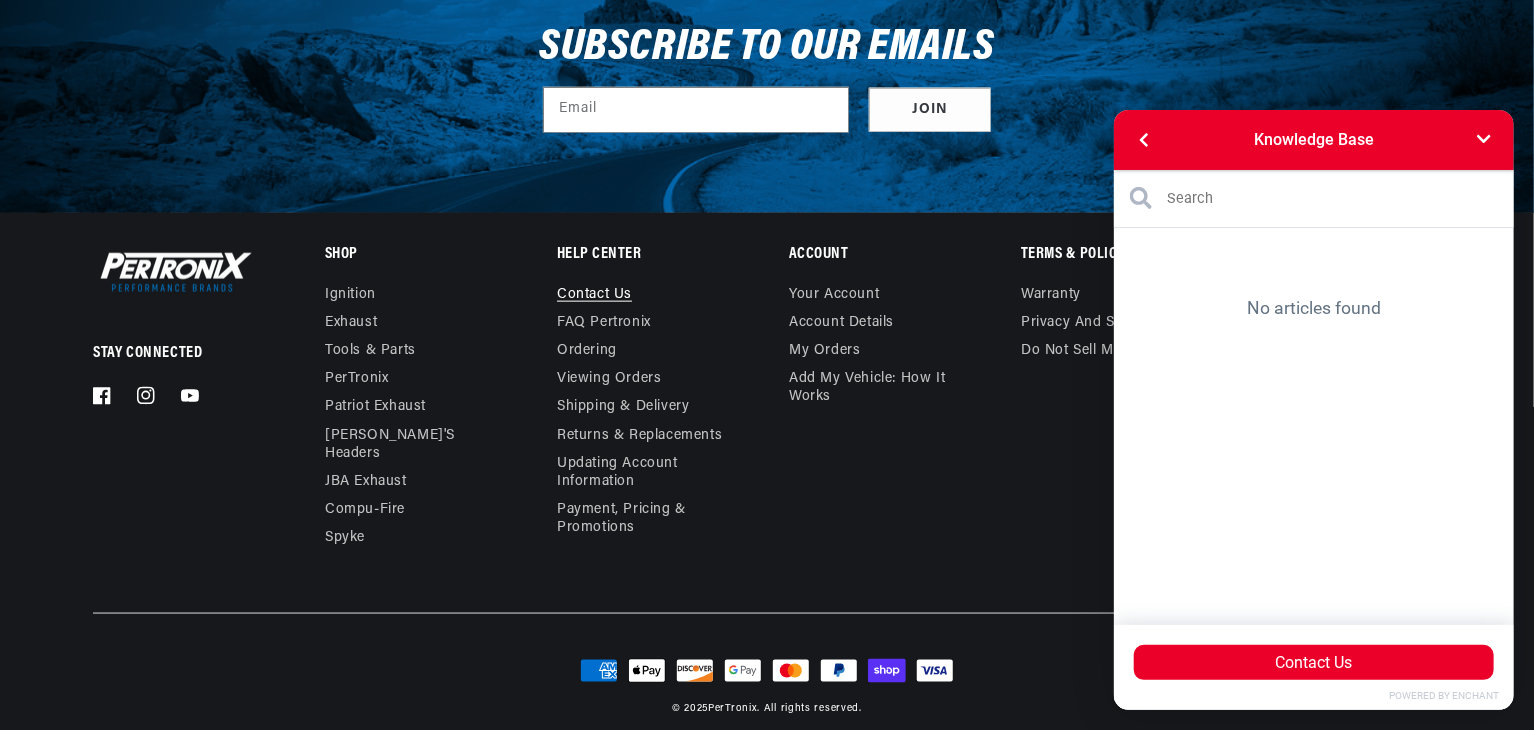 scroll, scrollTop: 0, scrollLeft: 0, axis: both 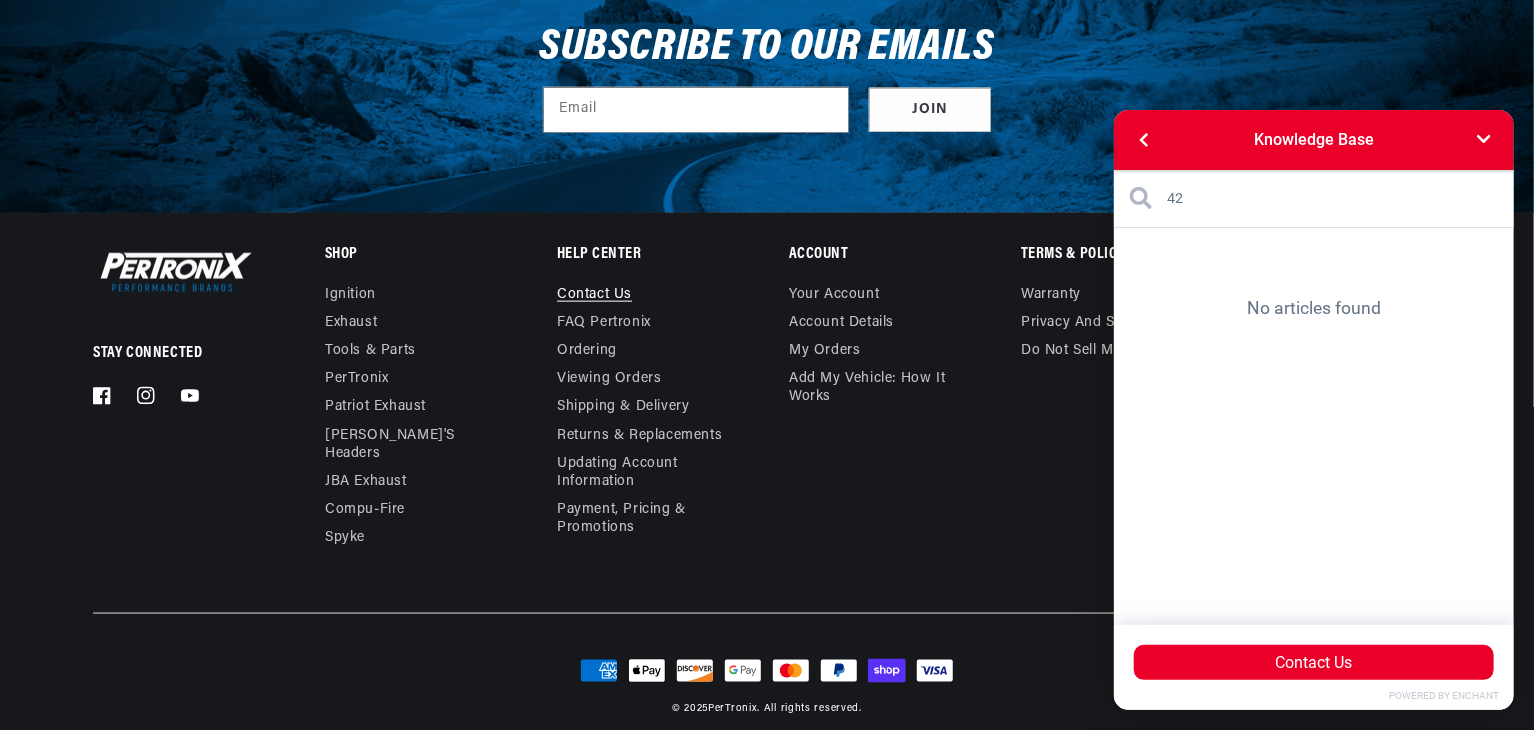 type on "4" 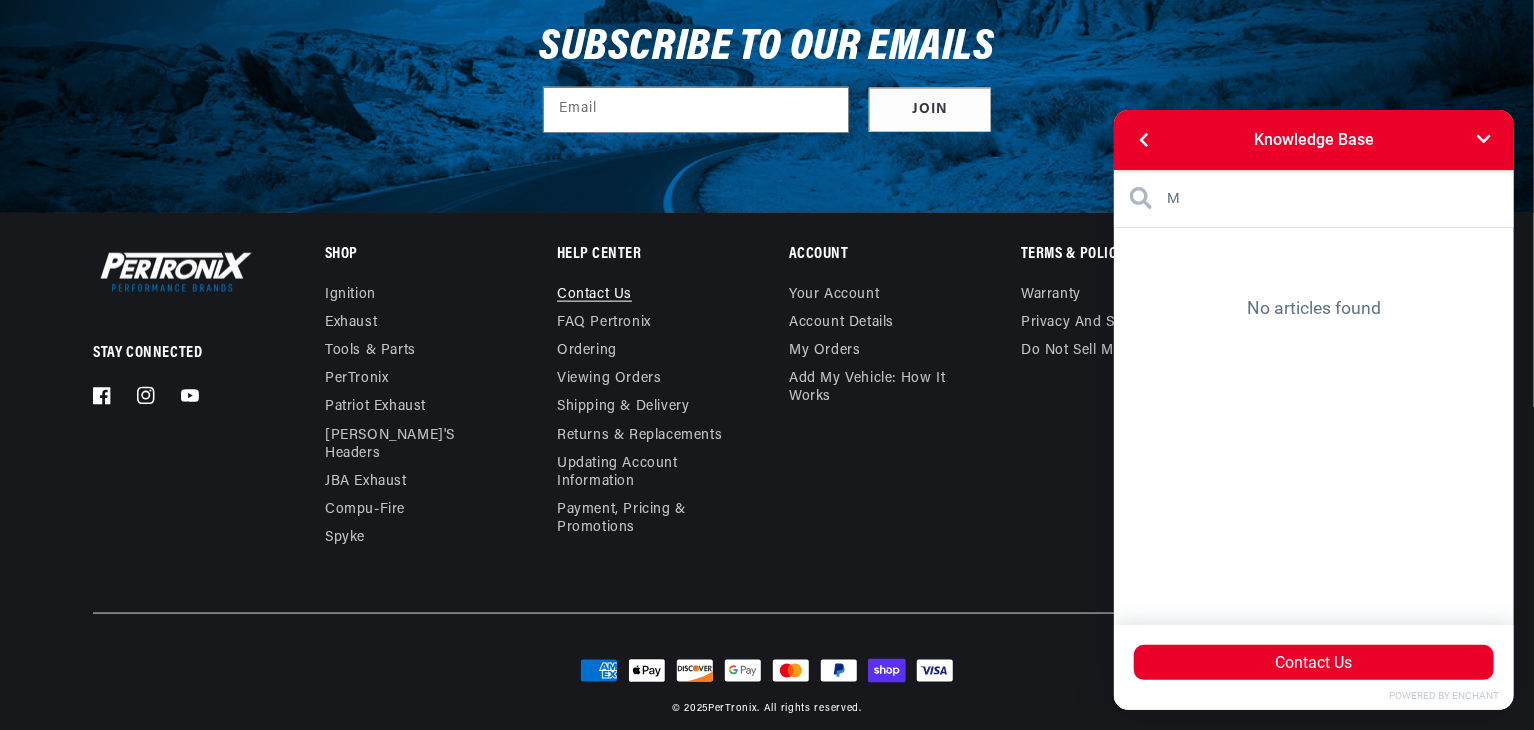 click on "M" at bounding box center (1313, 198) 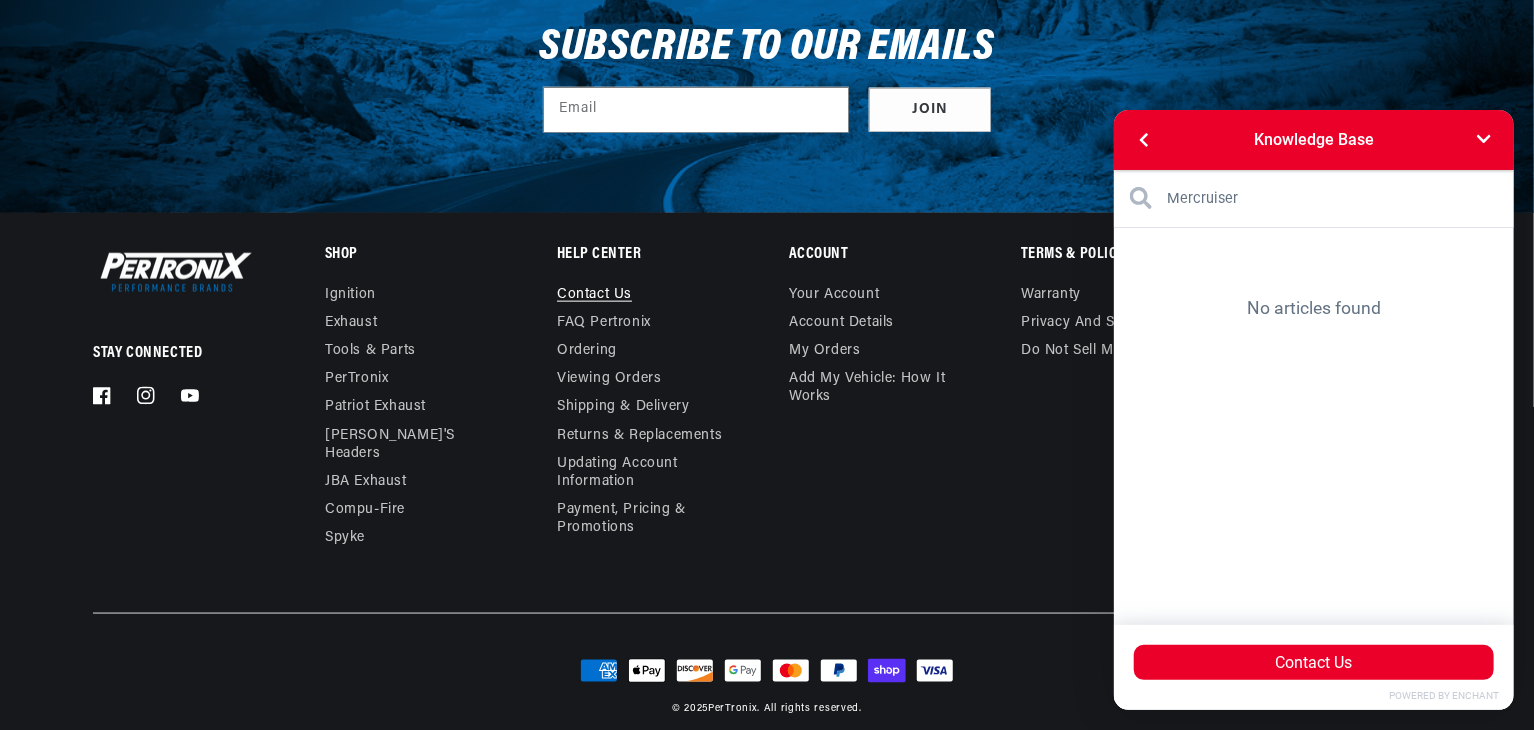type on "Mercruiser" 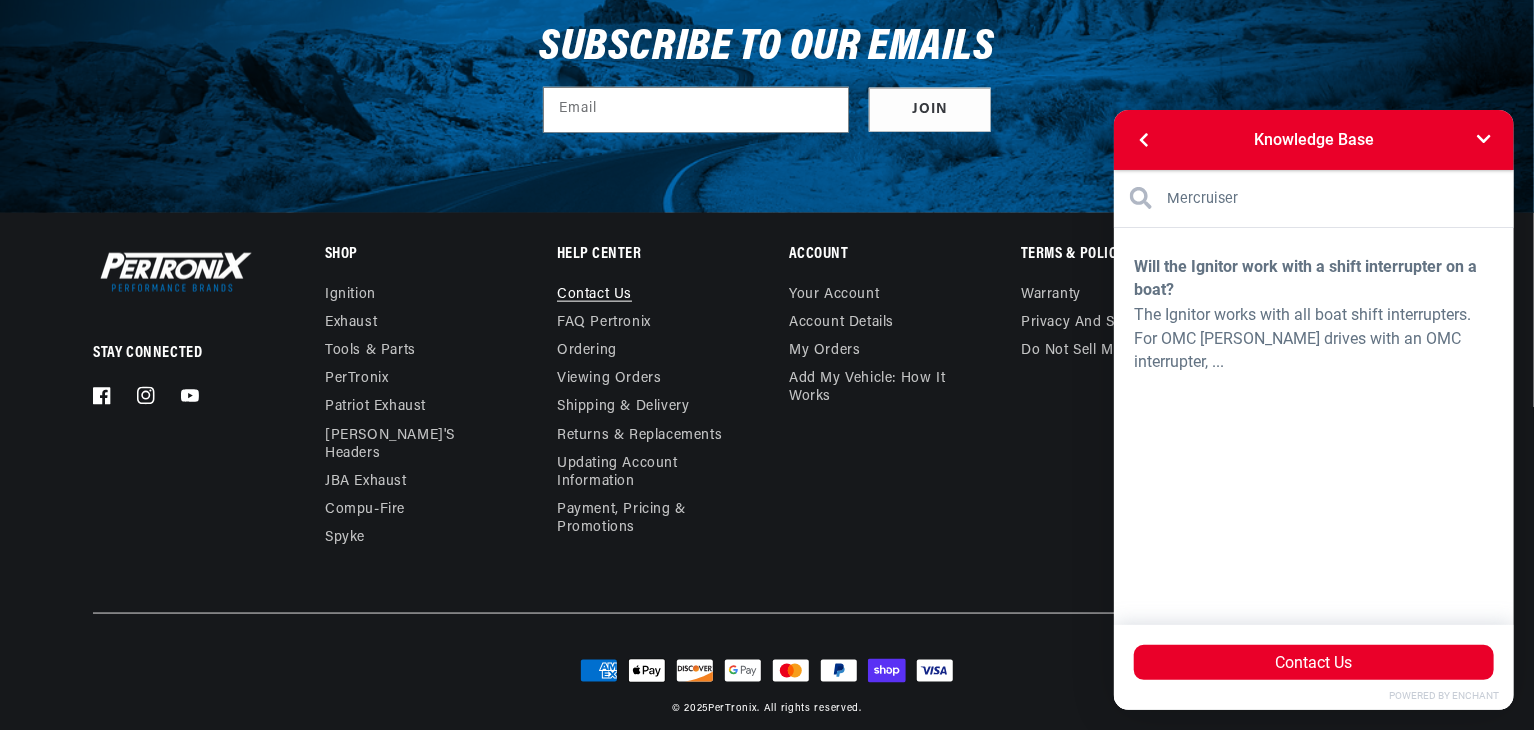 scroll, scrollTop: 0, scrollLeft: 0, axis: both 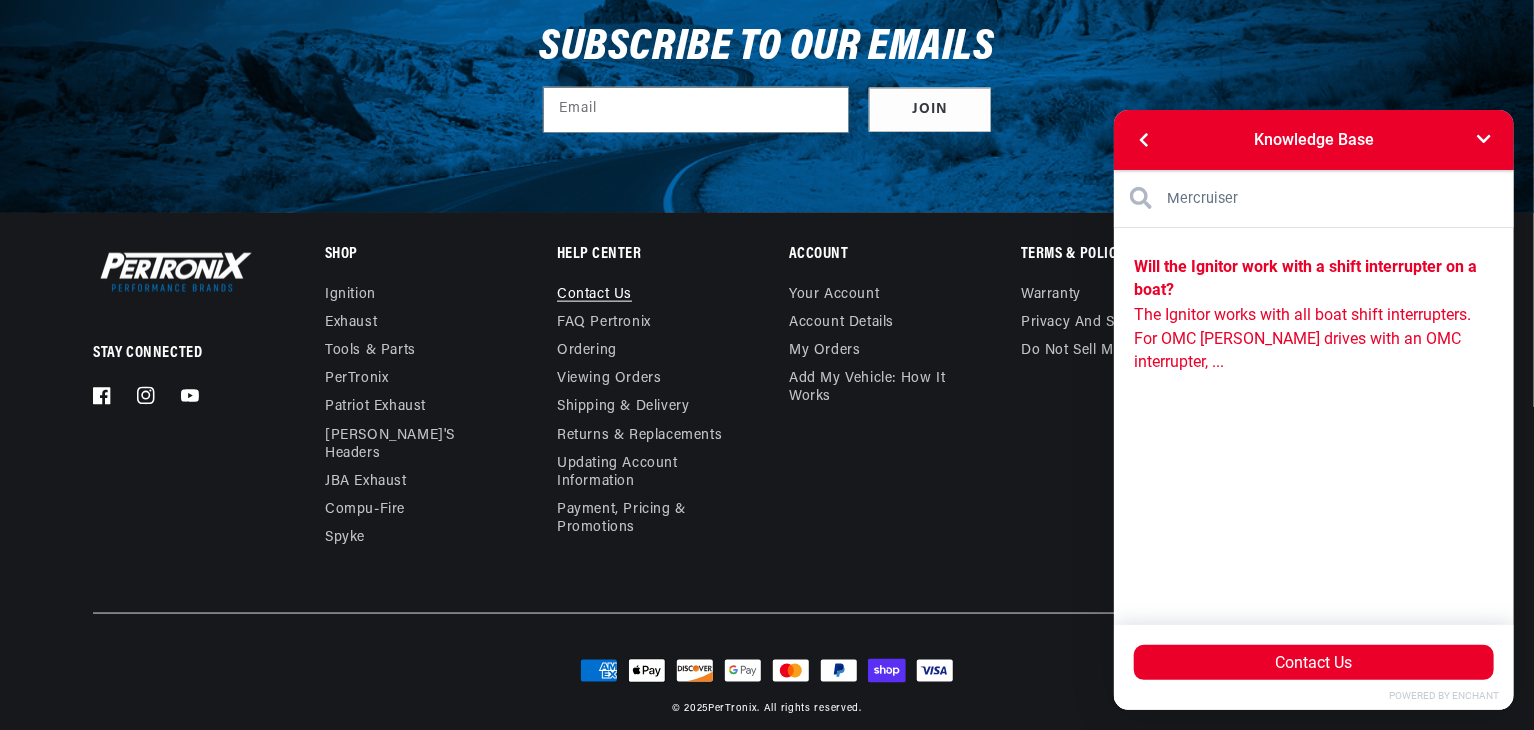 click on "Will the Ignitor work with a shift interrupter on a boat?" at bounding box center [1313, 277] 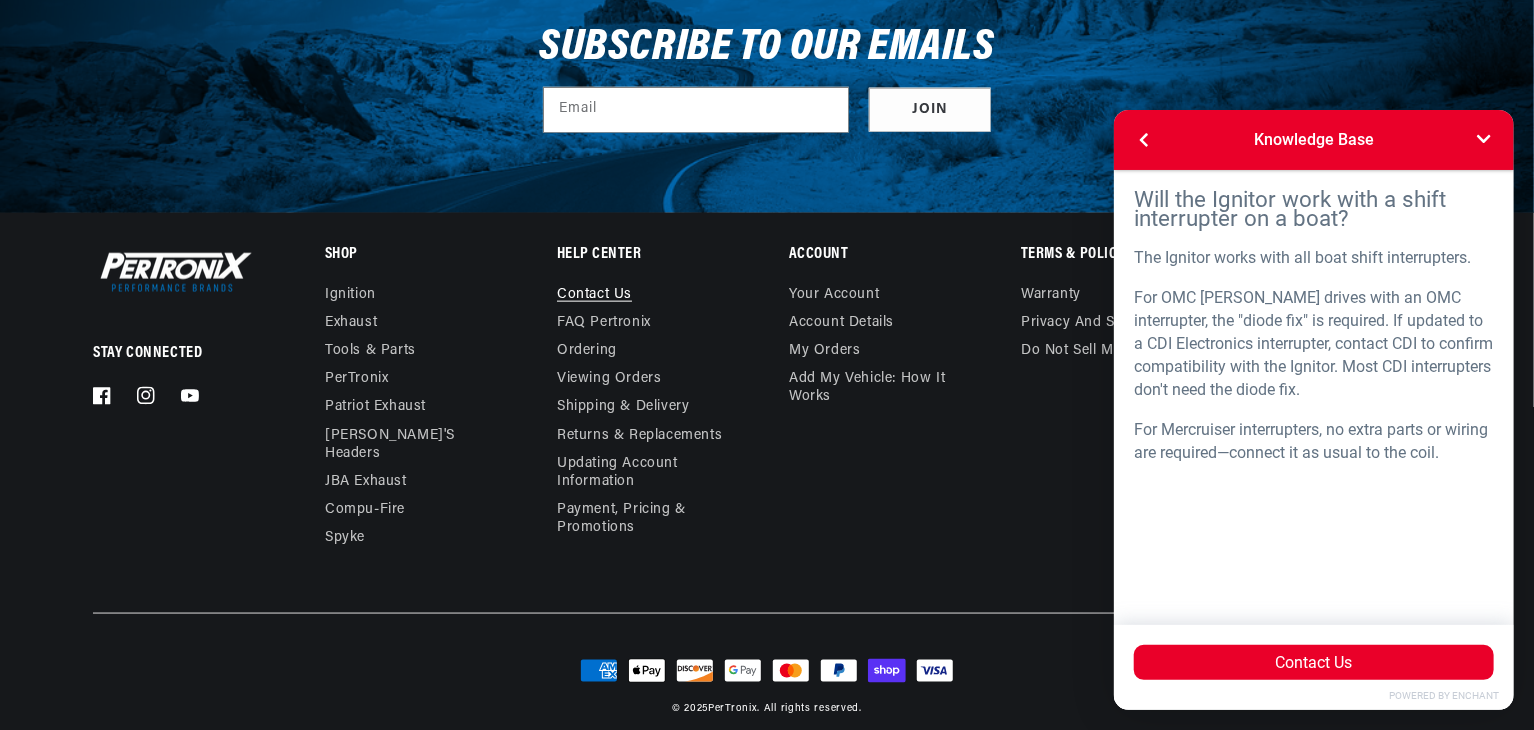 scroll, scrollTop: 0, scrollLeft: 2362, axis: horizontal 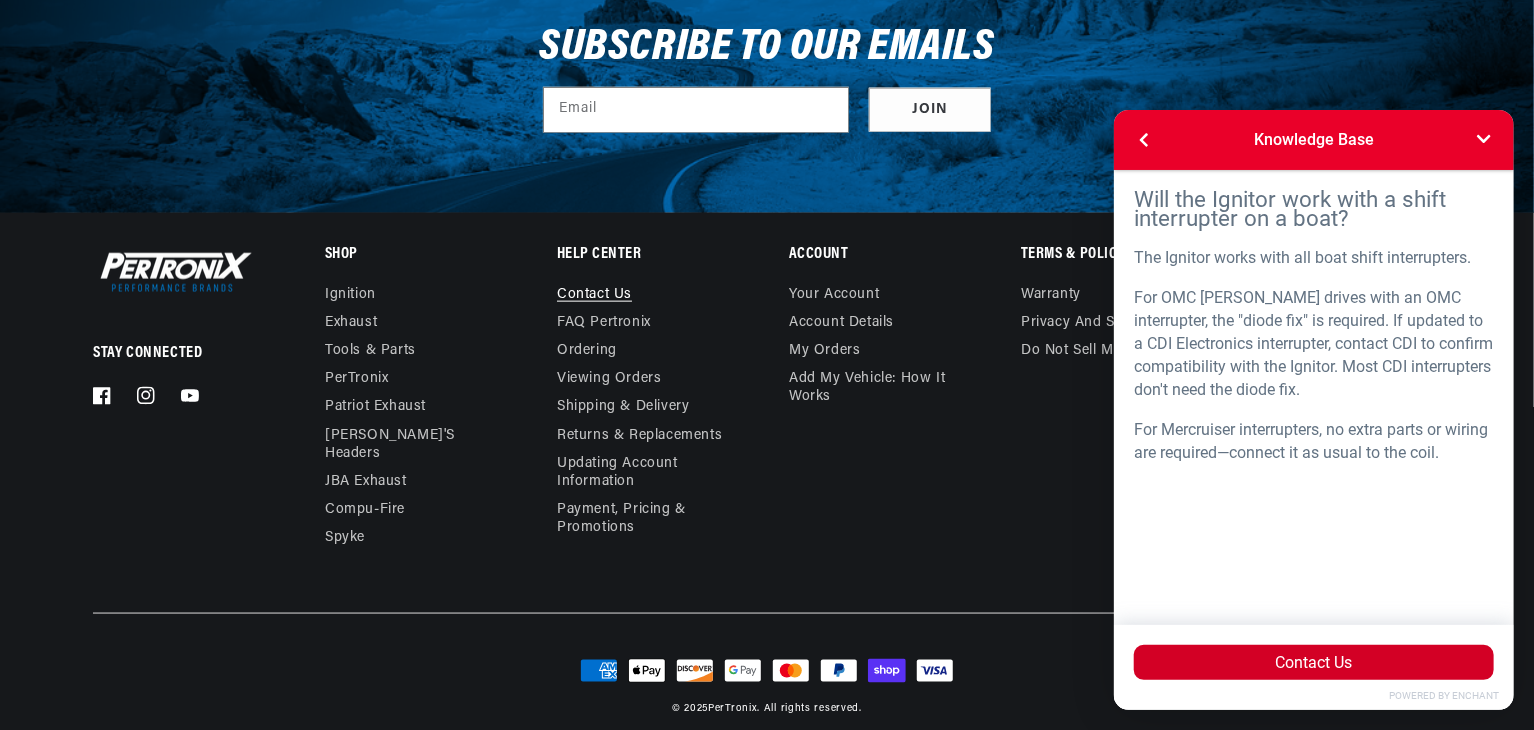 click on "Contact Us" at bounding box center (1313, 661) 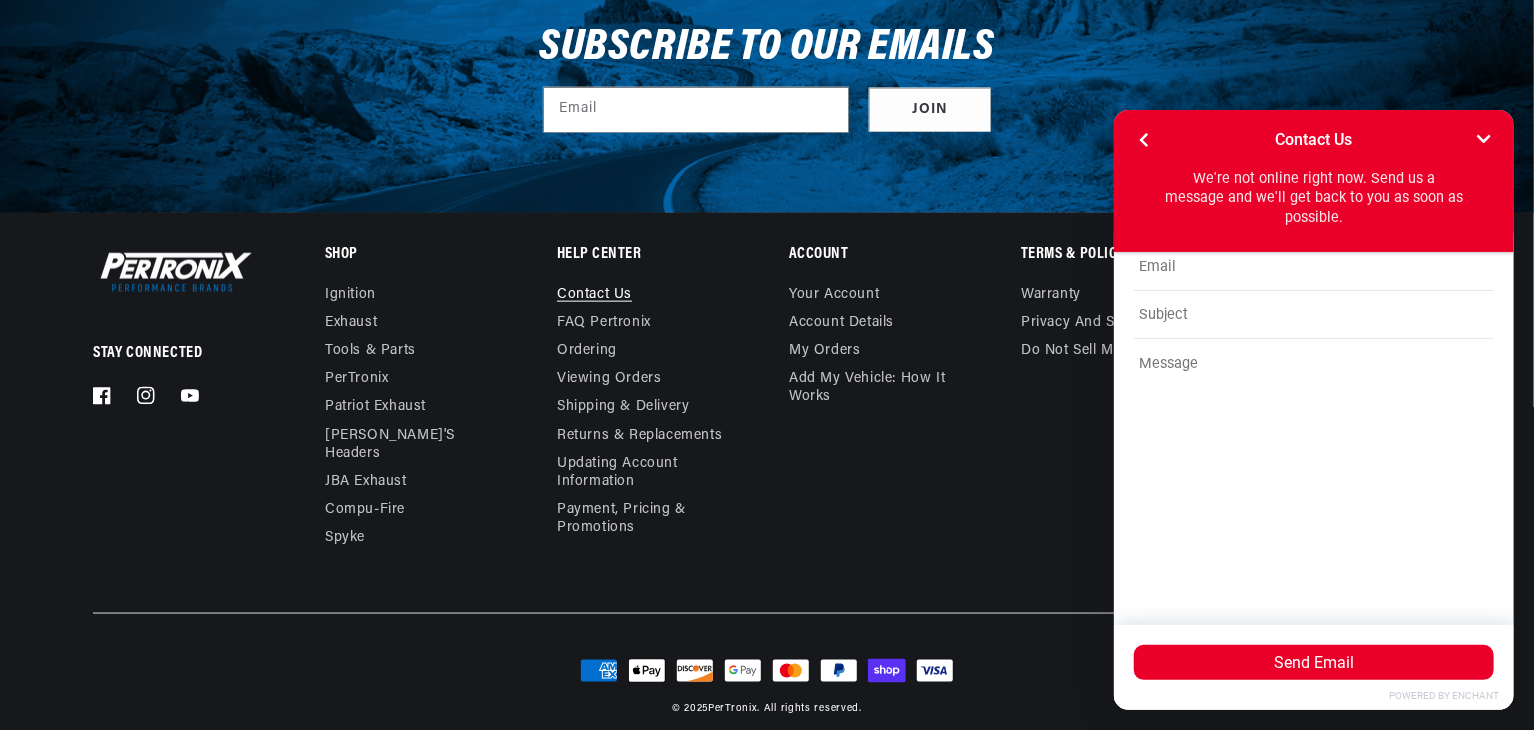 scroll, scrollTop: 0, scrollLeft: 0, axis: both 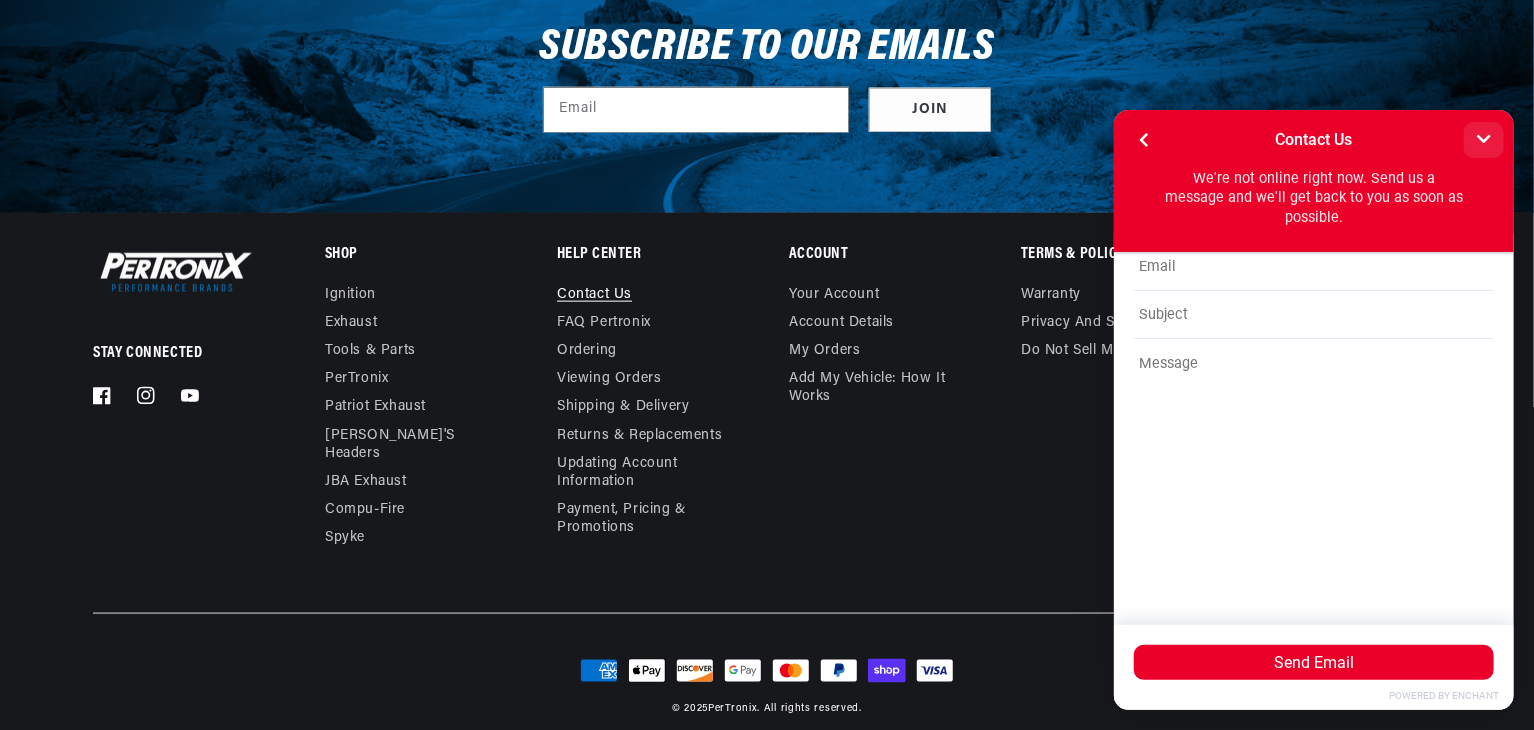 click 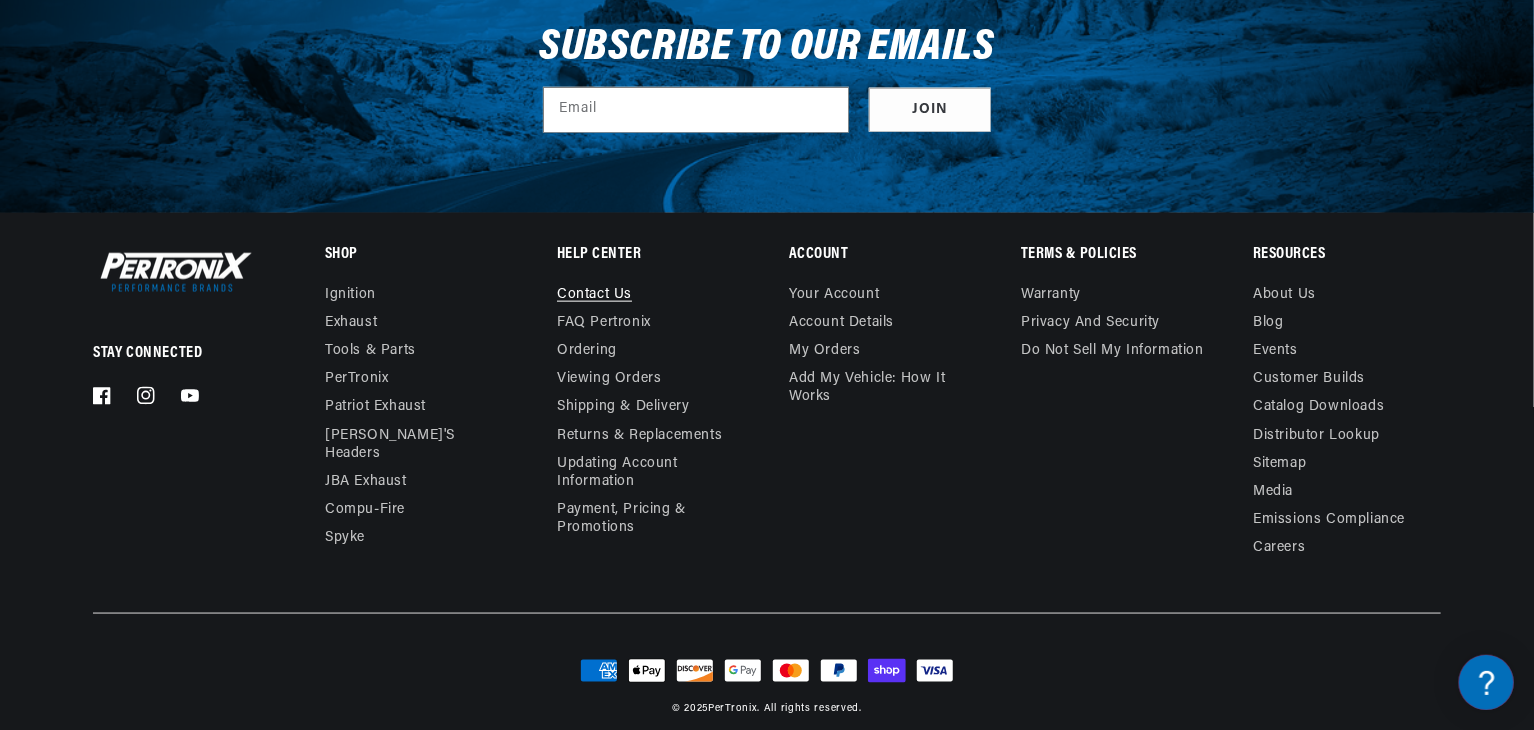 scroll, scrollTop: 0, scrollLeft: 1180, axis: horizontal 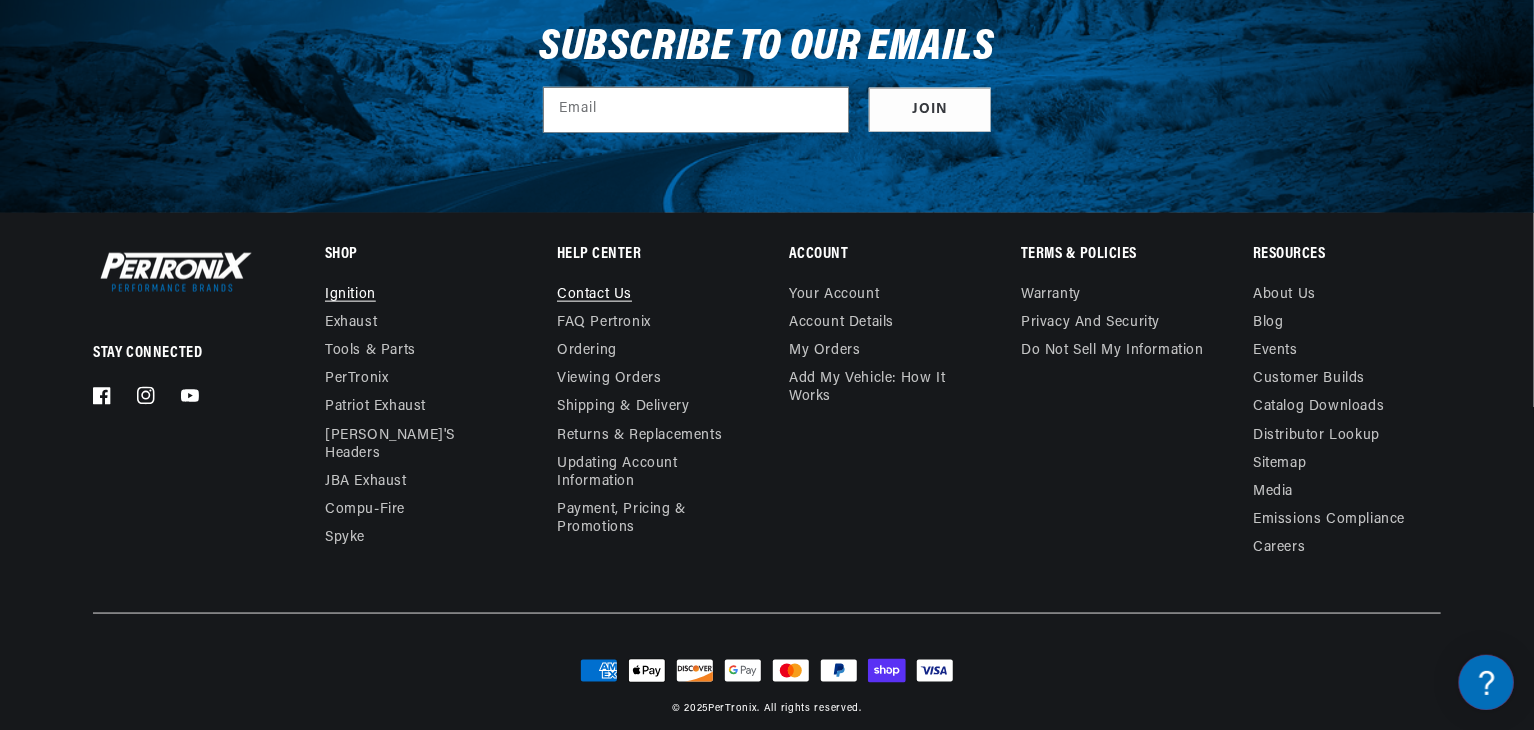 click on "Ignition" at bounding box center (350, 297) 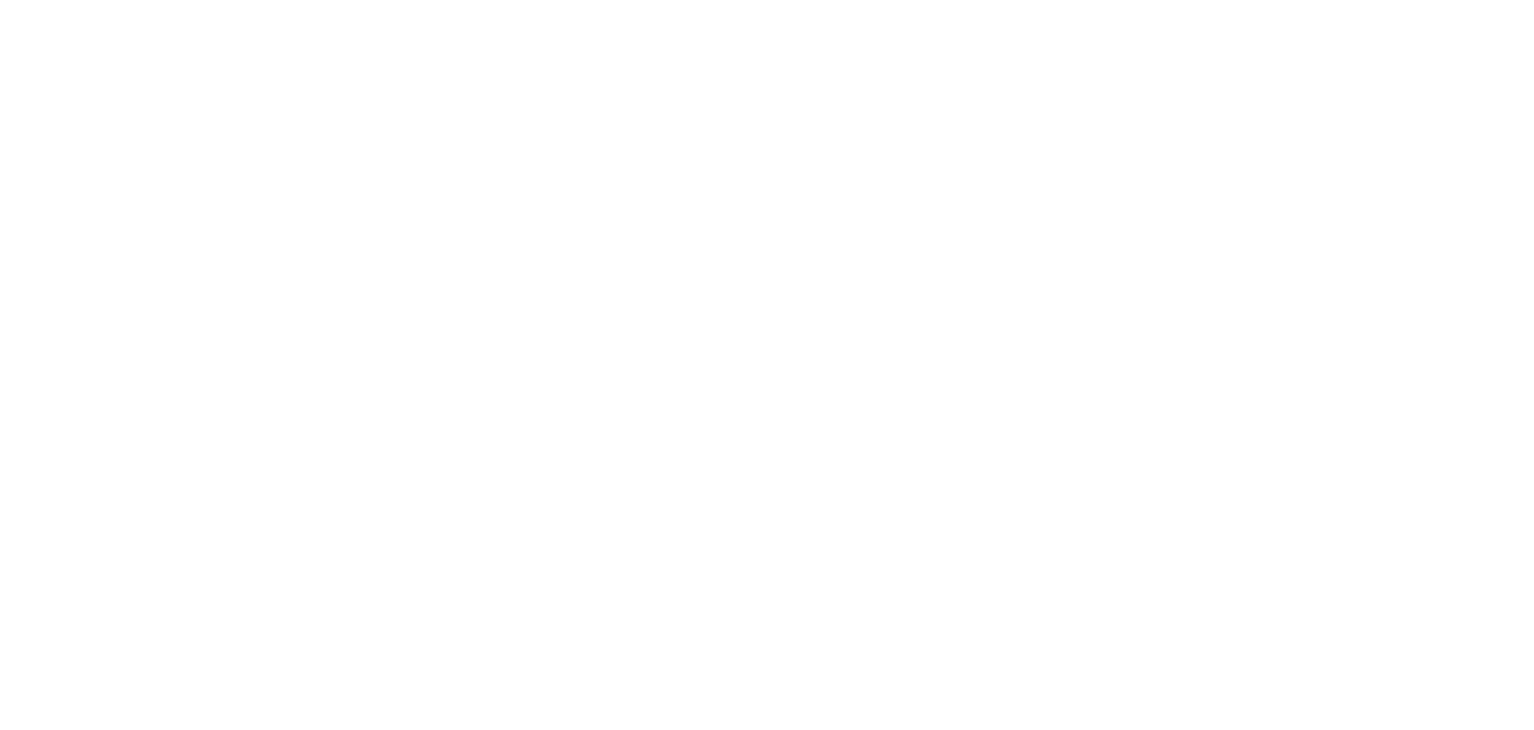 scroll, scrollTop: 0, scrollLeft: 0, axis: both 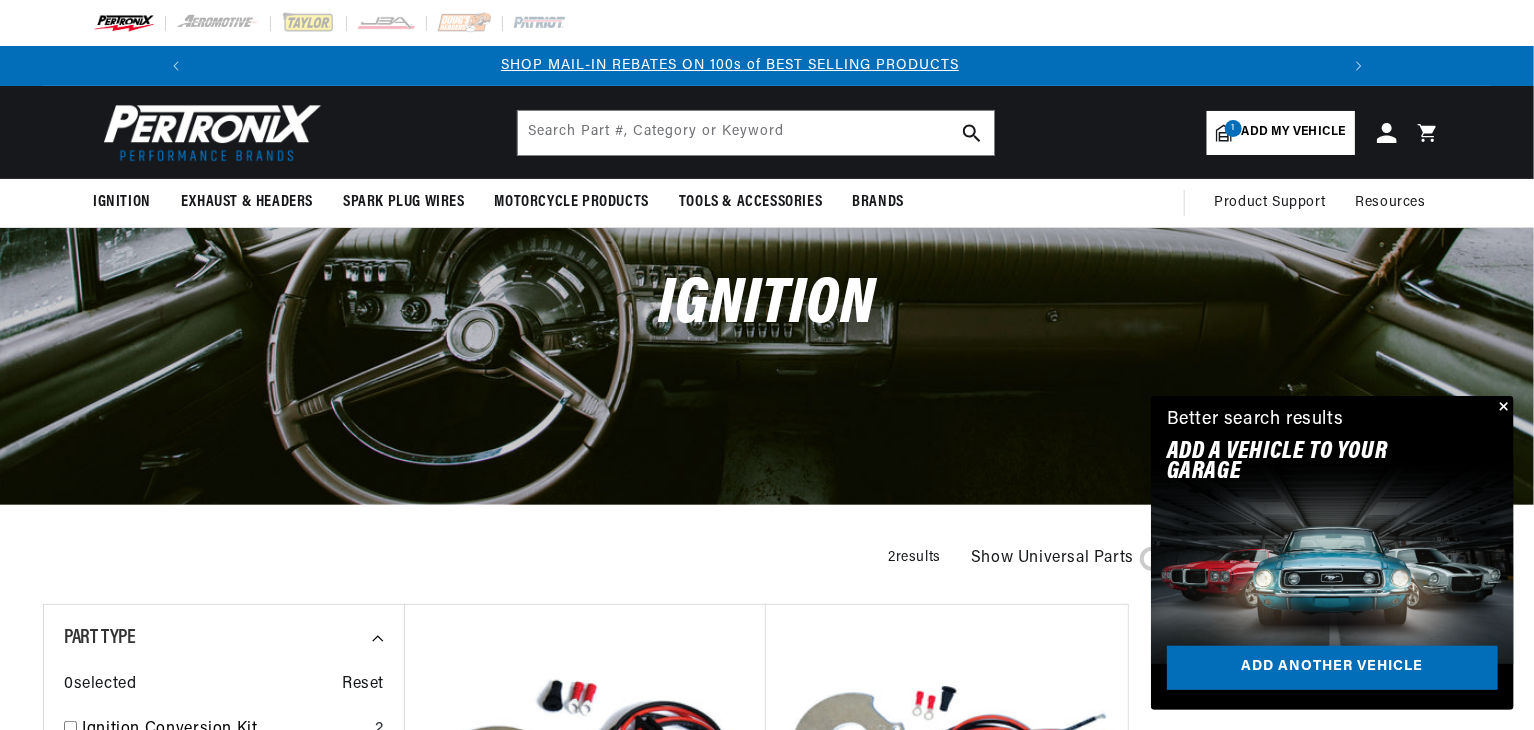 click on "1" at bounding box center [1233, 128] 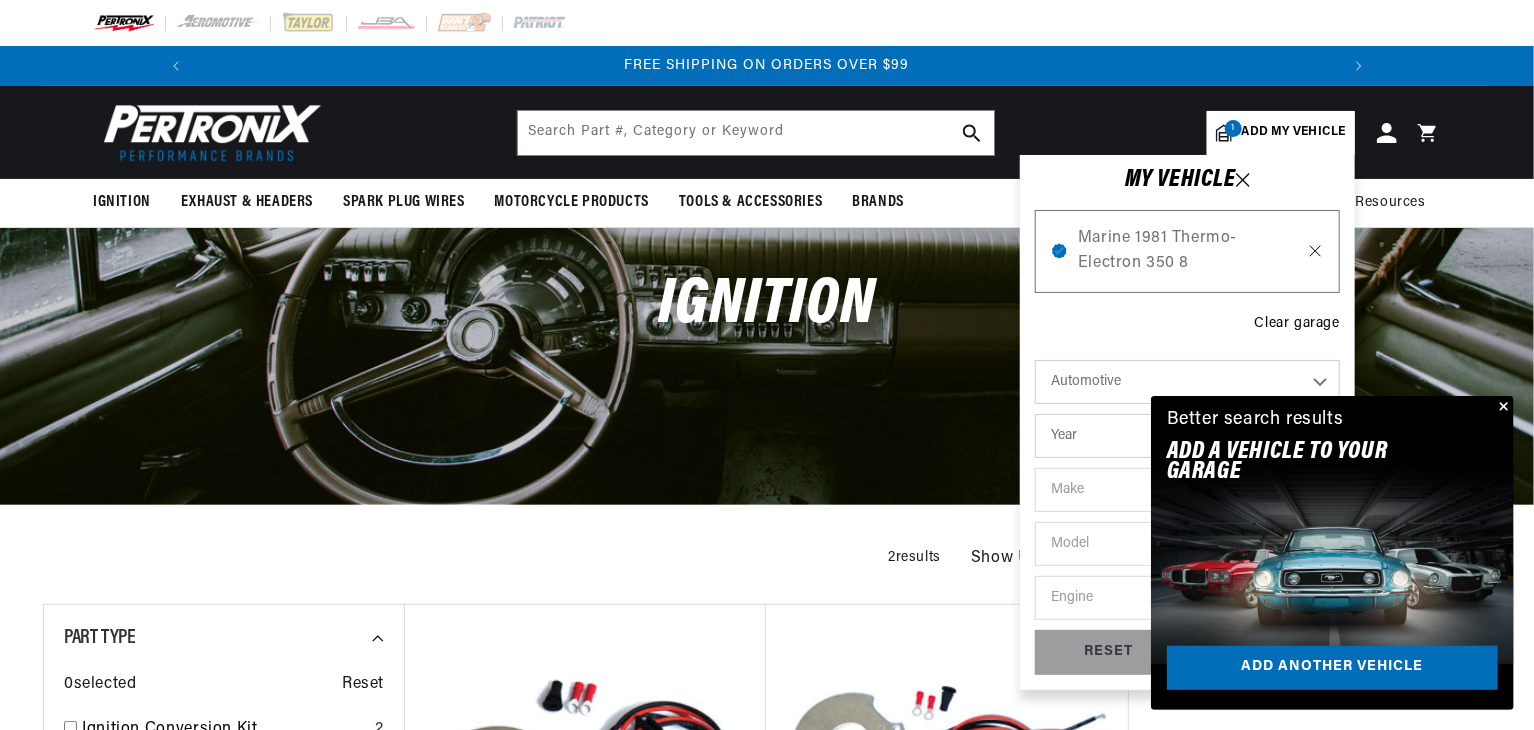 scroll, scrollTop: 0, scrollLeft: 2362, axis: horizontal 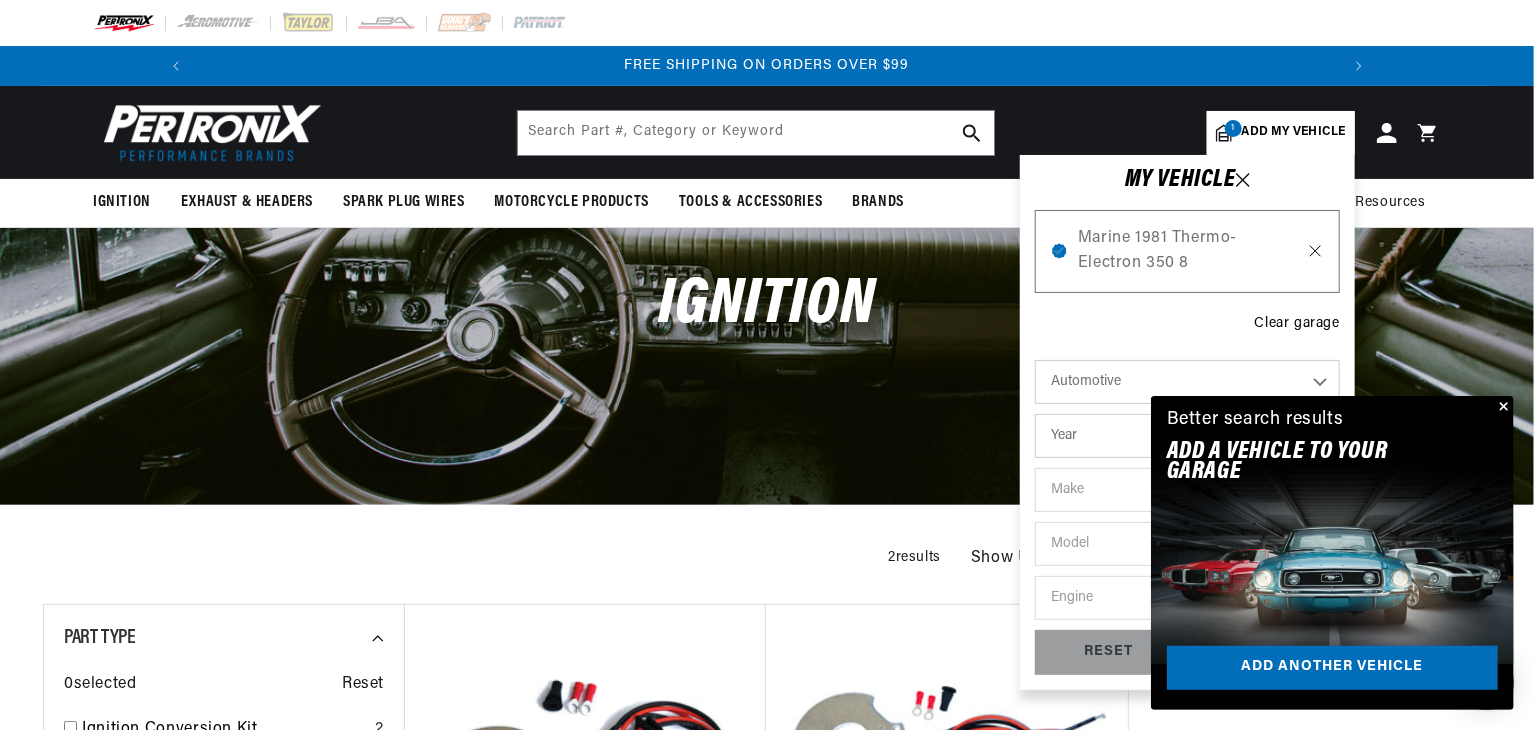 click 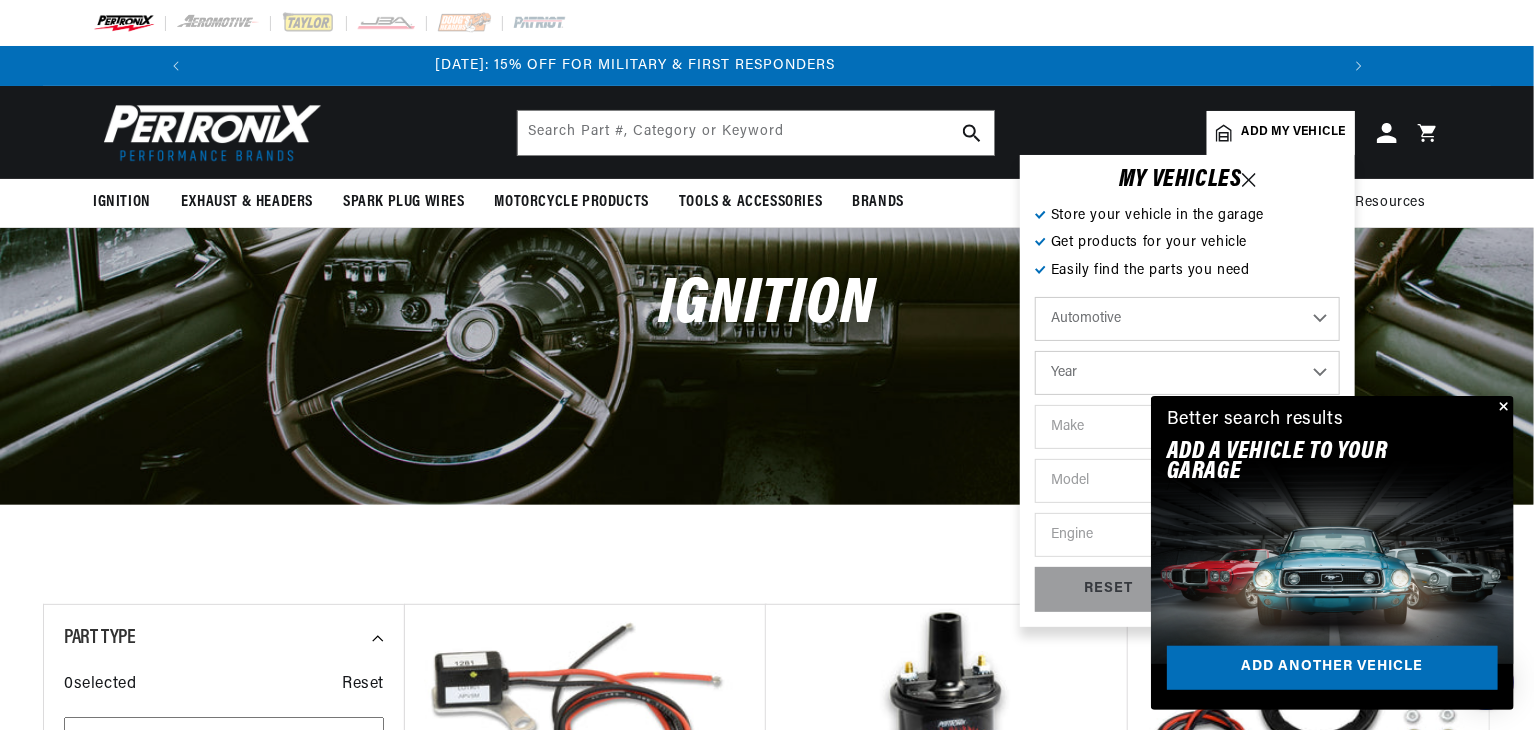 scroll, scrollTop: 0, scrollLeft: 0, axis: both 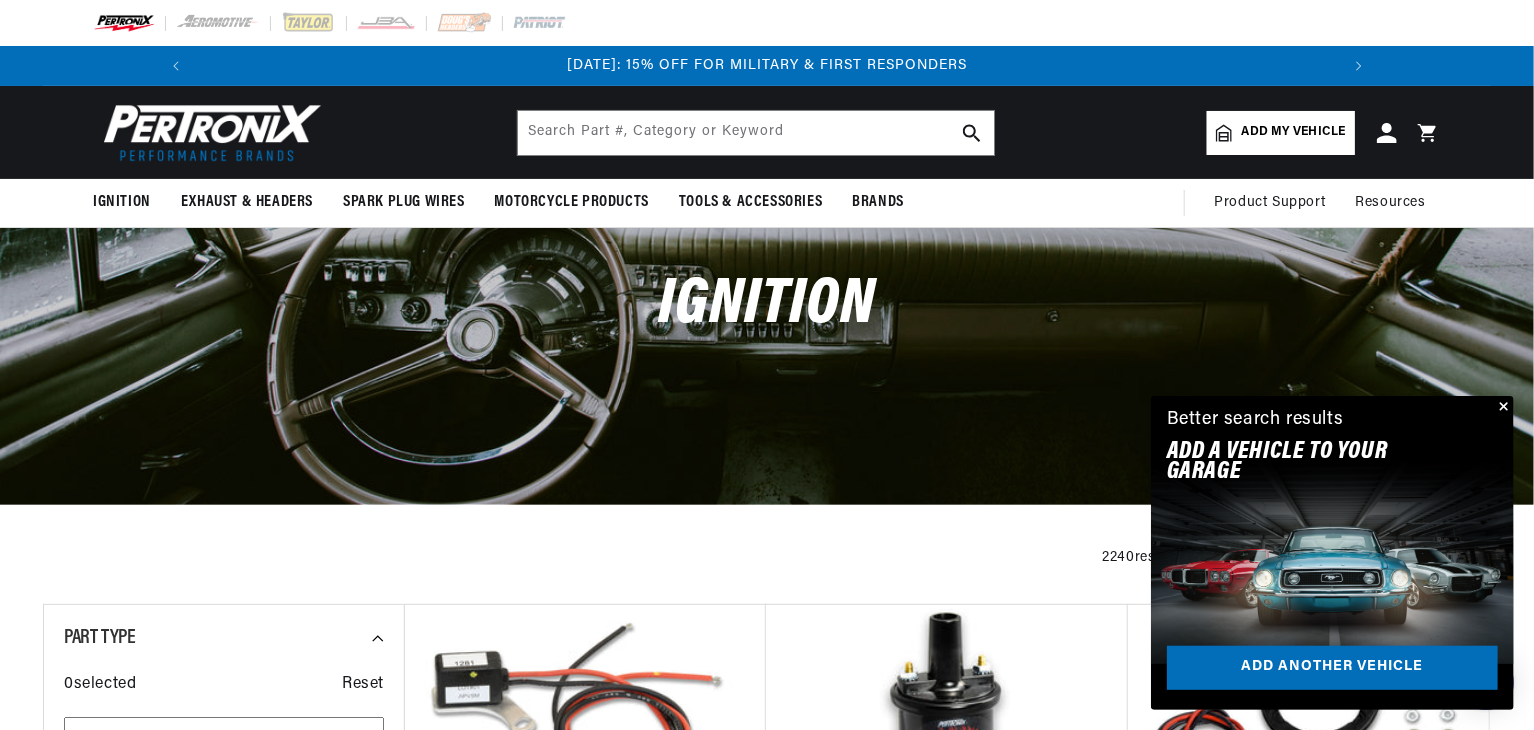 click at bounding box center (1502, 408) 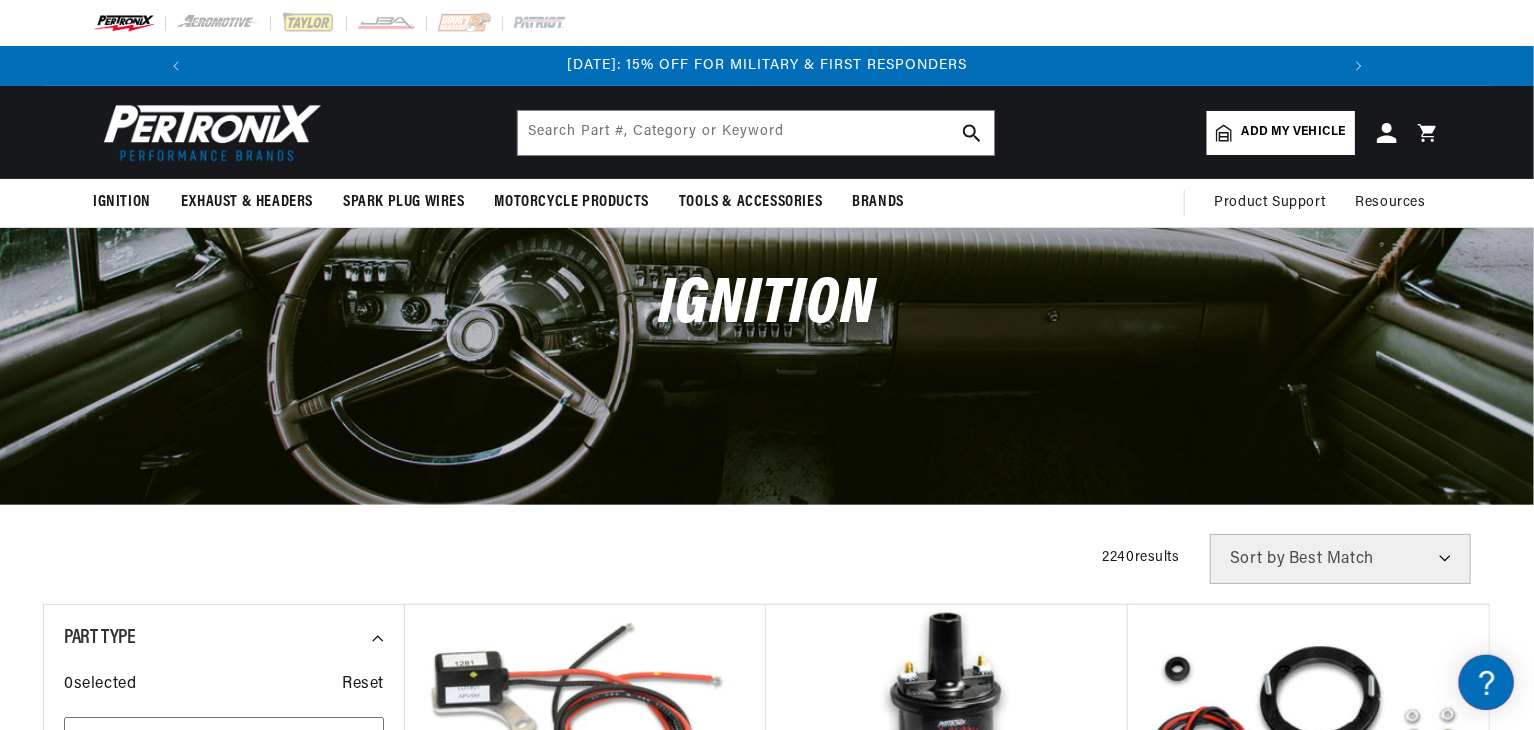 click on "Add my vehicle" at bounding box center [1294, 132] 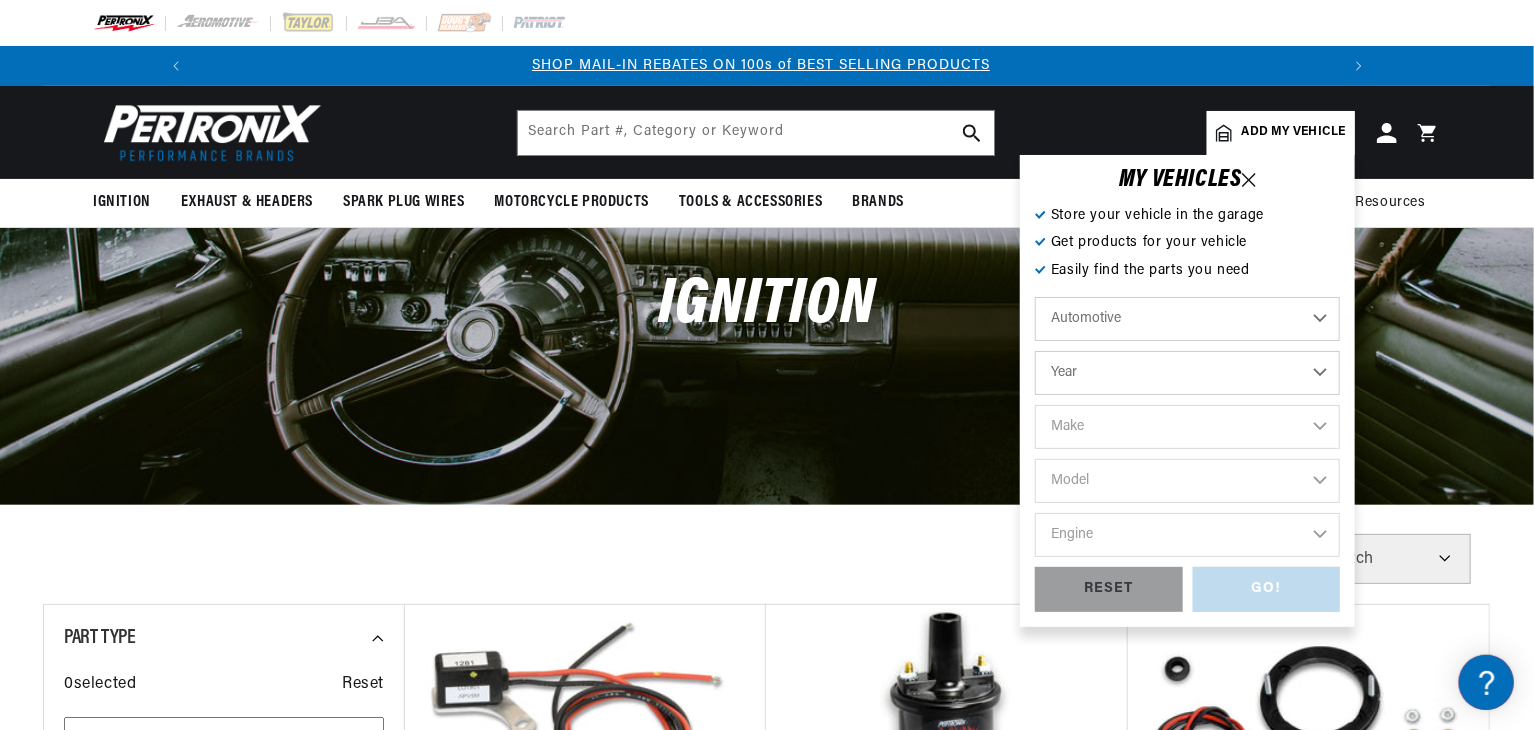 scroll, scrollTop: 0, scrollLeft: 1180, axis: horizontal 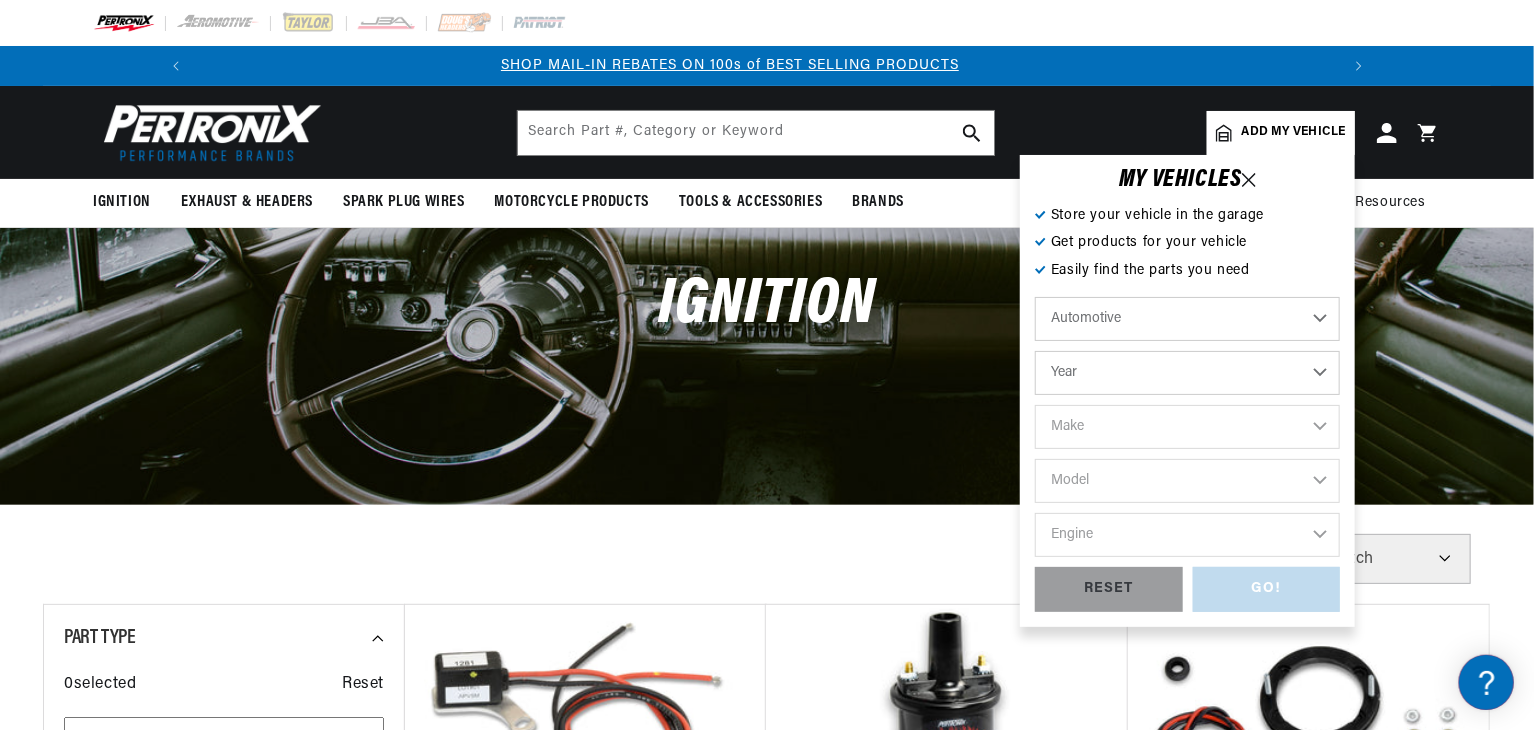 click on "Automotive
Agricultural
Industrial
Marine
Motorcycle" at bounding box center [1187, 319] 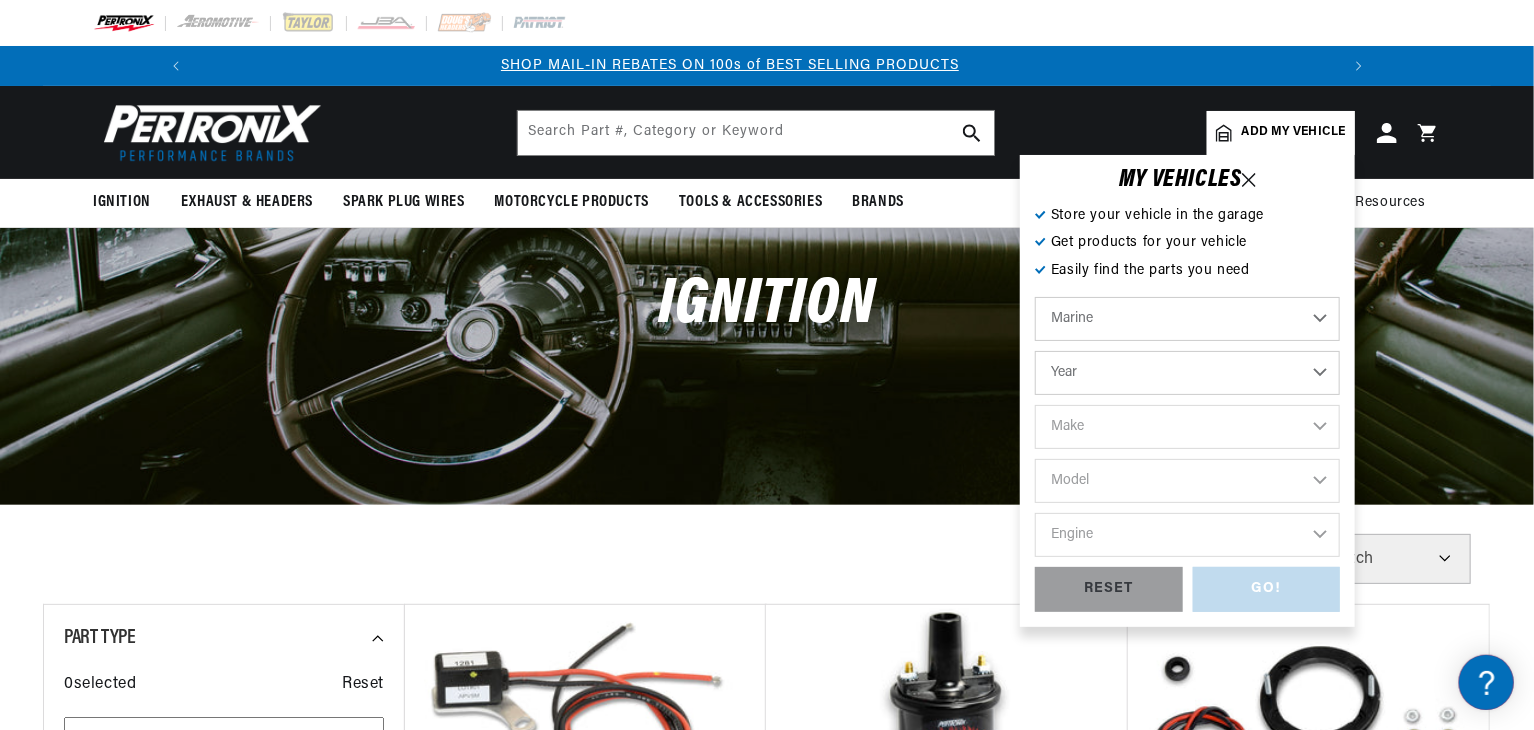 click on "Automotive
Agricultural
Industrial
Marine
Motorcycle" at bounding box center [1187, 319] 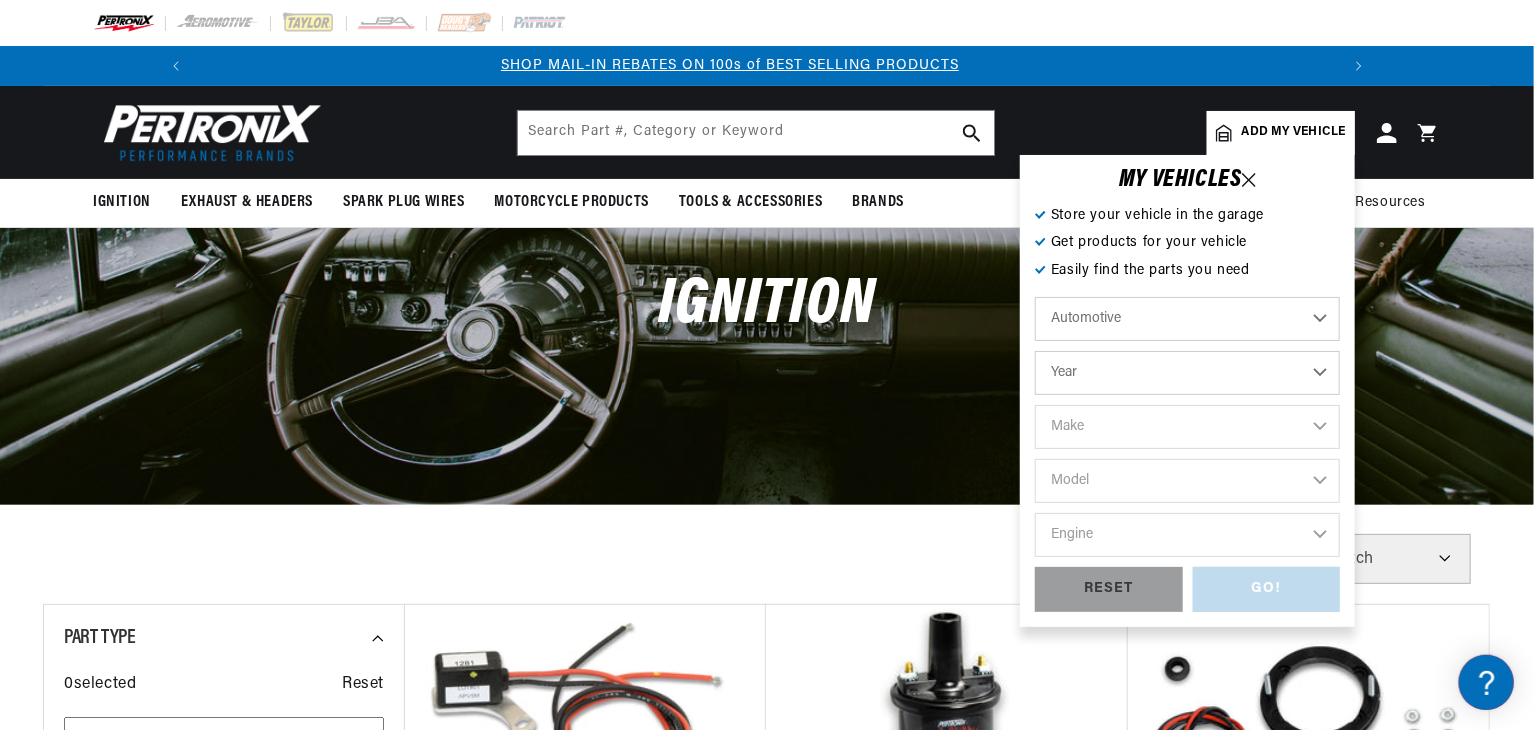select on "Marine" 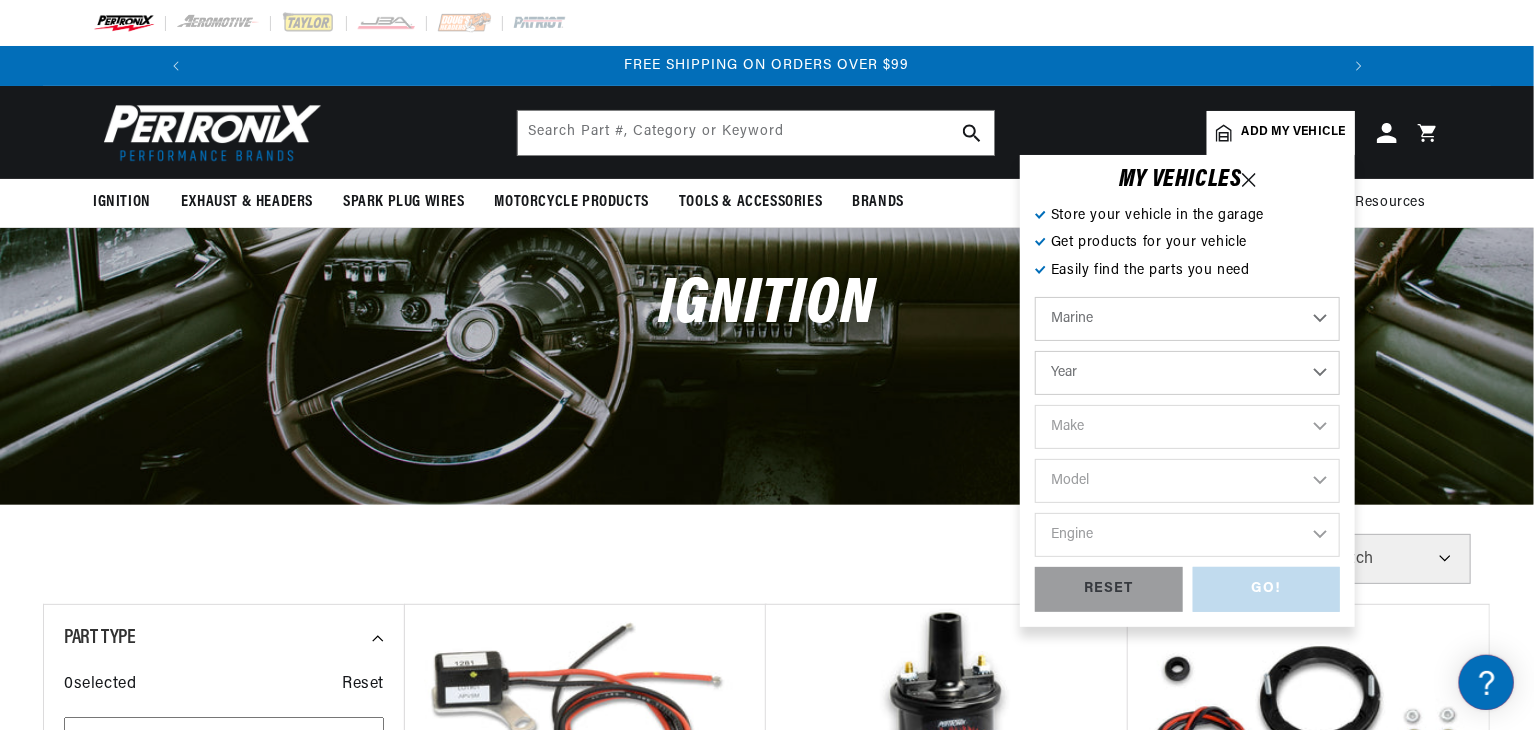 scroll, scrollTop: 0, scrollLeft: 2362, axis: horizontal 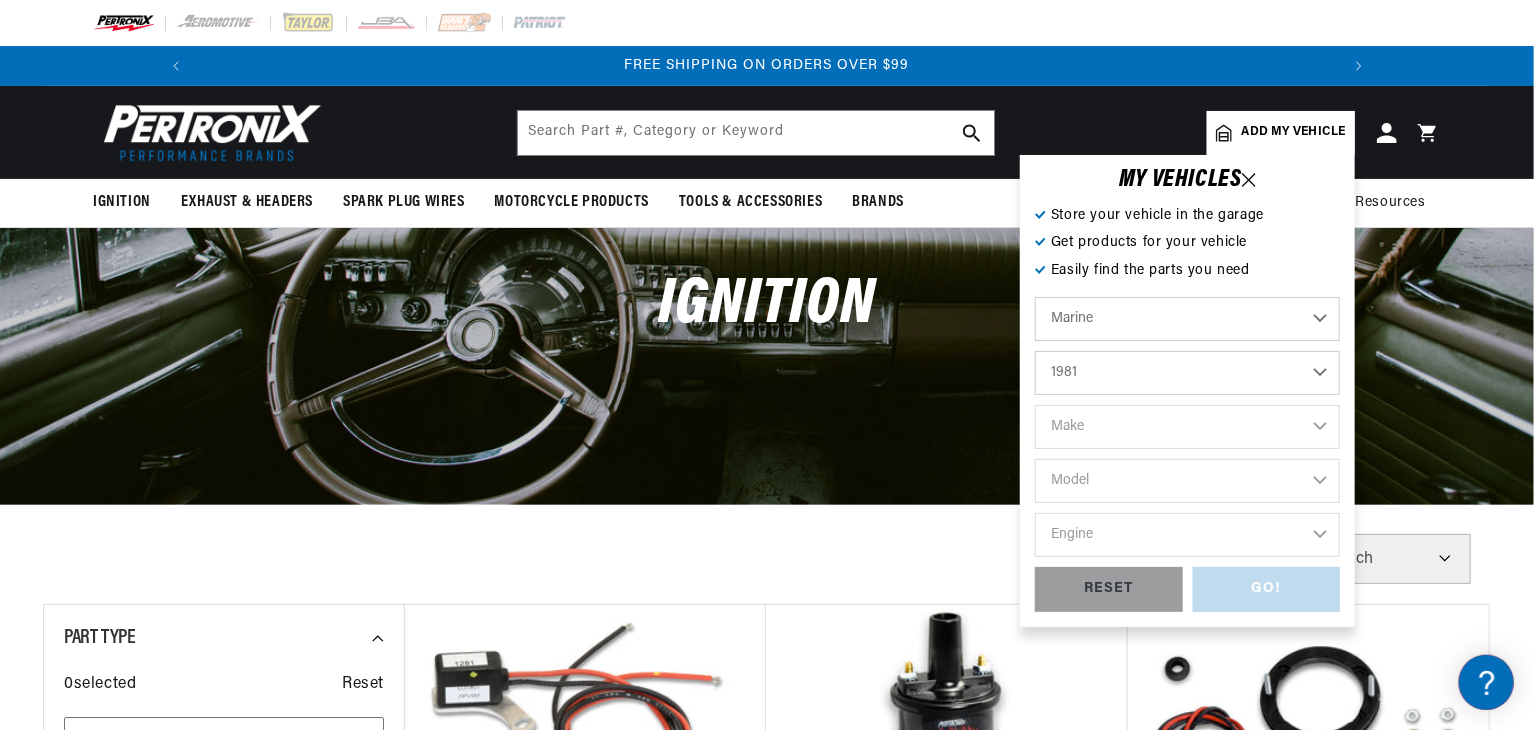 click on "Year
1987
1986
1985
1983
1982
1981
1980
1979
1978
1977
1976
1975
1974
1973
1972
1968
1967
1966
1965
1964
1963
1961
1960
1959
1957
1953
1950
1949
1948
1947
1946
1945
1944
1940
1939
1938
1936 1935" at bounding box center (1187, 373) 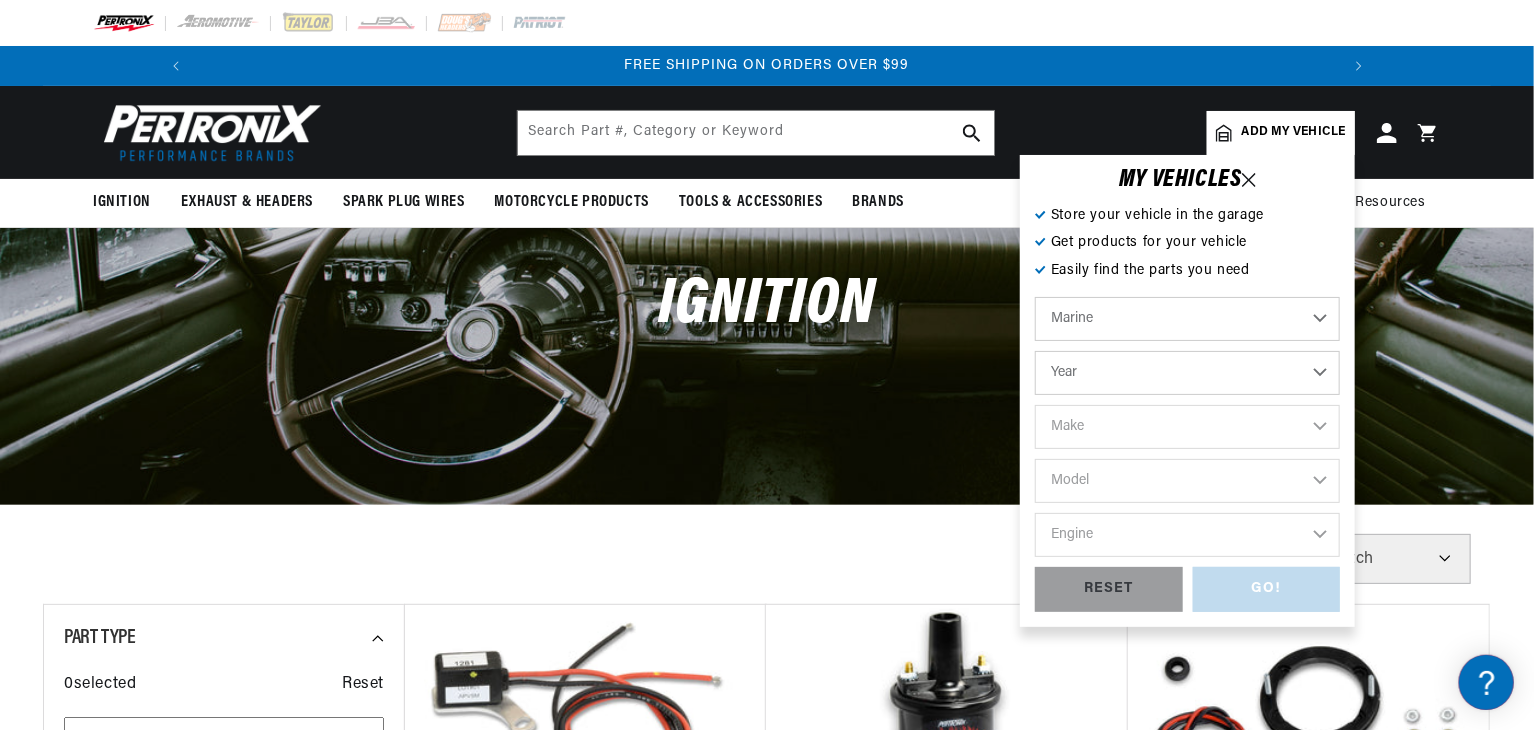 select on "1981" 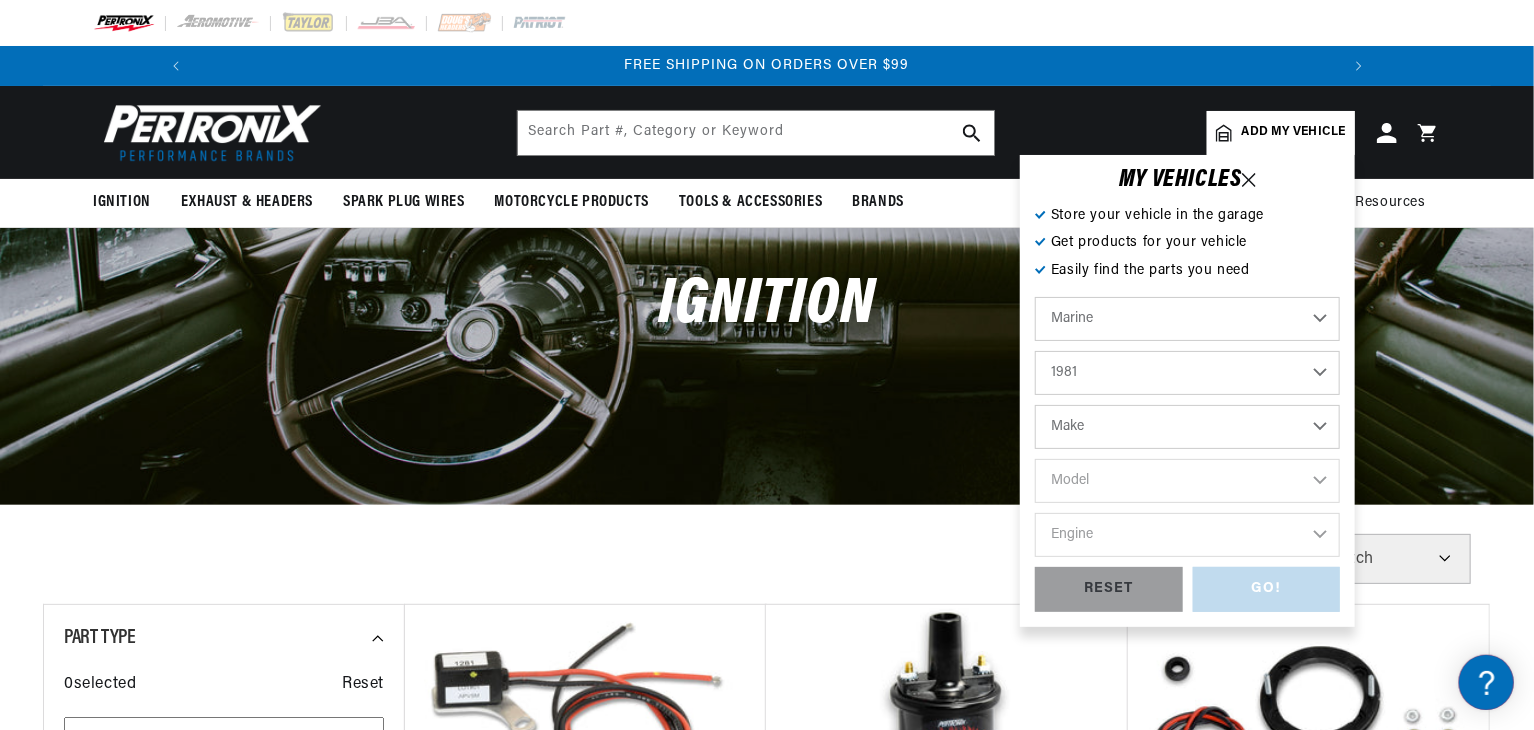 click on "Make
Chris-Craft
Thermo-Electron" at bounding box center (1187, 427) 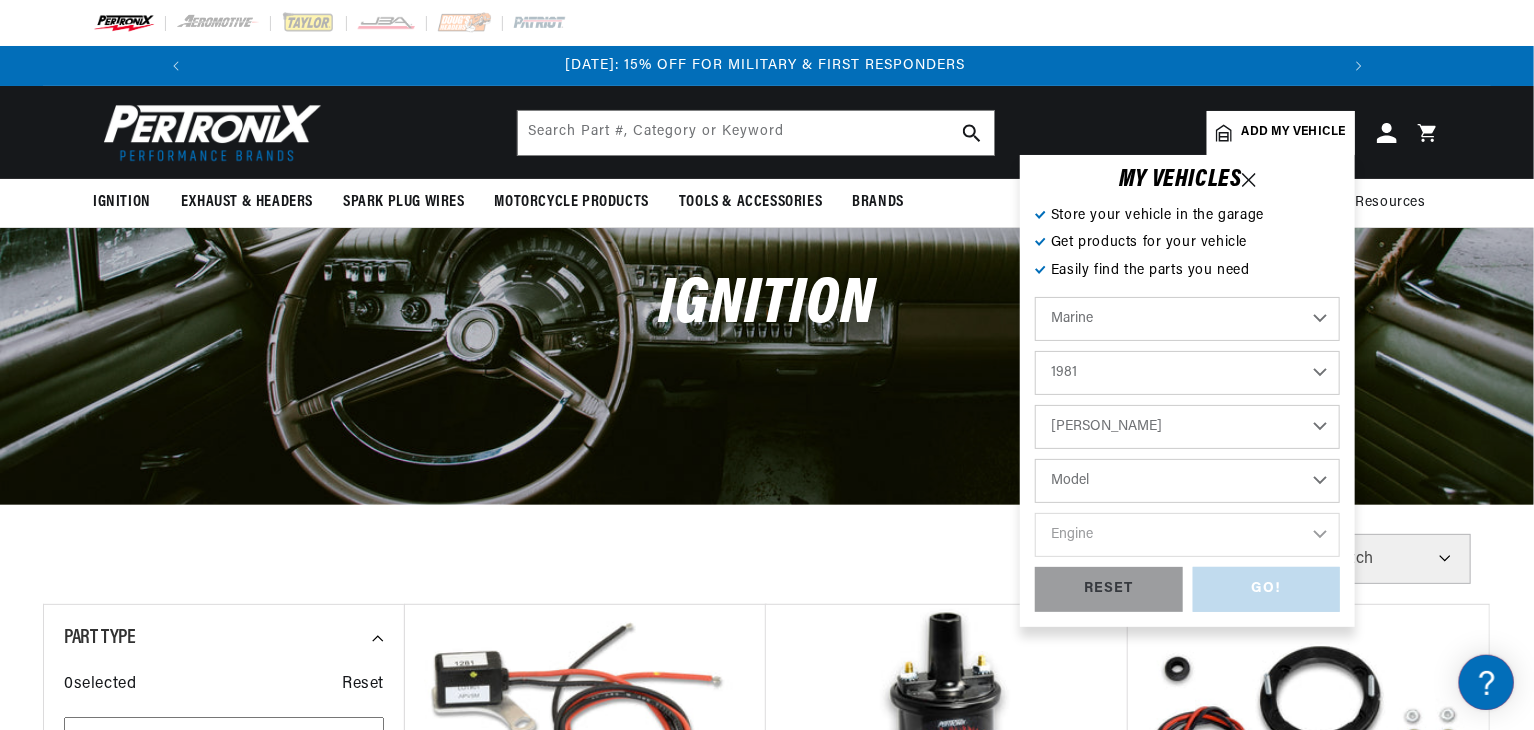 scroll, scrollTop: 0, scrollLeft: 0, axis: both 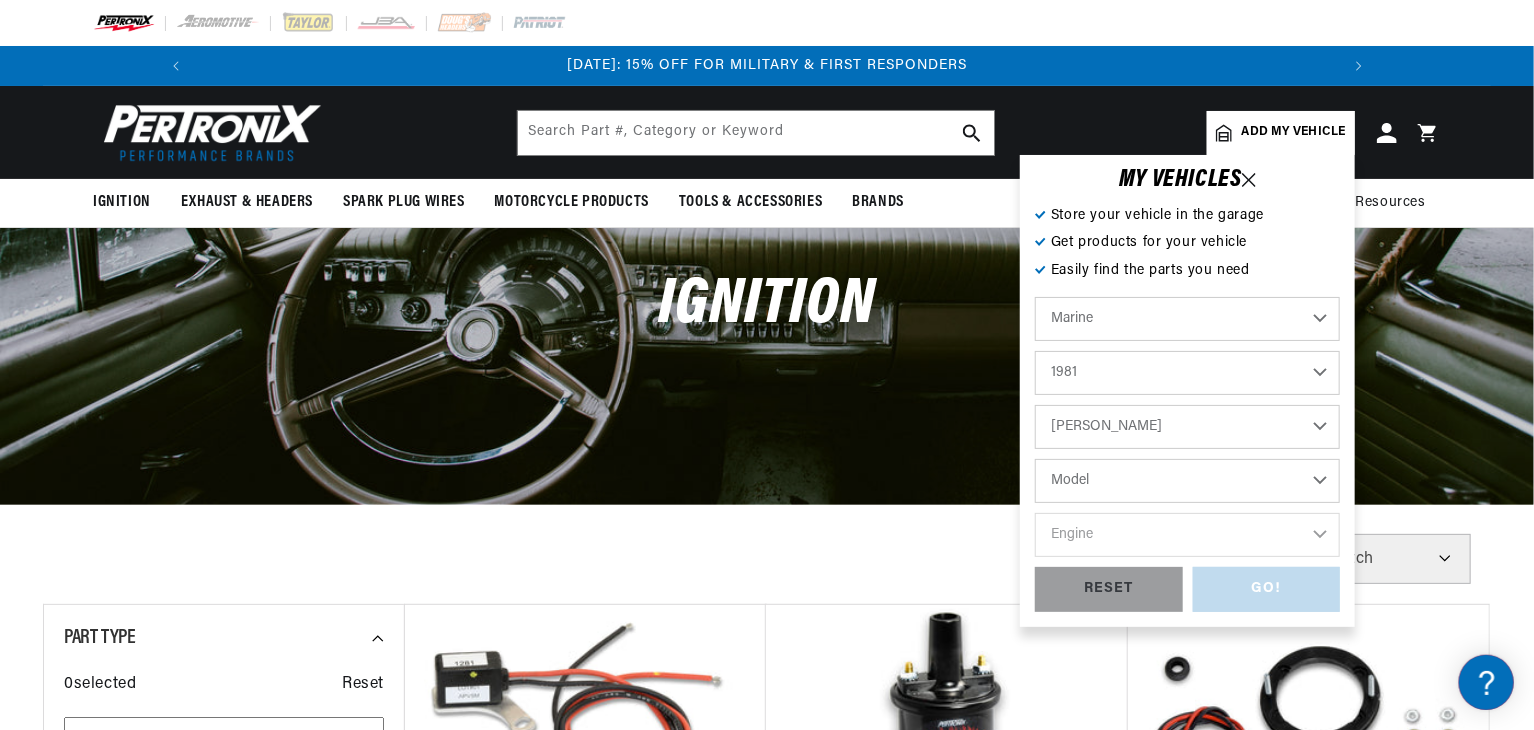 click on "Model
All models" at bounding box center (1187, 481) 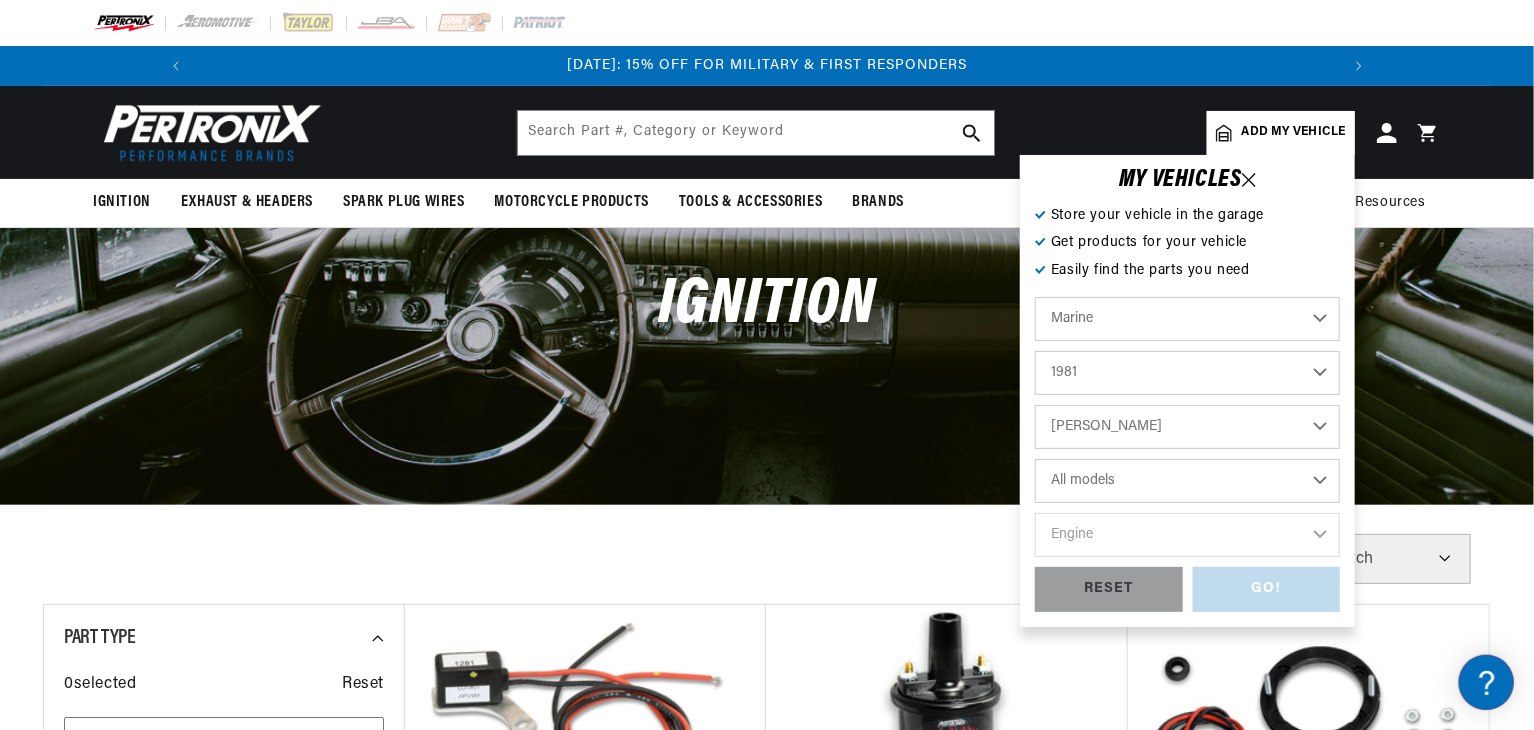 click on "Model
All models" at bounding box center (1187, 481) 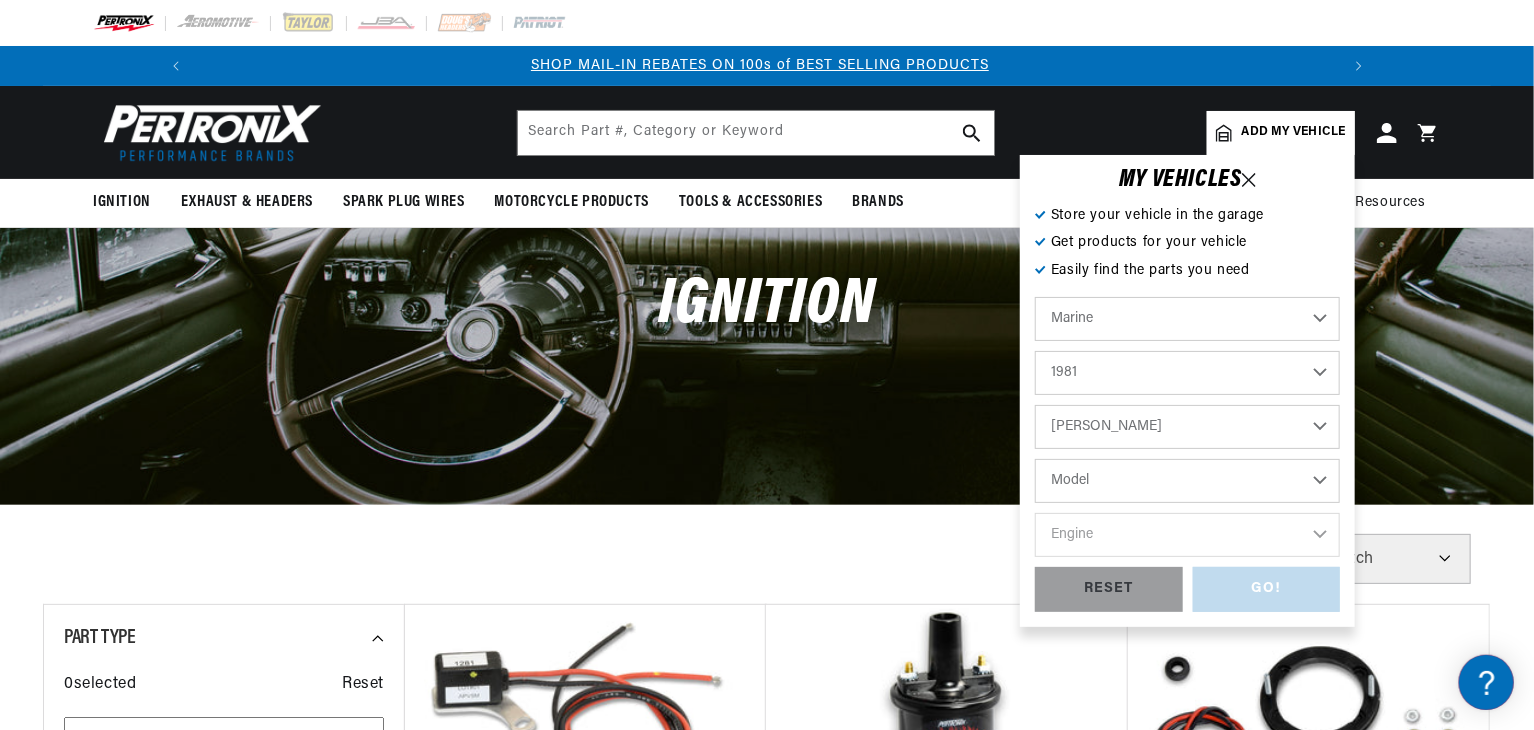 scroll, scrollTop: 0, scrollLeft: 1180, axis: horizontal 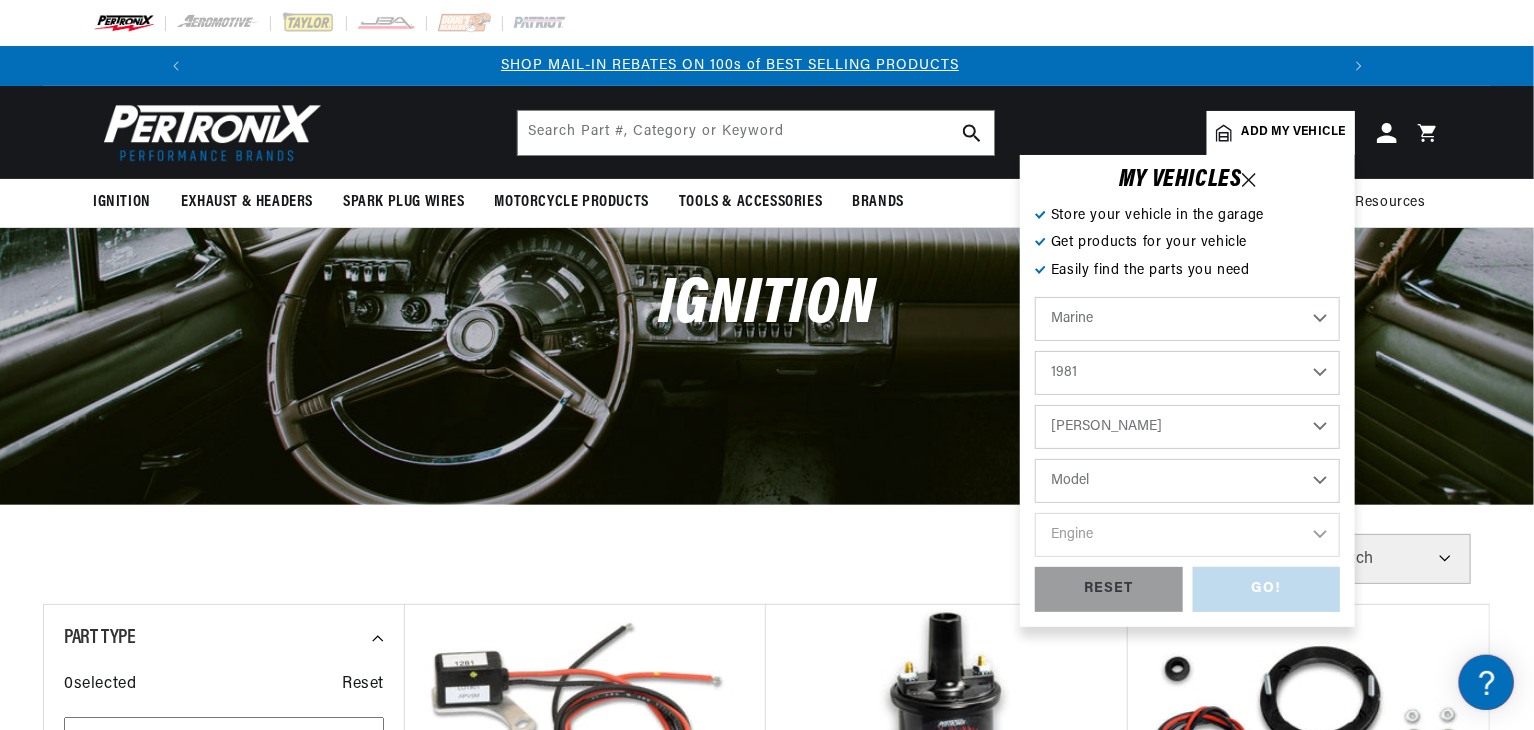 select on "All-models" 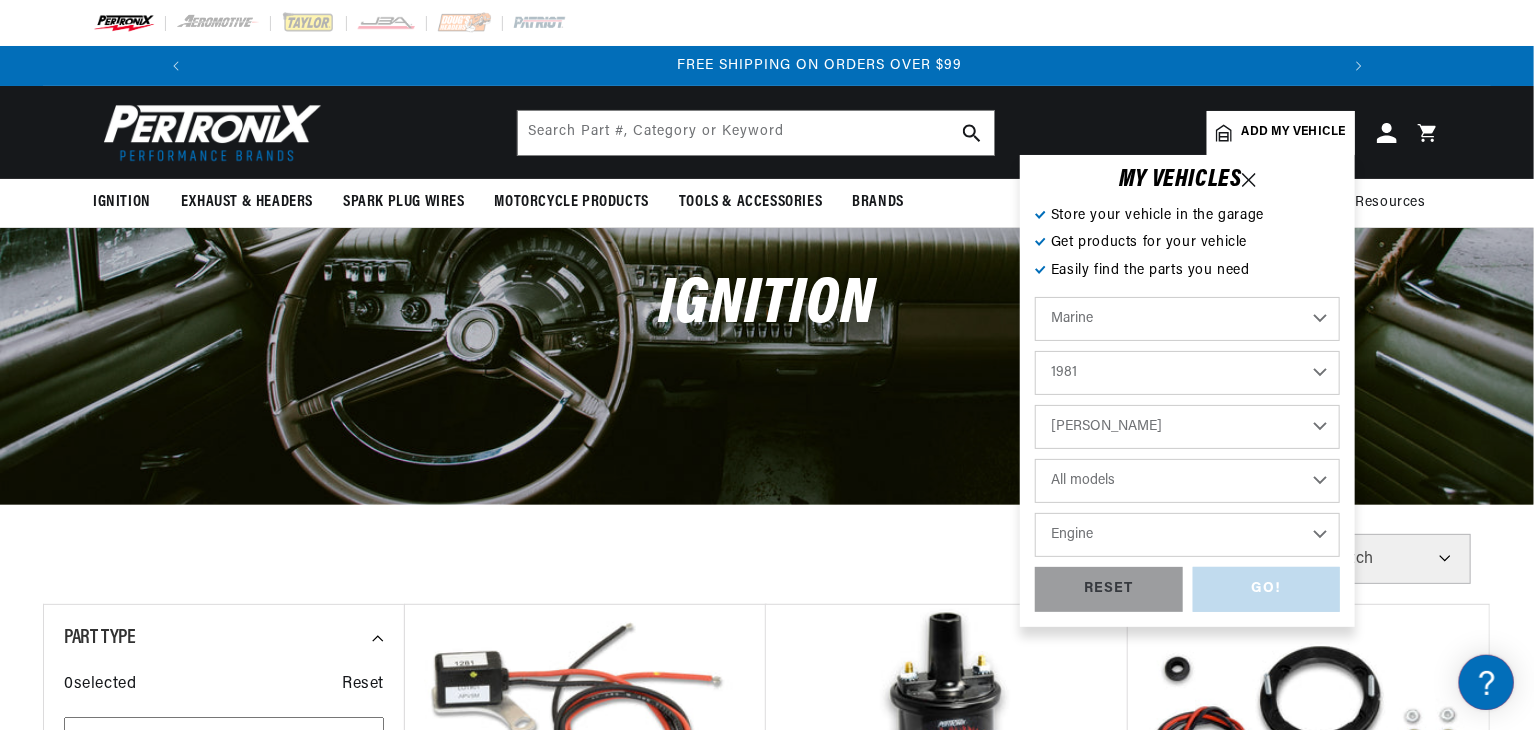 click on "Chris-Craft
Thermo-Electron" at bounding box center (1187, 427) 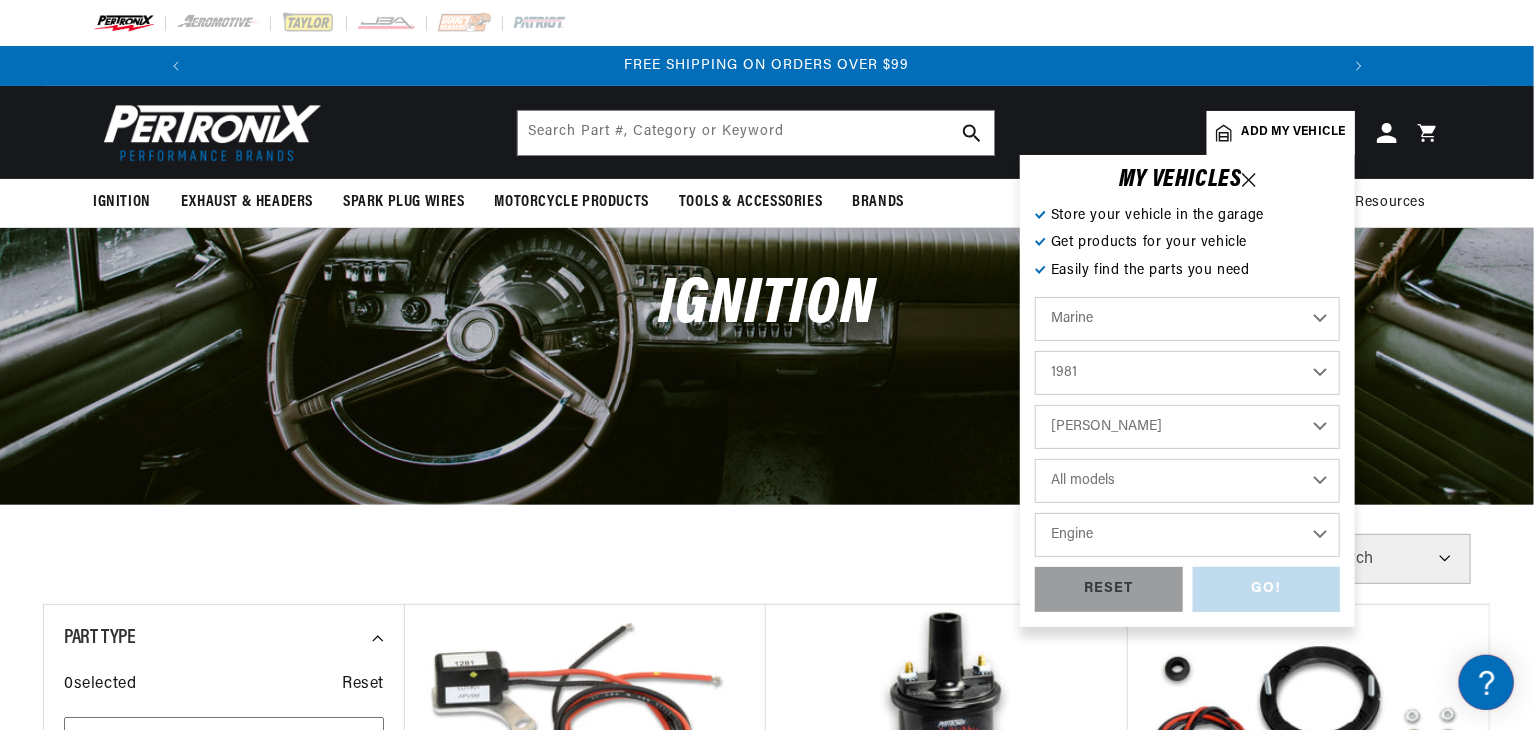 scroll, scrollTop: 0, scrollLeft: 2362, axis: horizontal 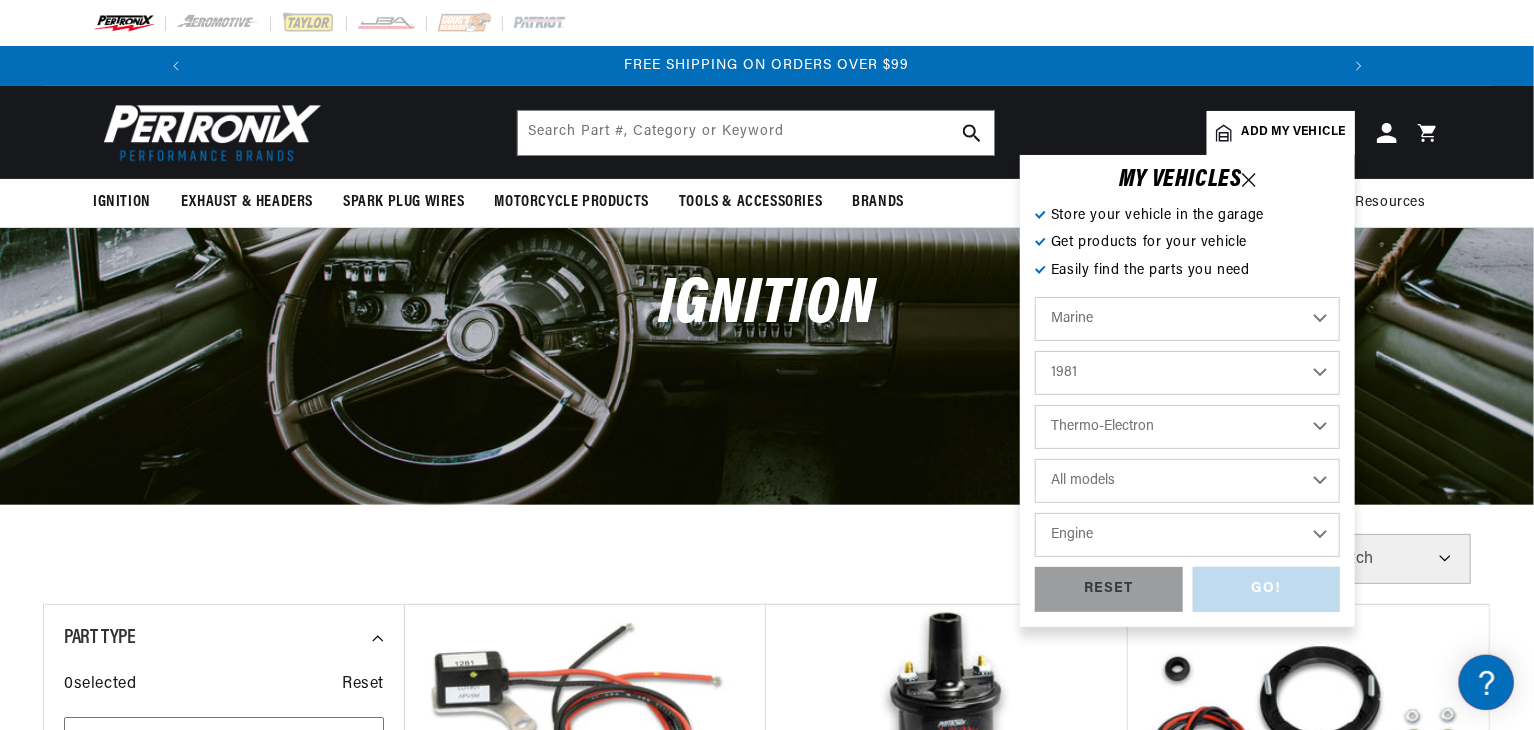 click on "Chris-Craft
Thermo-Electron" at bounding box center [1187, 427] 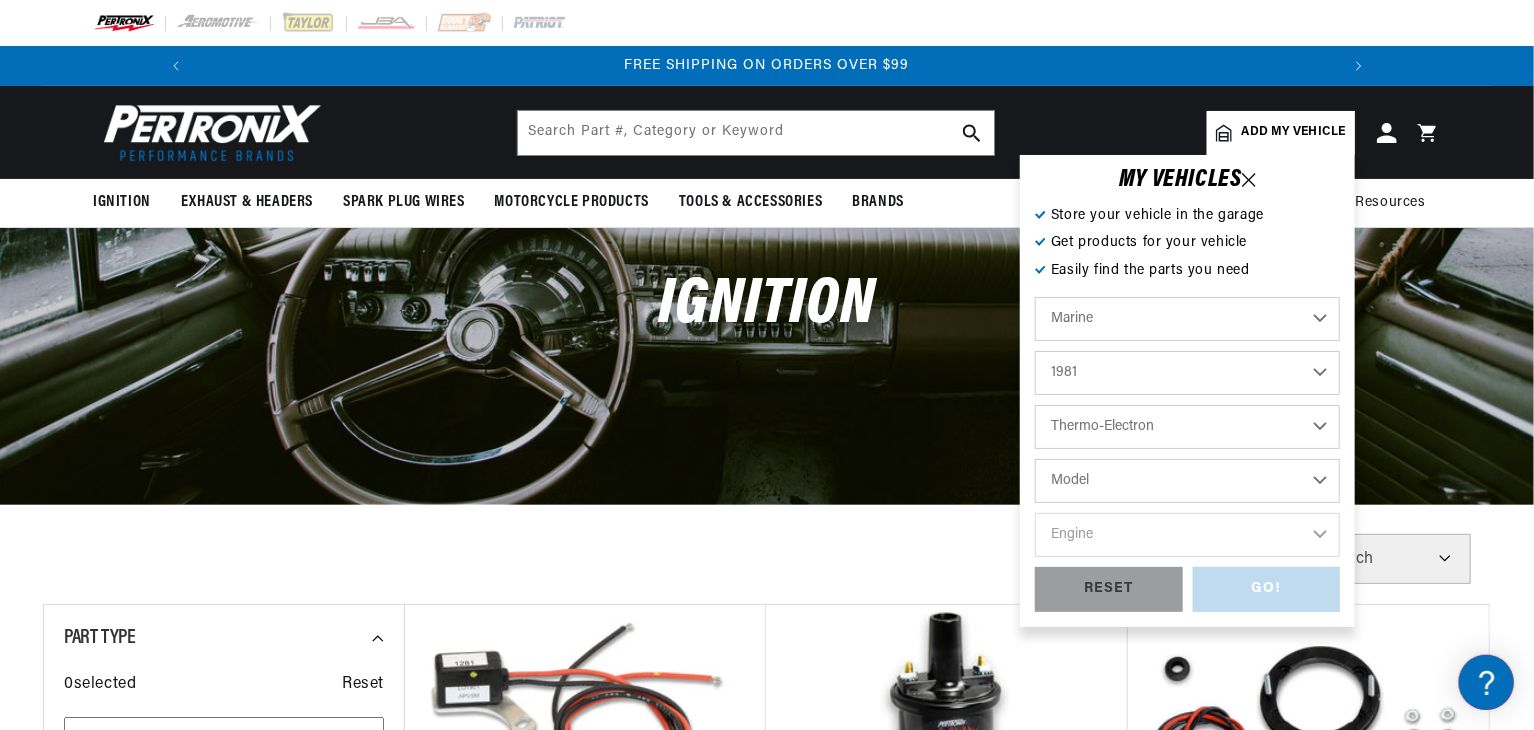 click on "Model
305
350
454 cid. engine" at bounding box center (1187, 481) 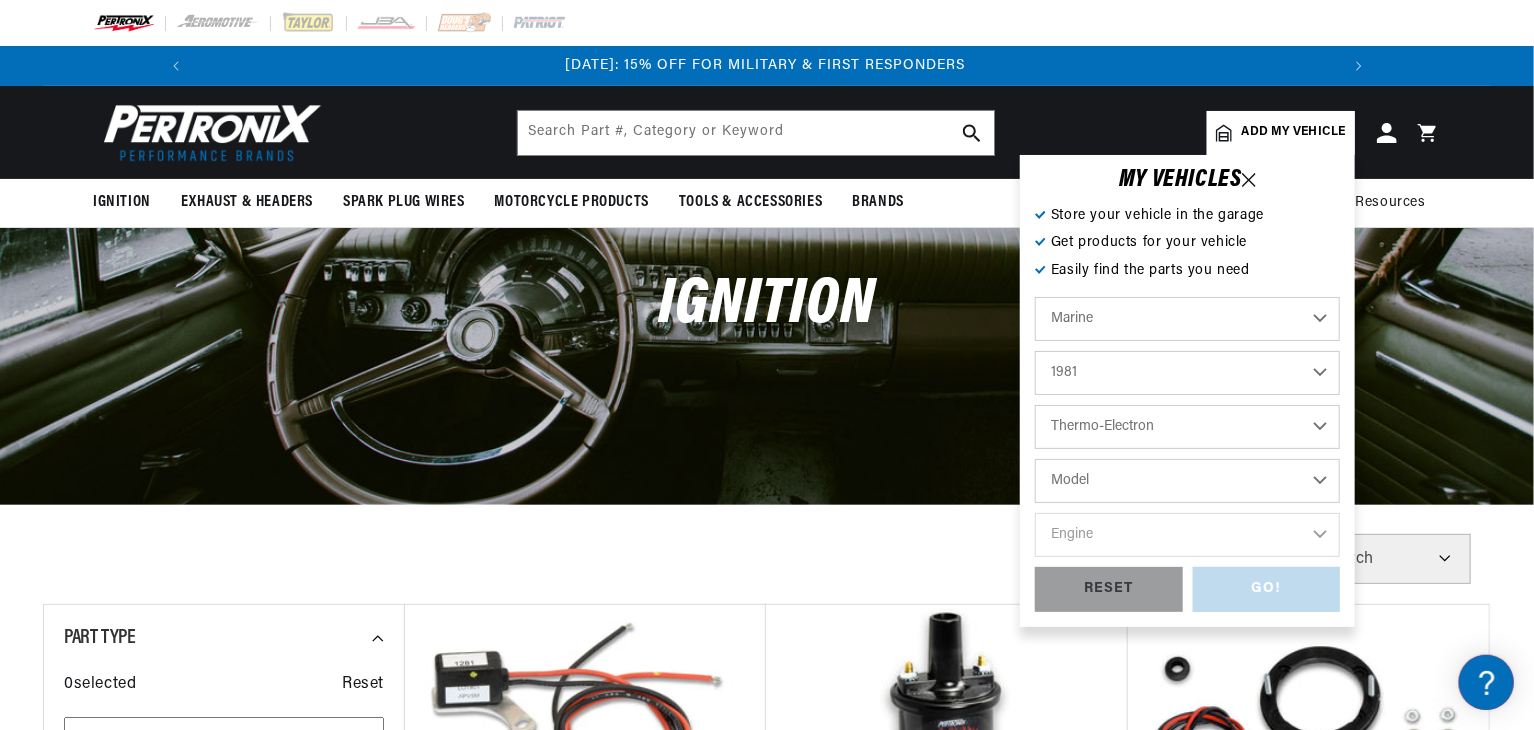 scroll, scrollTop: 0, scrollLeft: 0, axis: both 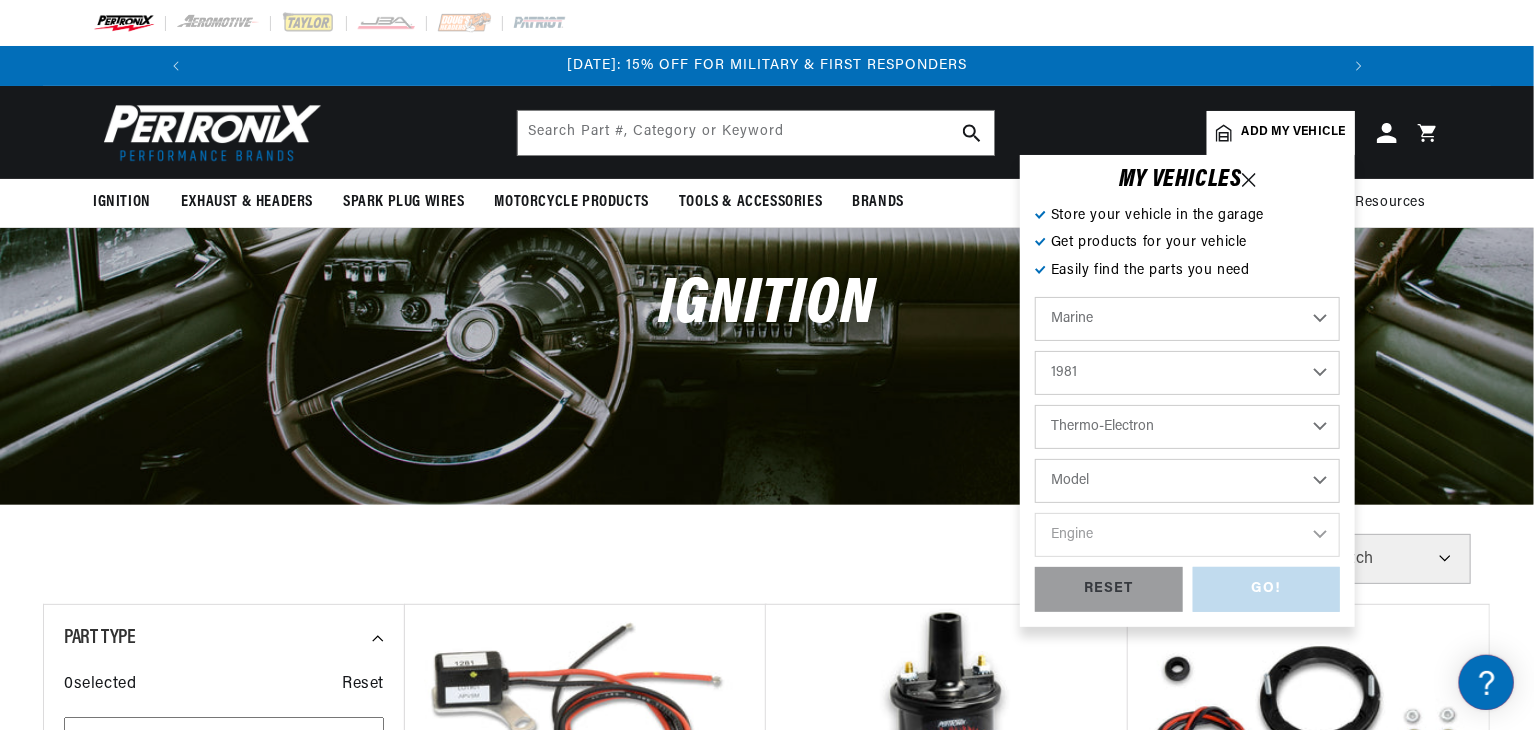 select on "350" 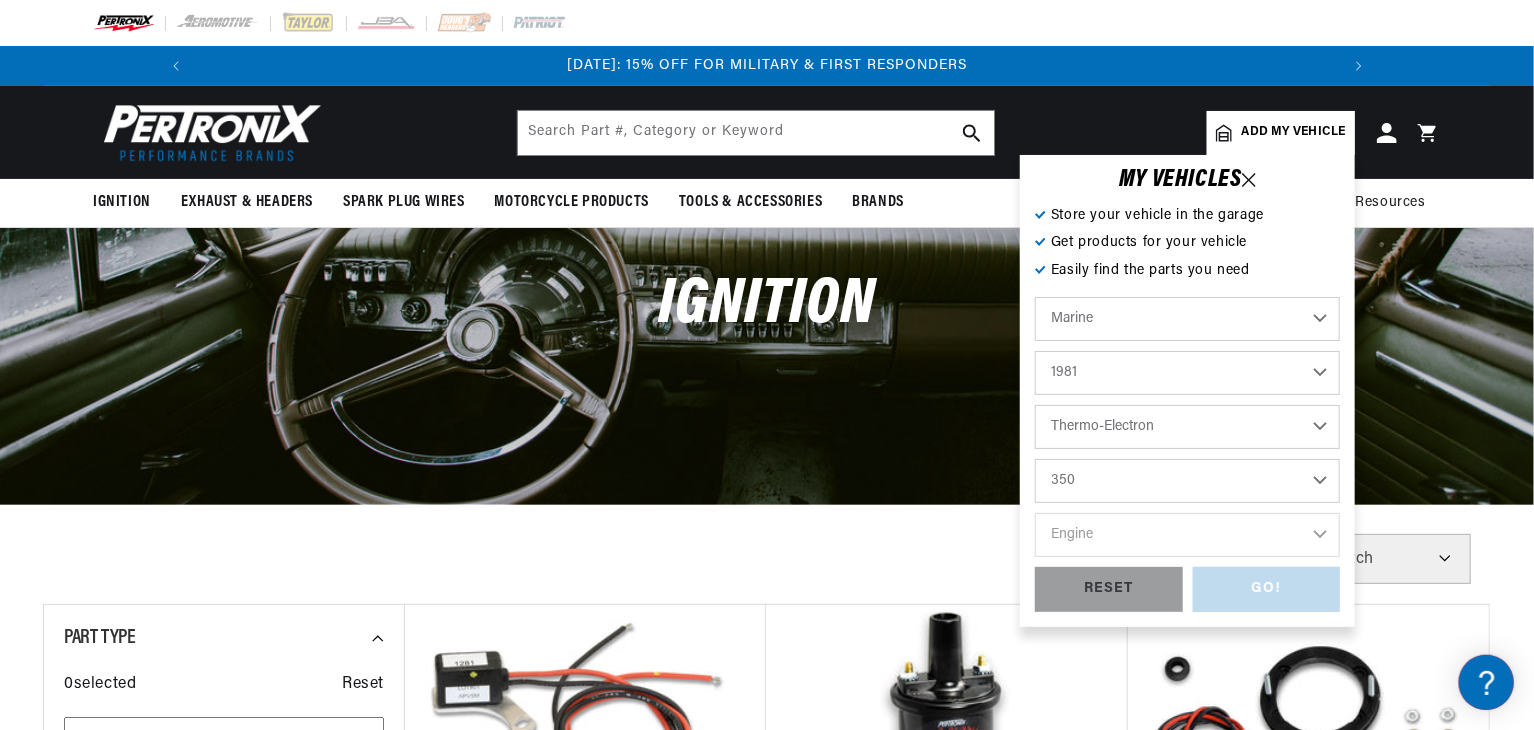 click on "Model
305
350
454 cid. engine" at bounding box center [1187, 481] 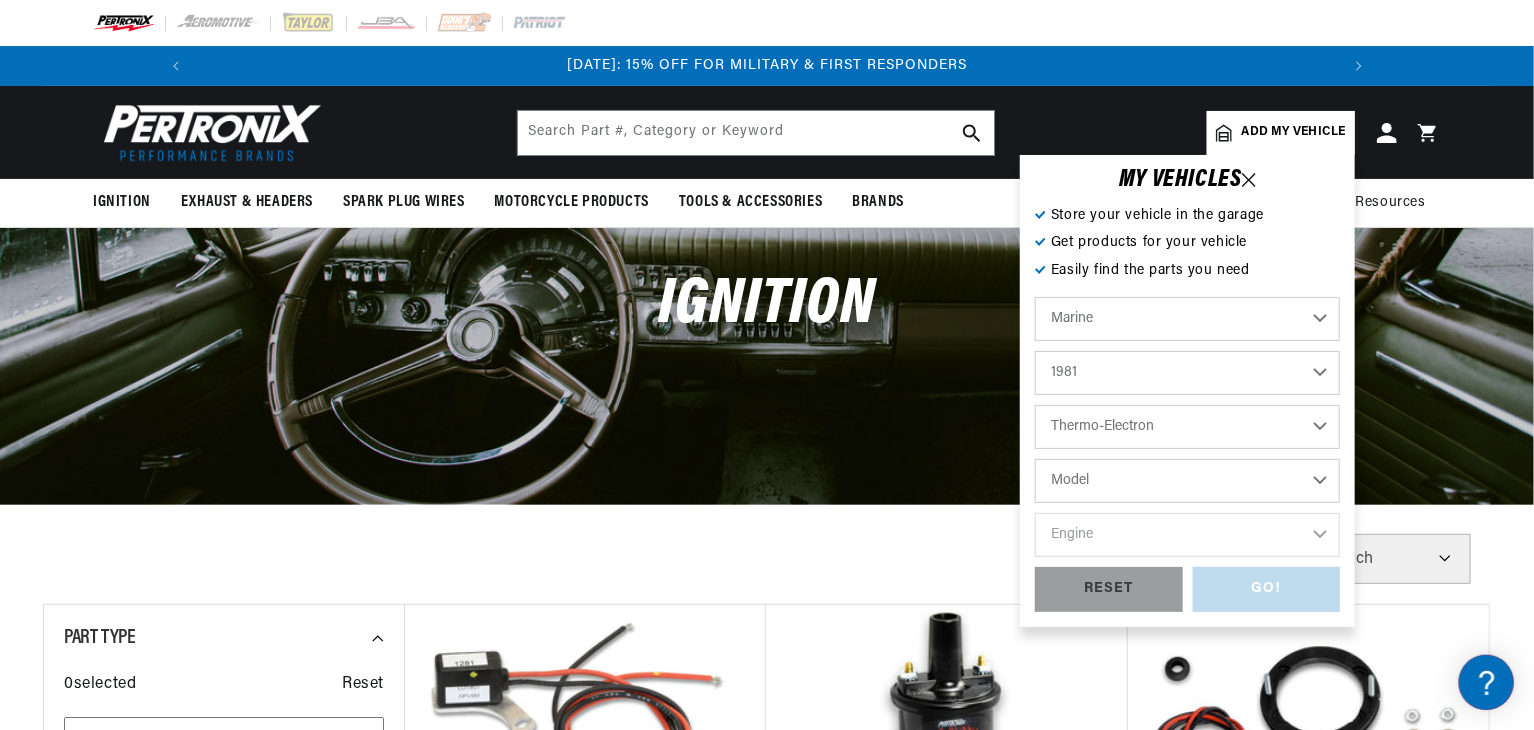 select on "350" 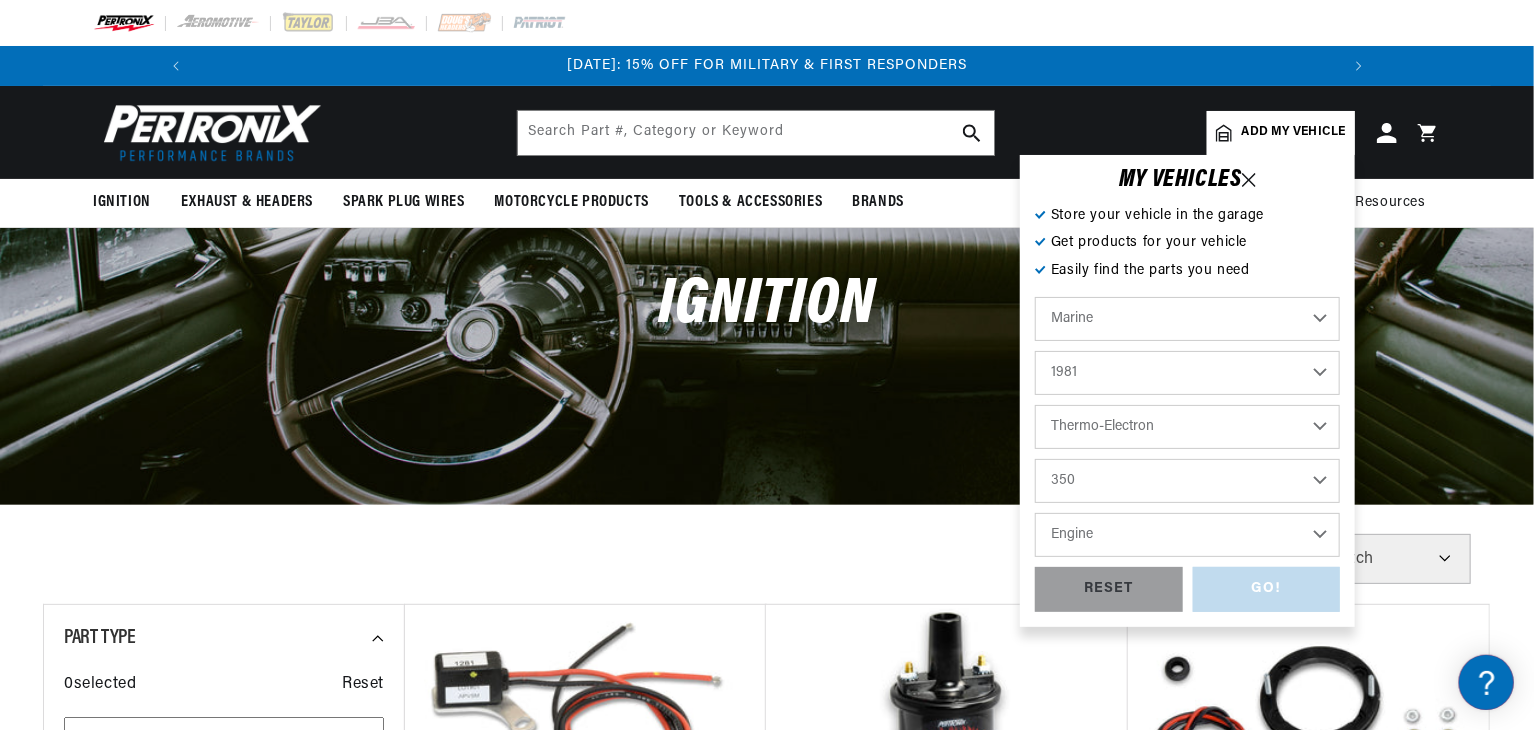click on "Engine
8" at bounding box center (1187, 535) 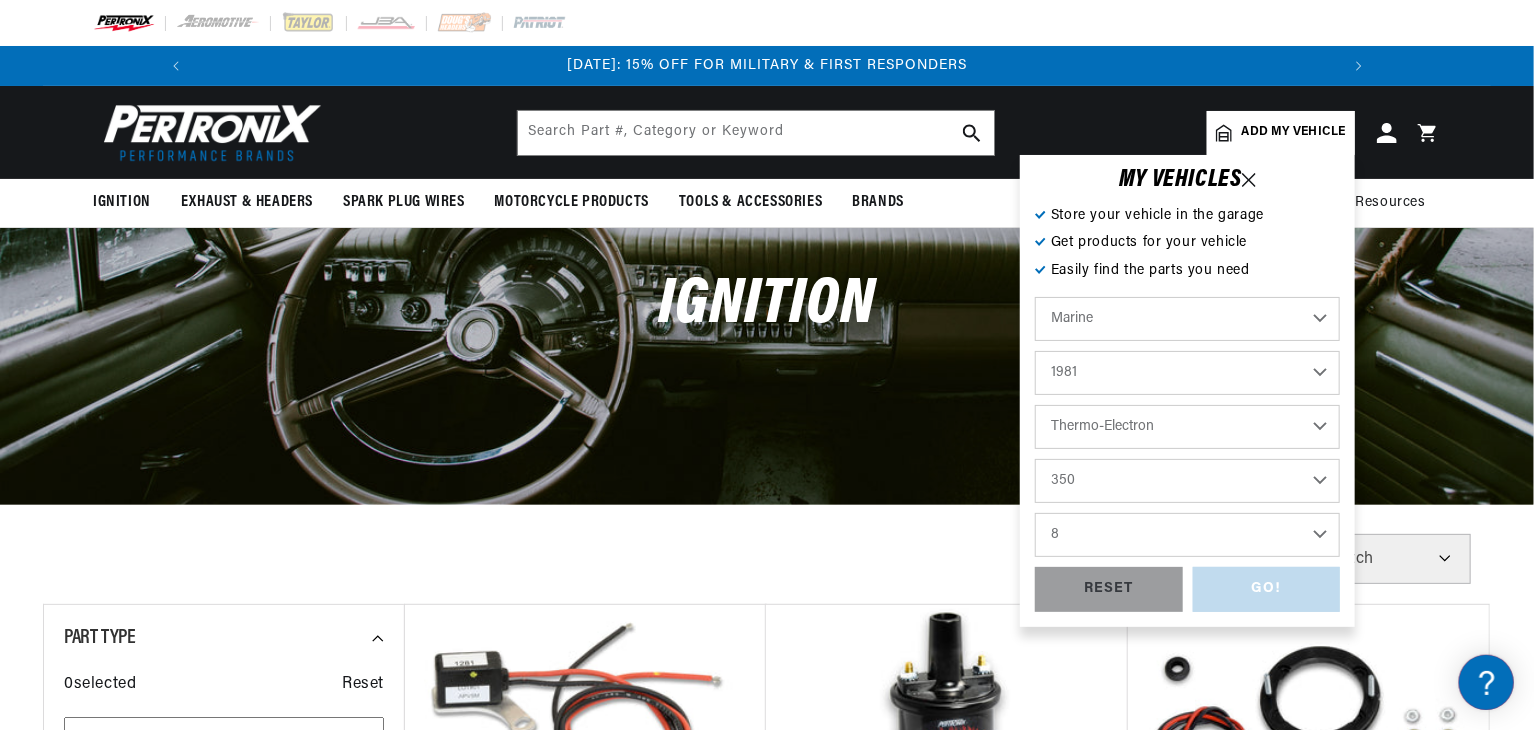 click on "Engine
8" at bounding box center [1187, 535] 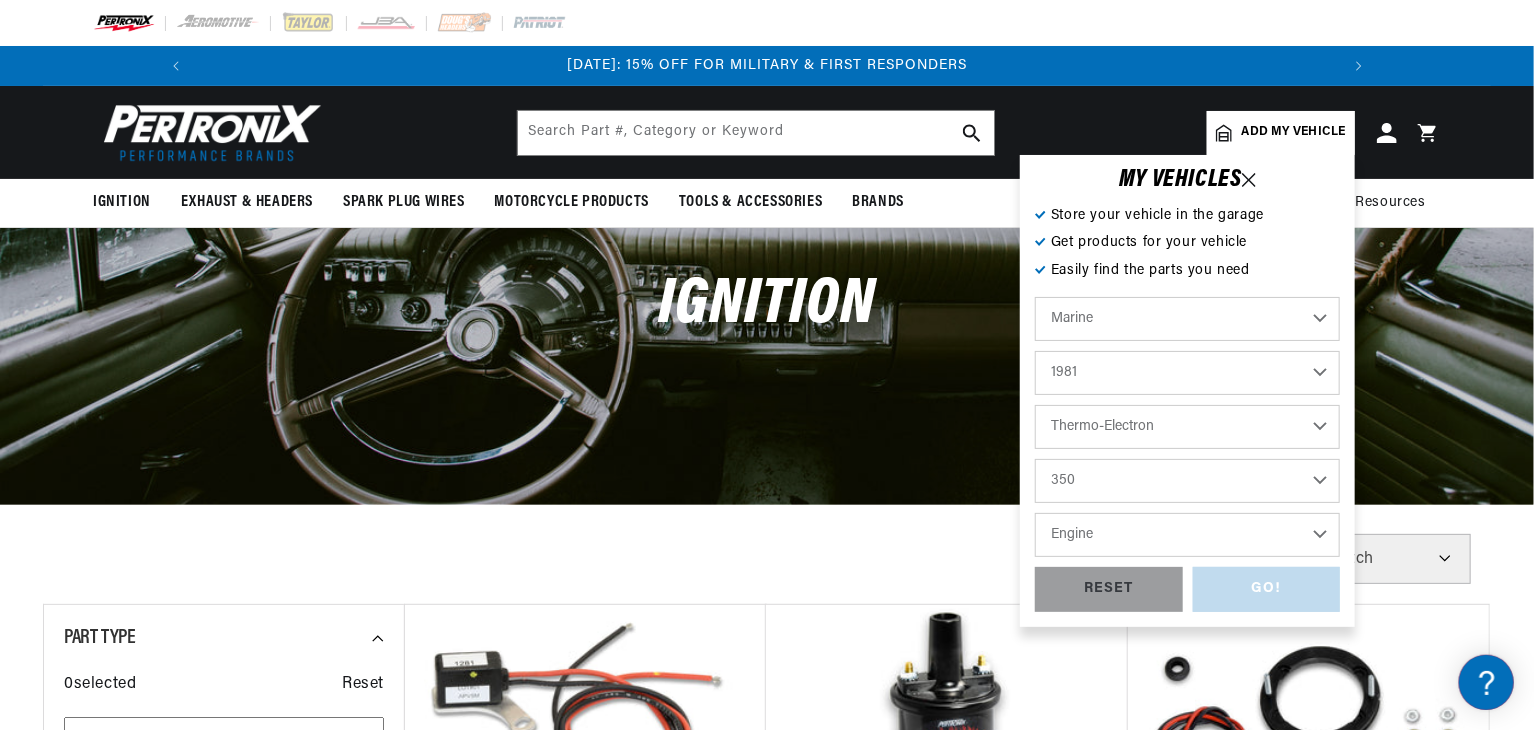 select on "8" 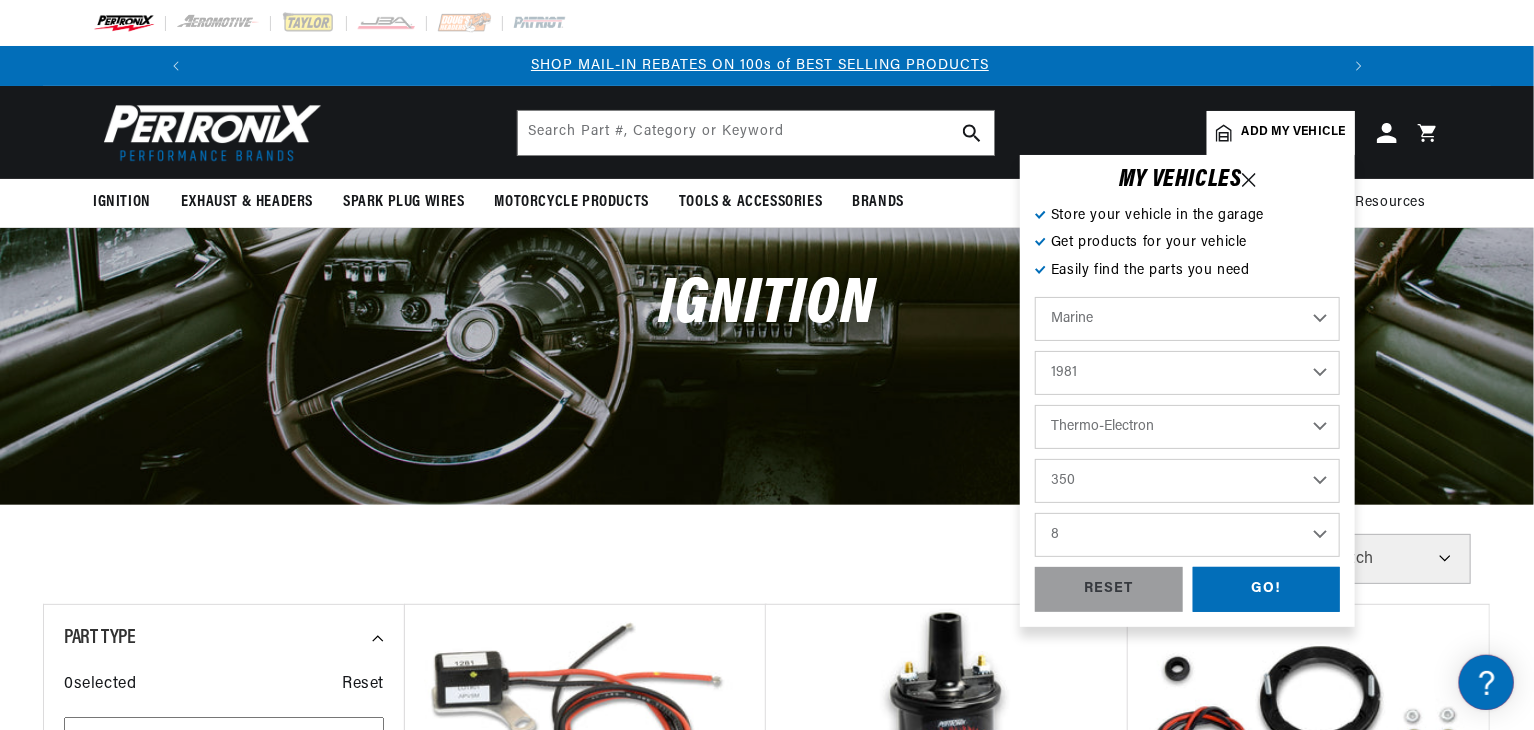 scroll, scrollTop: 0, scrollLeft: 1180, axis: horizontal 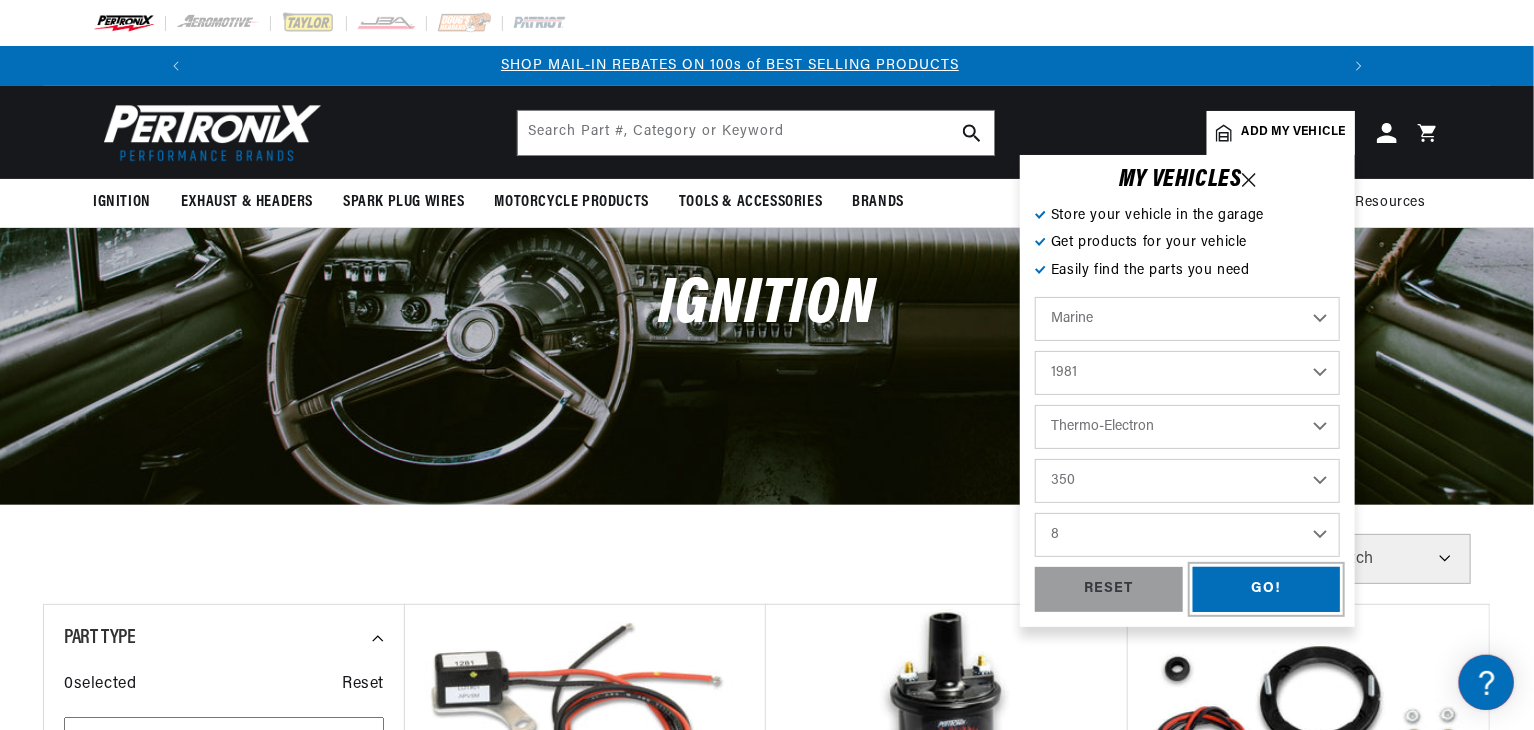 click on "GO!" at bounding box center [1267, 589] 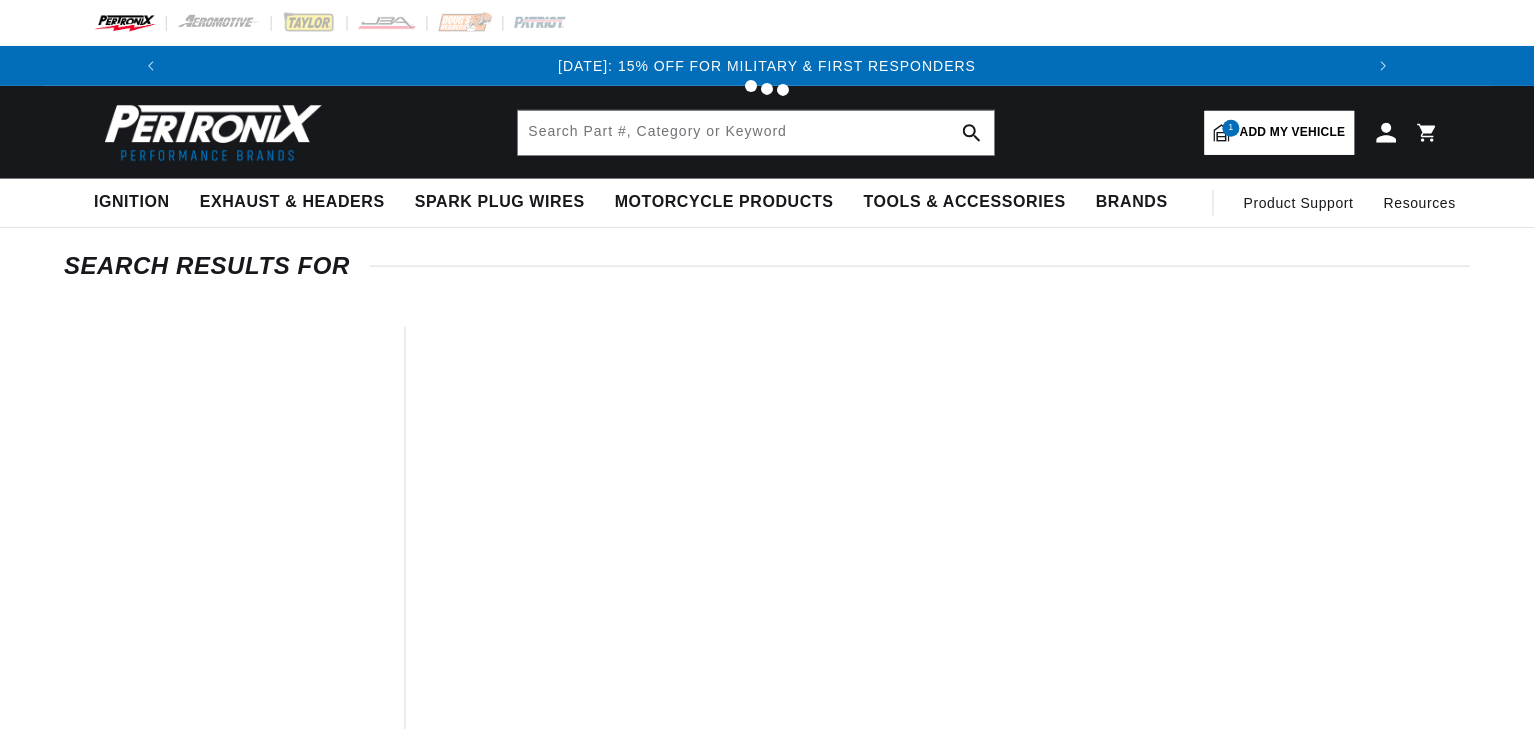 scroll, scrollTop: 0, scrollLeft: 0, axis: both 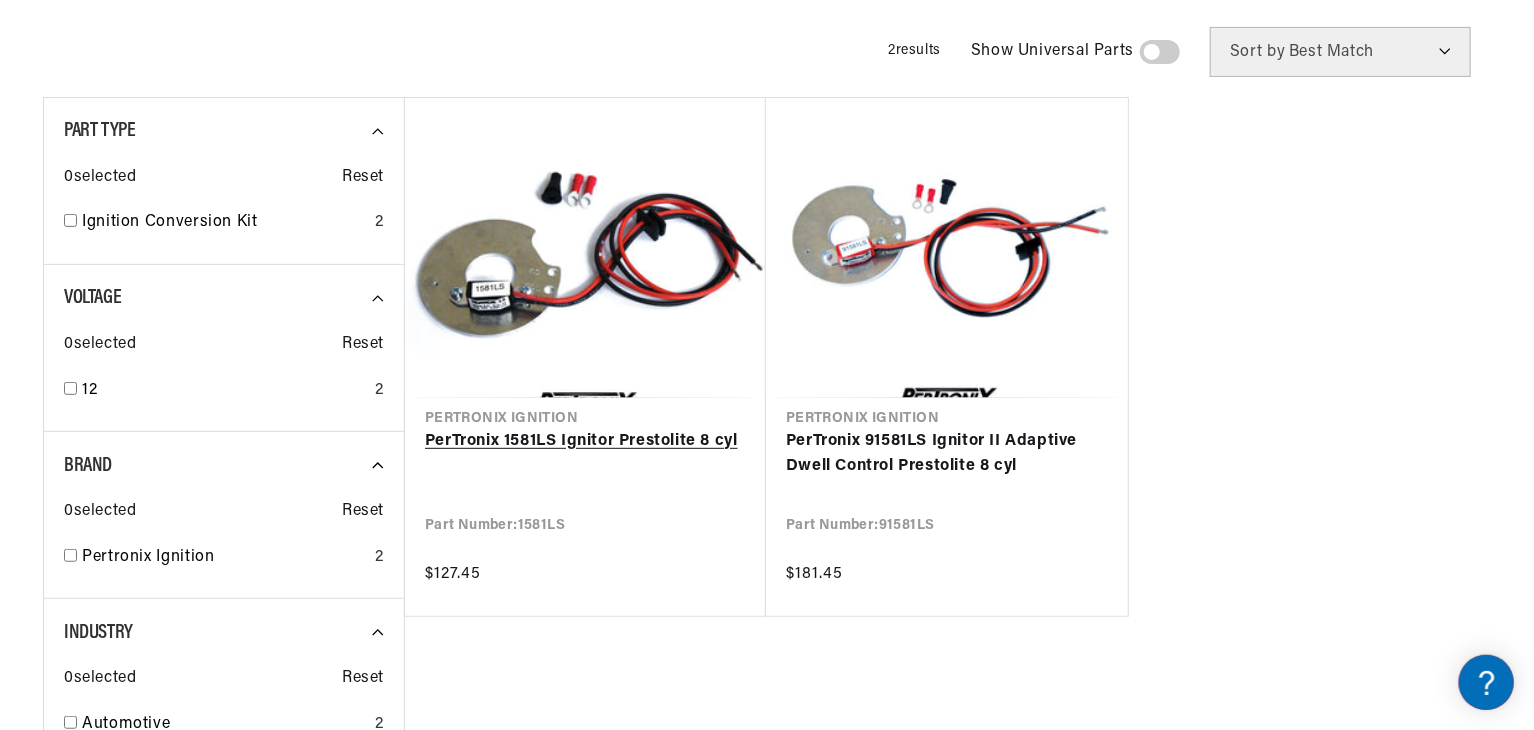 click on "PerTronix 1581LS Ignitor Prestolite 8 cyl" at bounding box center [585, 442] 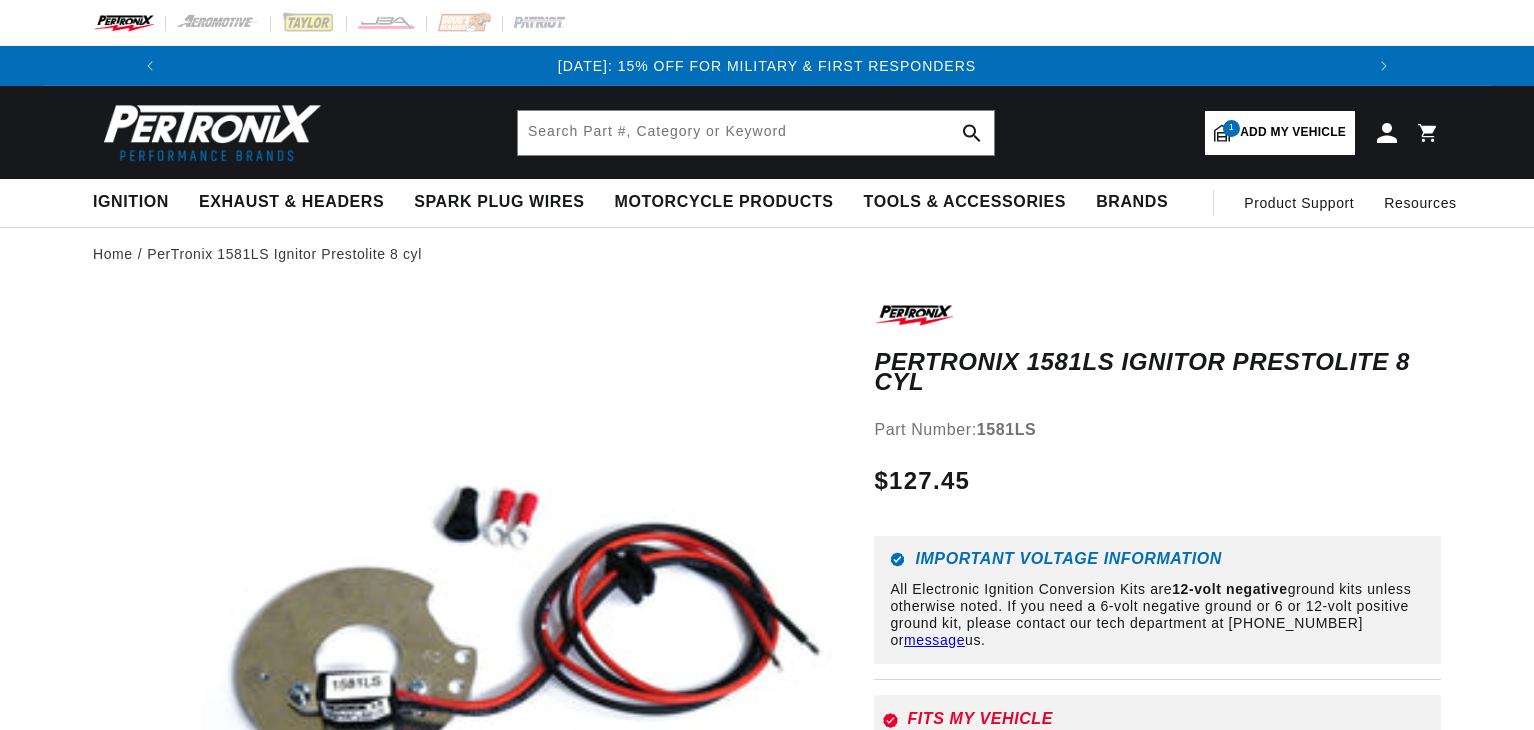 scroll, scrollTop: 0, scrollLeft: 0, axis: both 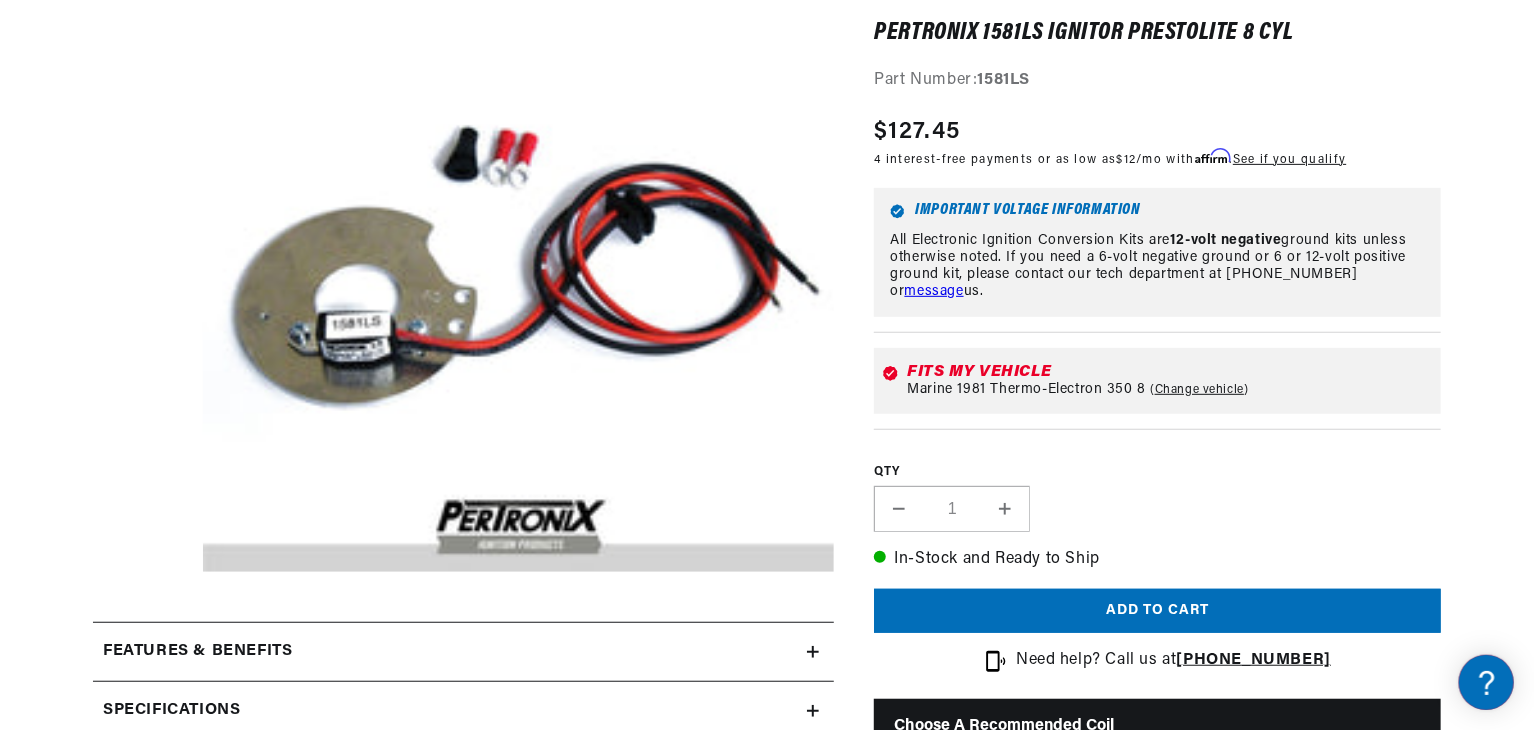 click on "399 Reviews" at bounding box center [767, 1439] 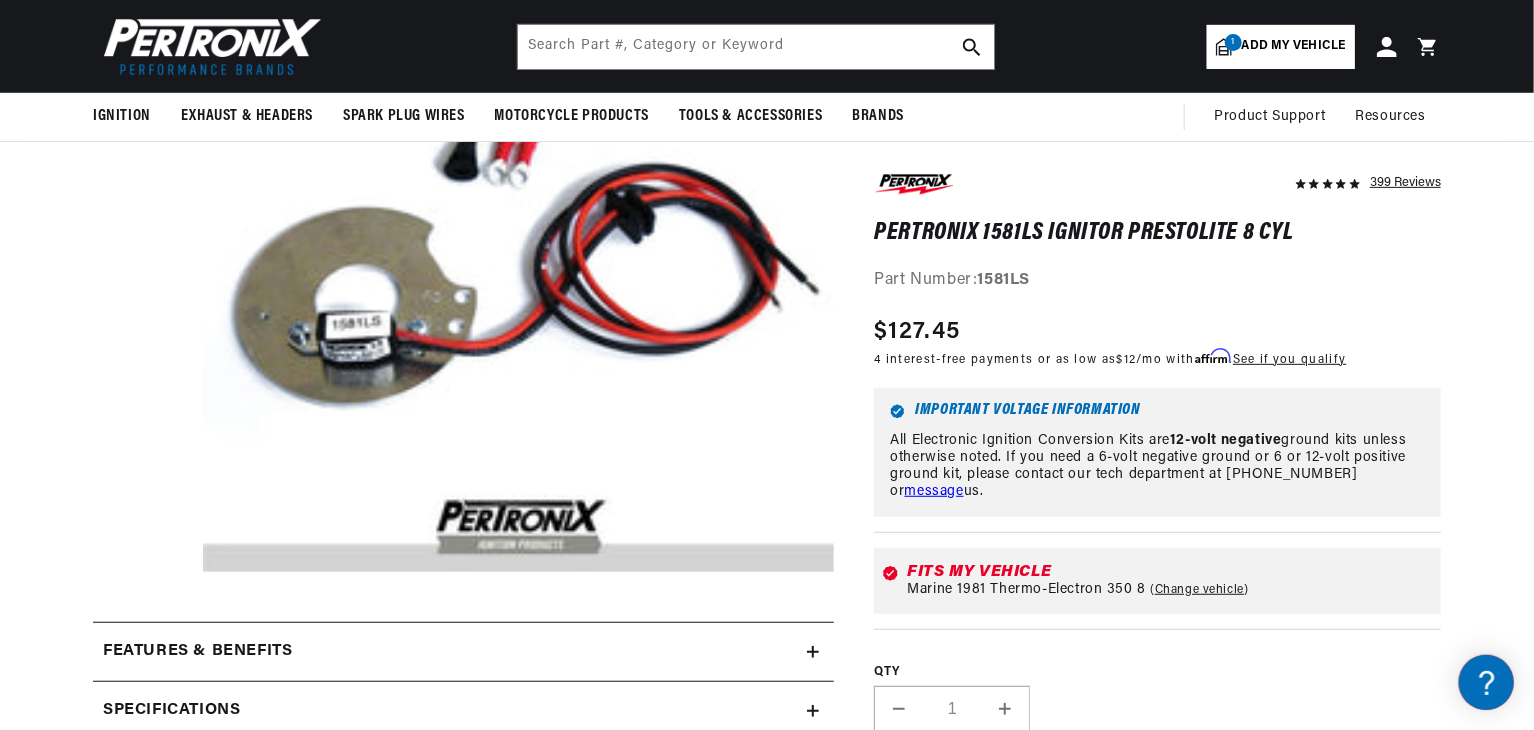 scroll, scrollTop: 0, scrollLeft: 0, axis: both 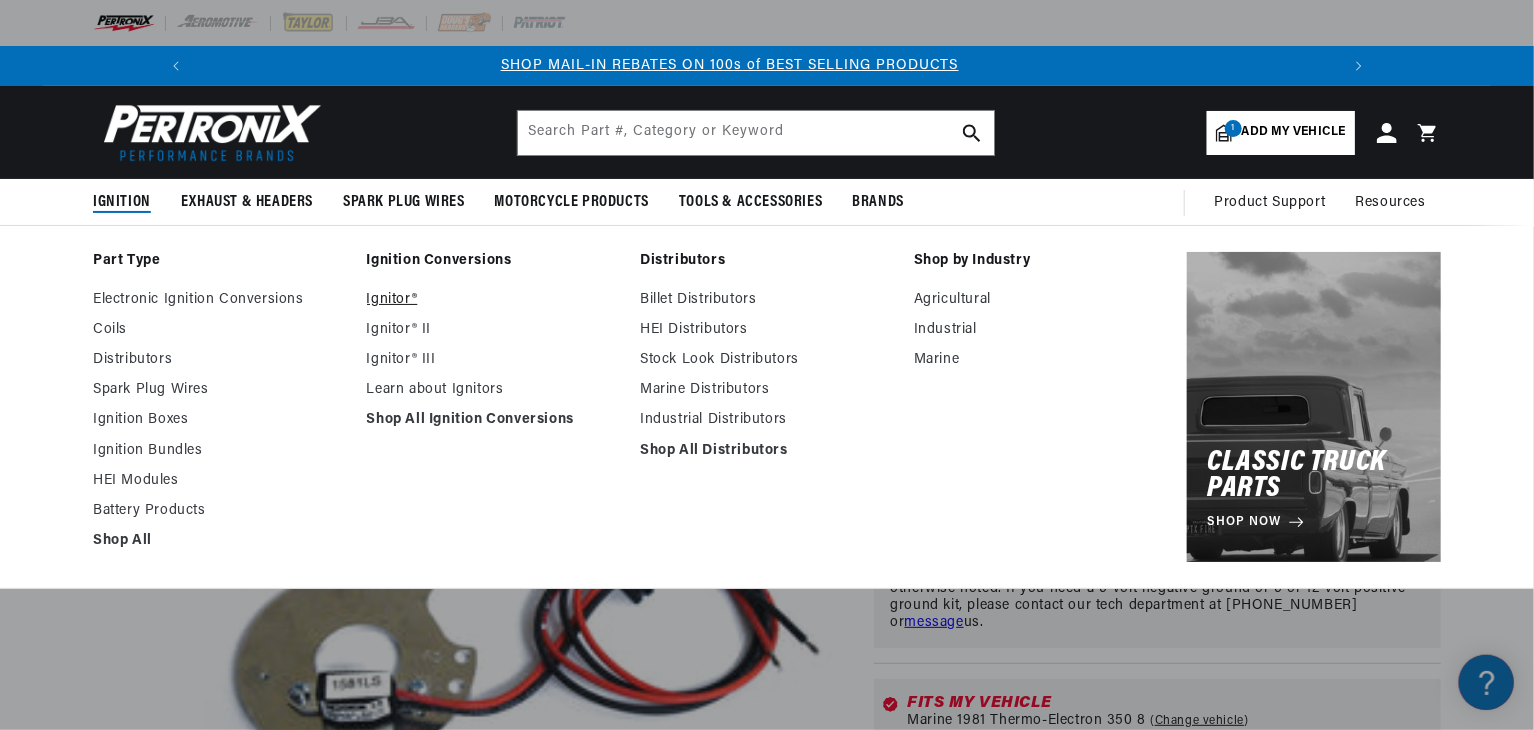 click on "Ignitor®" at bounding box center (494, 300) 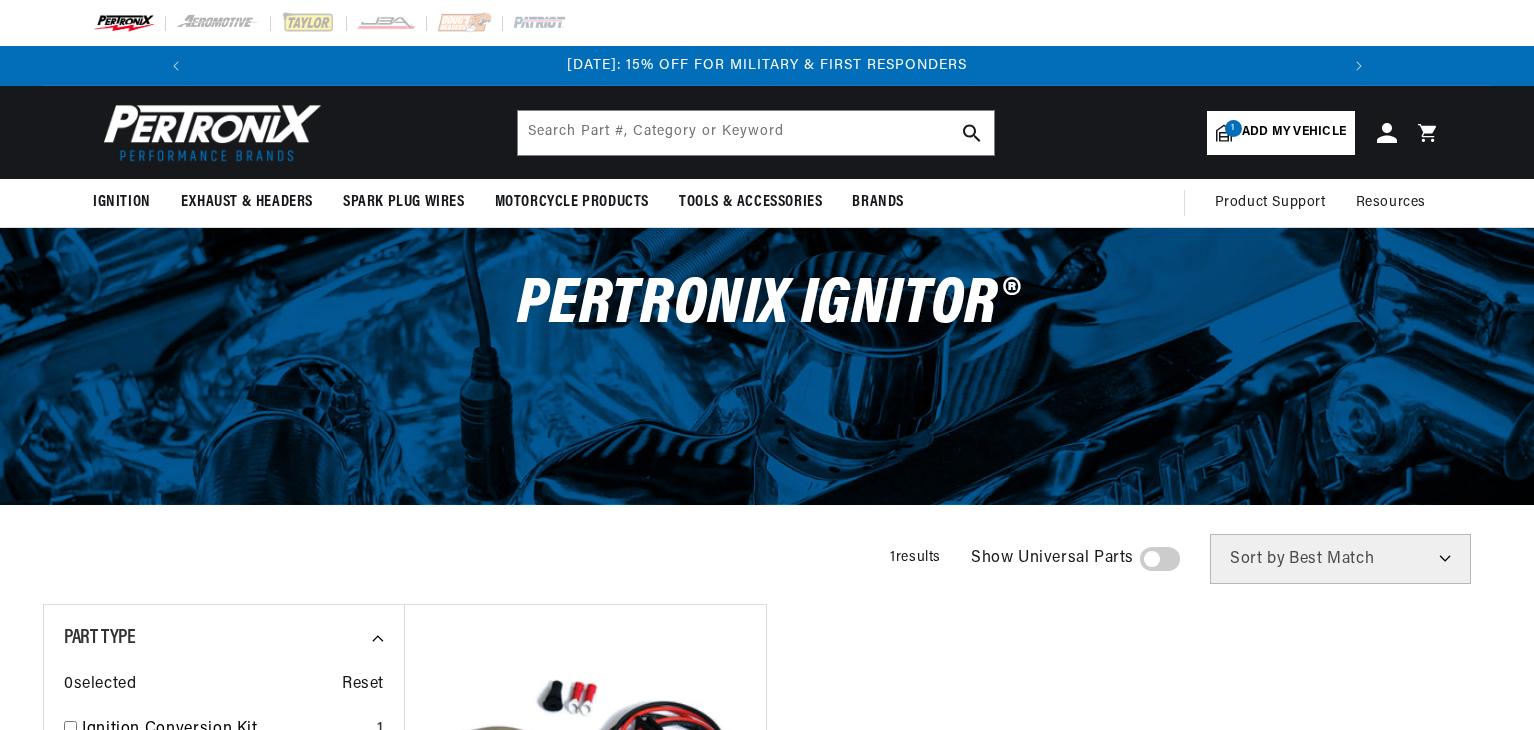 scroll, scrollTop: 0, scrollLeft: 0, axis: both 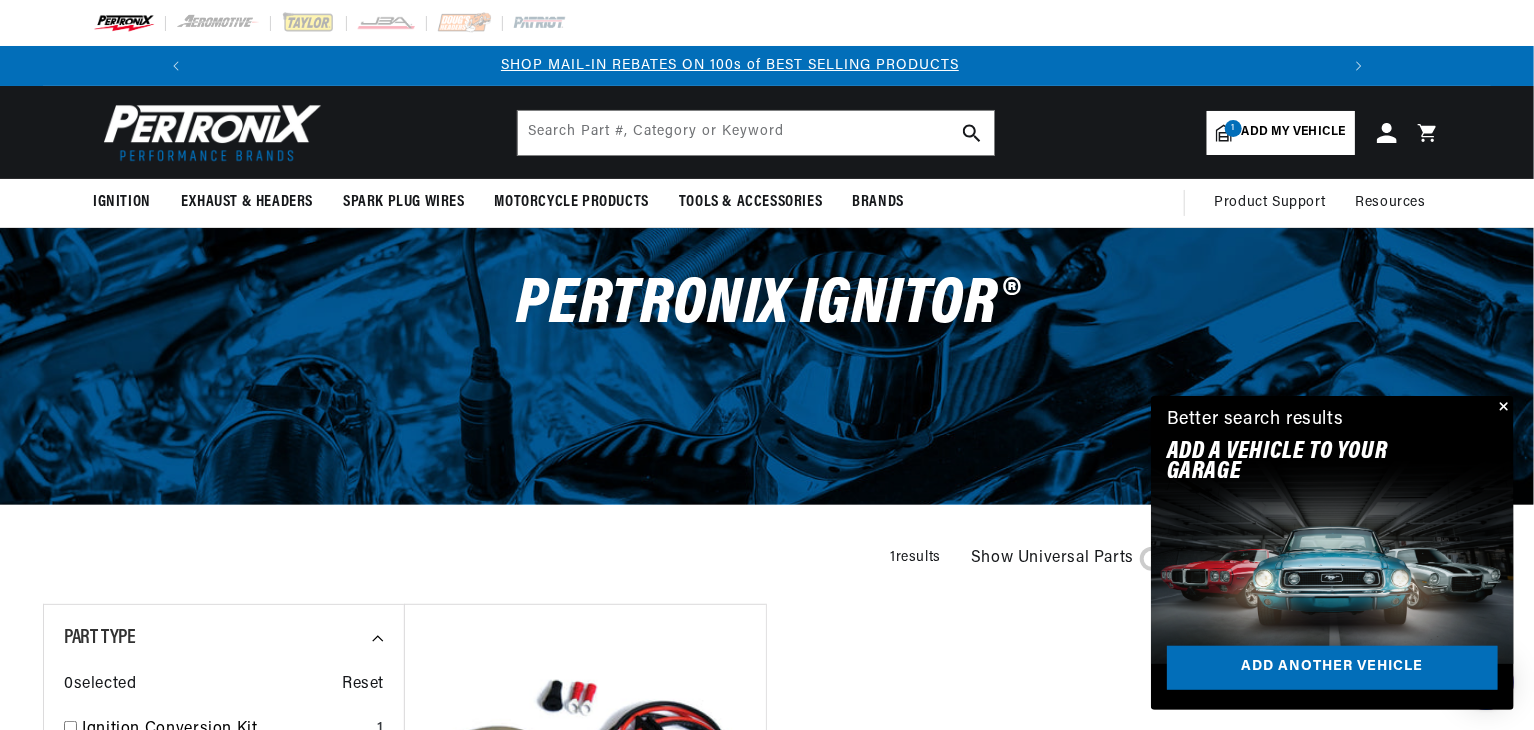 click on "Add my vehicle" at bounding box center (1294, 132) 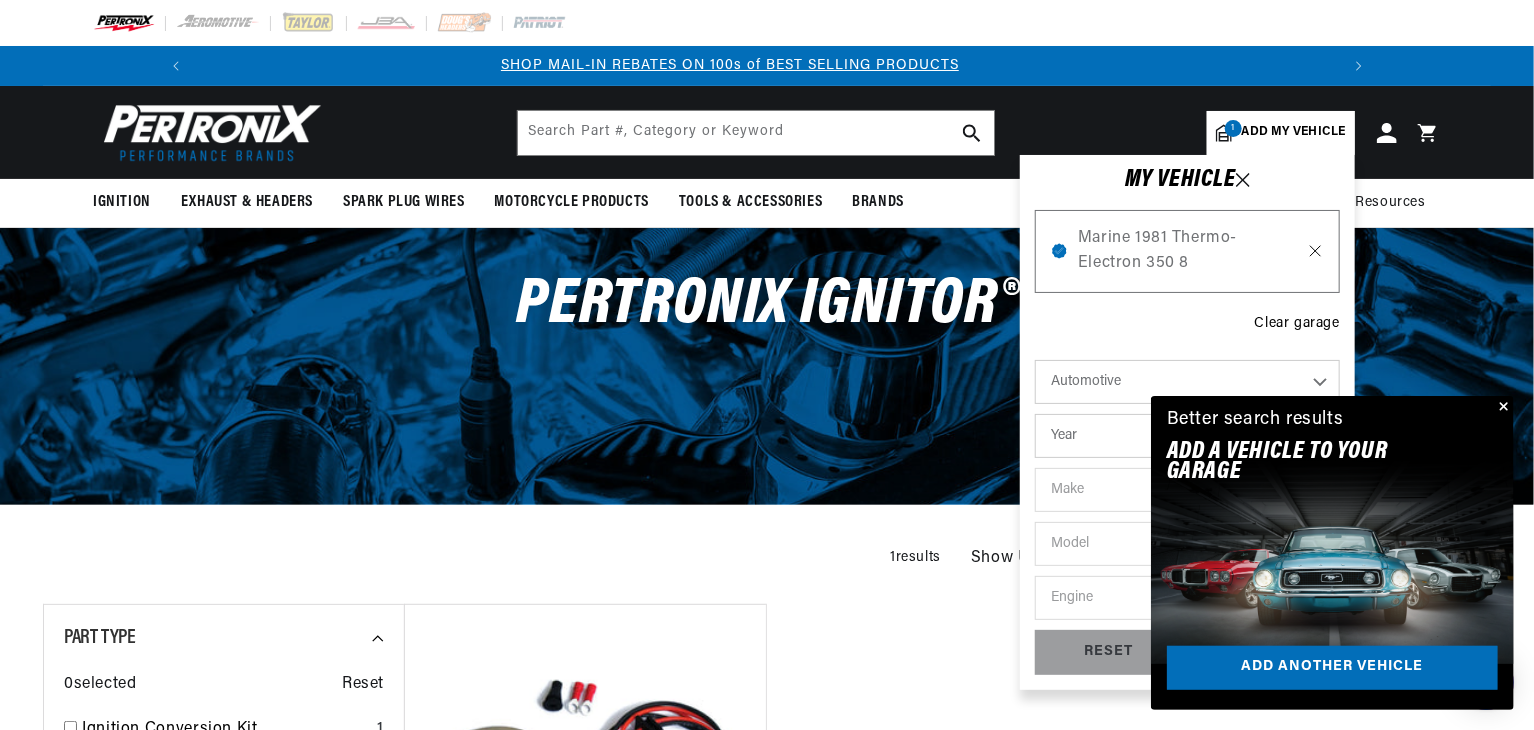 click 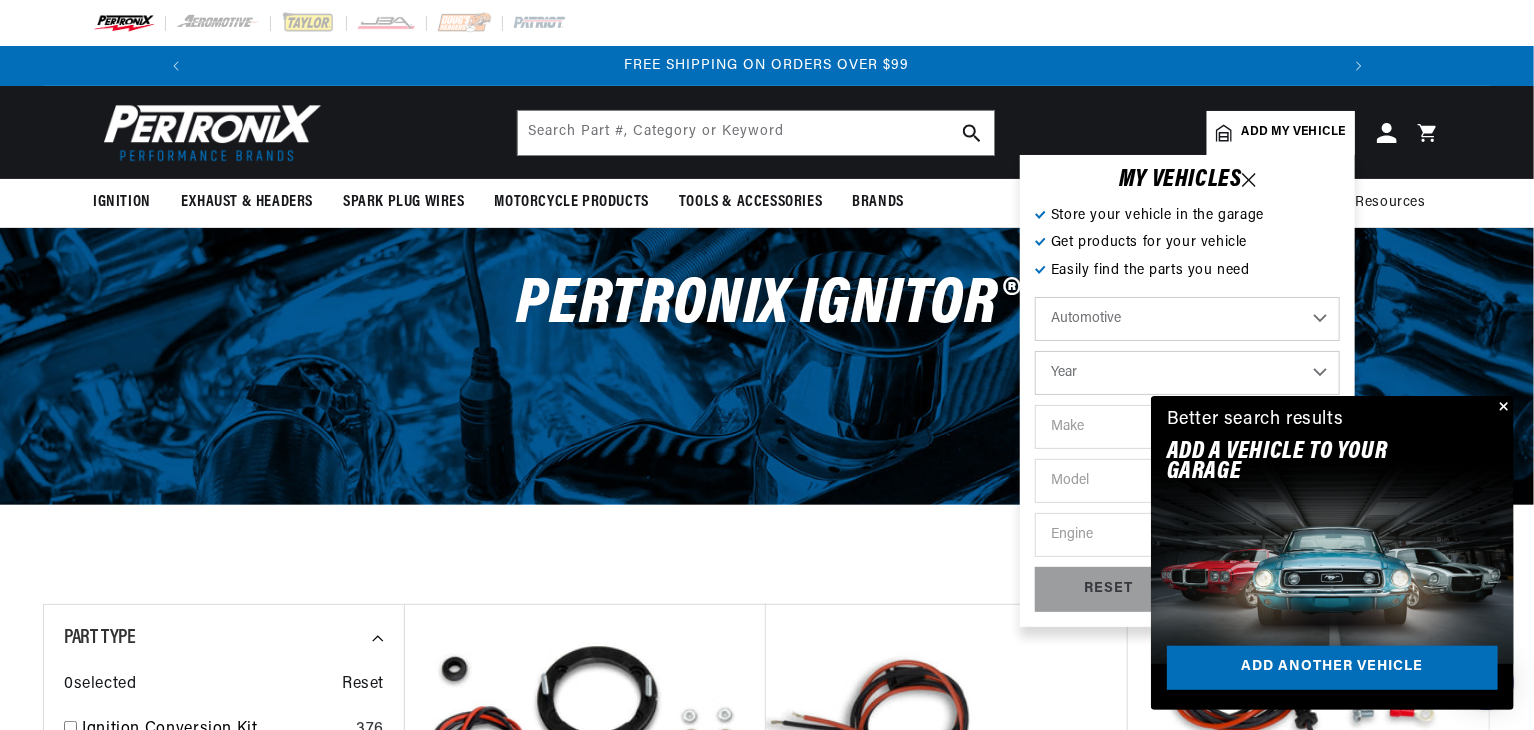 scroll, scrollTop: 0, scrollLeft: 2362, axis: horizontal 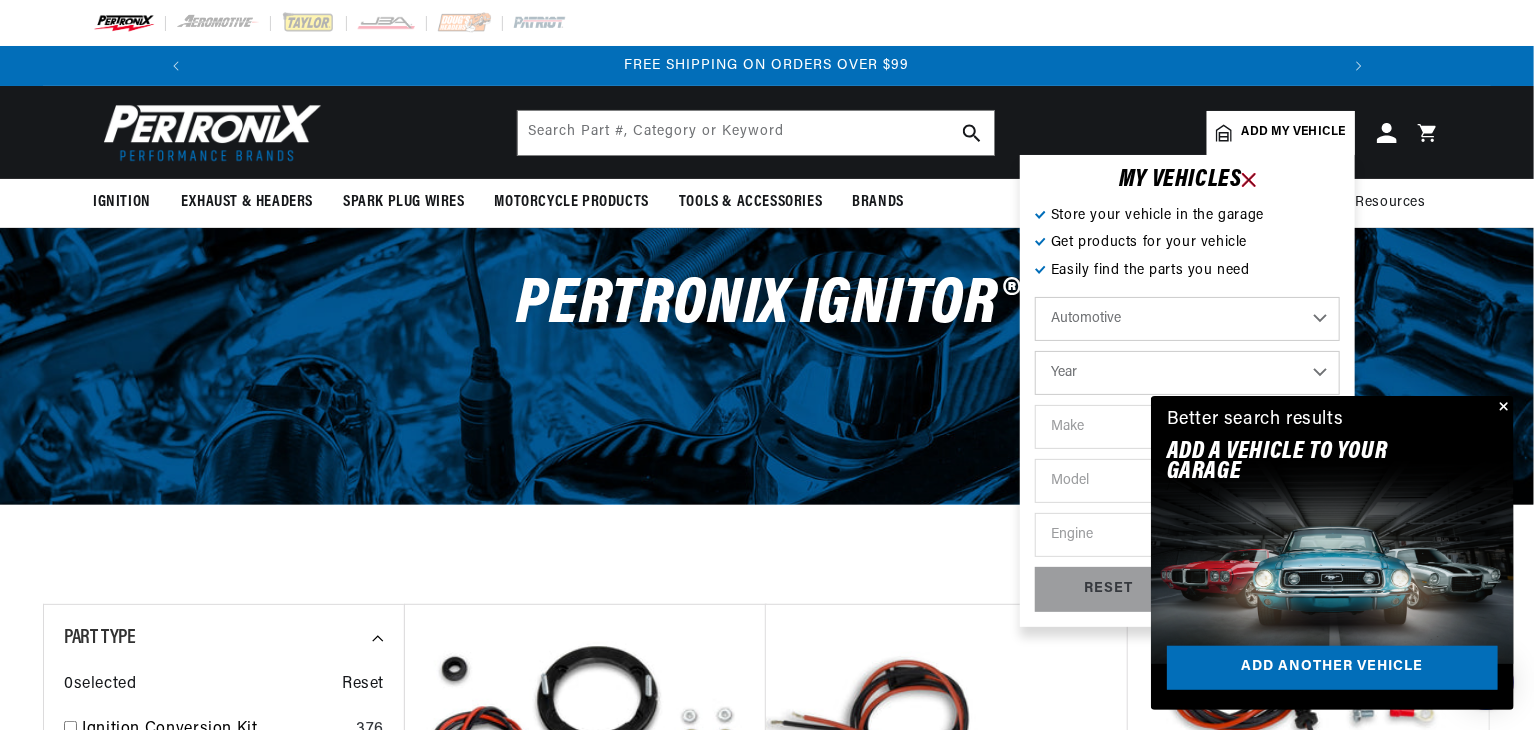 click 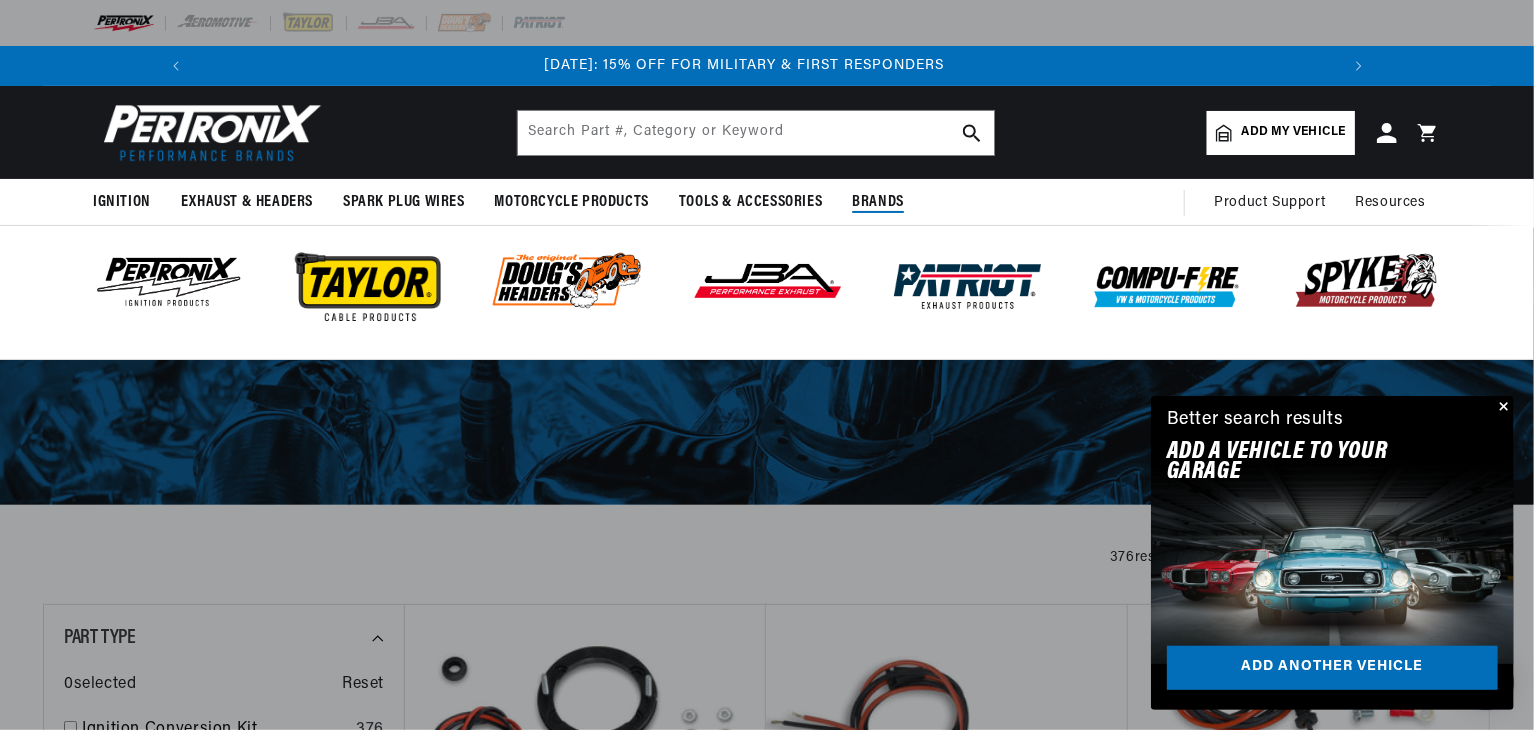 scroll, scrollTop: 0, scrollLeft: 0, axis: both 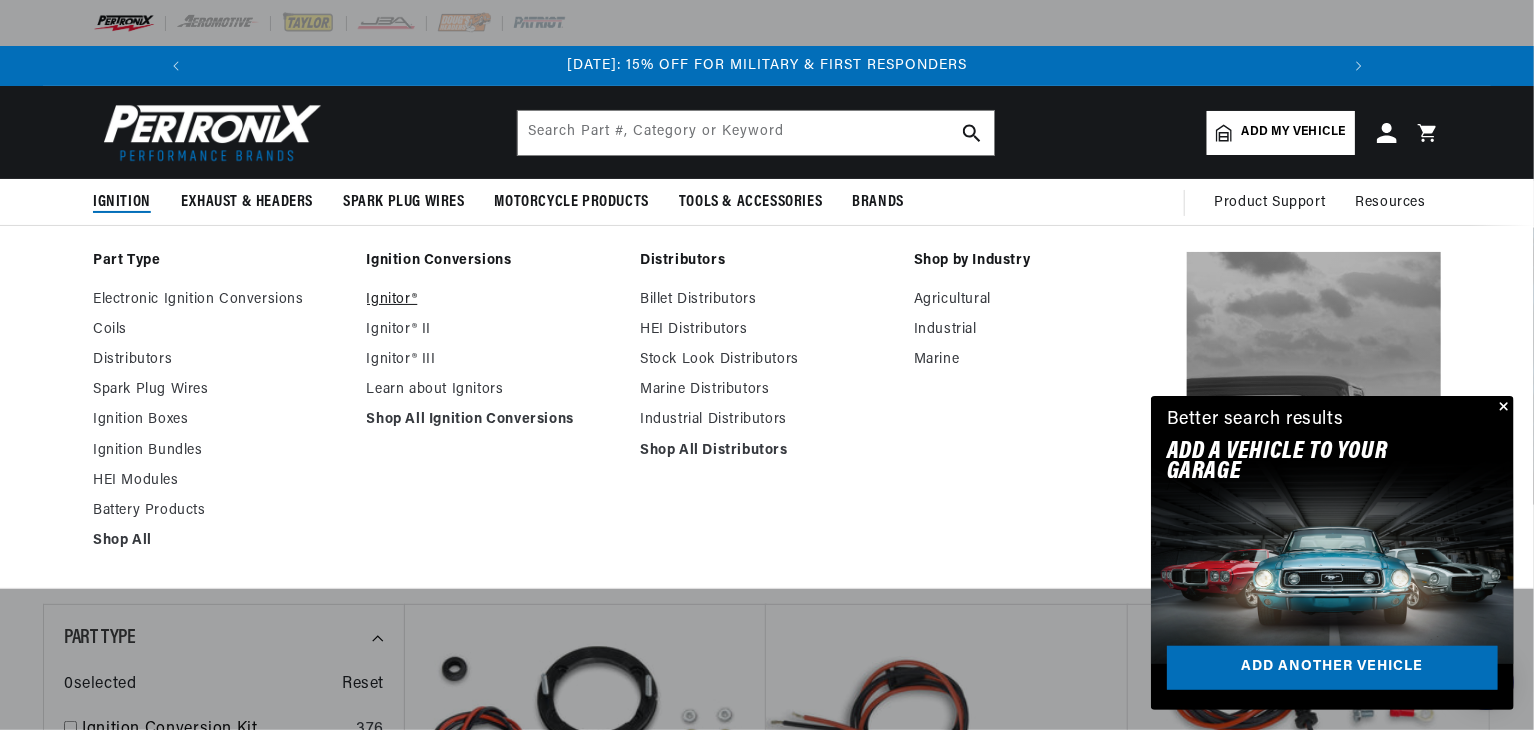 click on "Ignitor®" at bounding box center [494, 300] 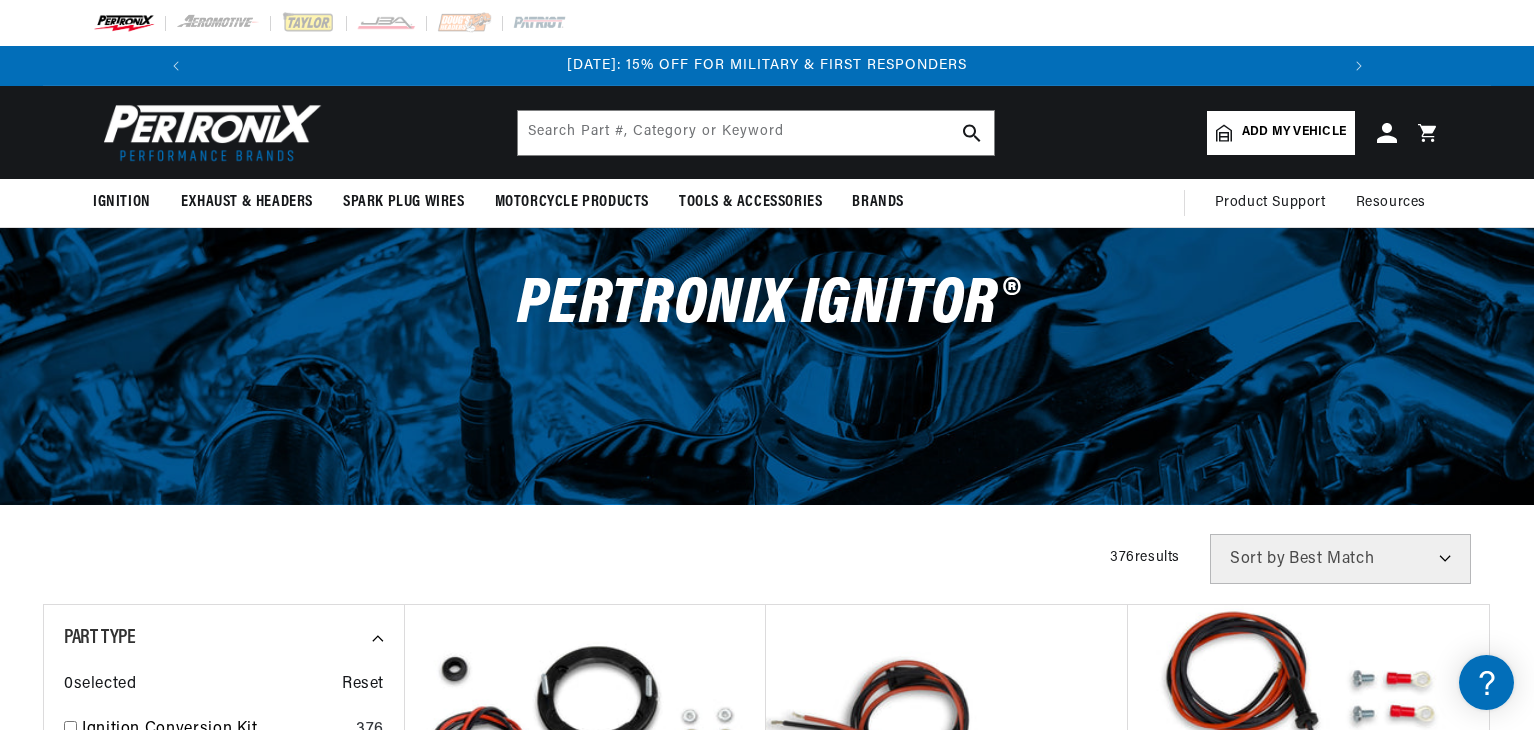 scroll, scrollTop: 0, scrollLeft: 0, axis: both 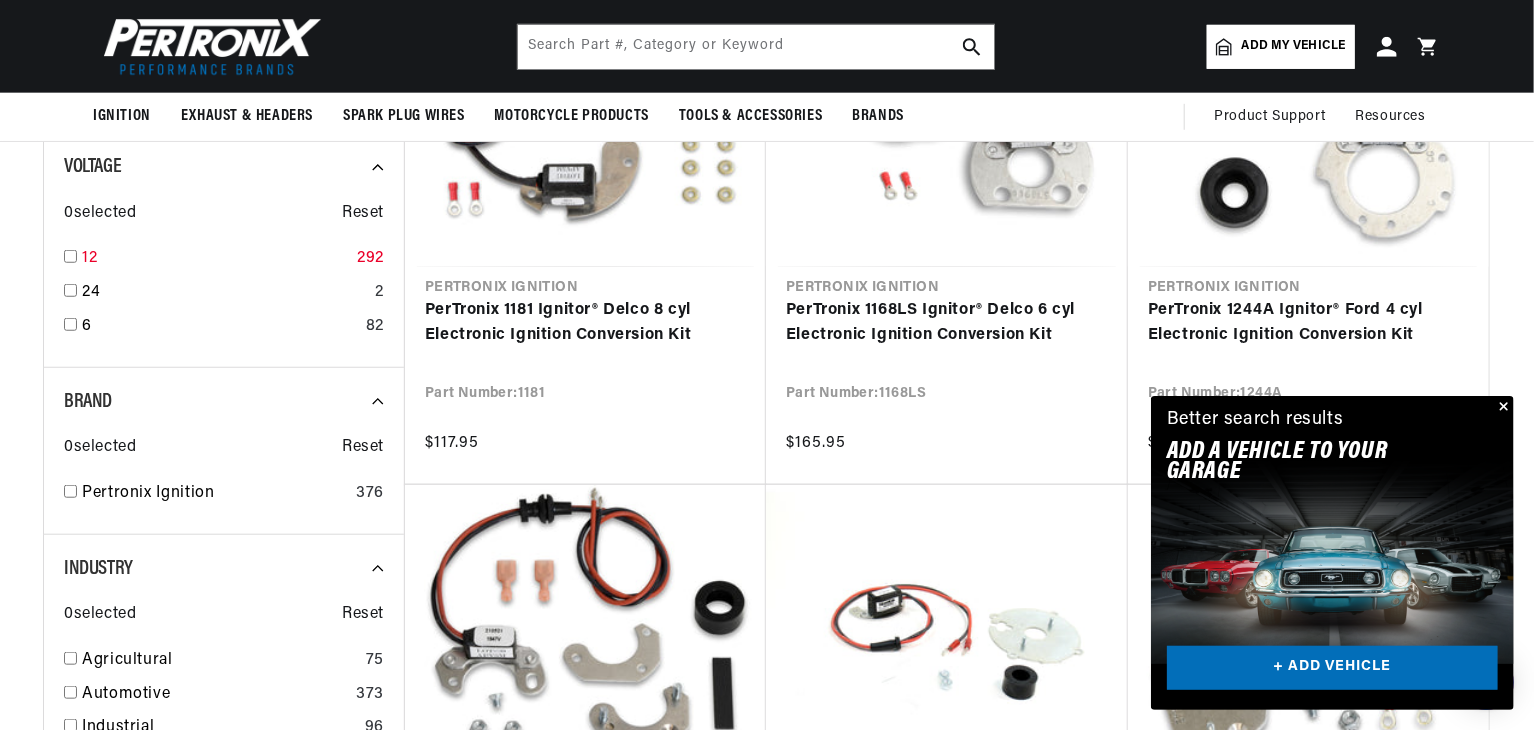 click at bounding box center [70, 256] 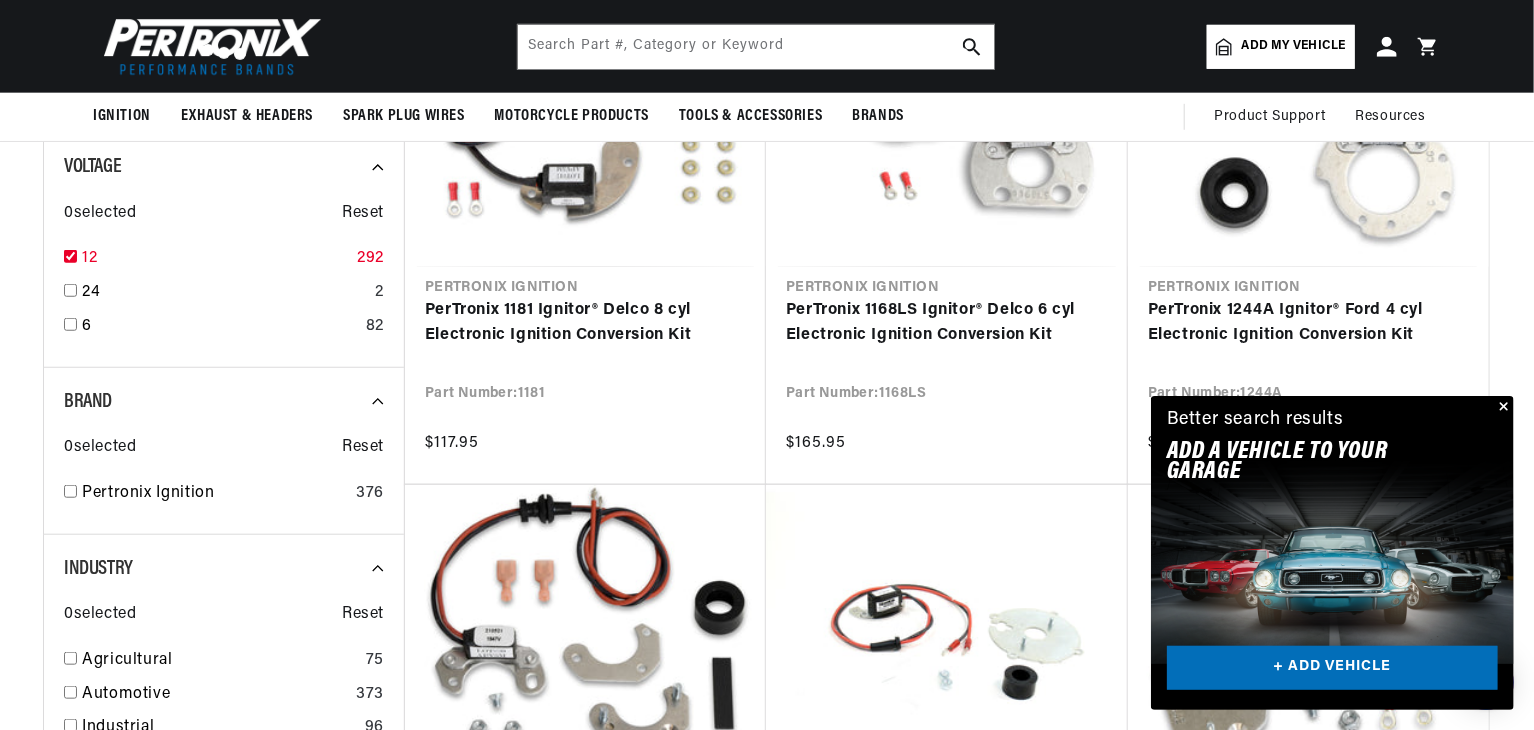checkbox on "true" 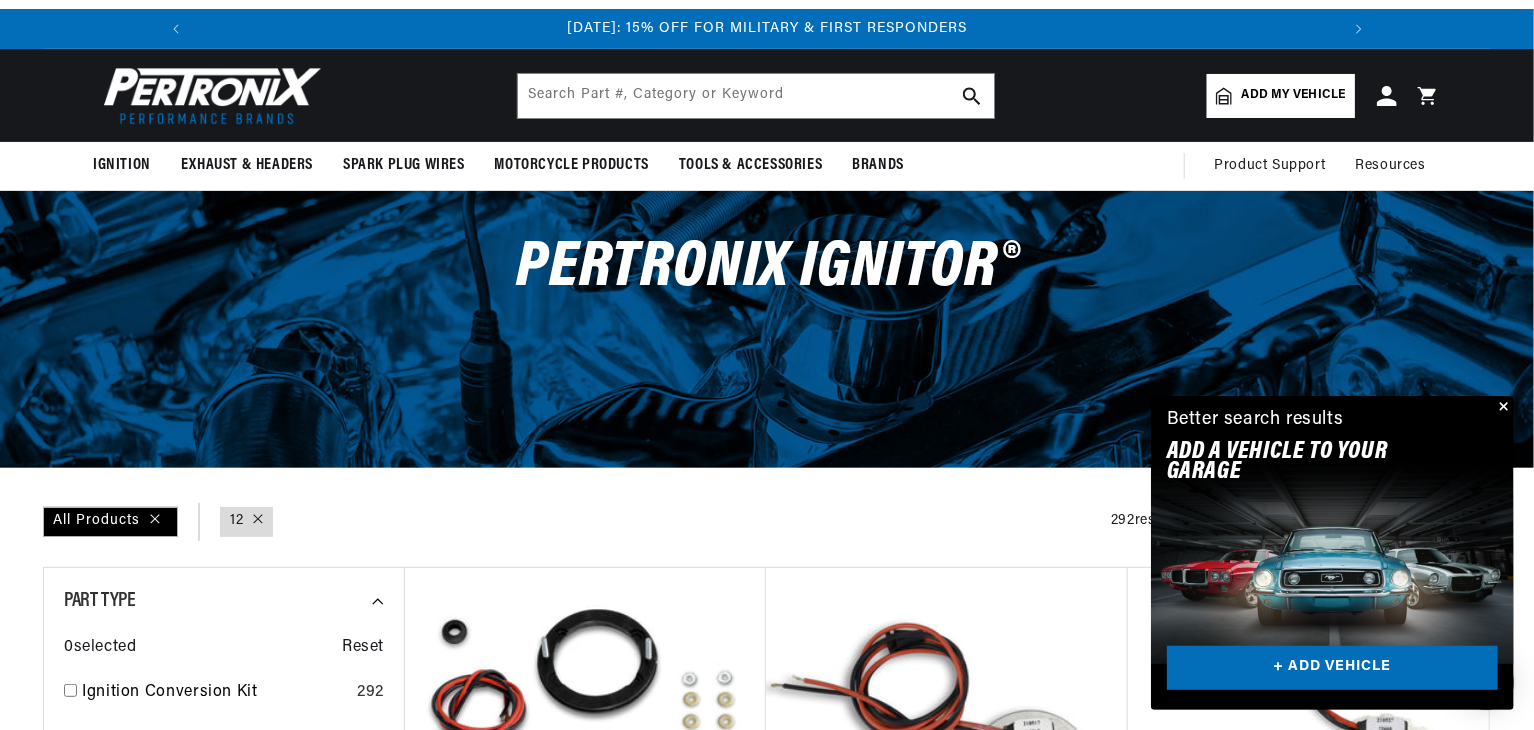scroll, scrollTop: 0, scrollLeft: 0, axis: both 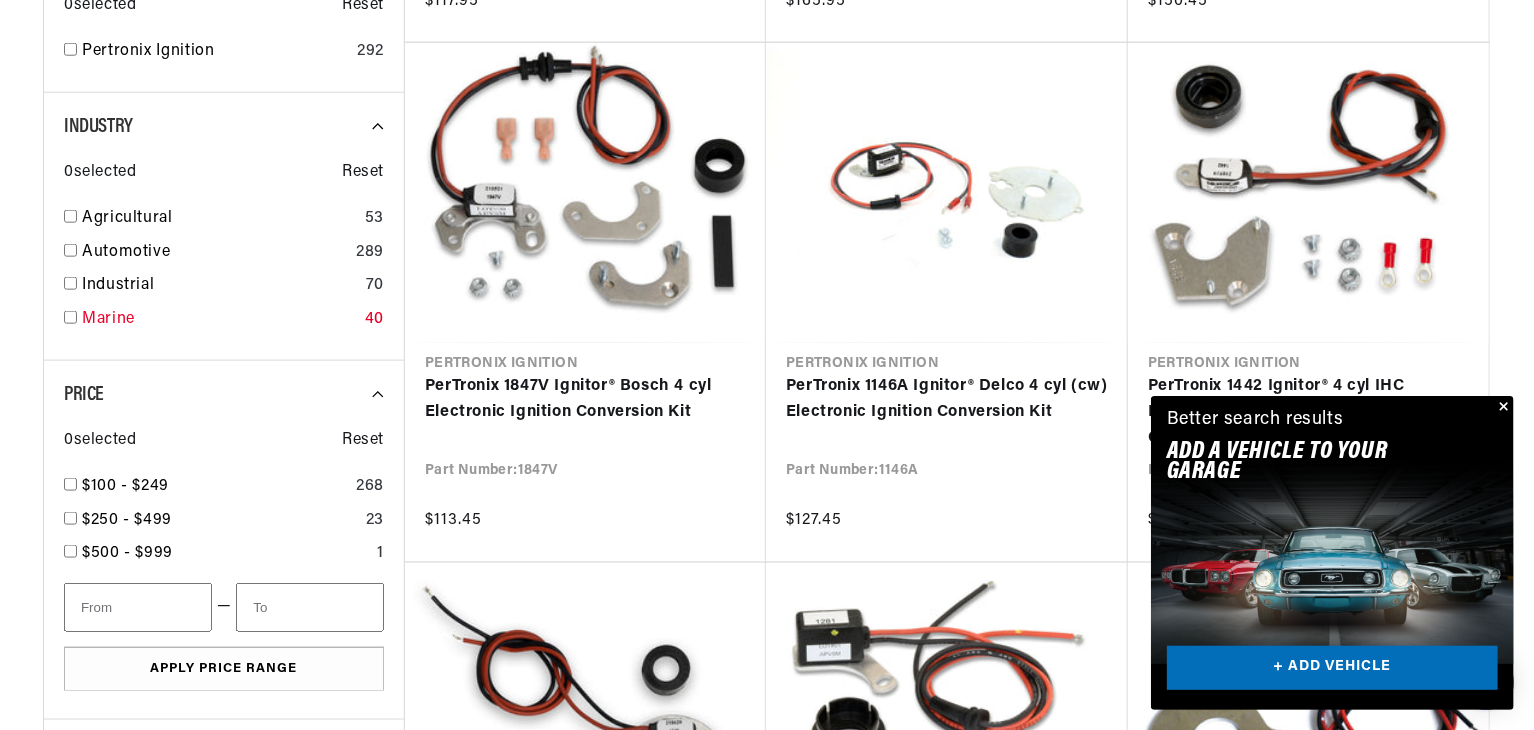 click at bounding box center (70, 317) 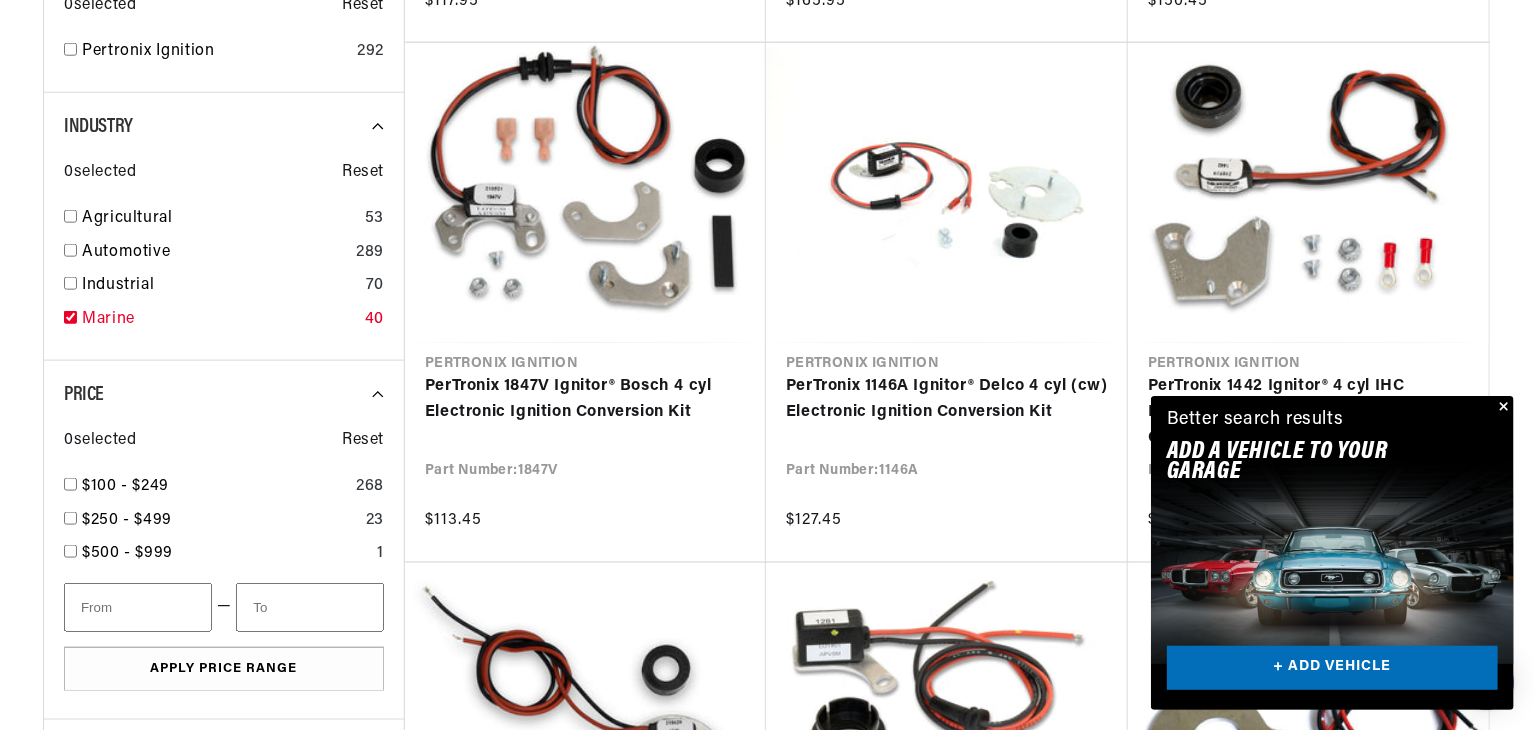 checkbox on "true" 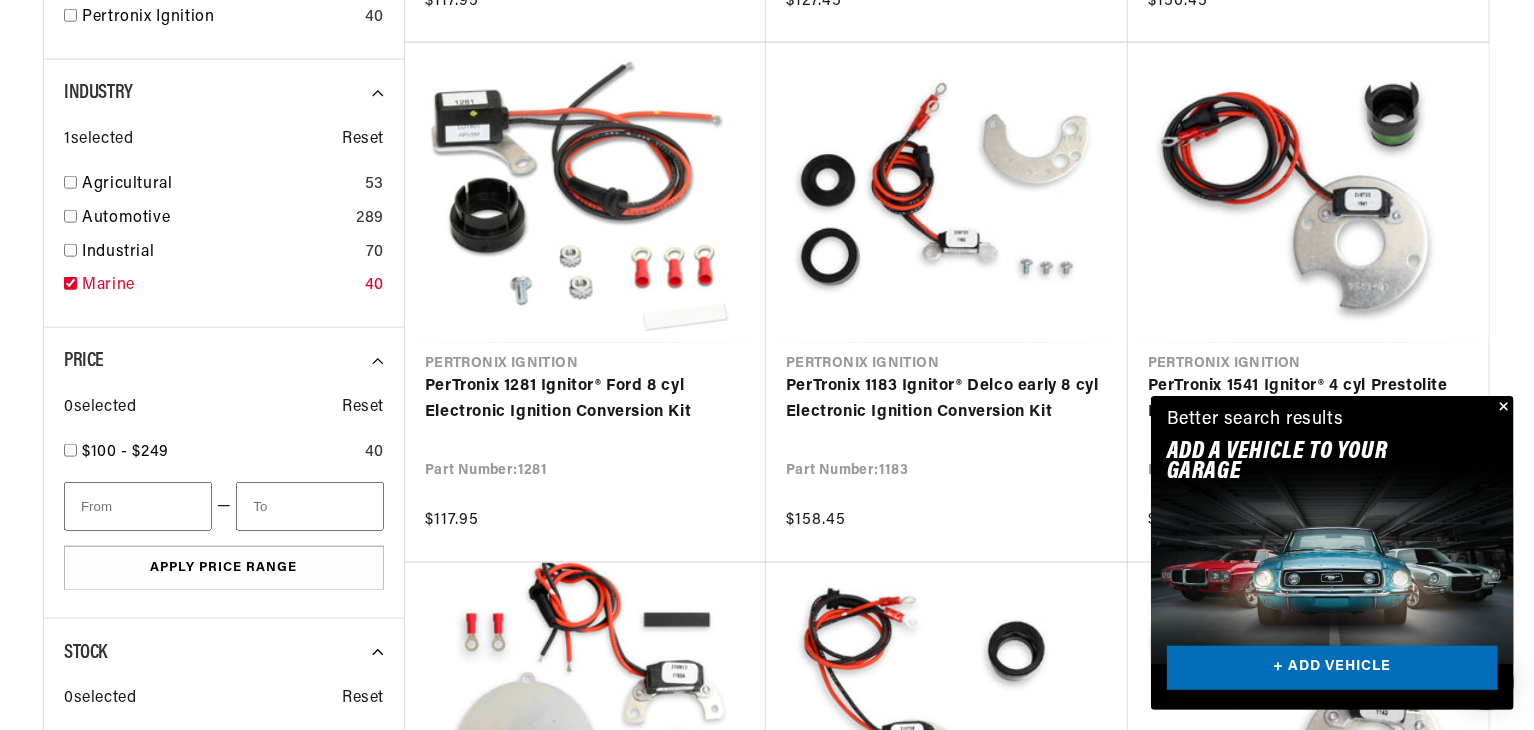 scroll, scrollTop: 1120, scrollLeft: 0, axis: vertical 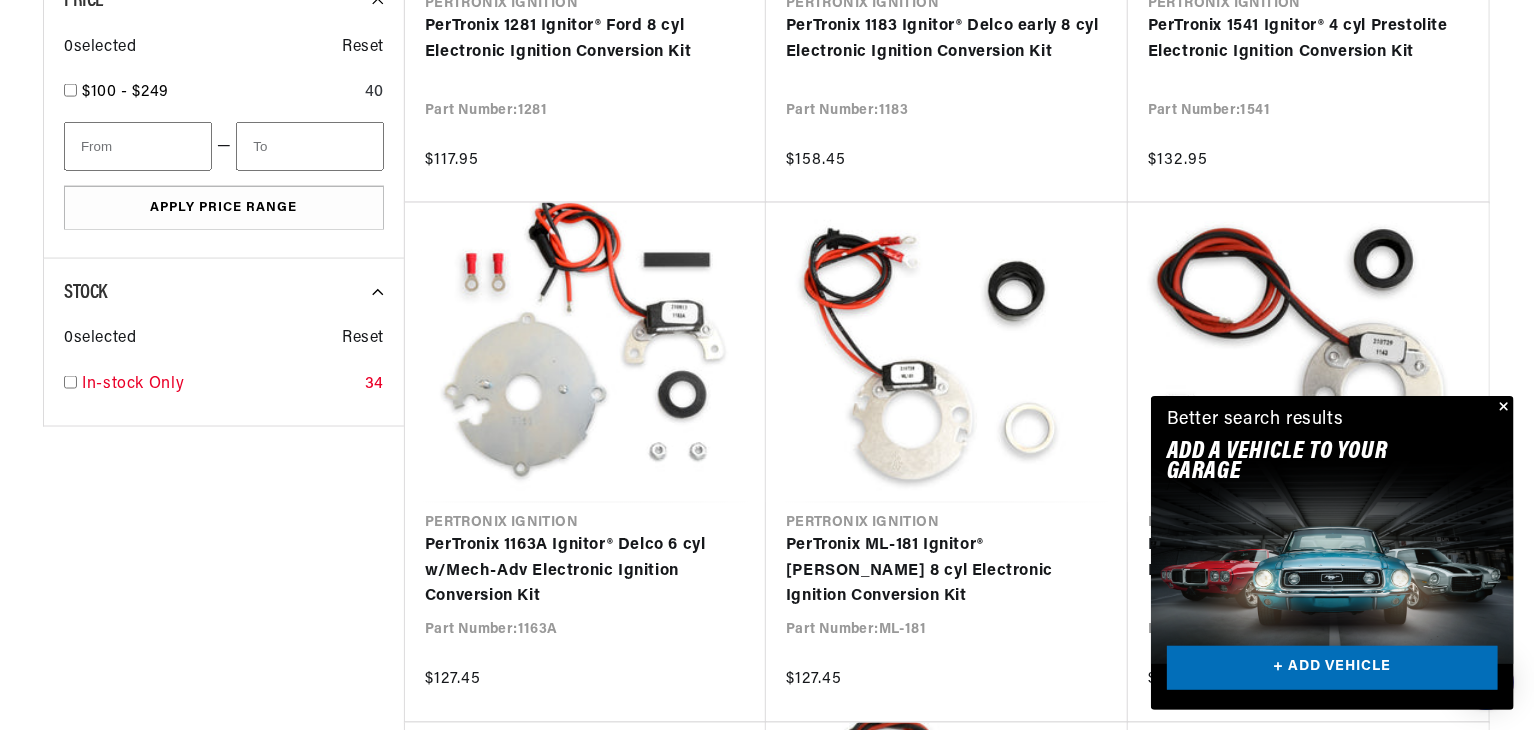 click at bounding box center (70, 382) 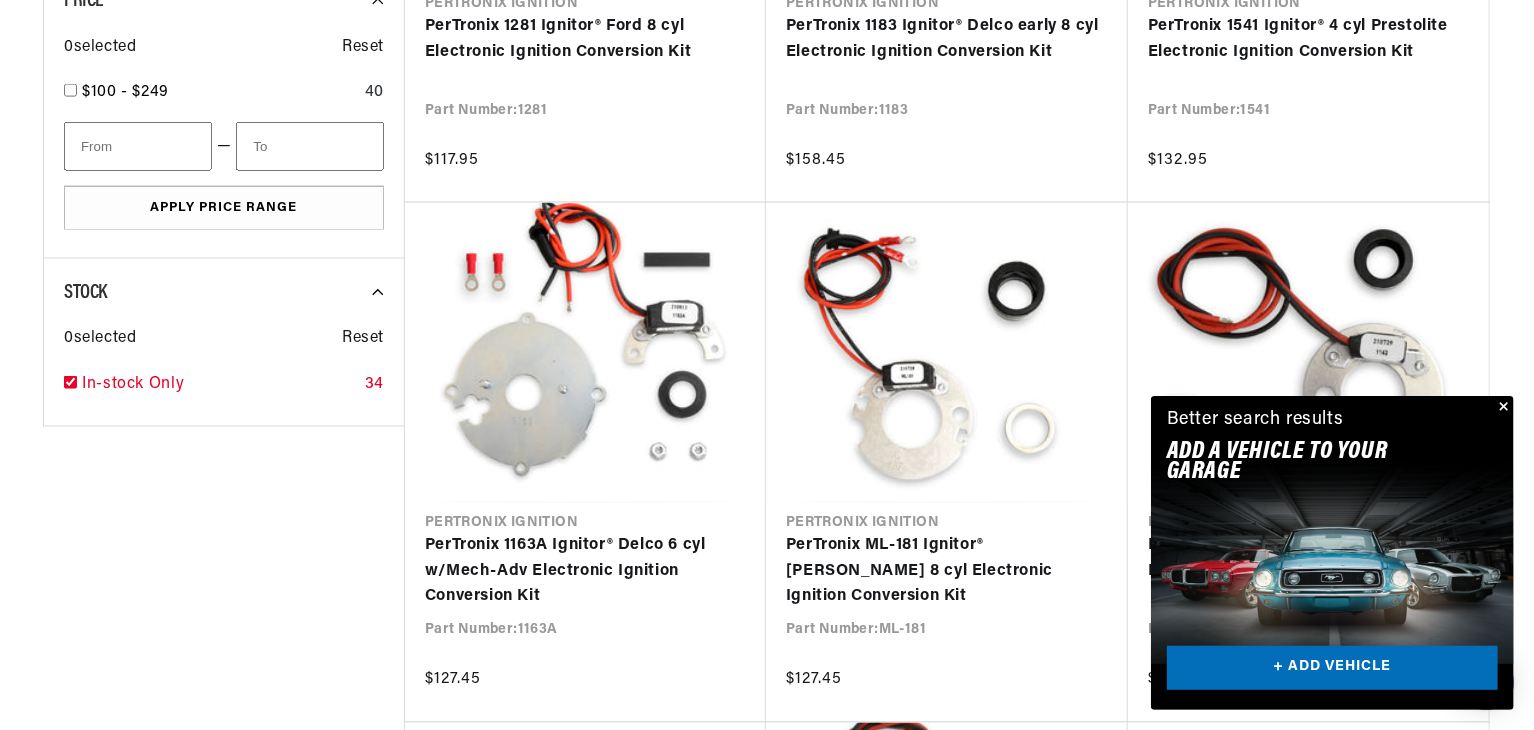 checkbox on "true" 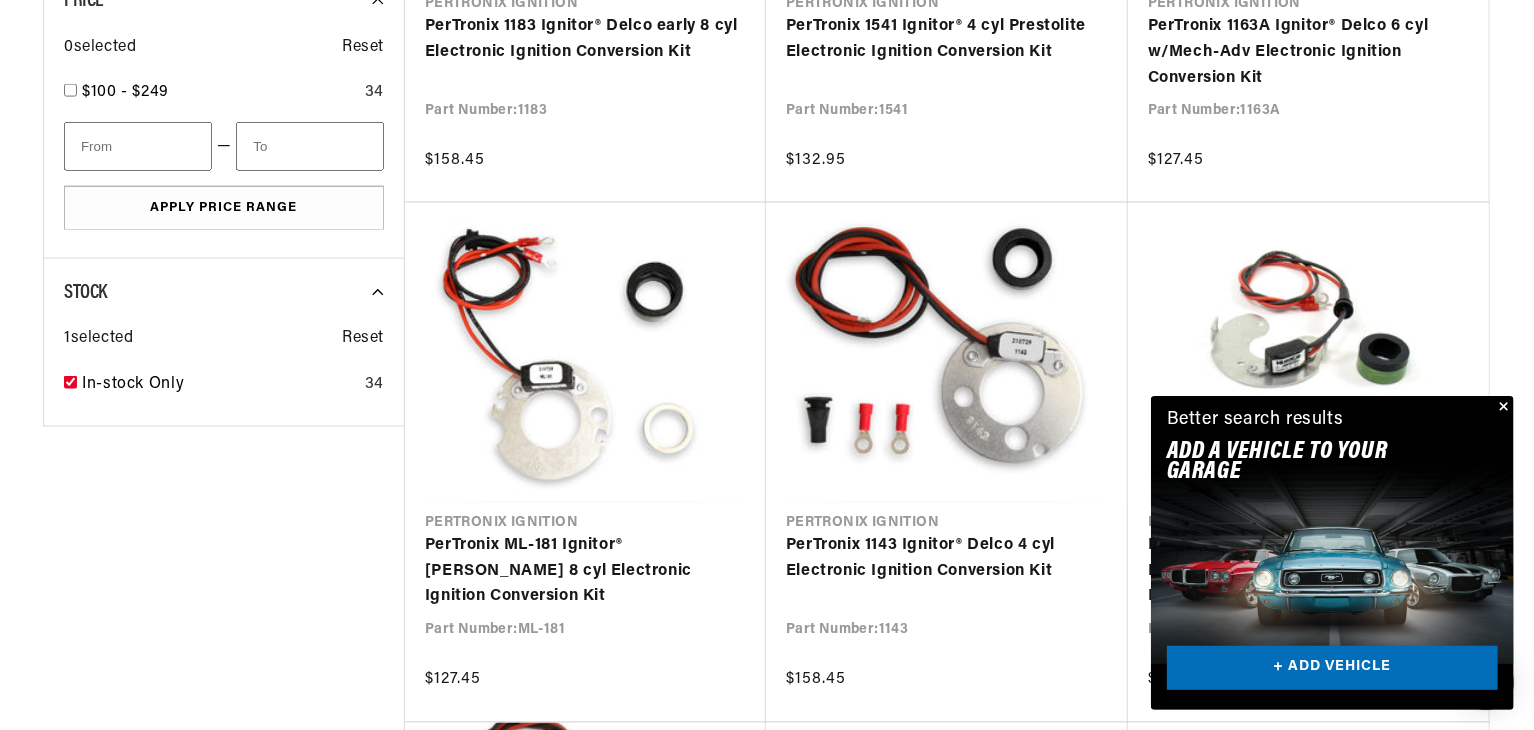 scroll, scrollTop: 0, scrollLeft: 0, axis: both 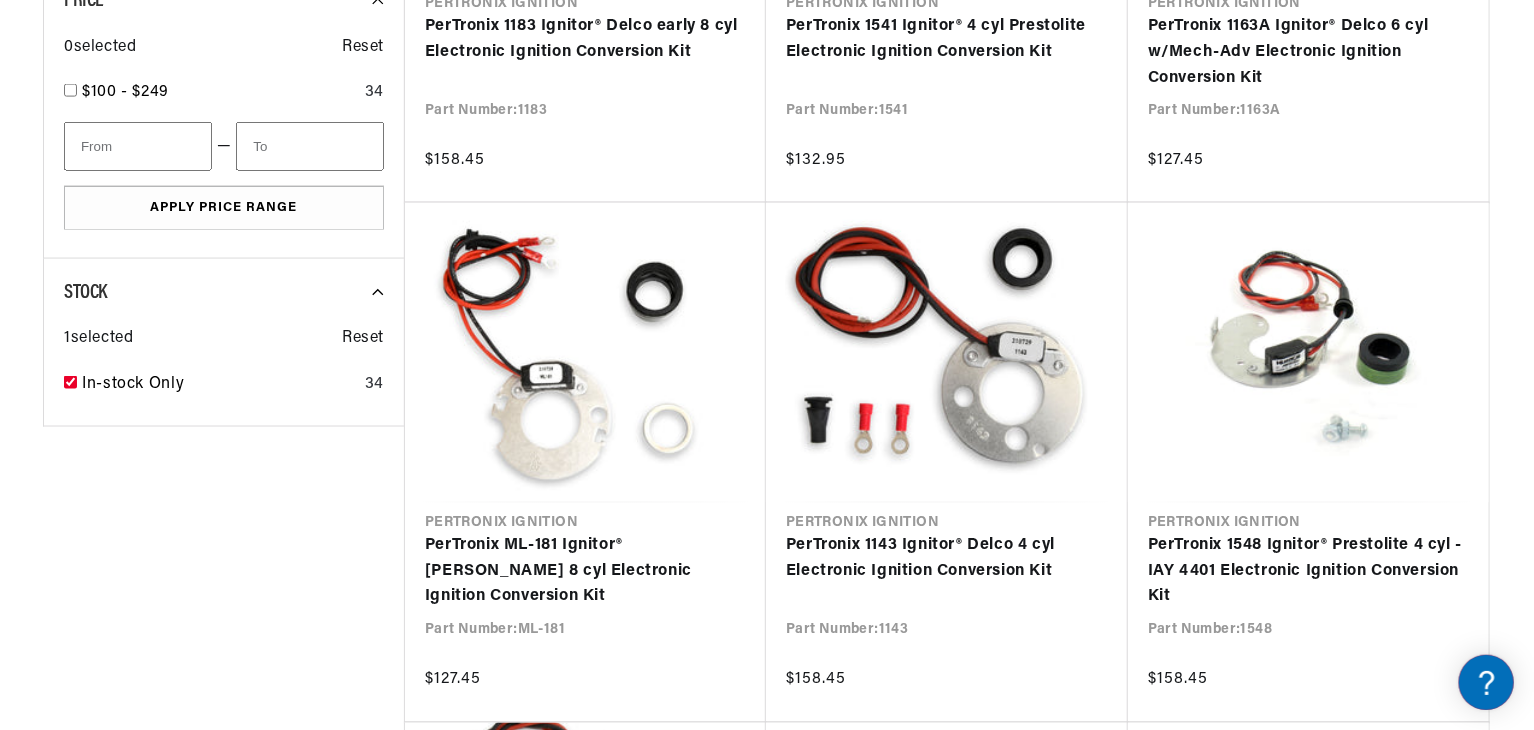 click at bounding box center (767, 219) 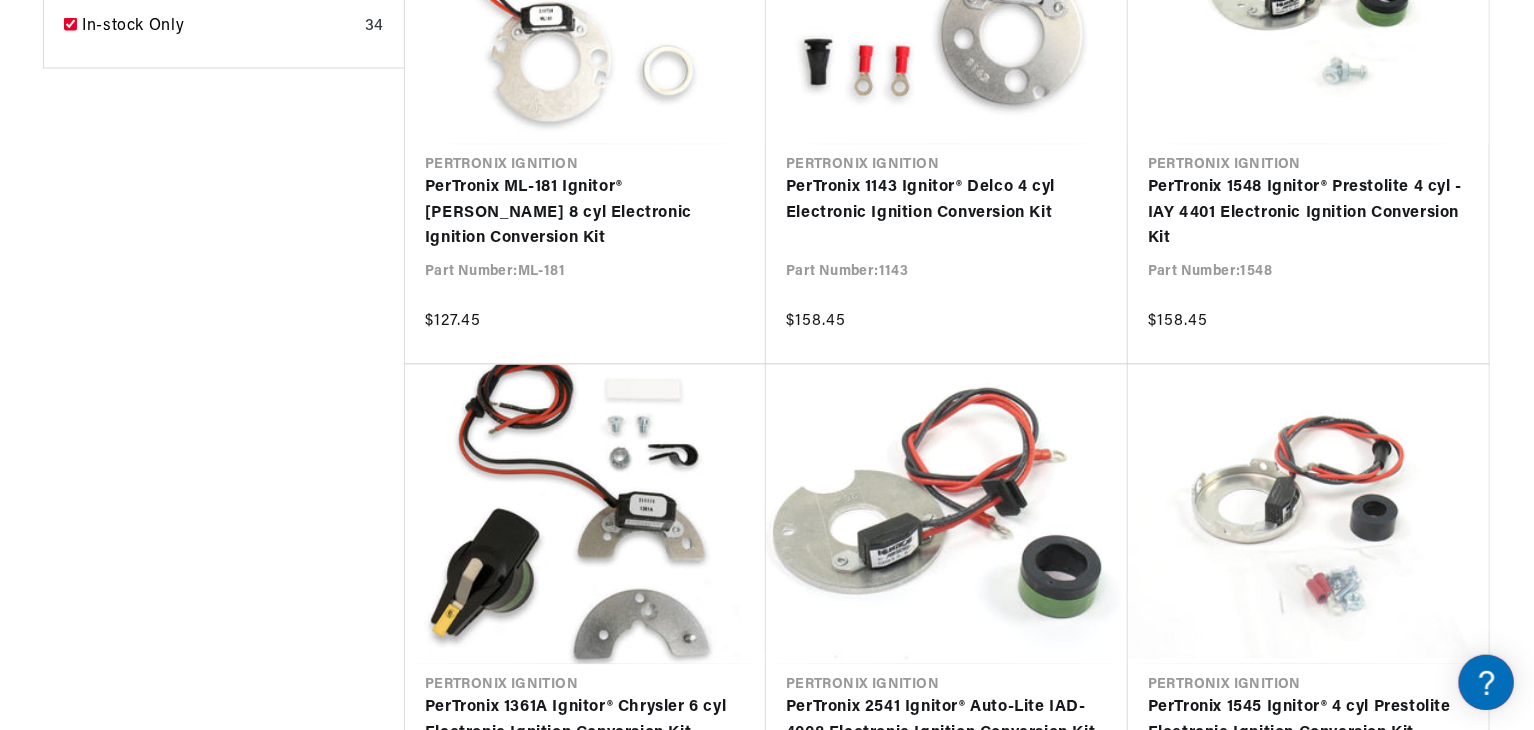 scroll, scrollTop: 1800, scrollLeft: 0, axis: vertical 